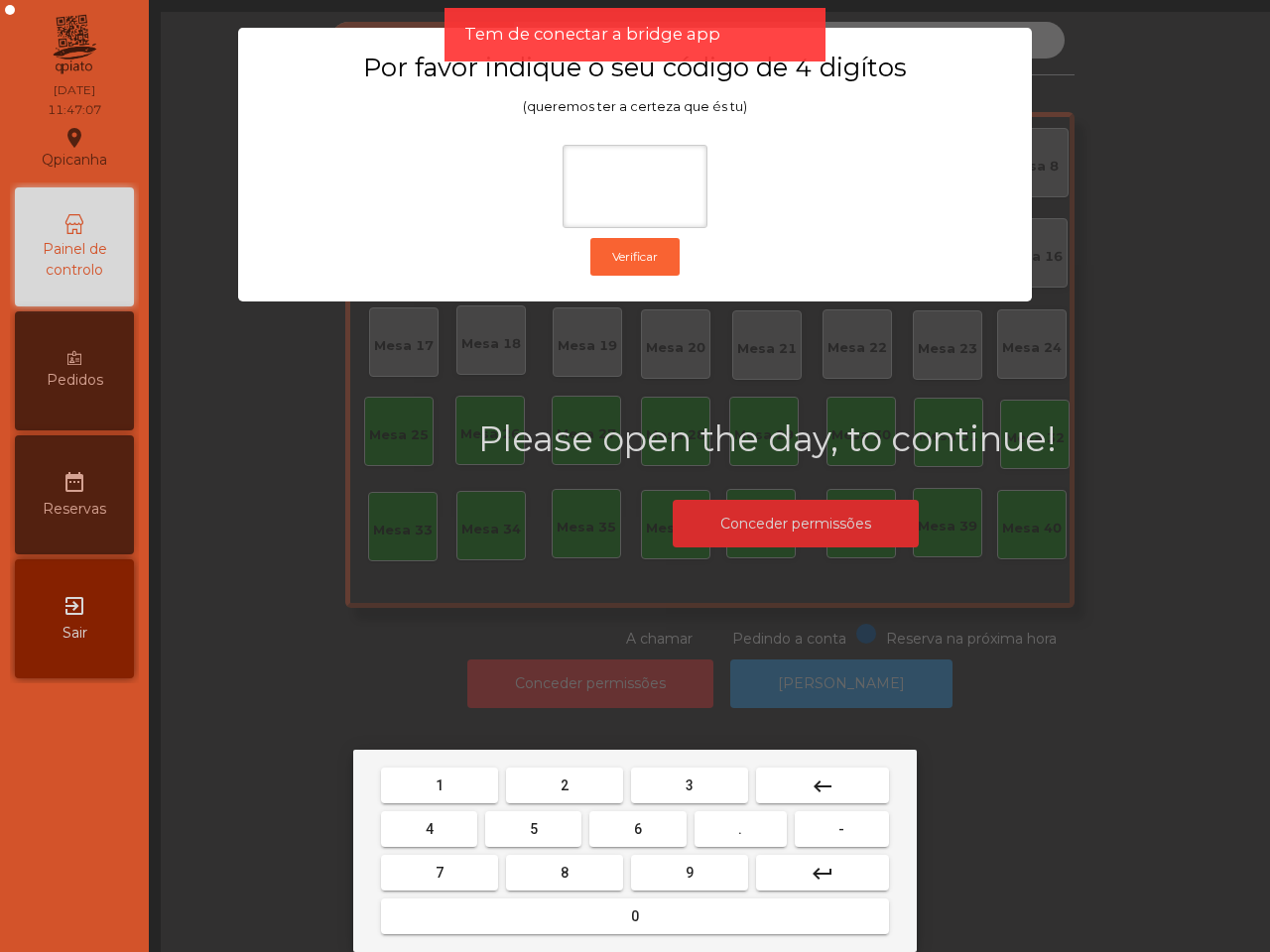 scroll, scrollTop: 0, scrollLeft: 0, axis: both 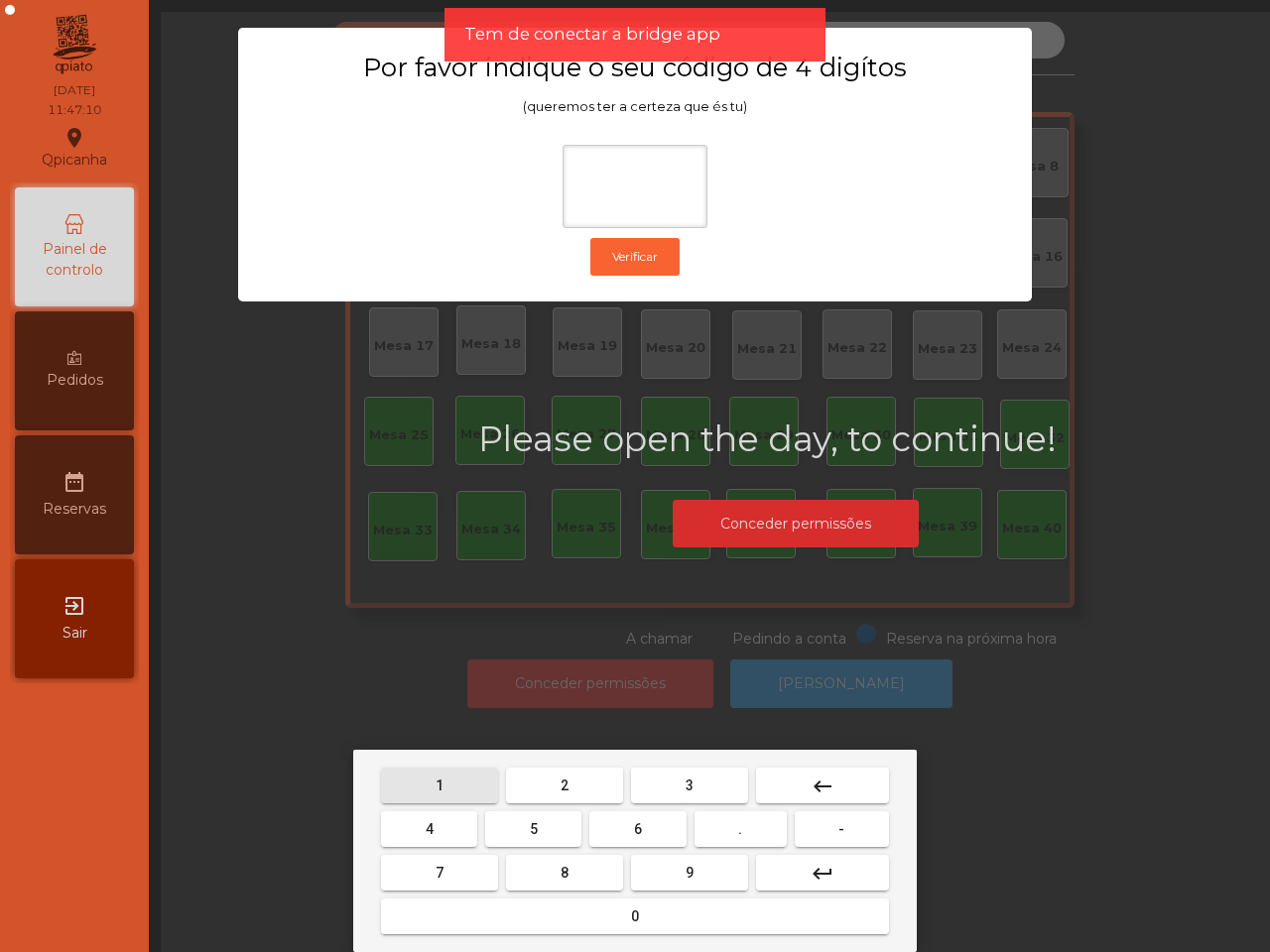 drag, startPoint x: 444, startPoint y: 778, endPoint x: 458, endPoint y: 783, distance: 14.866069 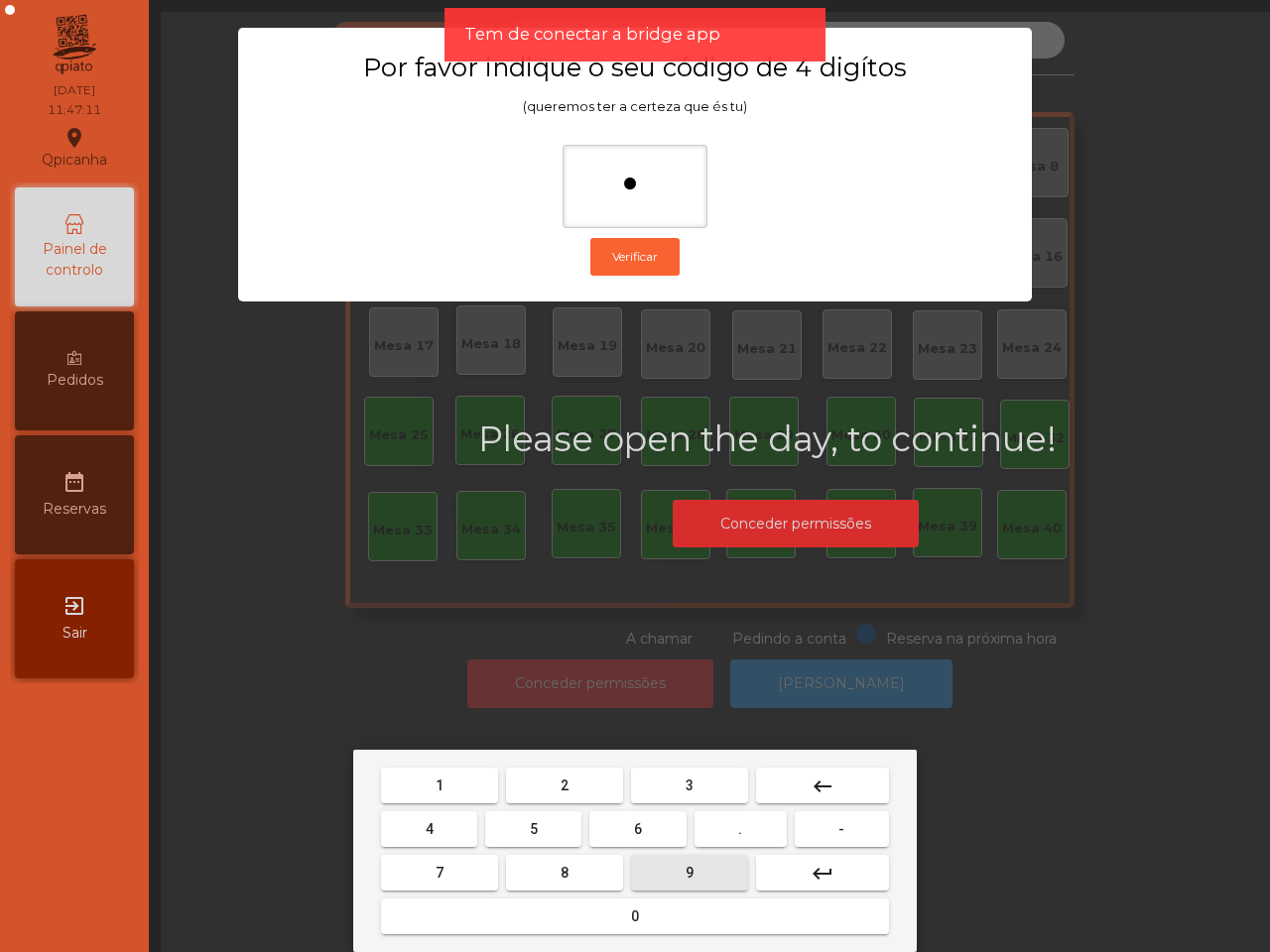 drag, startPoint x: 676, startPoint y: 871, endPoint x: 524, endPoint y: 835, distance: 156.20499 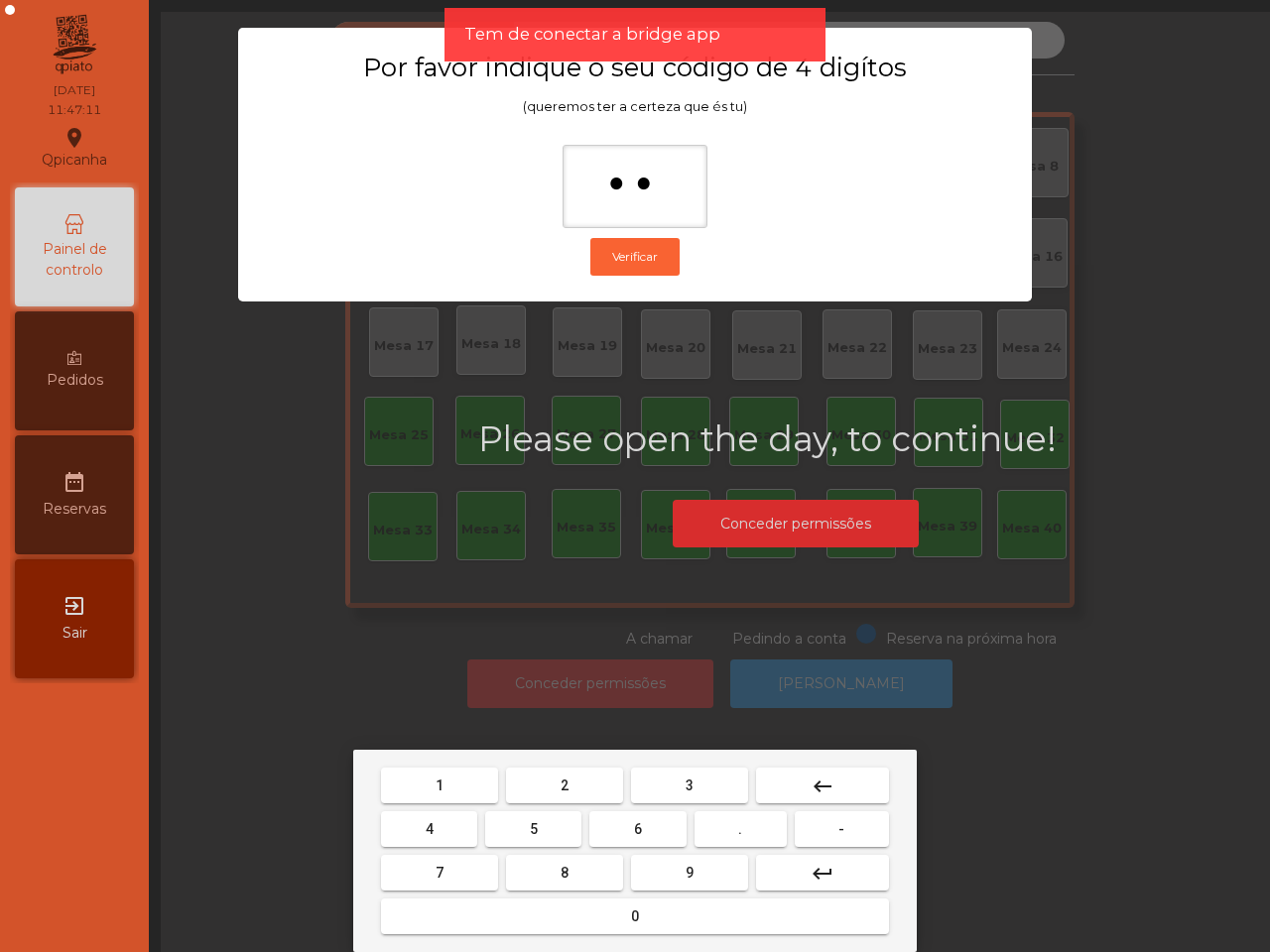 click on "4" at bounding box center [429, 829] 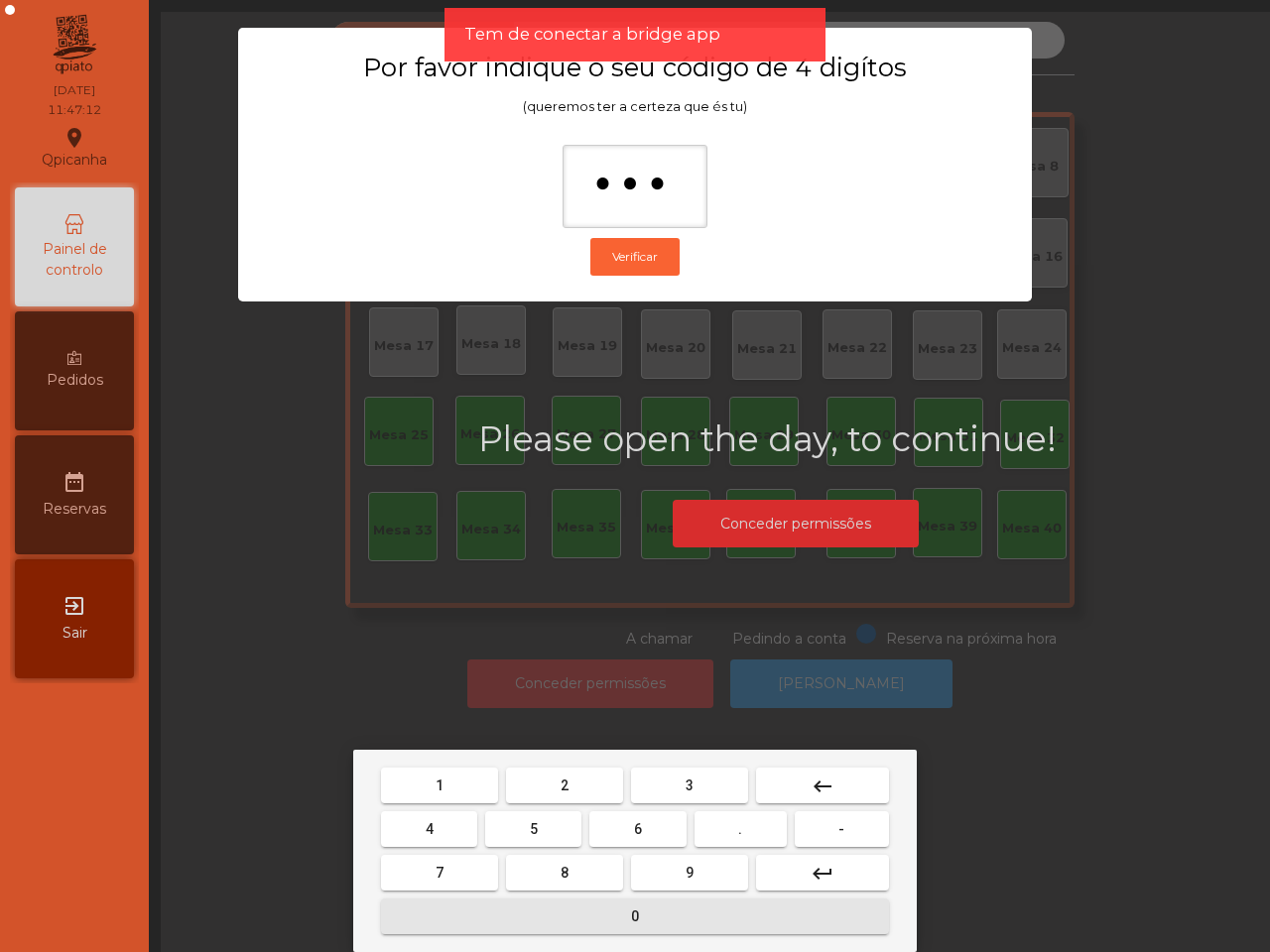 click on "0" at bounding box center (635, 916) 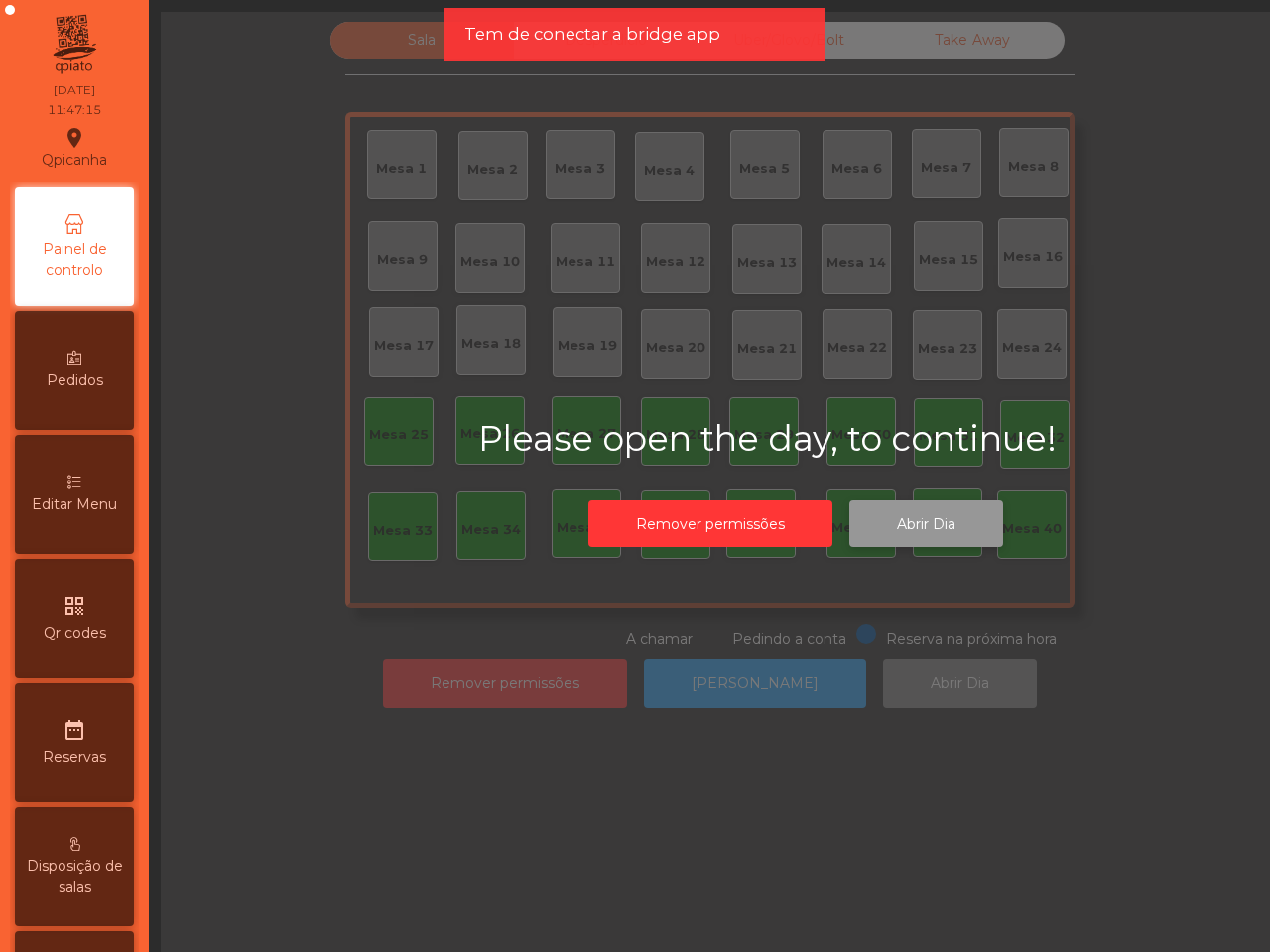 click on "Abrir Dia" 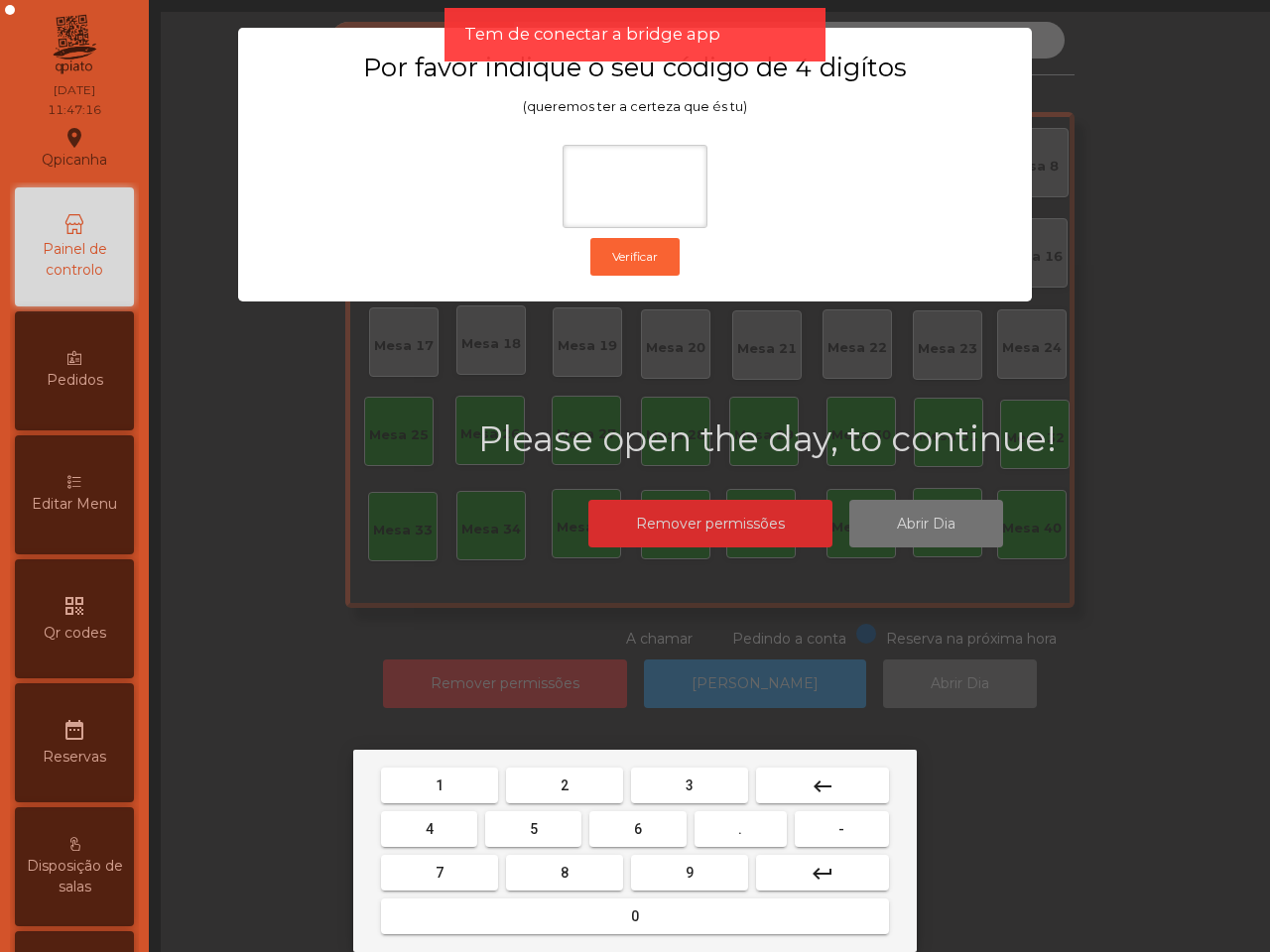 drag, startPoint x: 437, startPoint y: 776, endPoint x: 456, endPoint y: 781, distance: 19.646883 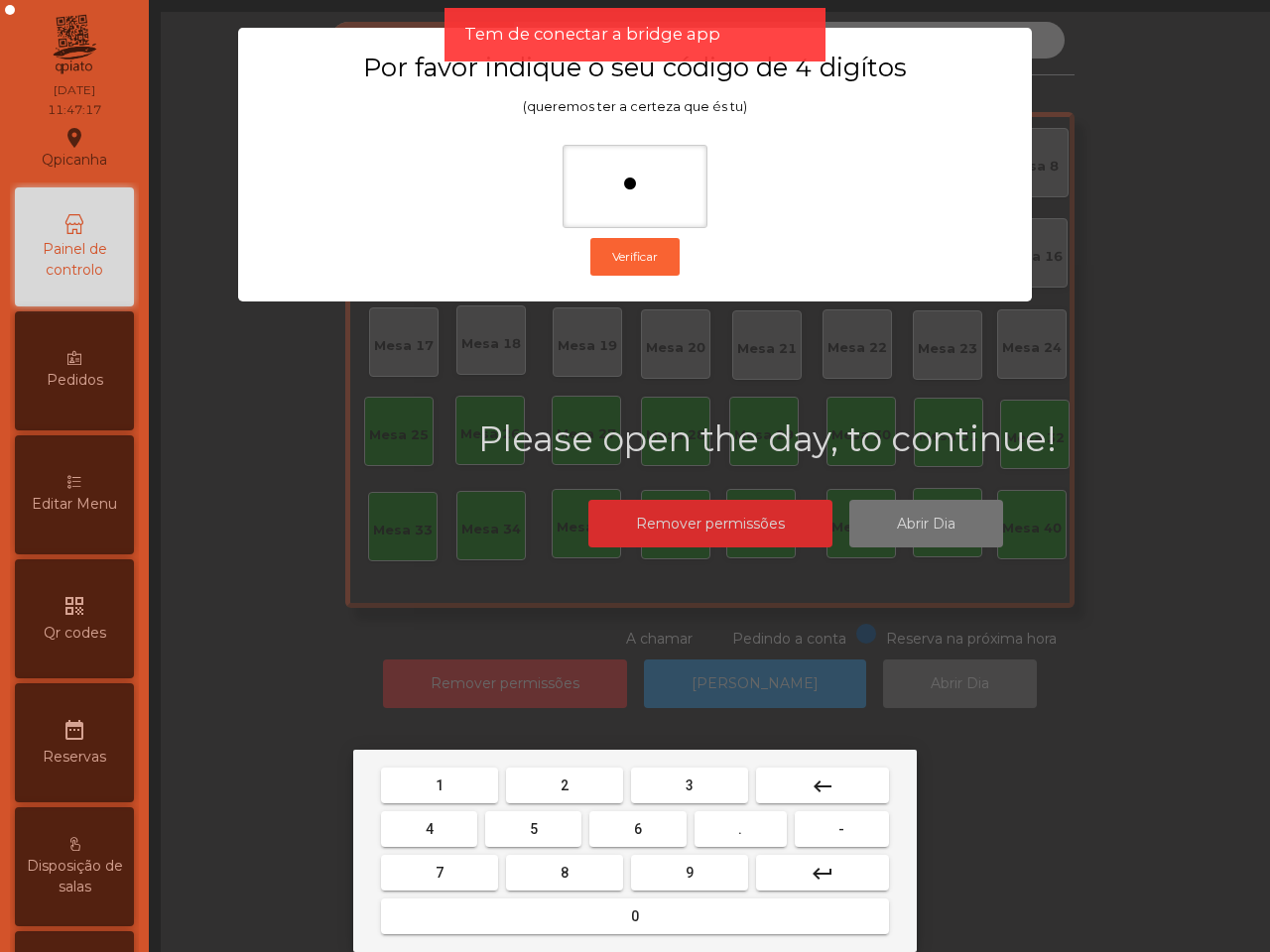 click on "9" at bounding box center [690, 873] 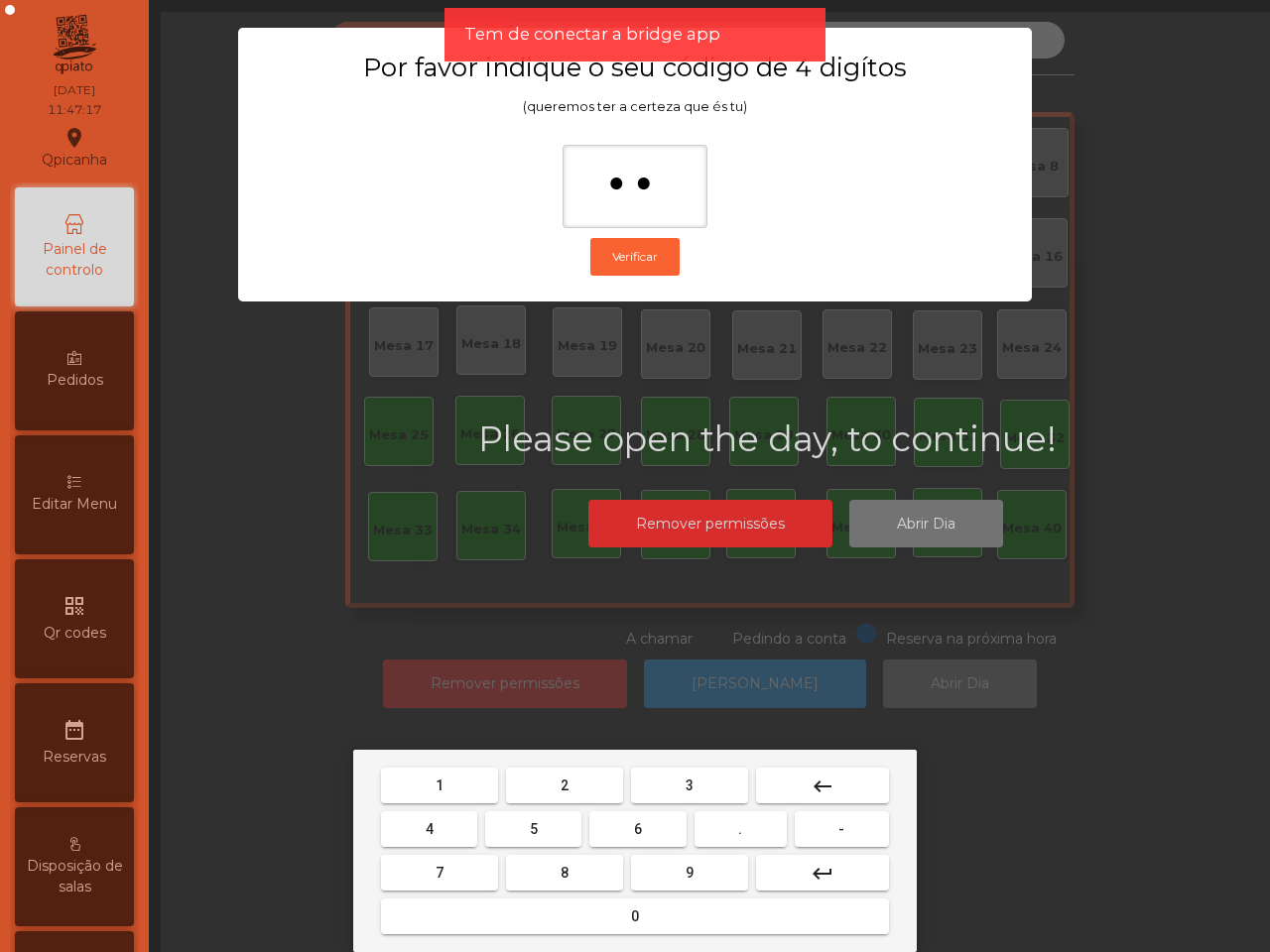 click on "4" at bounding box center [429, 829] 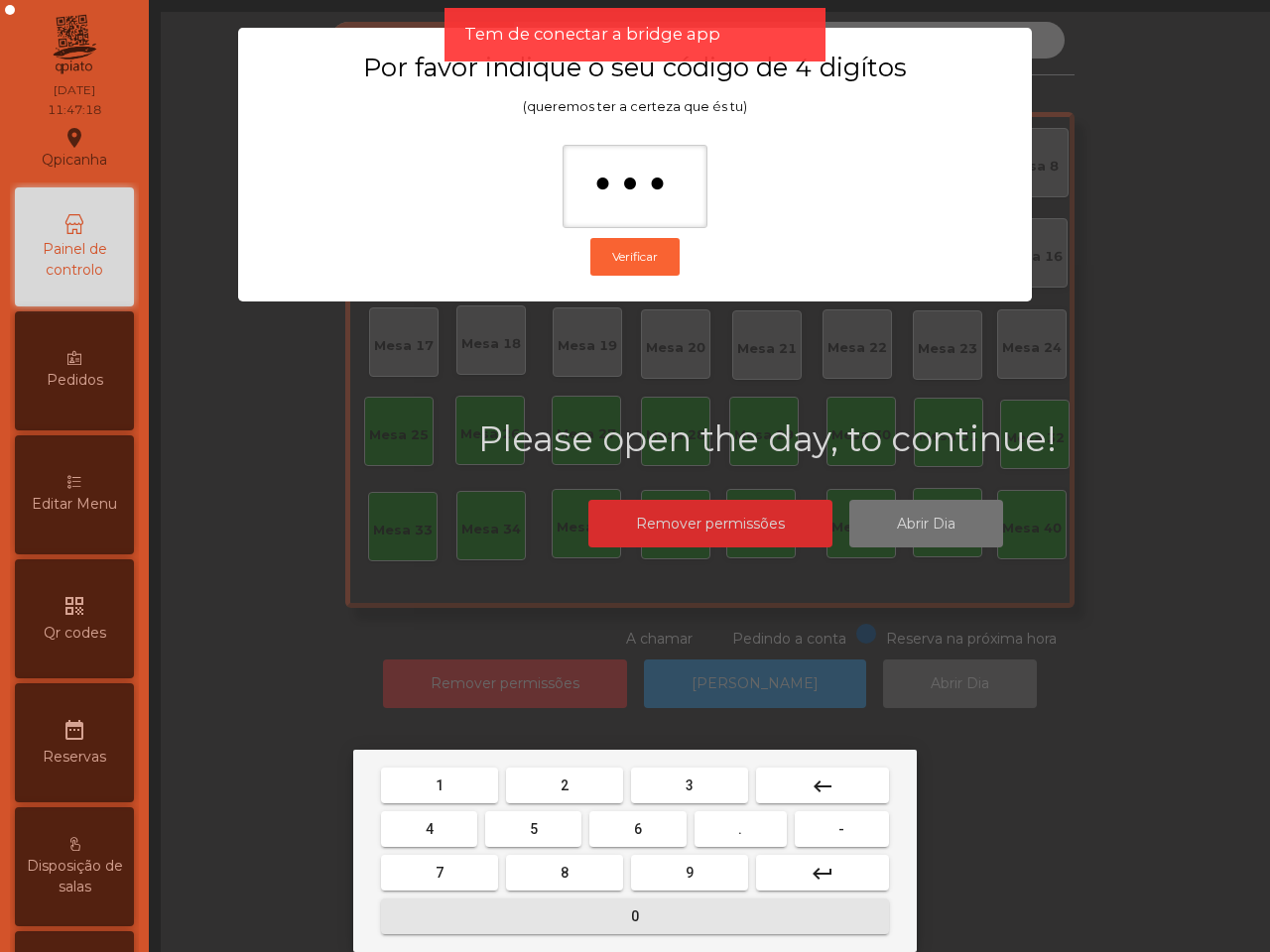 click on "0" at bounding box center (635, 916) 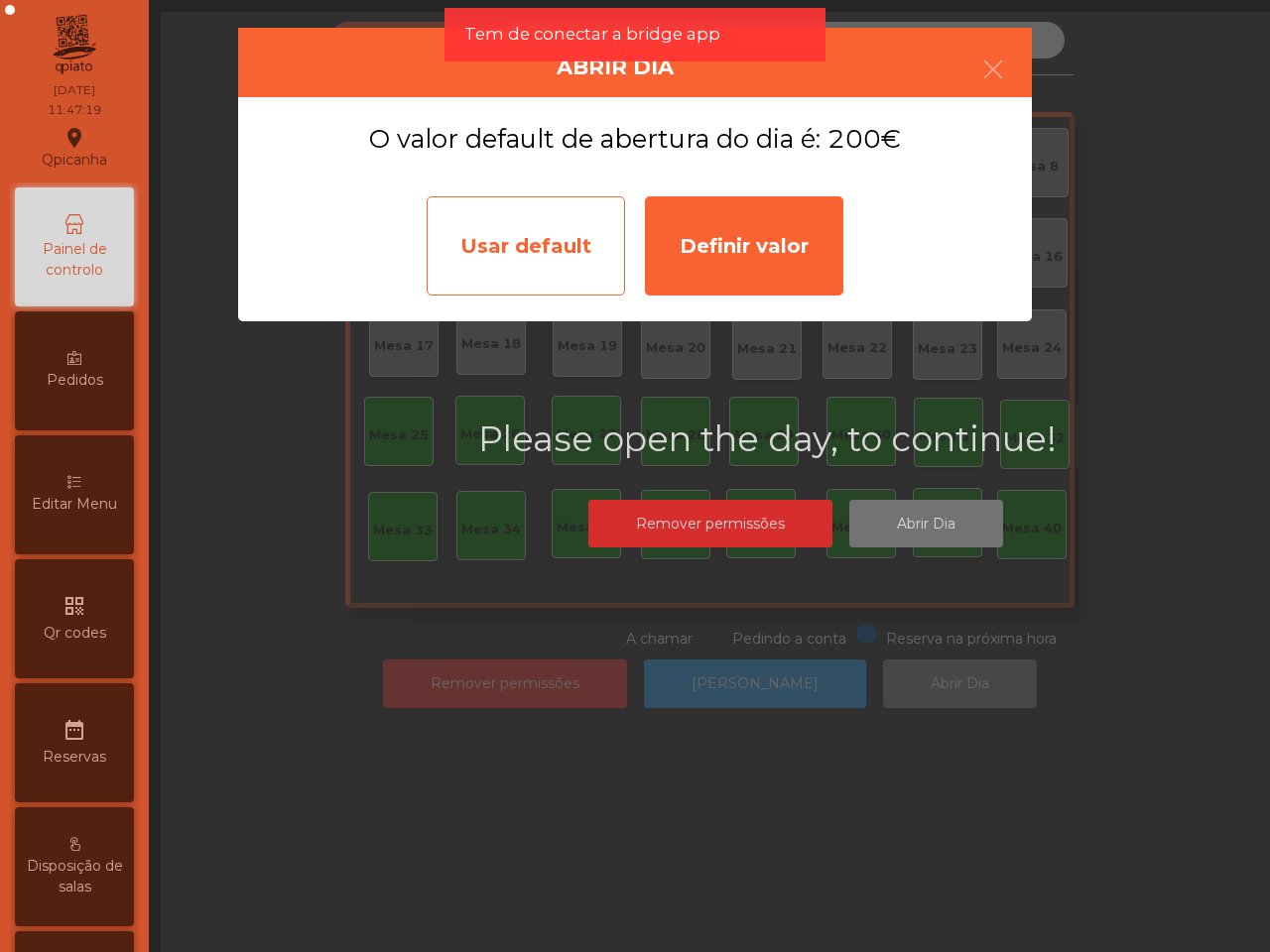 click on "Usar default" 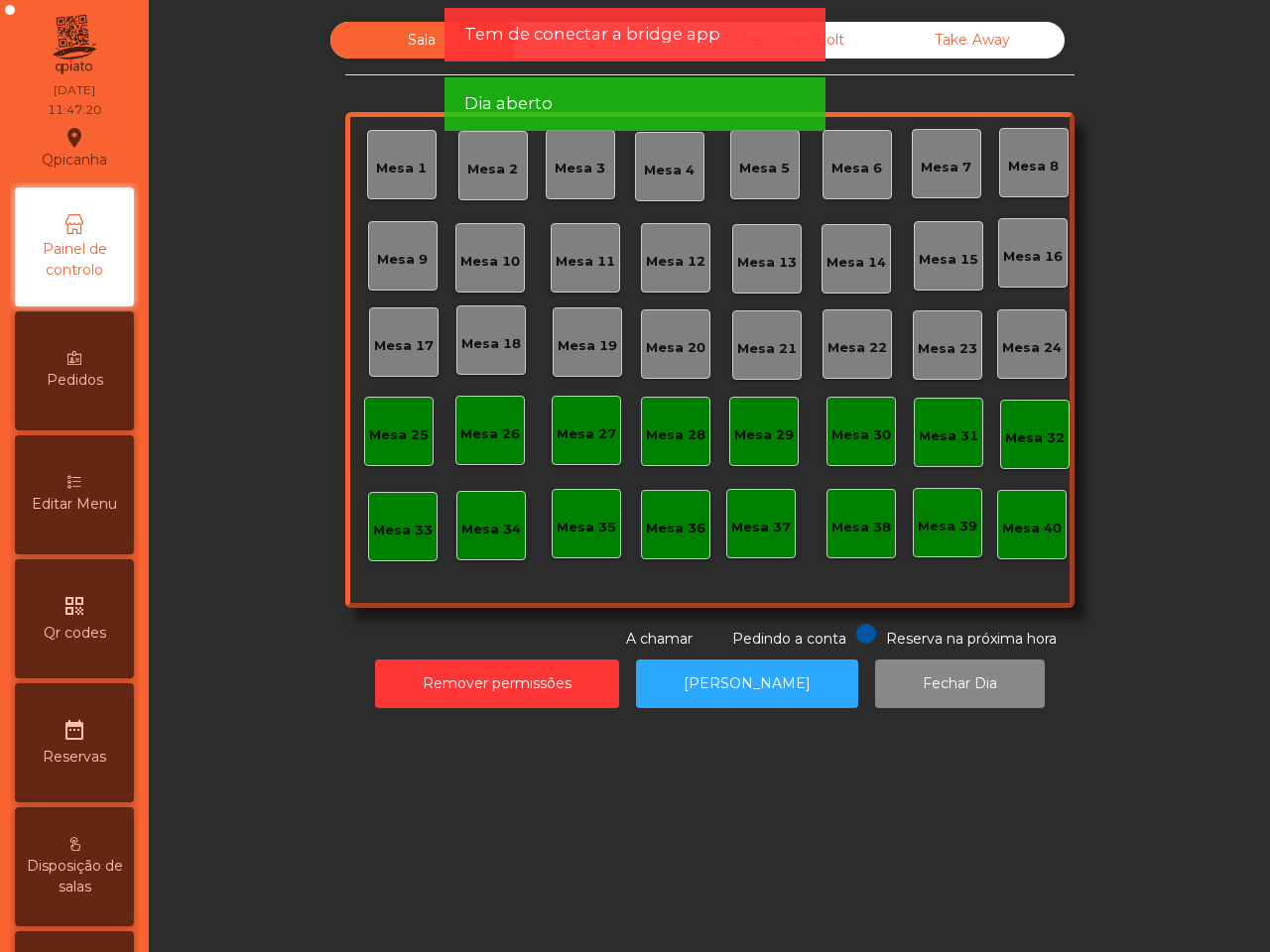 click on "Tem de conectar a bridge app" 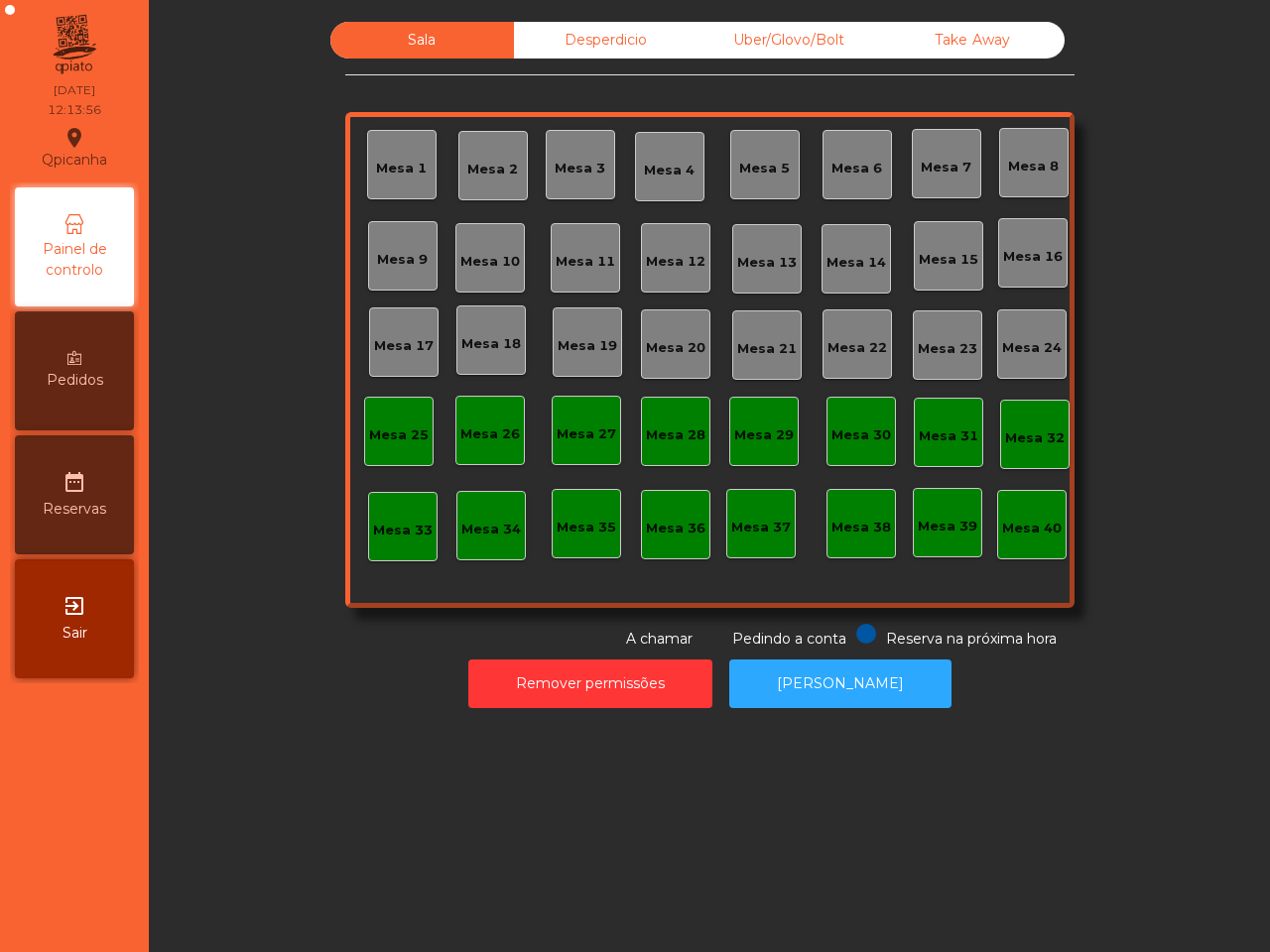 click on "Uber/Glovo/Bolt" 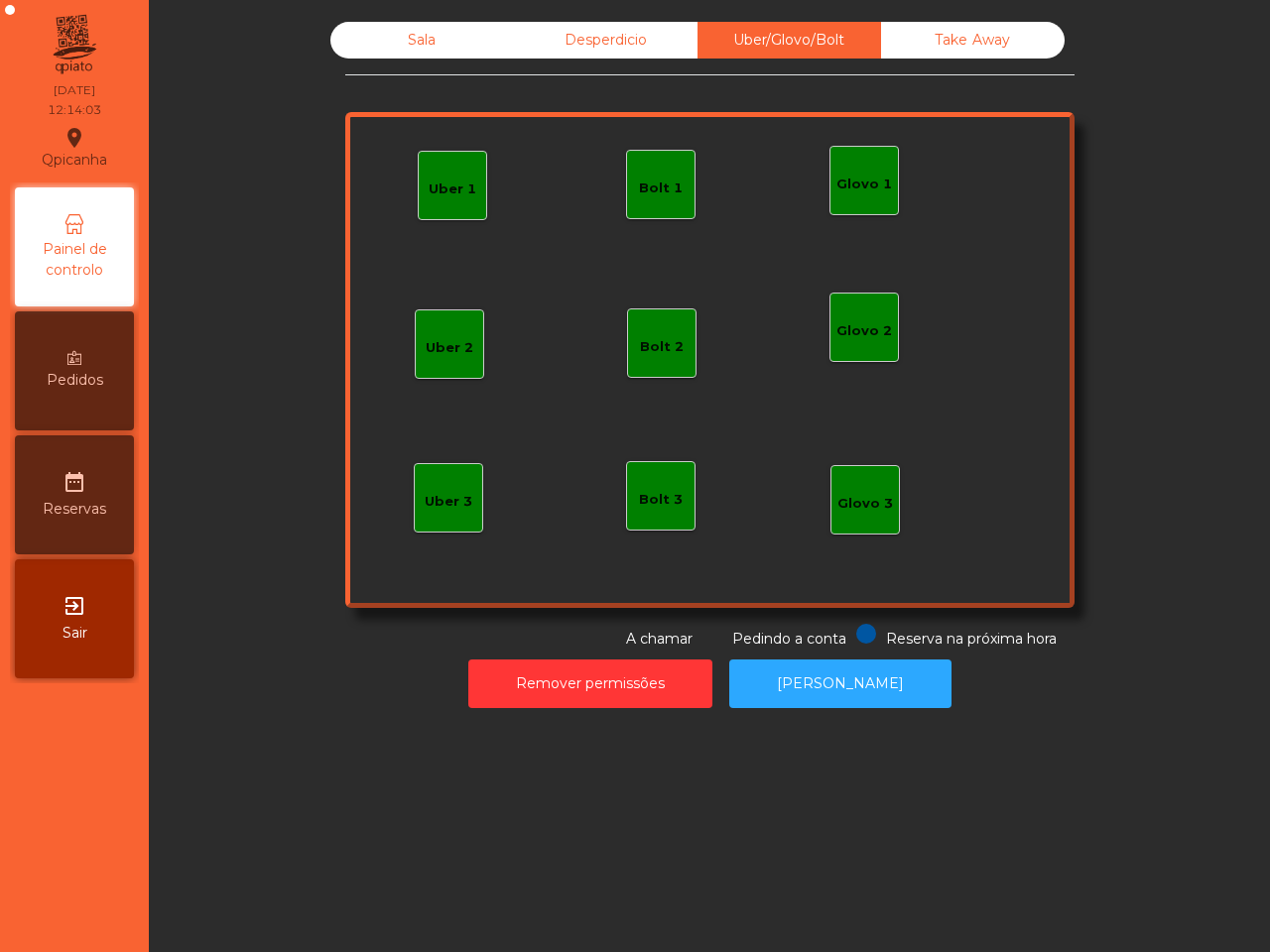 click on "Uber 1" 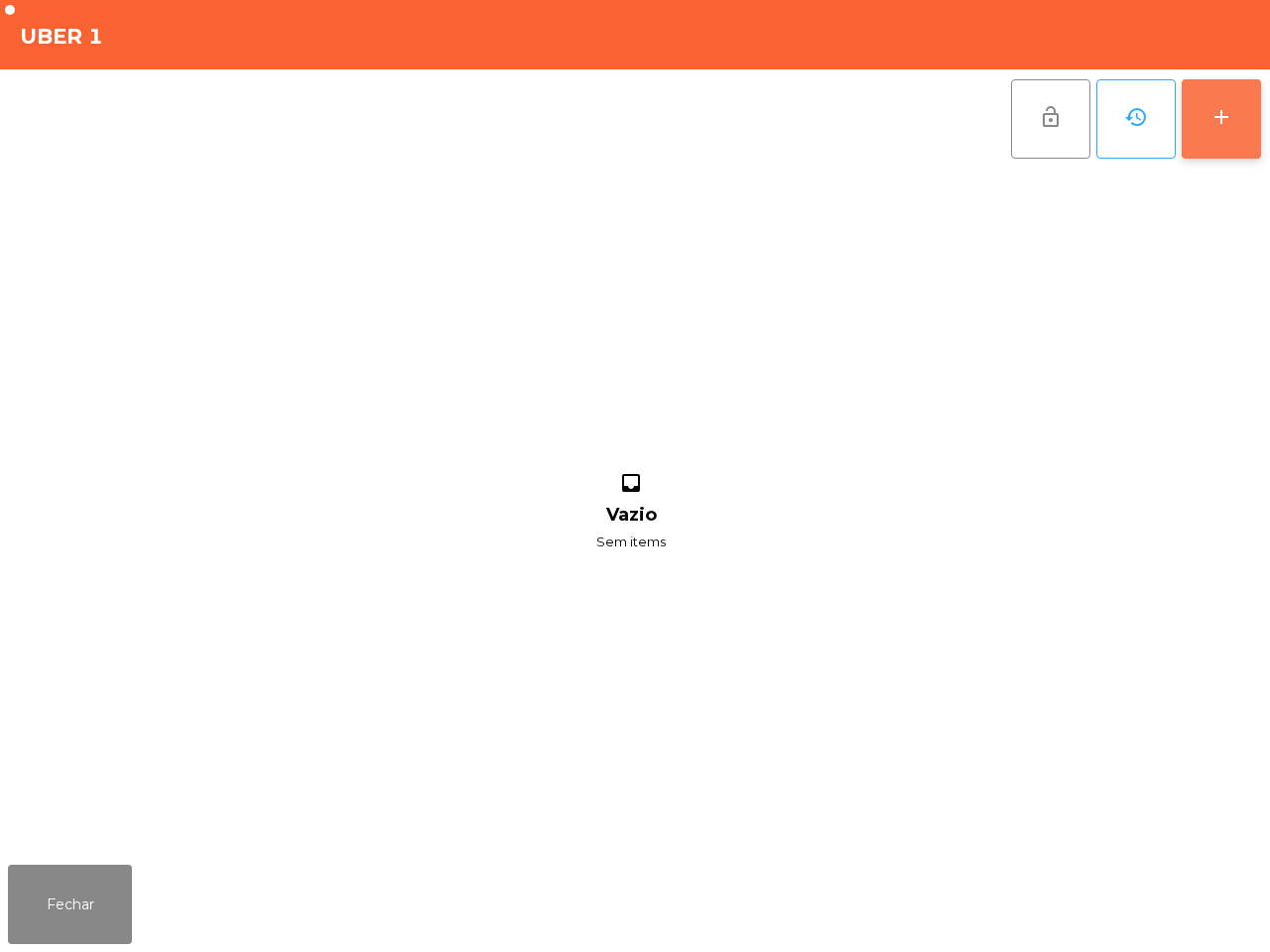 click on "add" 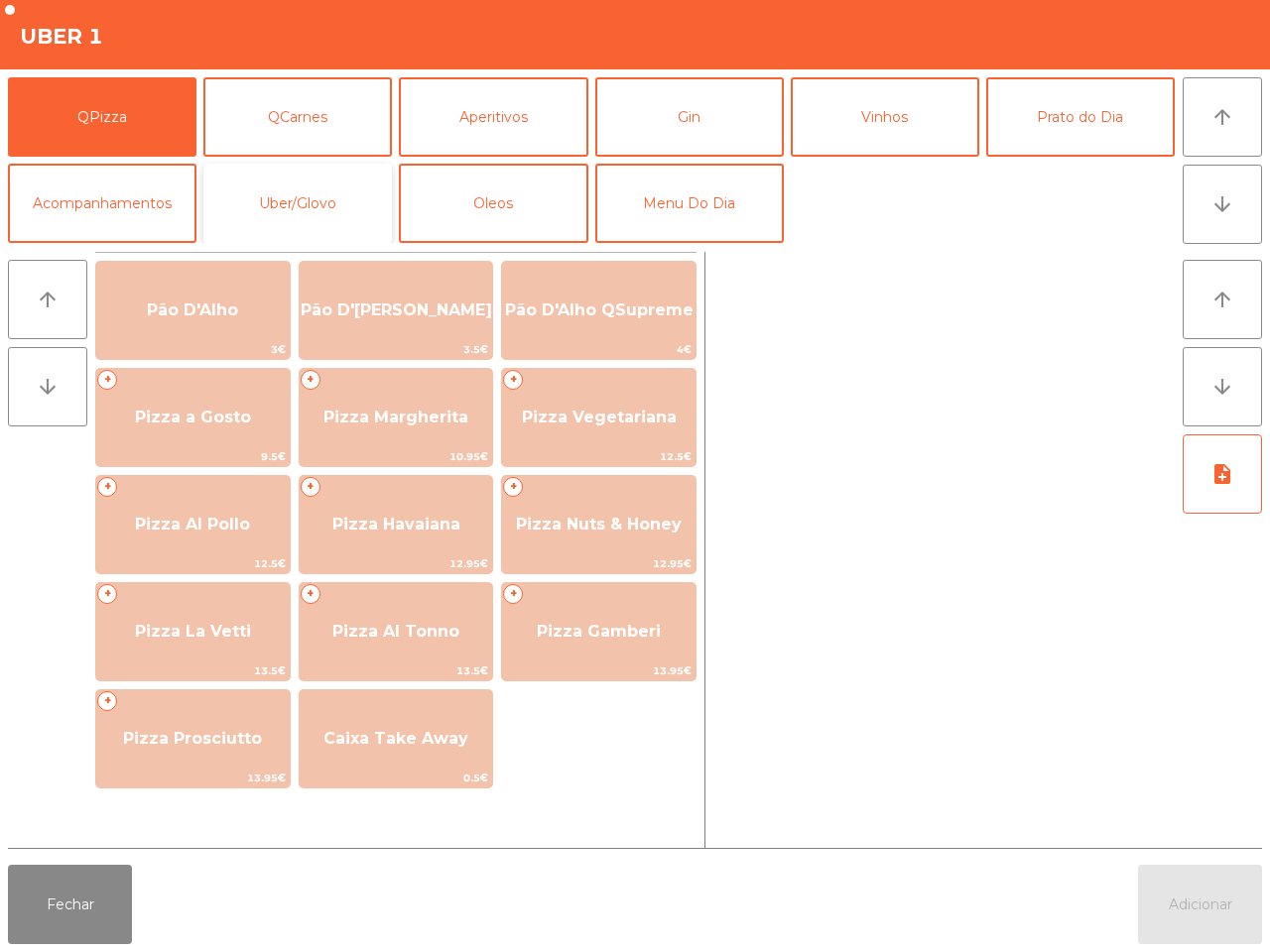 click on "Uber/Glovo" 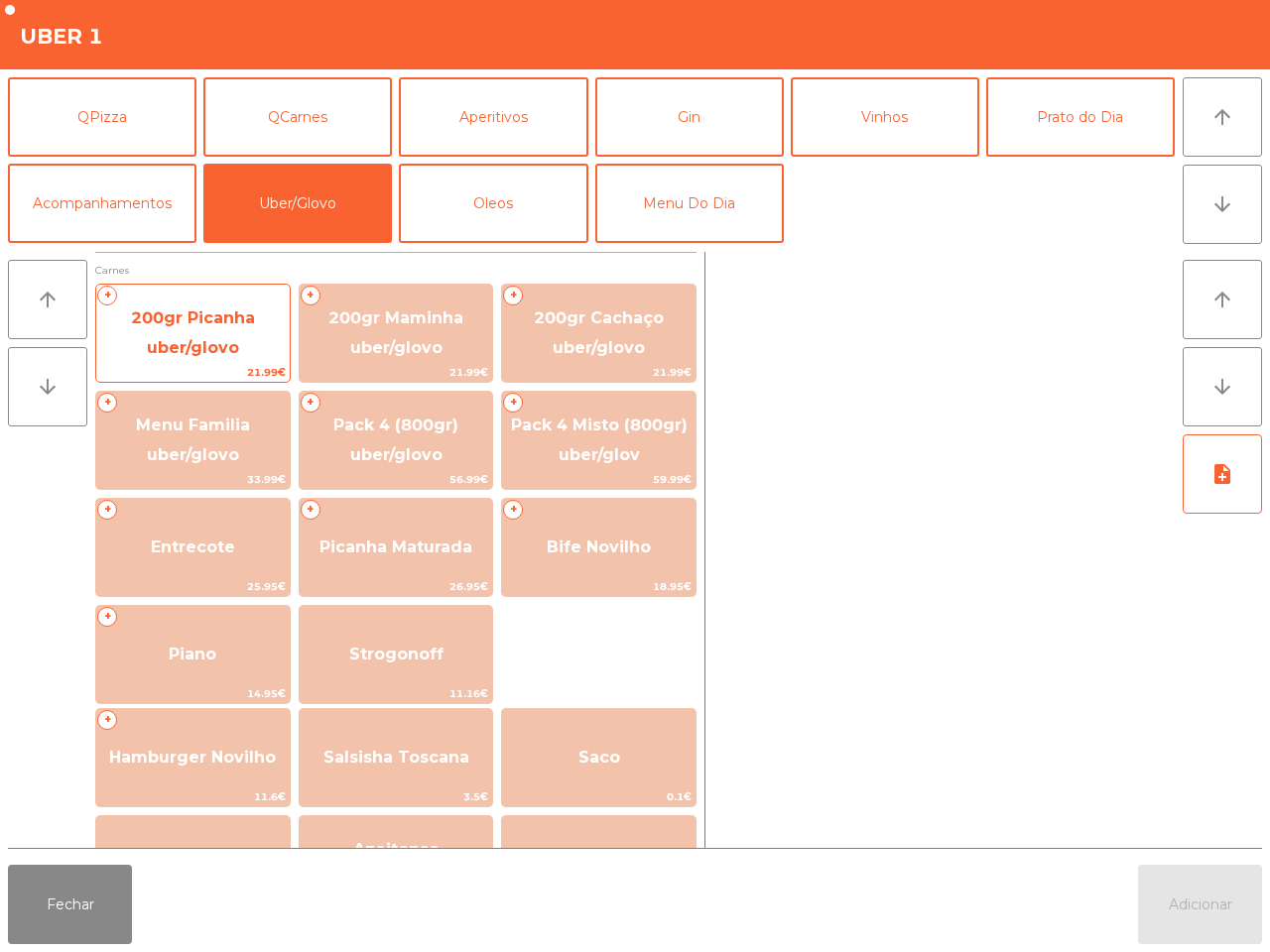 click on "200gr Picanha uber/glovo" 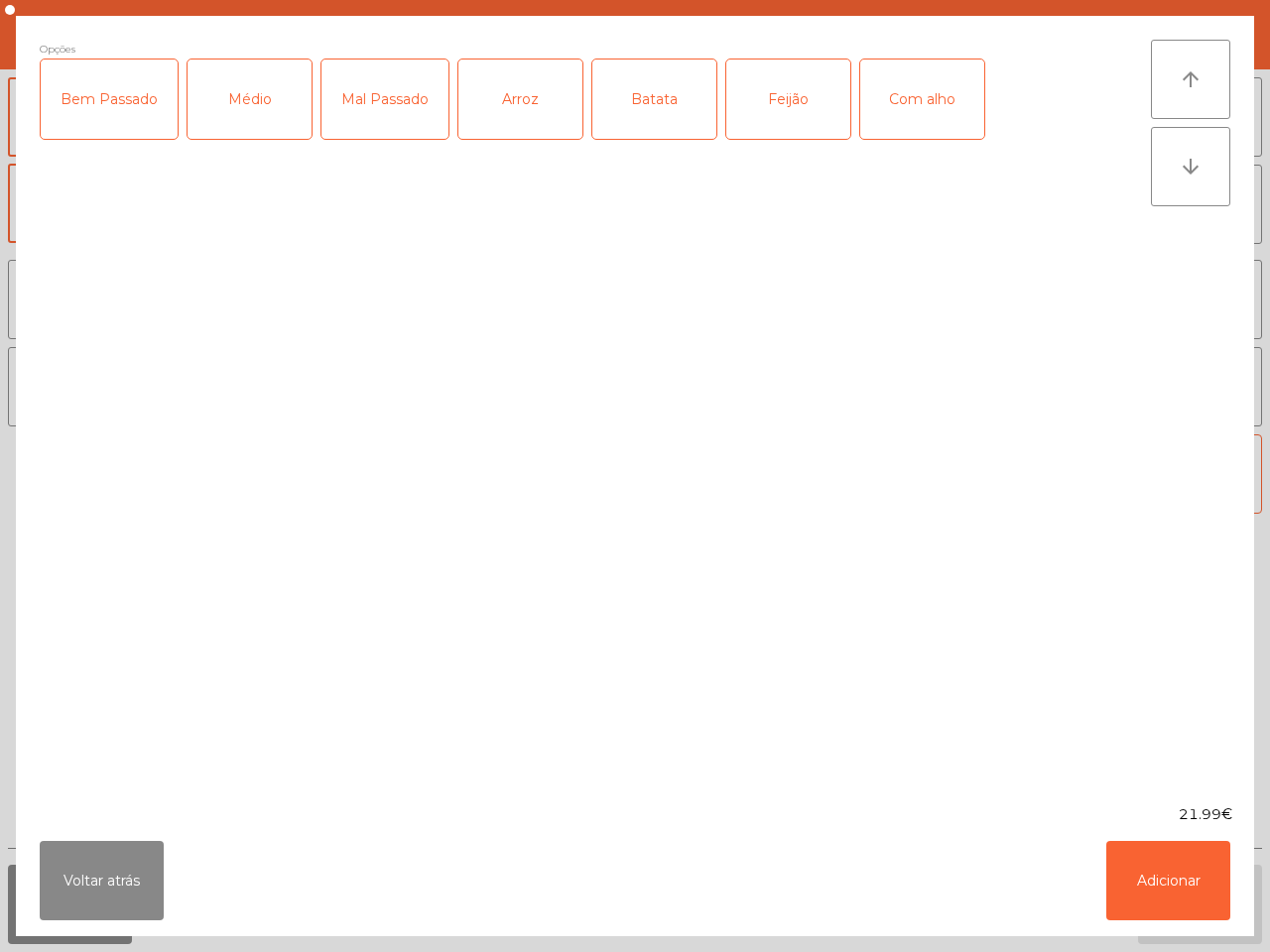 click on "Médio" 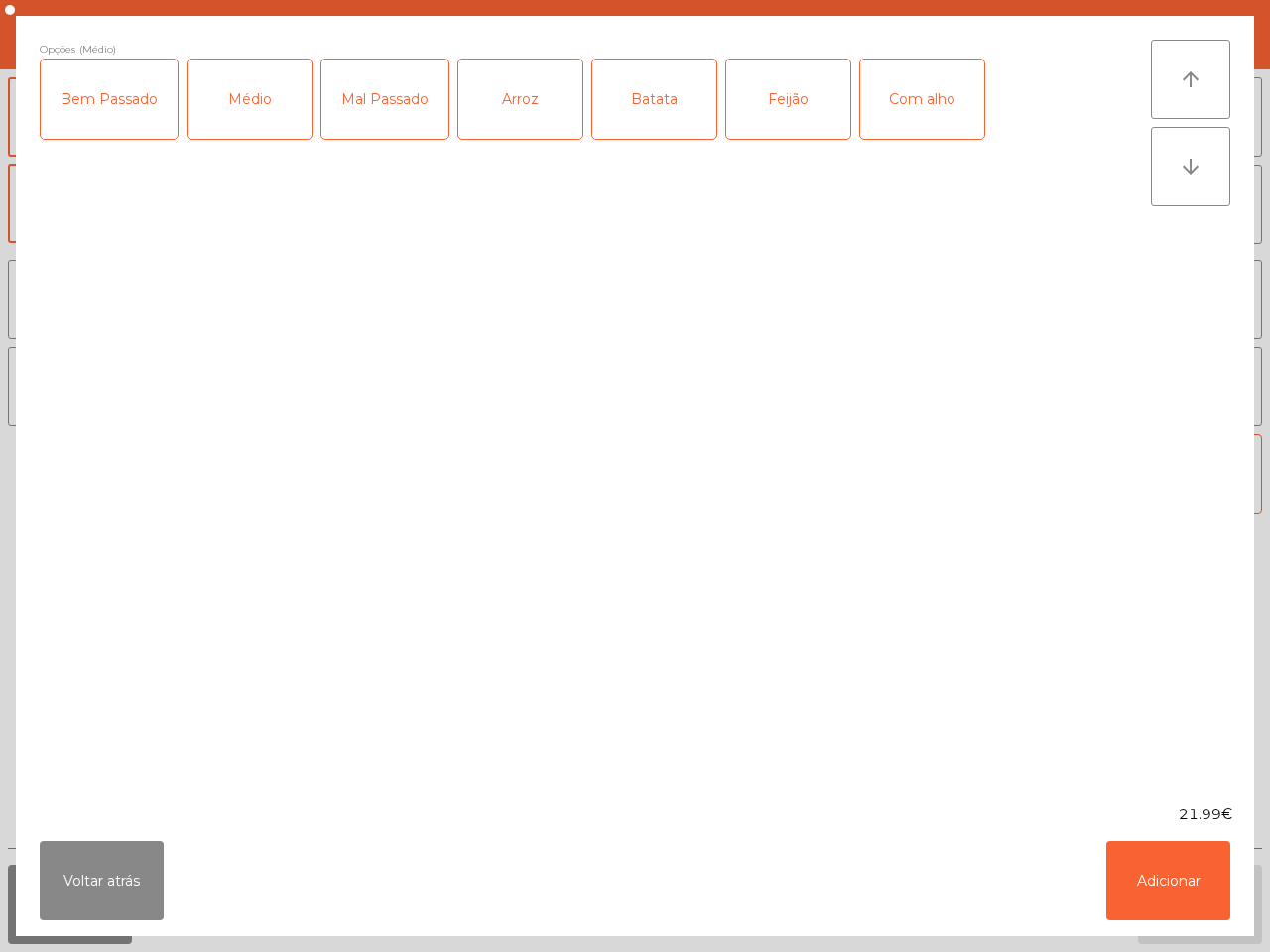 click on "Arroz" 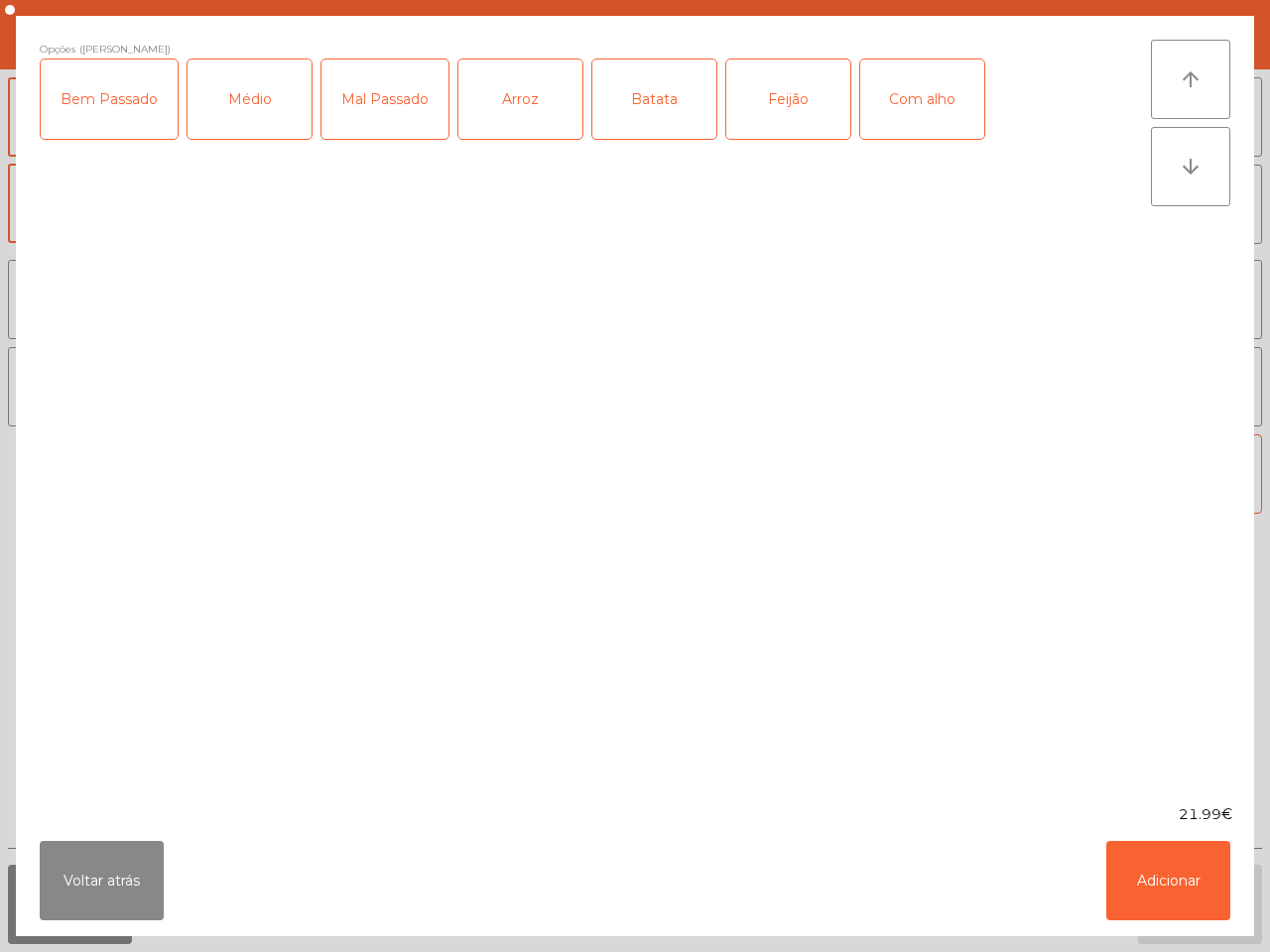drag, startPoint x: 631, startPoint y: 104, endPoint x: 680, endPoint y: 102, distance: 49.0408 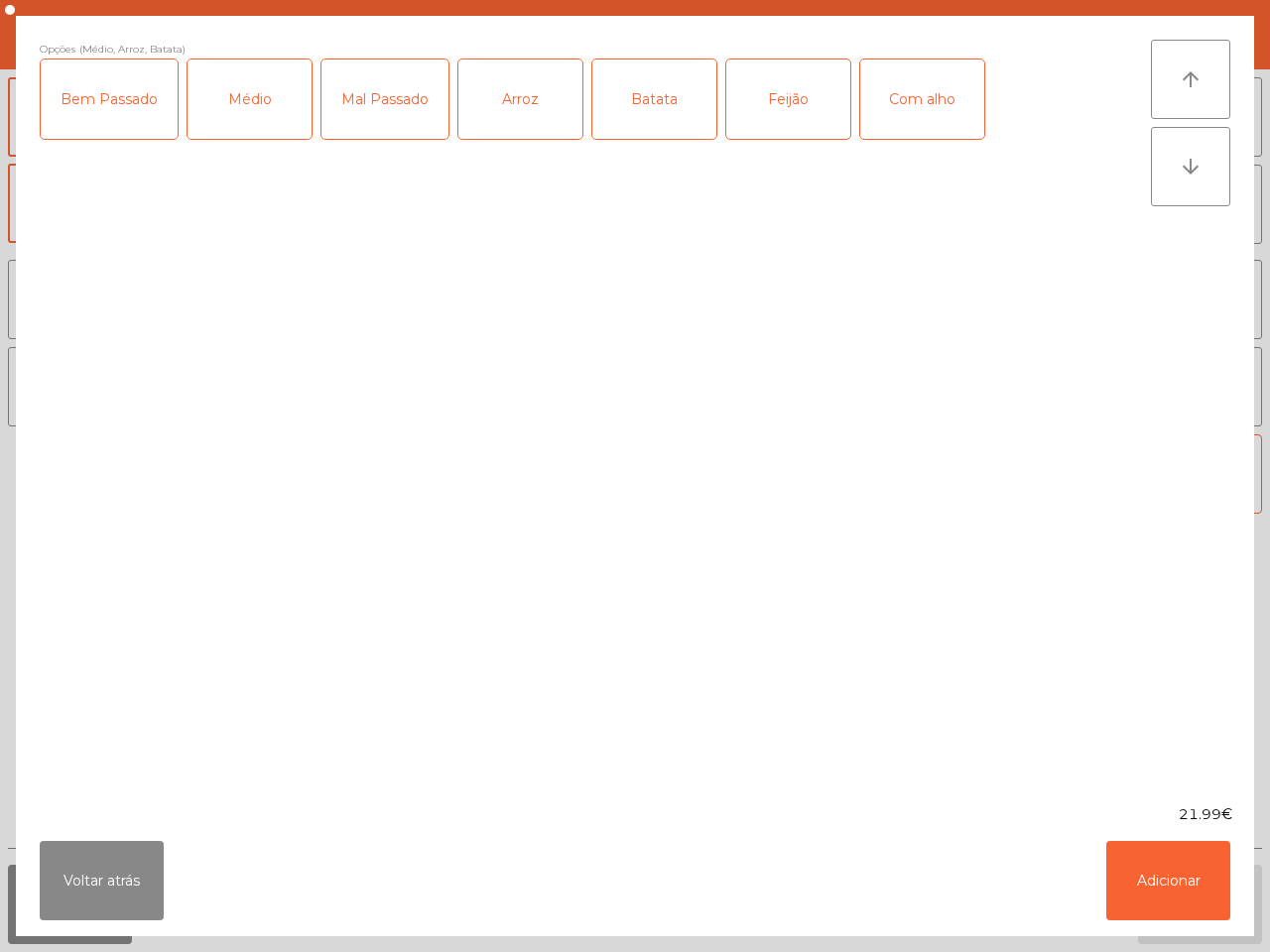 click on "Feijão" 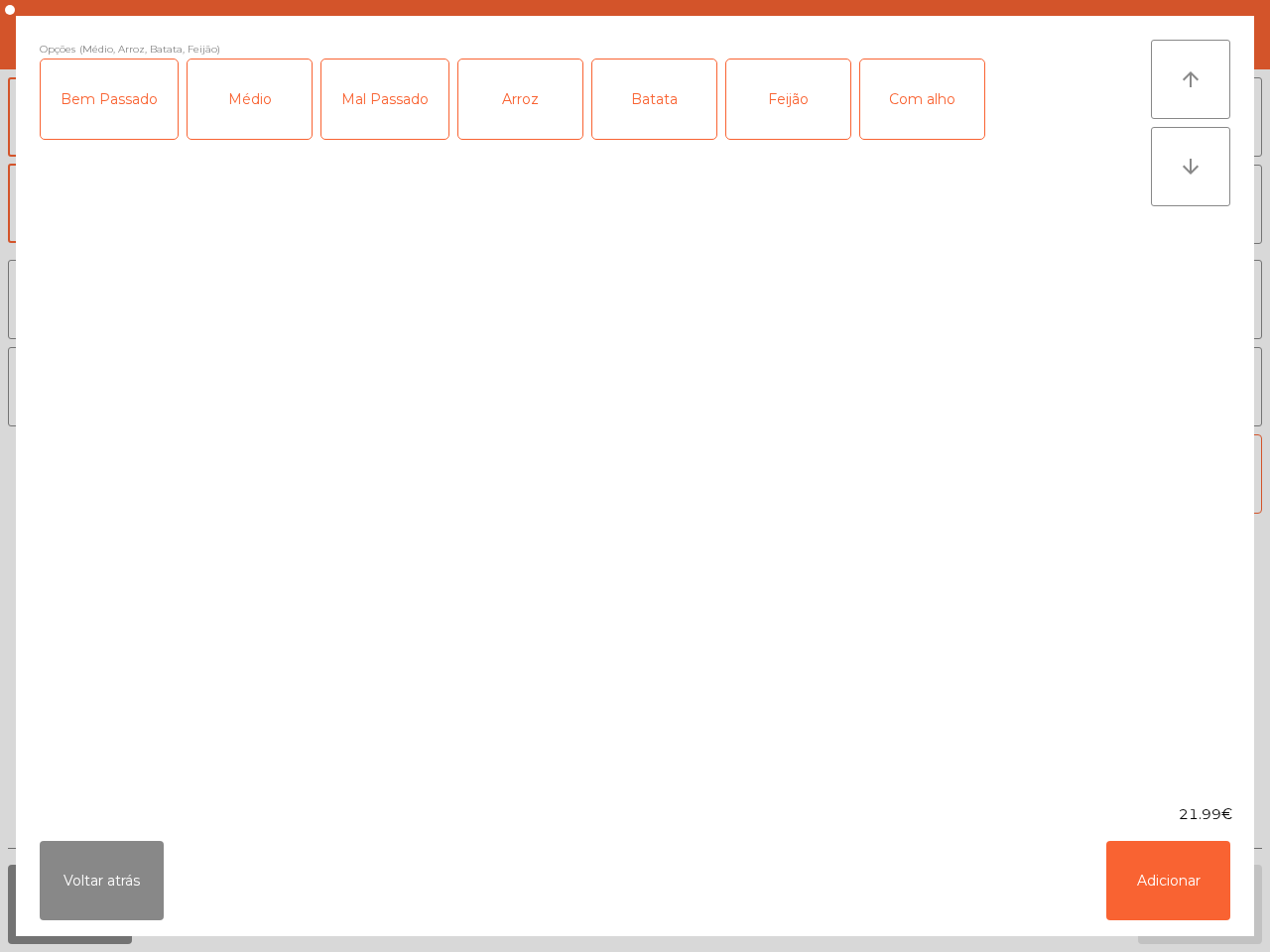 click on "Com alho" 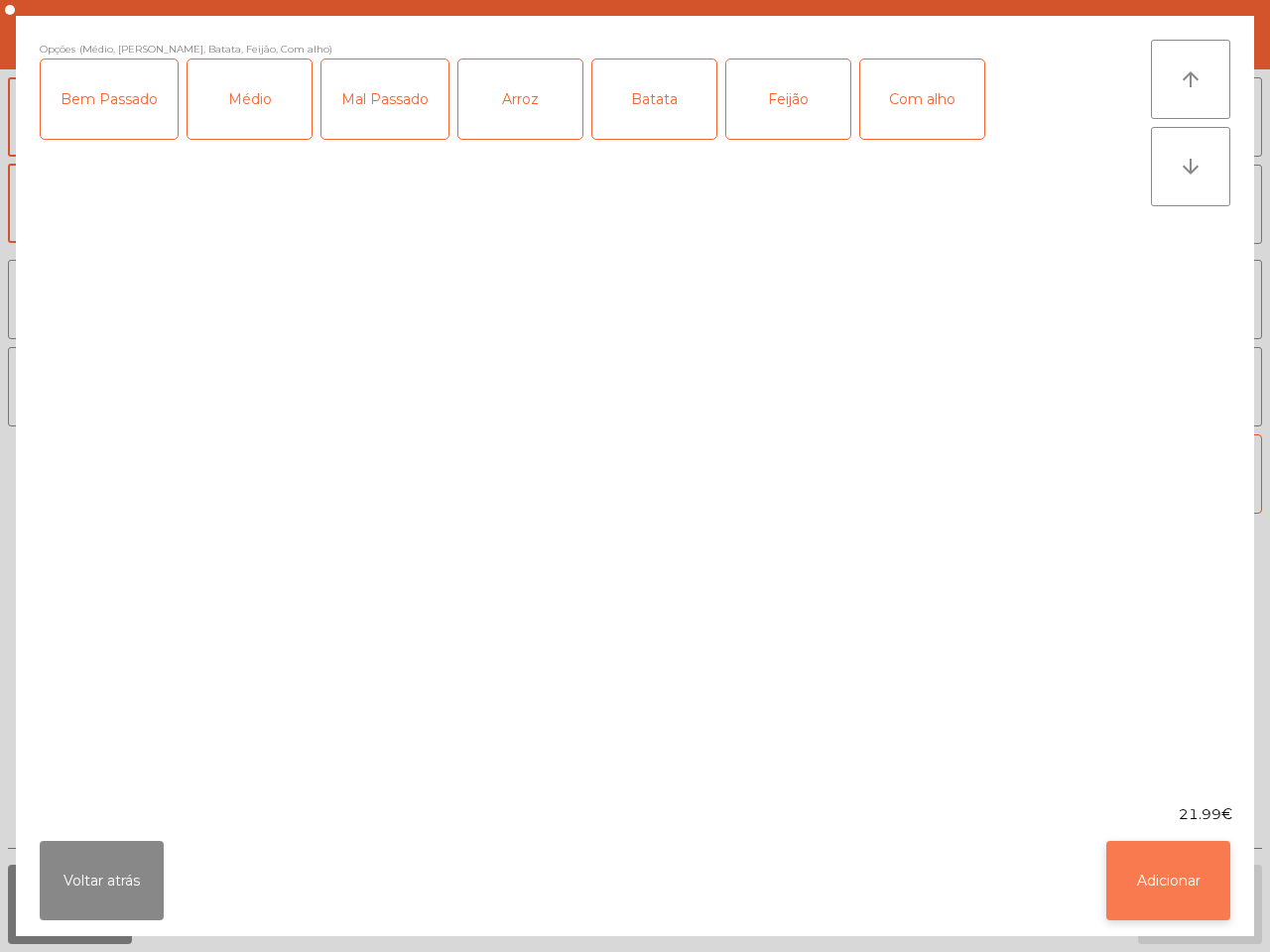 click on "Adicionar" 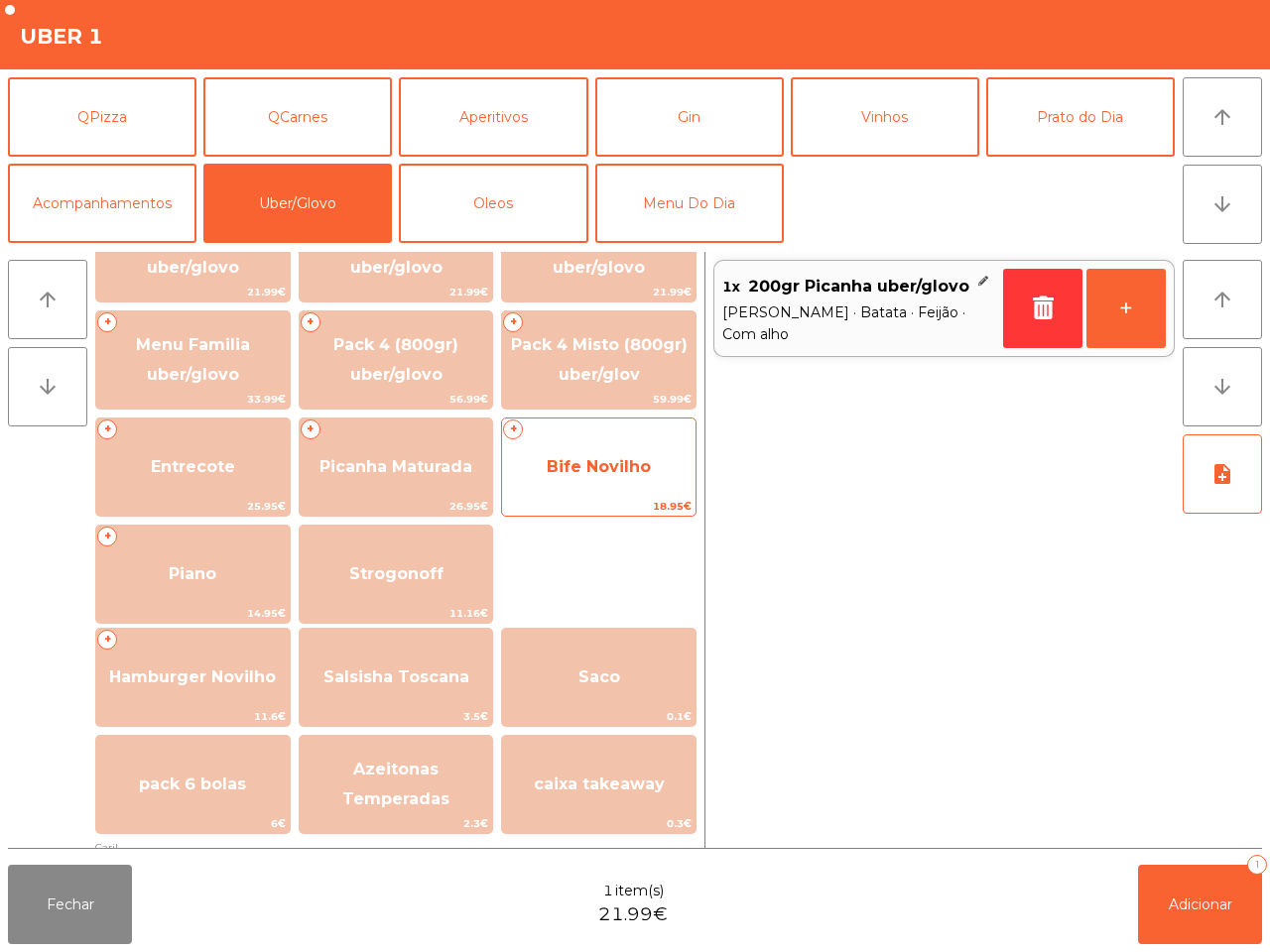 scroll, scrollTop: 124, scrollLeft: 0, axis: vertical 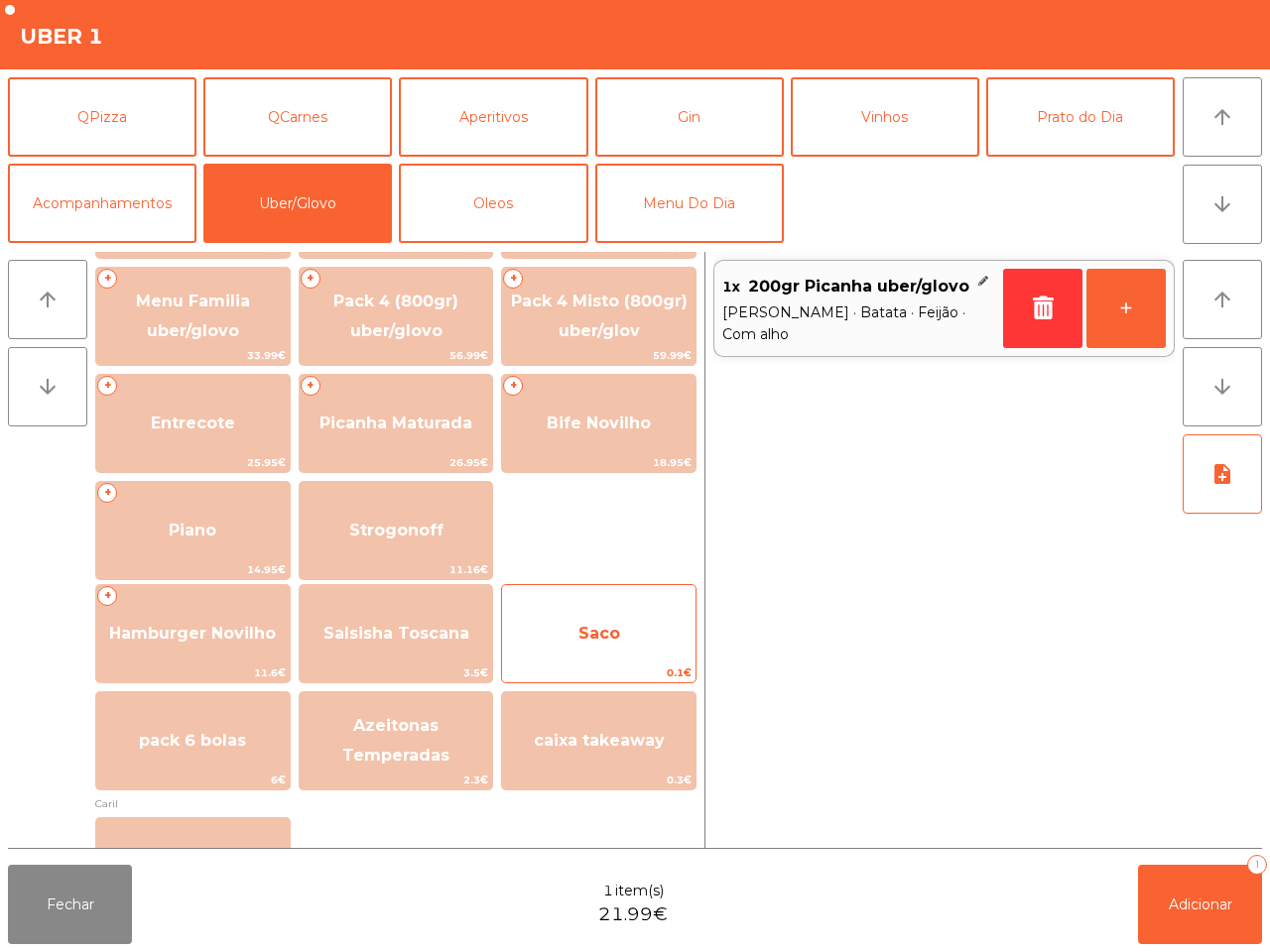 click on "Saco" 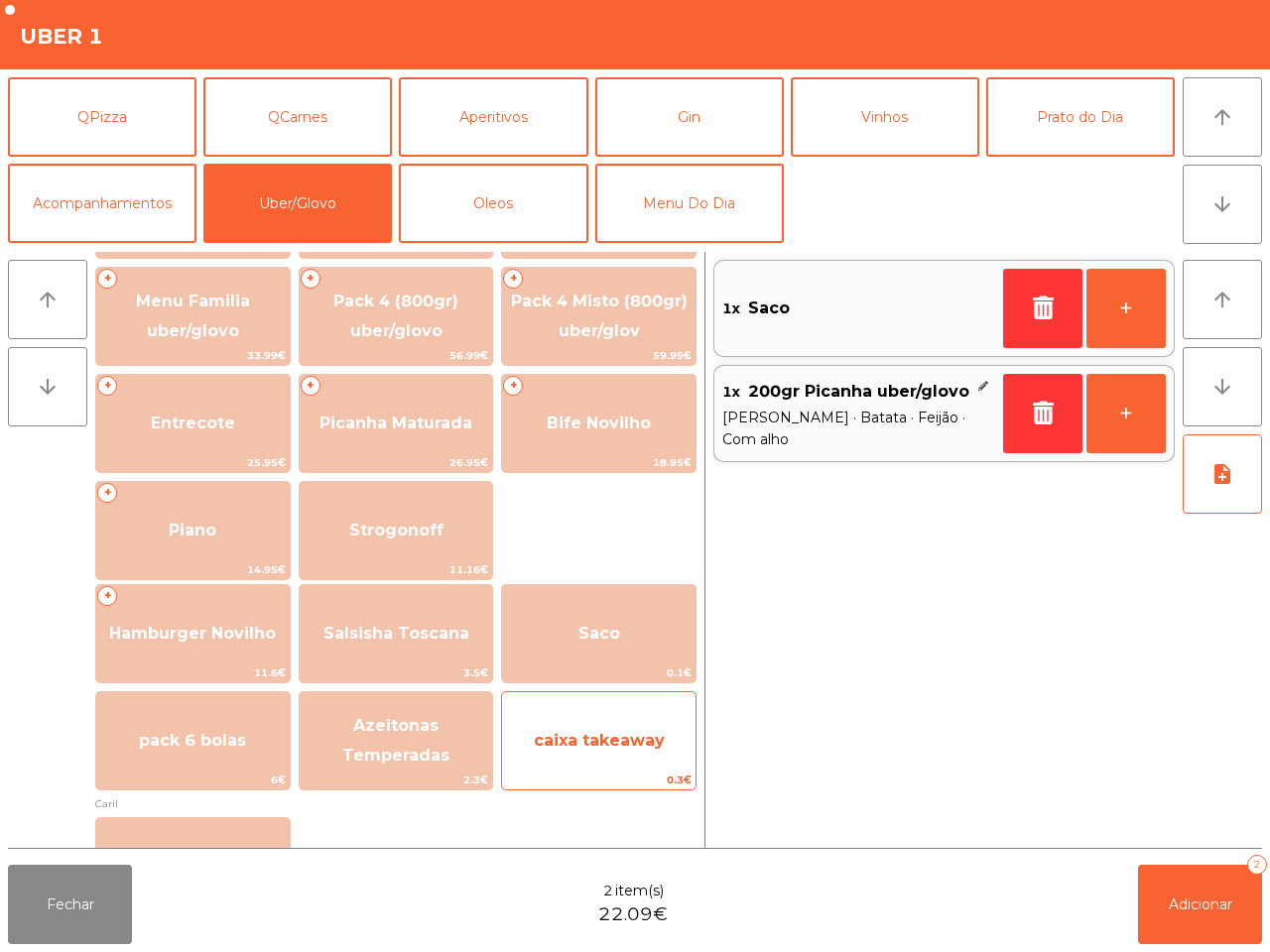click on "caixa takeaway    0.3€" 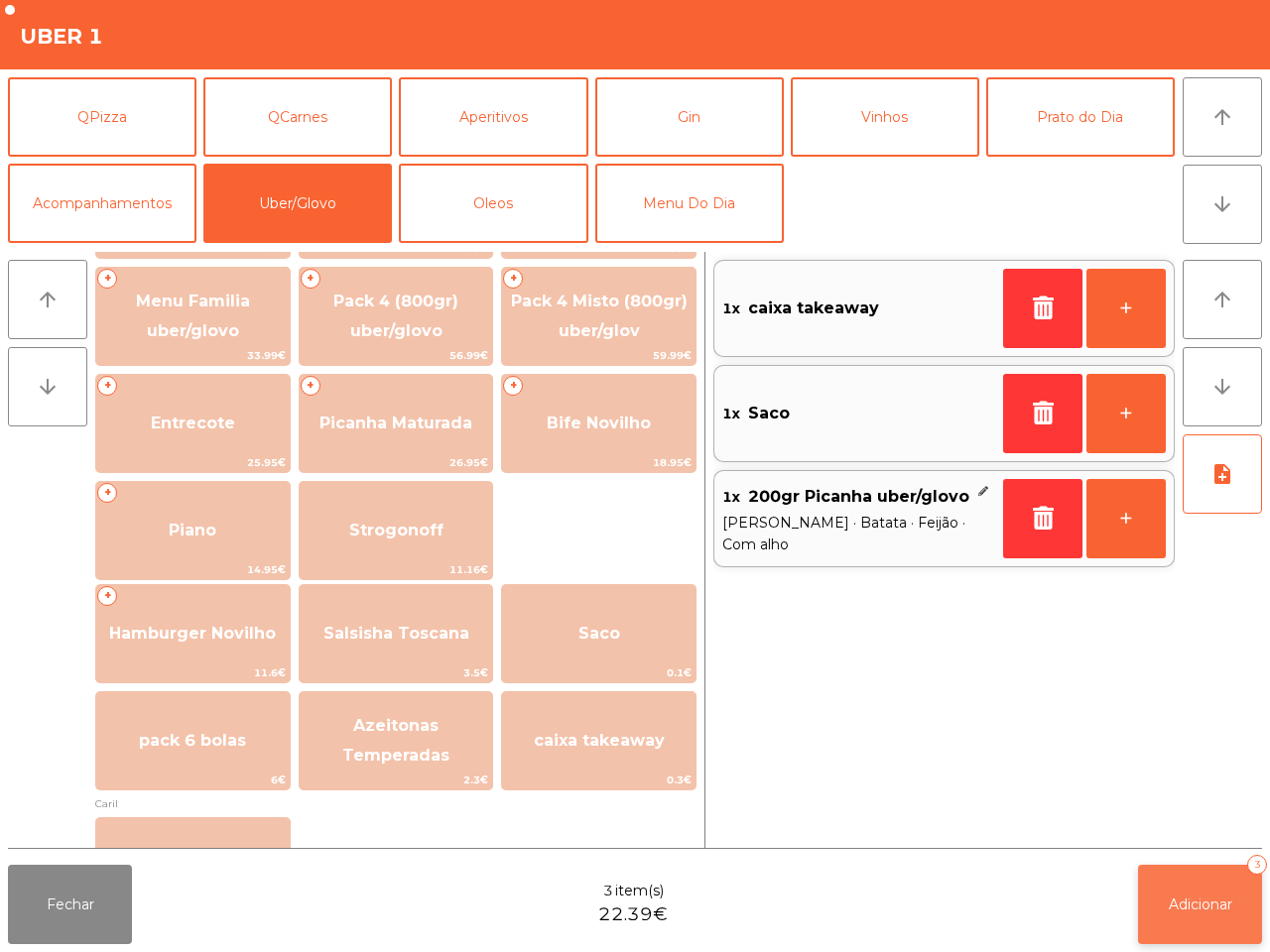 click on "Adicionar" 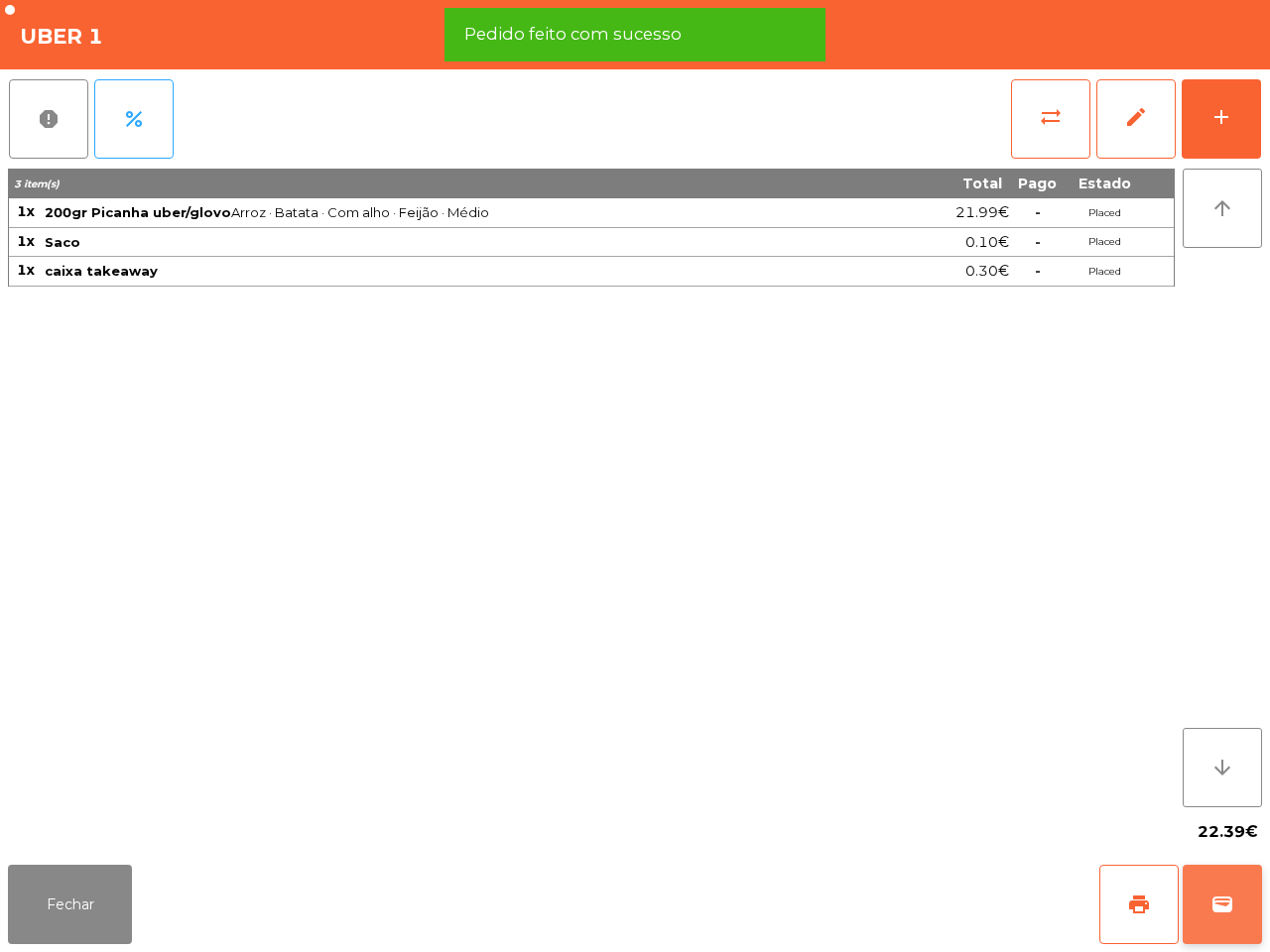 click on "wallet" 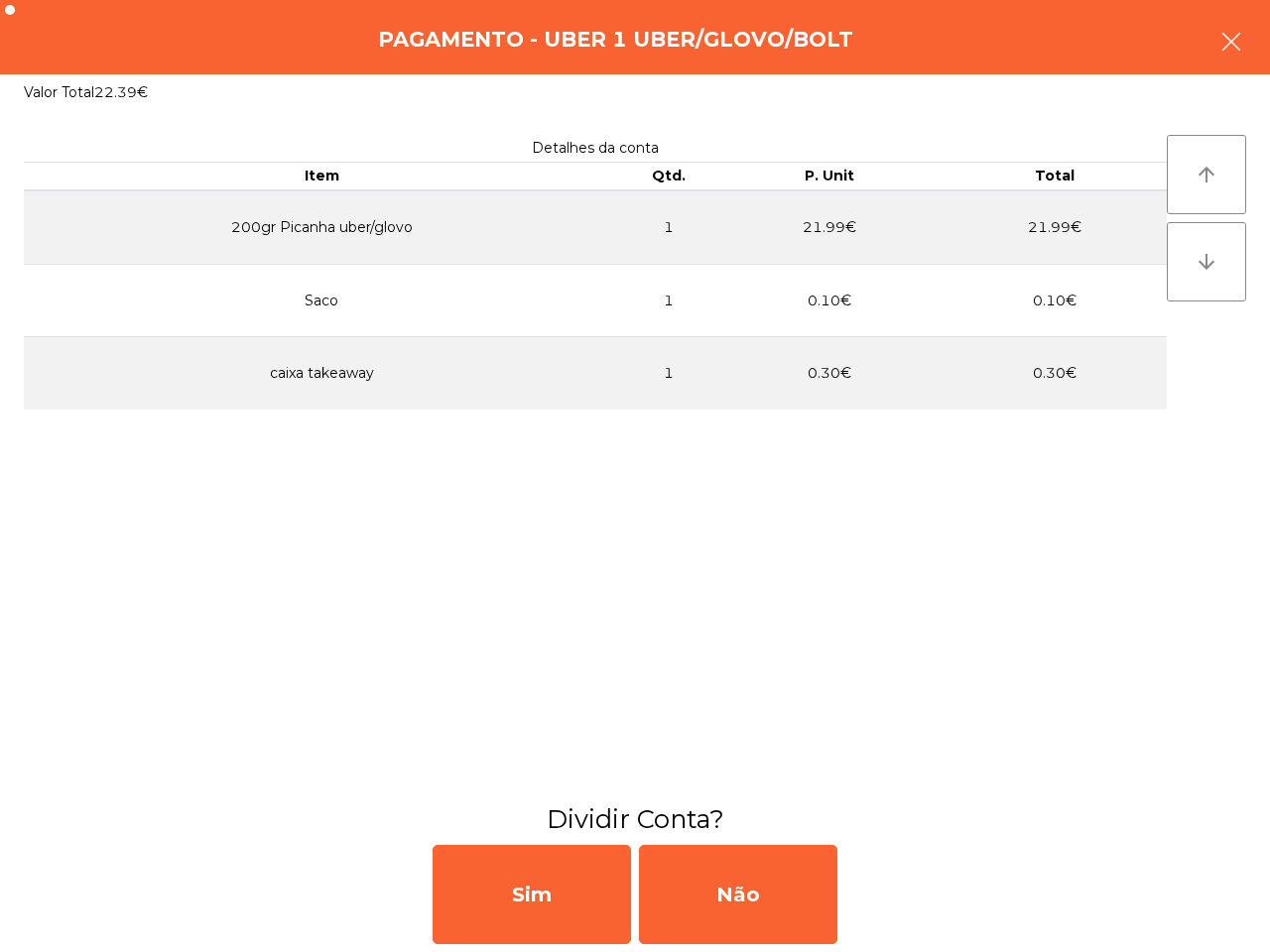 click 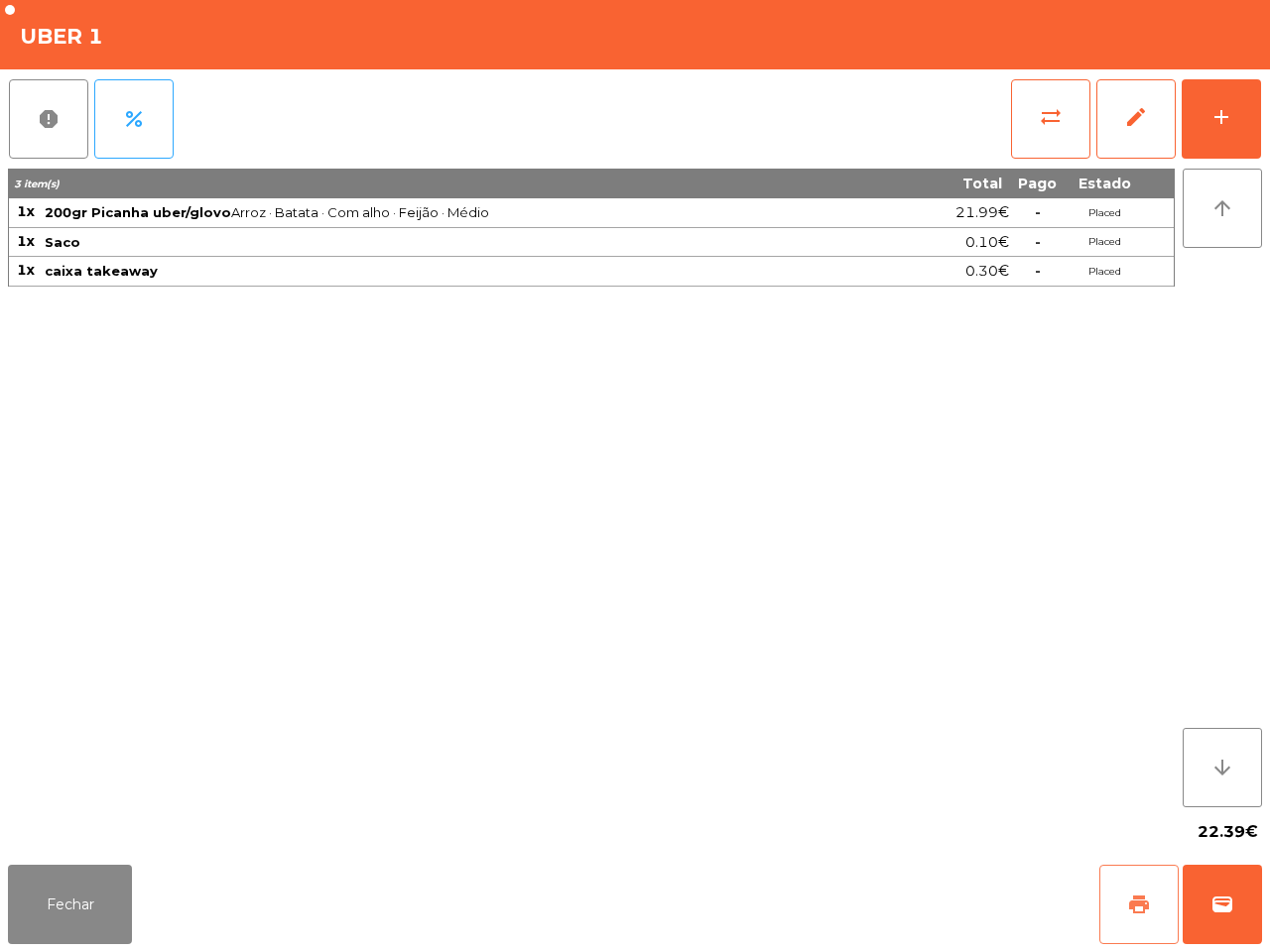 click on "print" 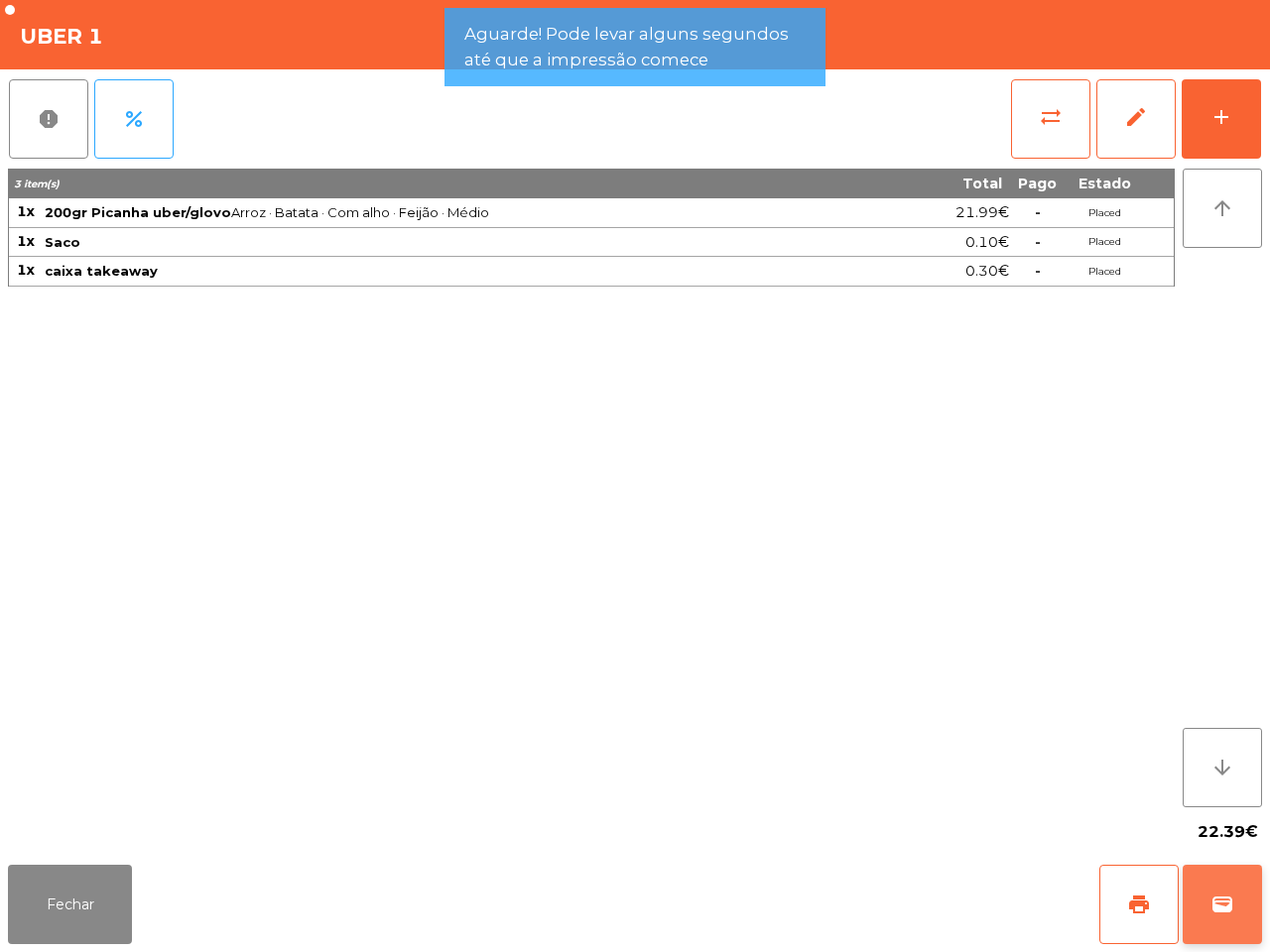 click on "wallet" 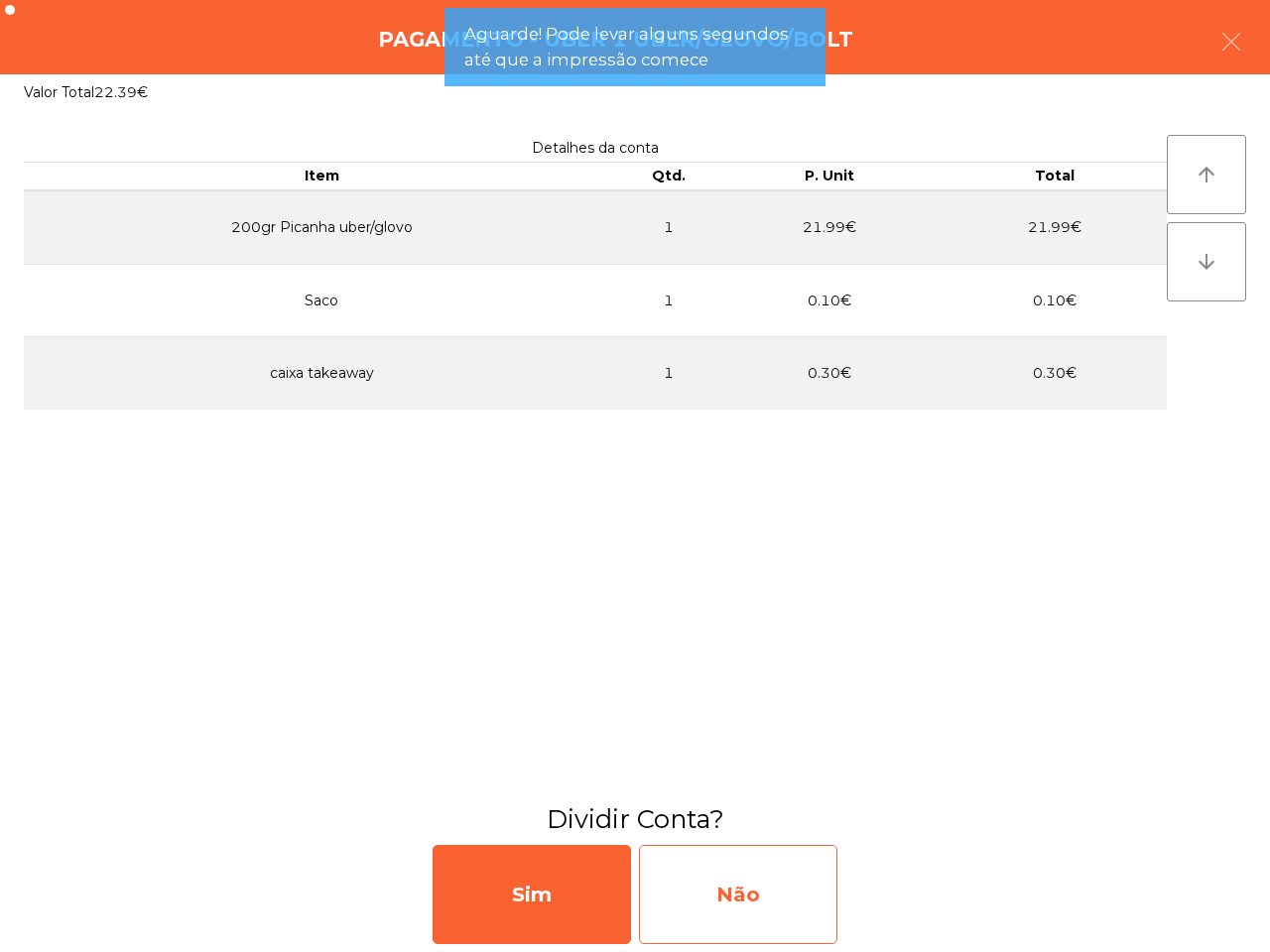 click on "Não" 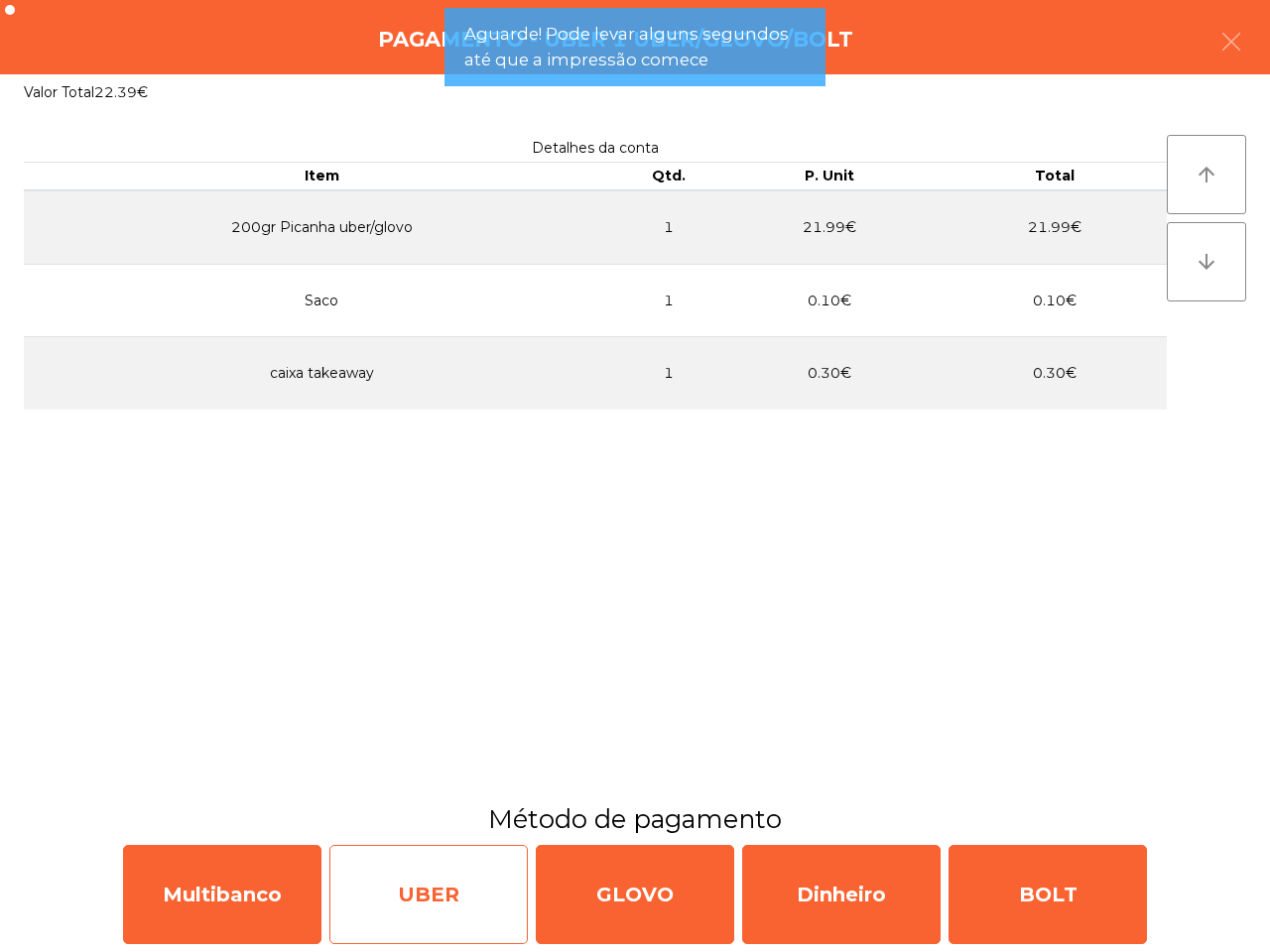 click on "UBER" 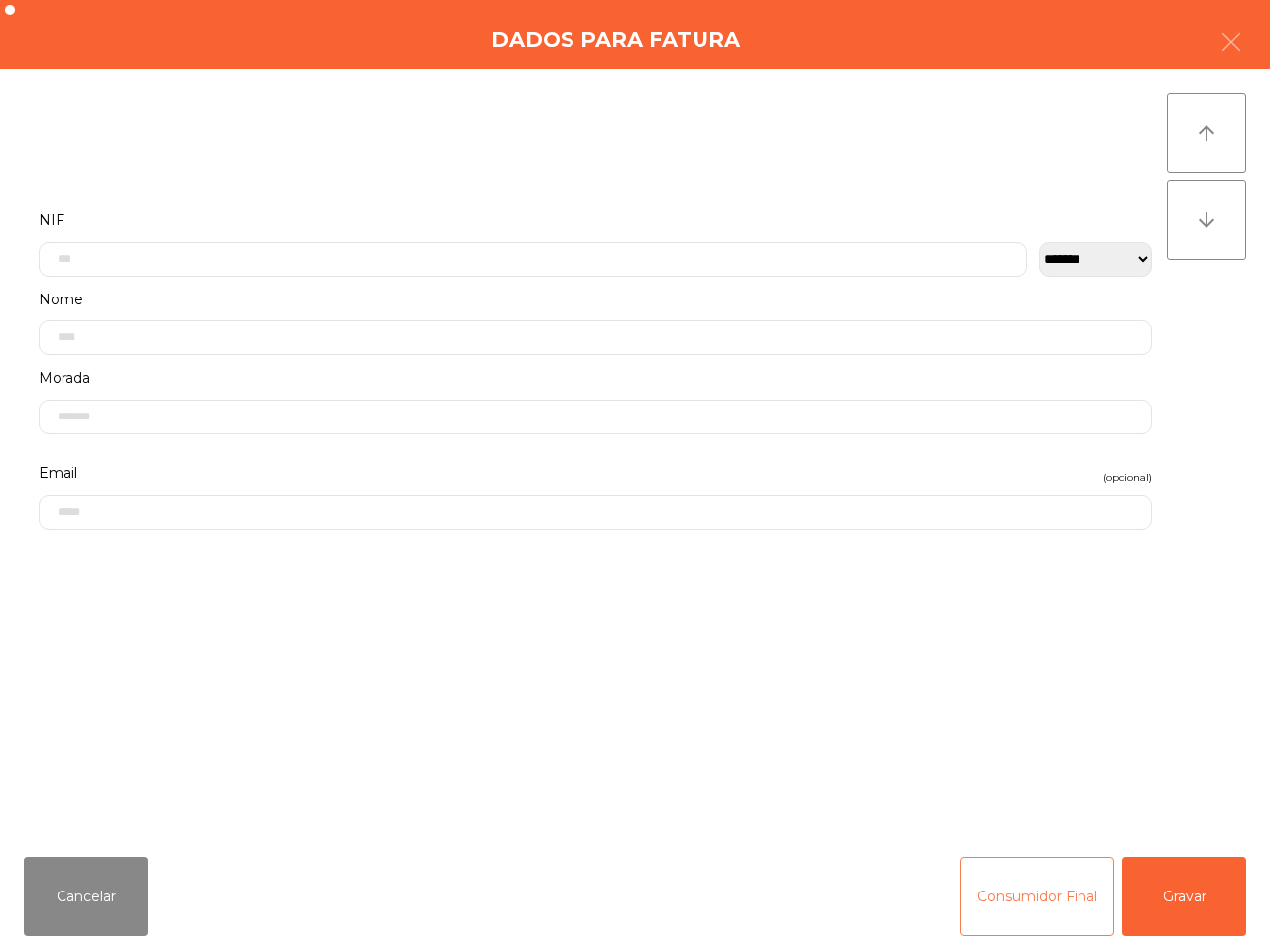 click on "Consumidor Final" 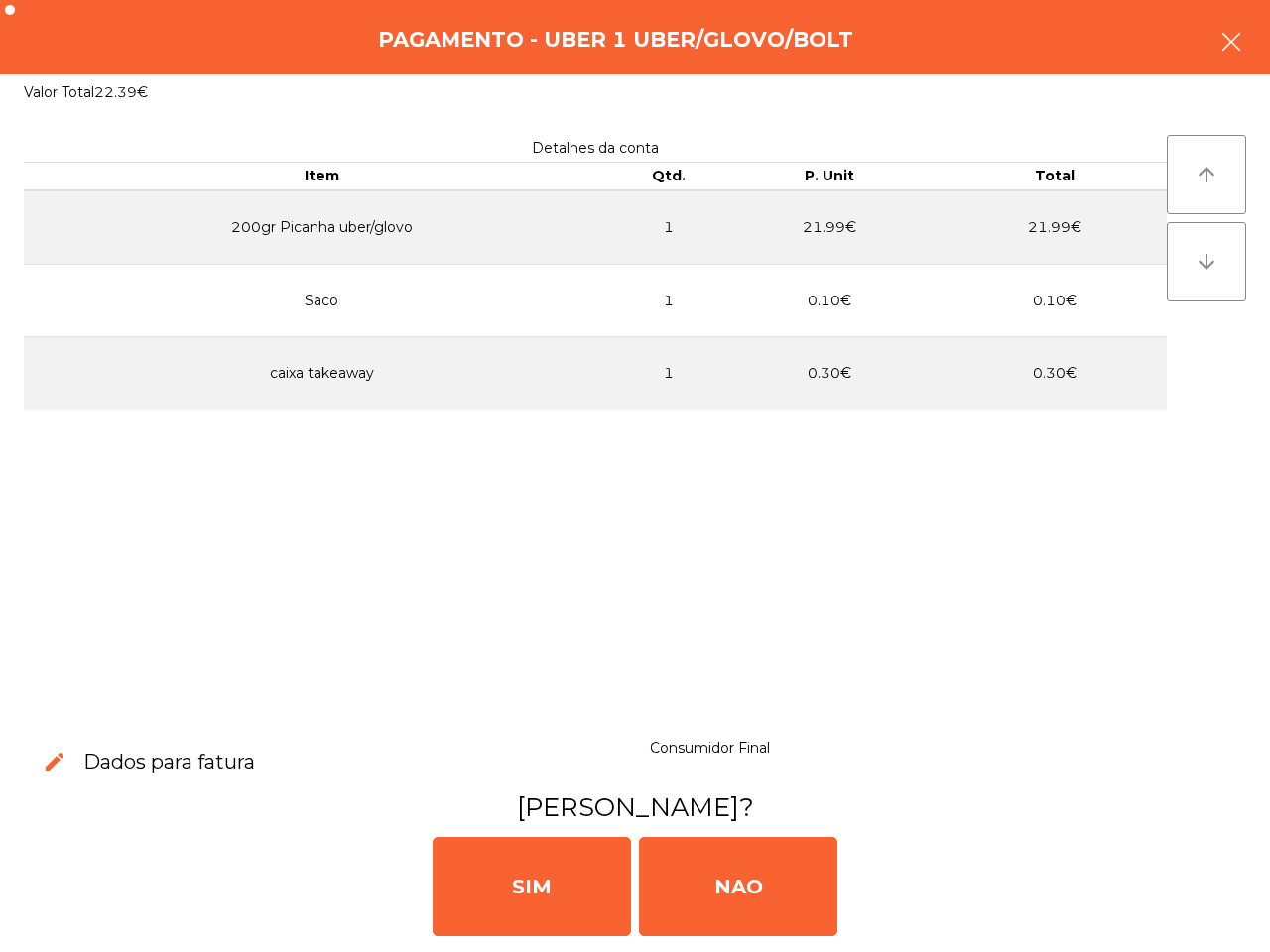 click 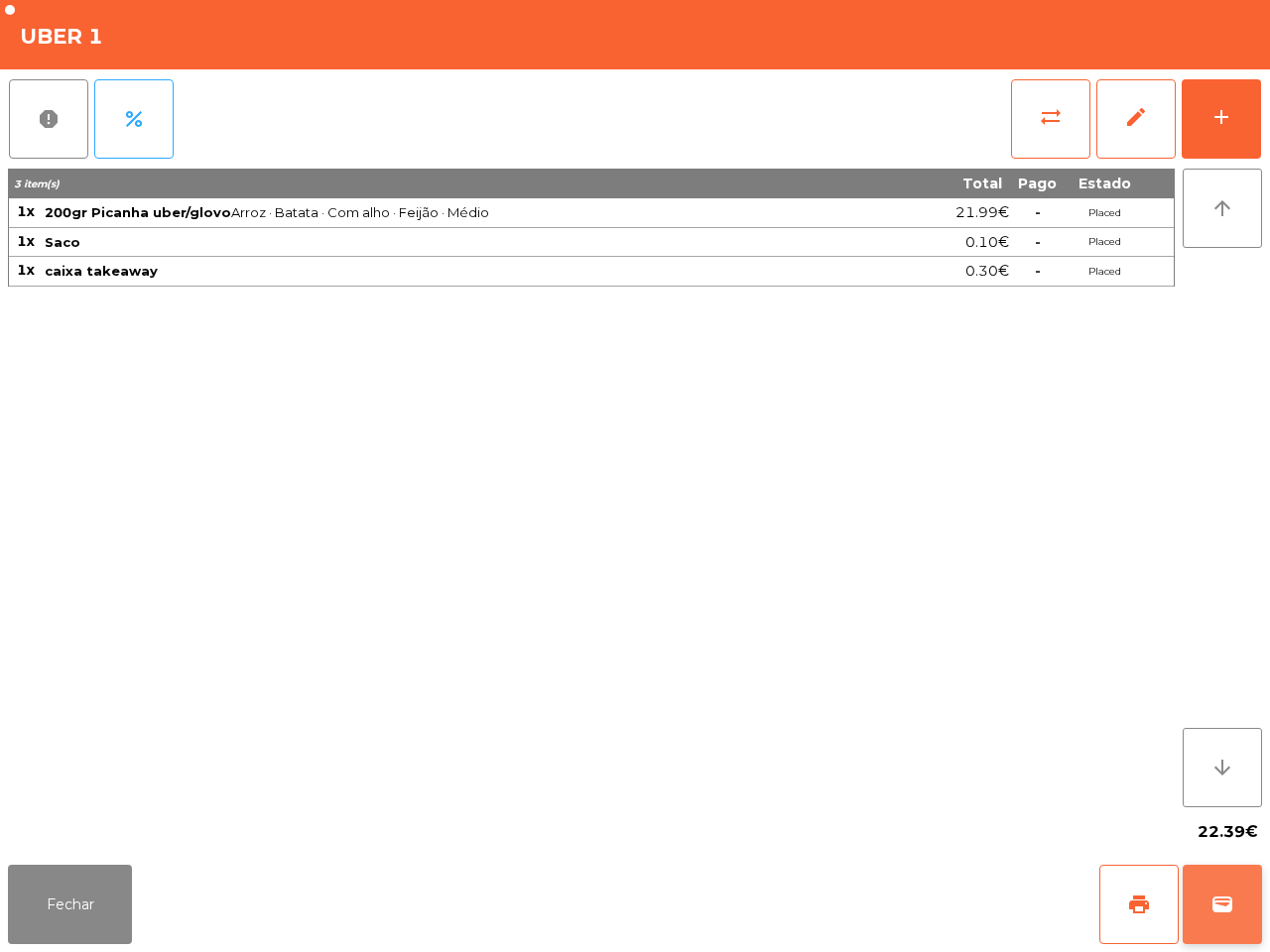 click on "wallet" 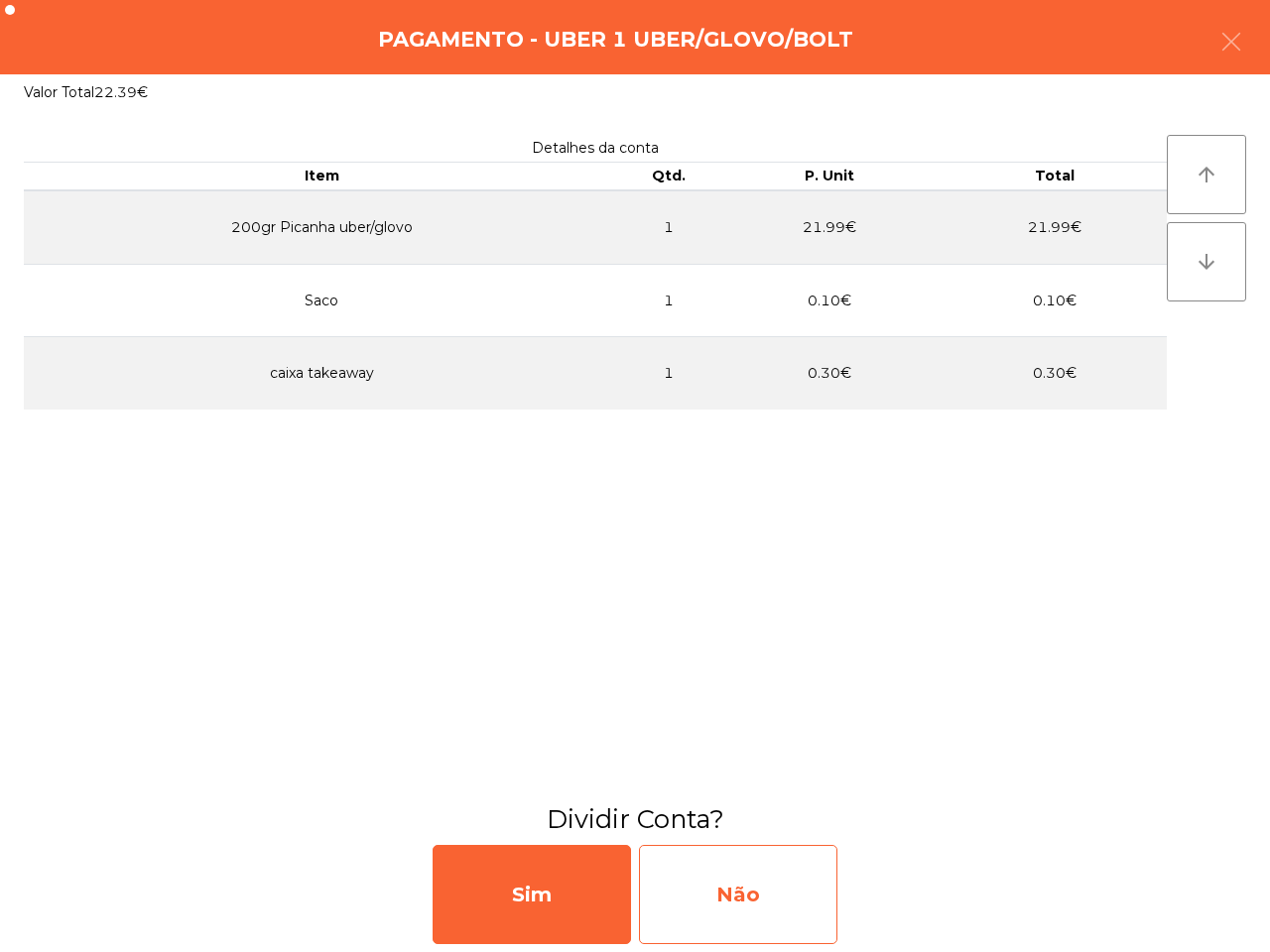 click on "Não" 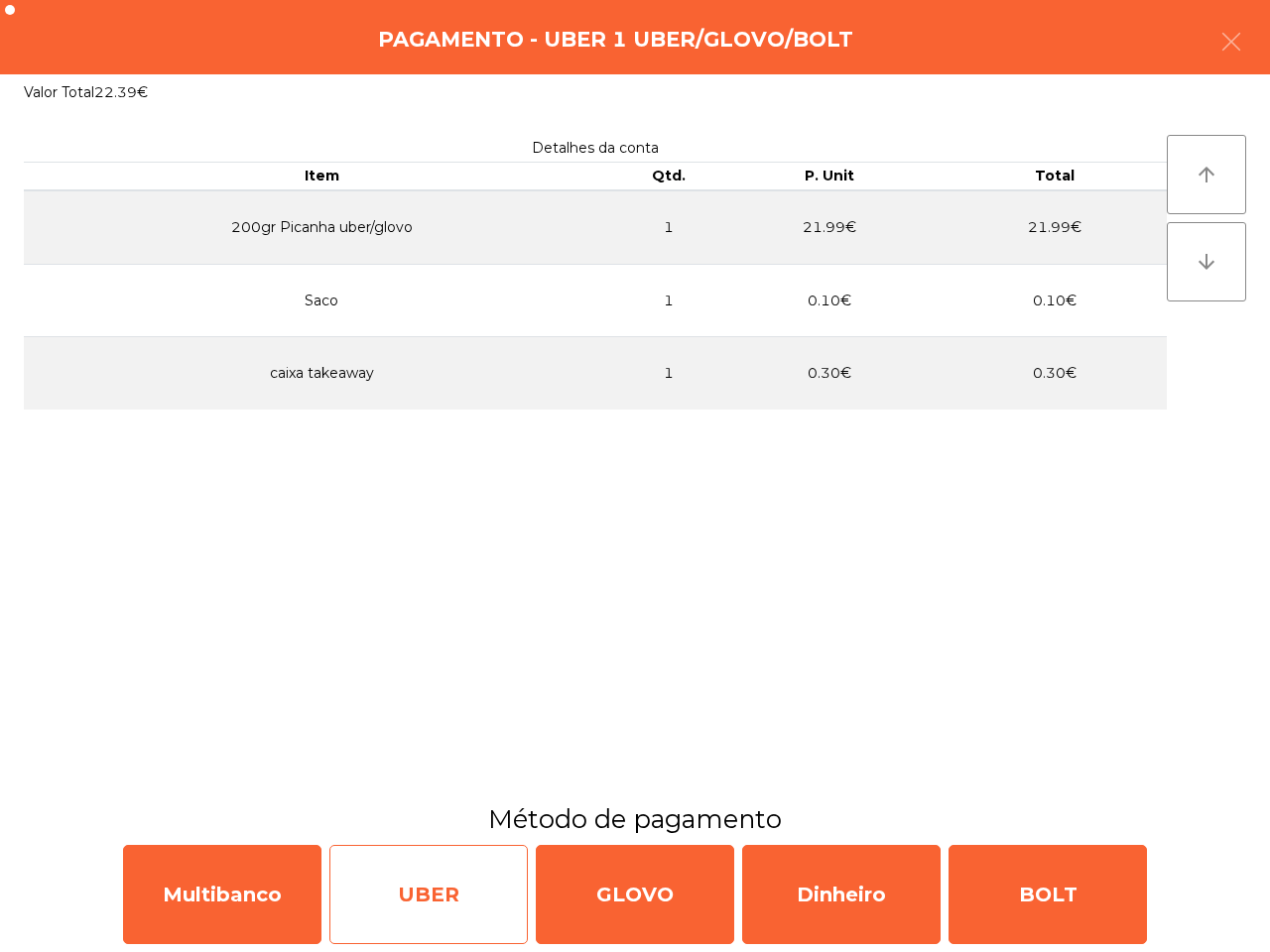 click on "UBER" 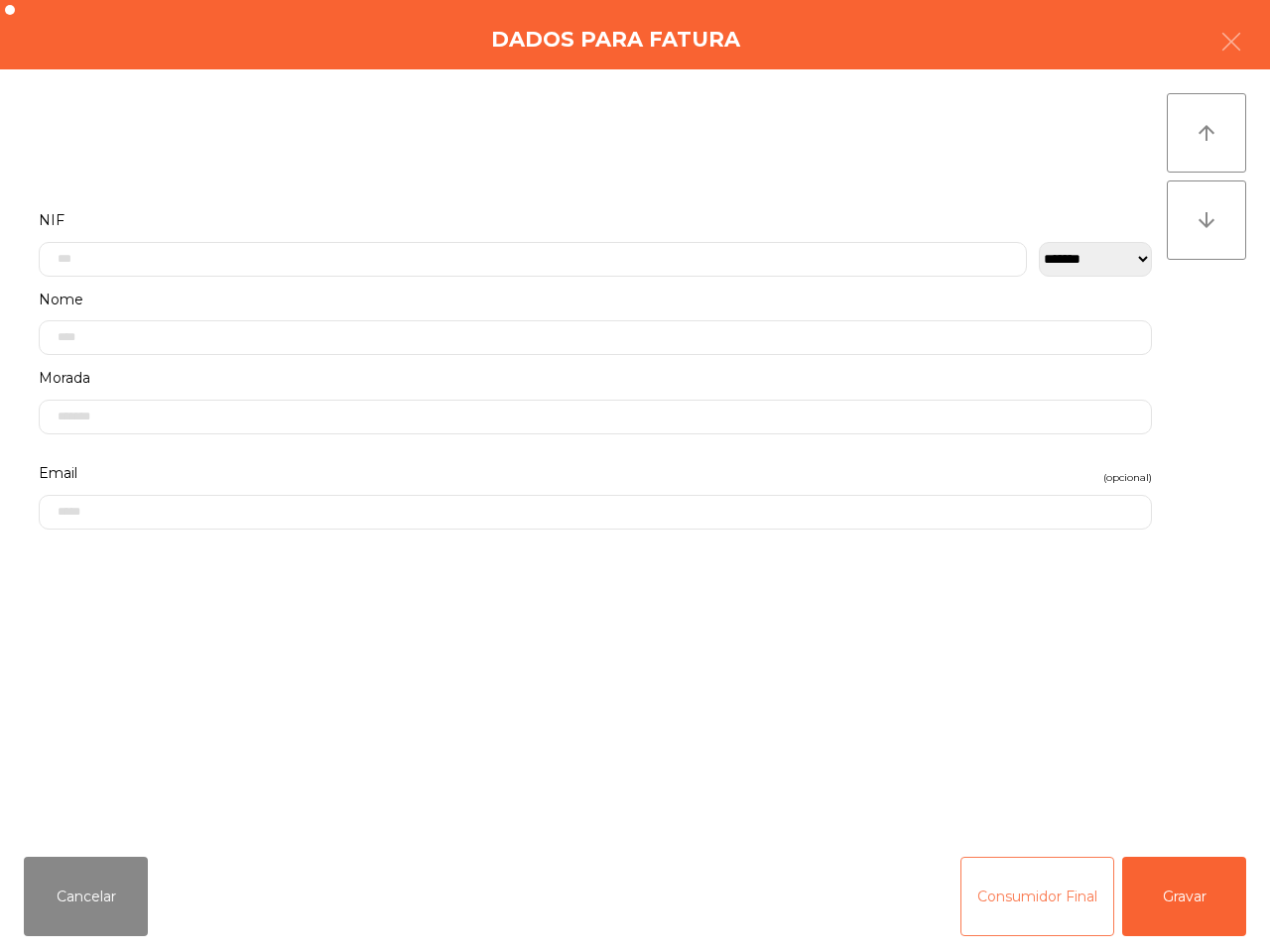 click on "Consumidor Final" 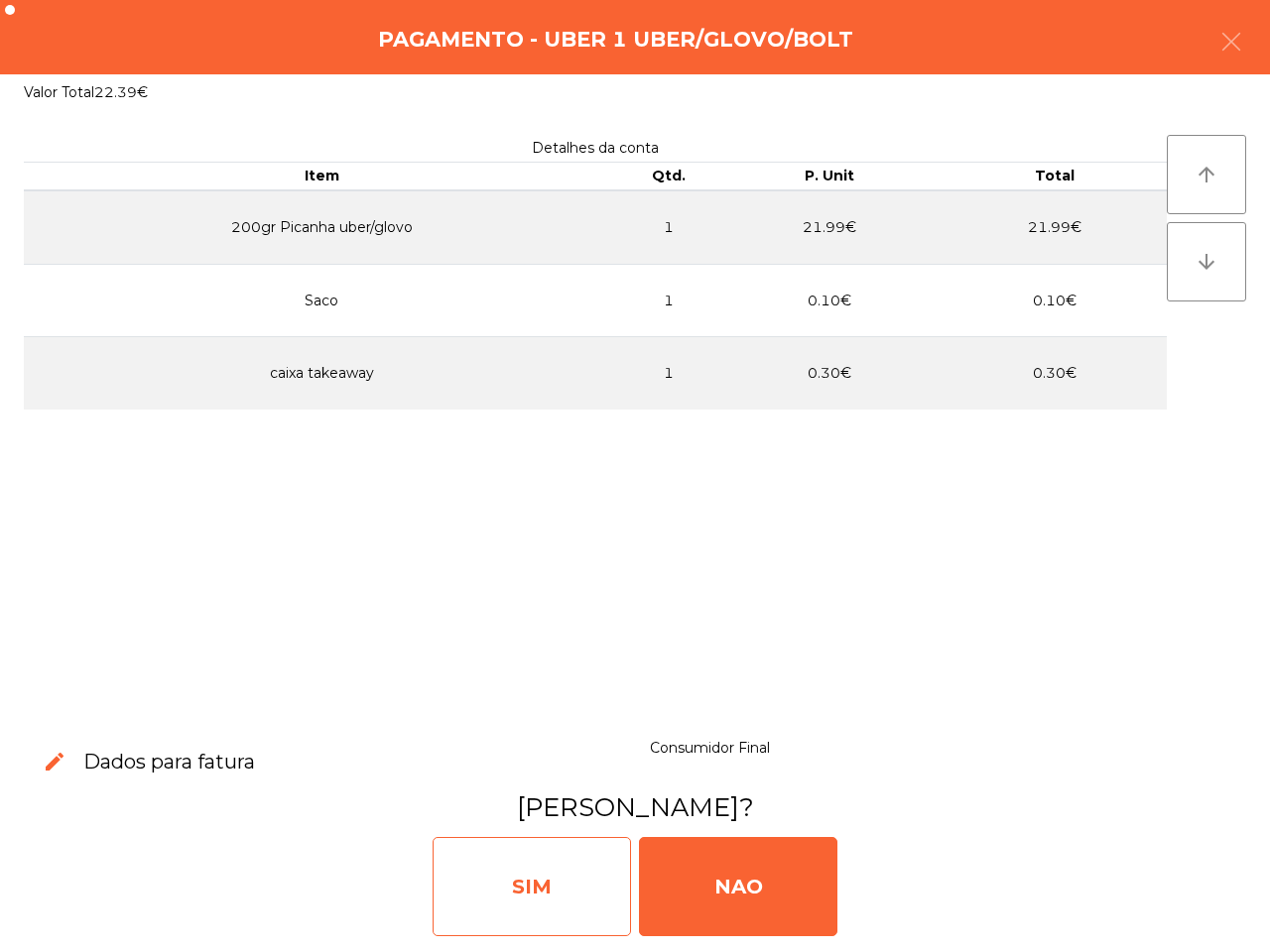 click on "SIM" 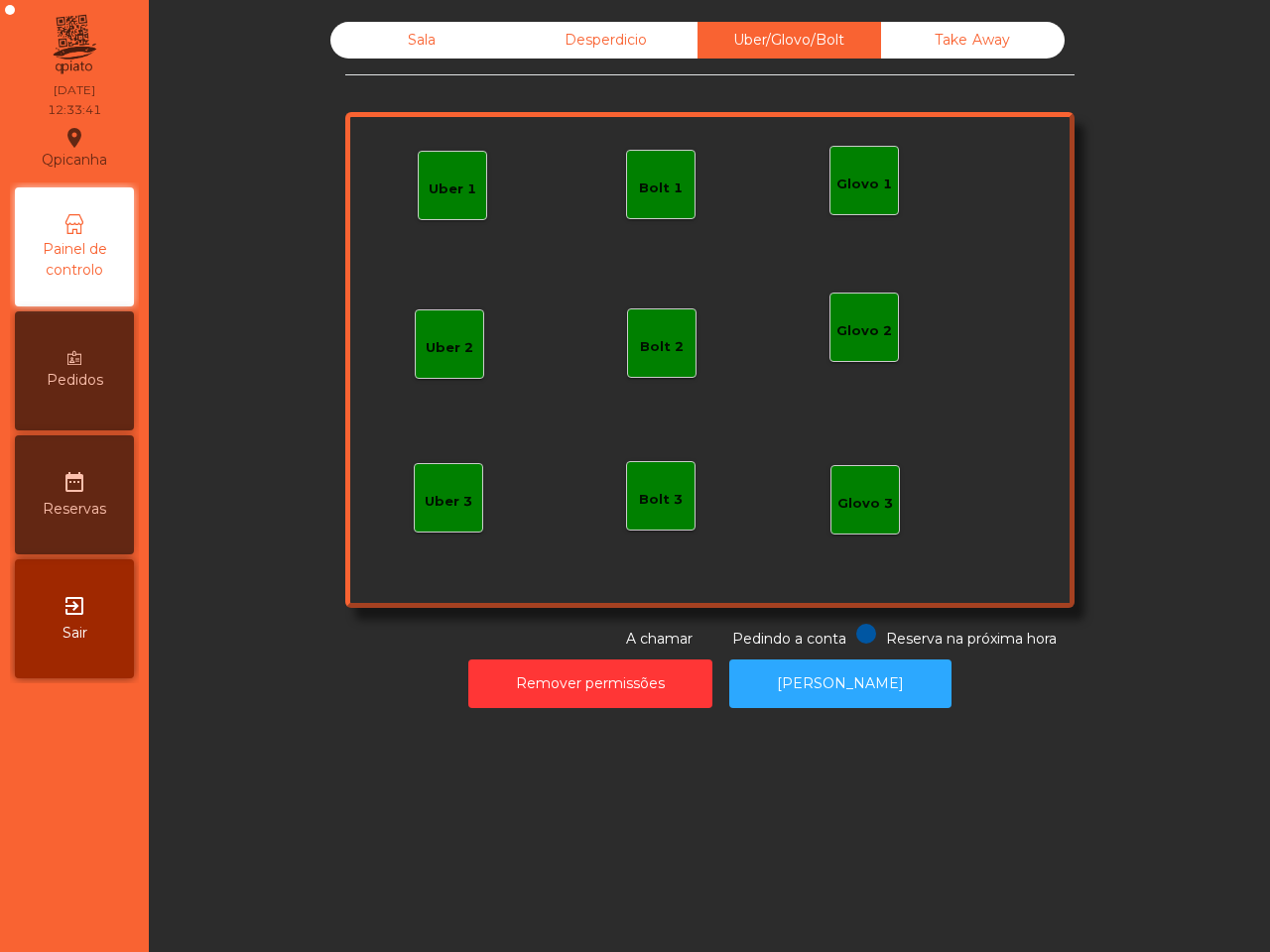 click on "Sala" 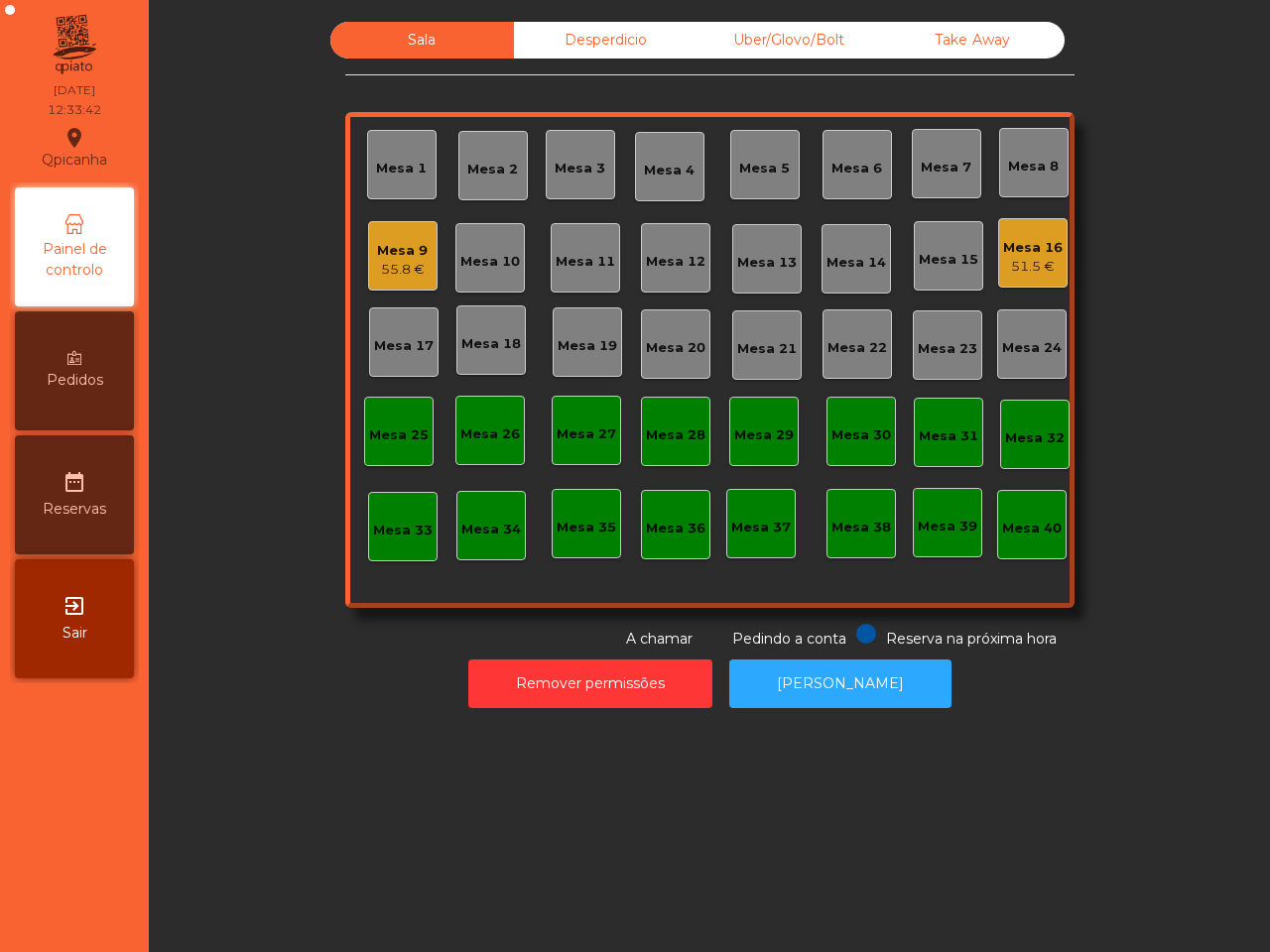 click on "55.8 €" 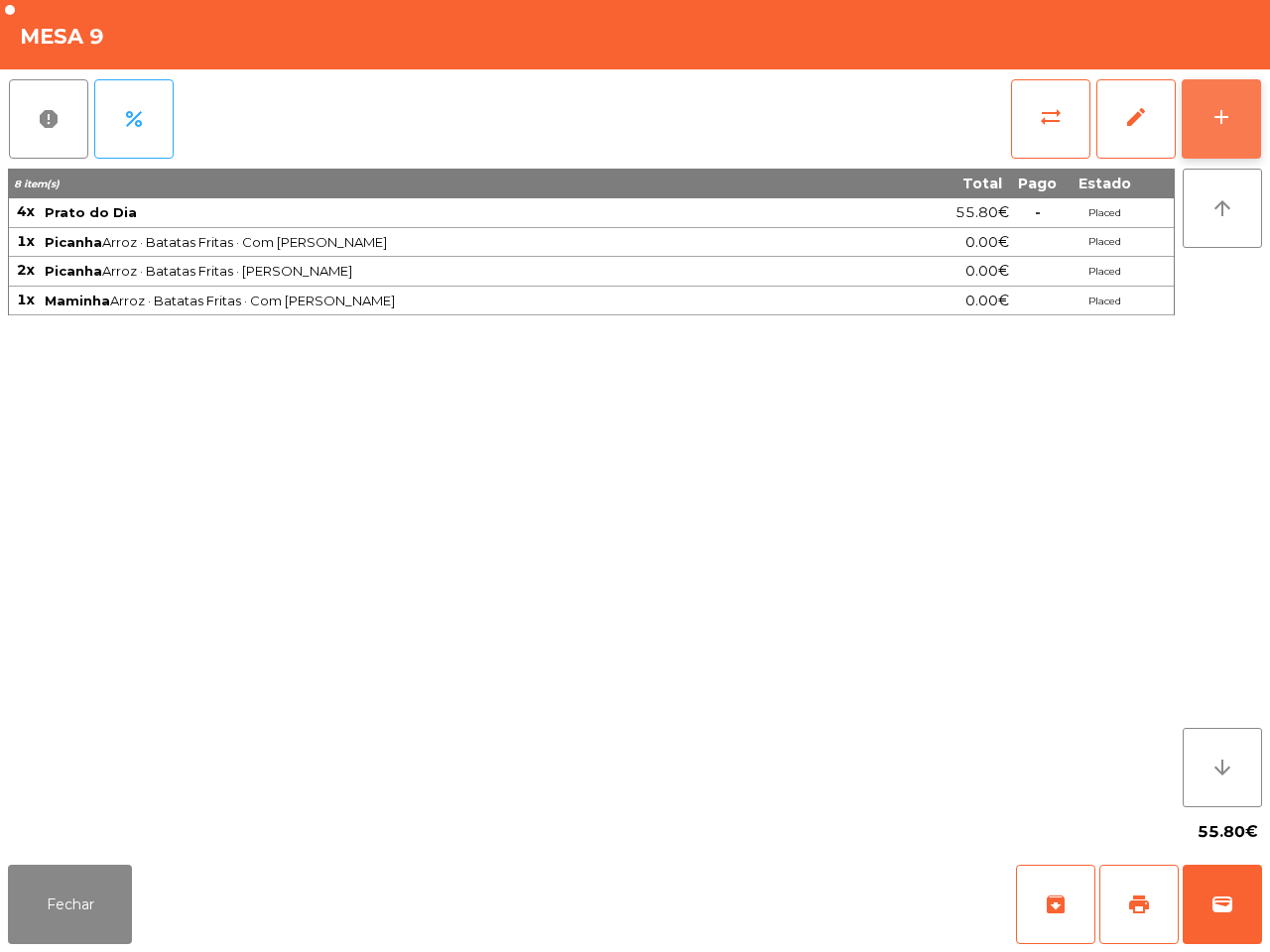click on "add" 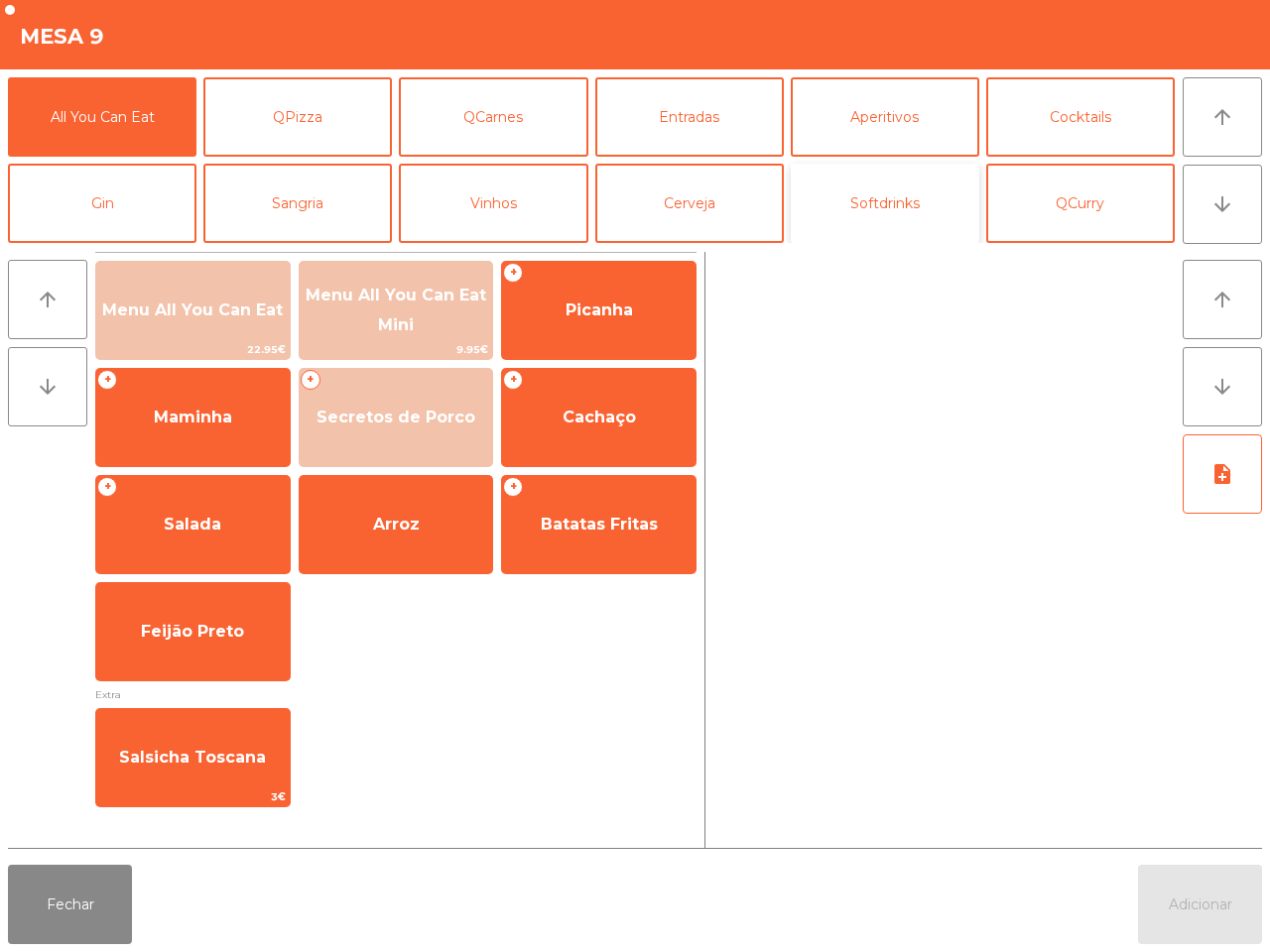 drag, startPoint x: 896, startPoint y: 204, endPoint x: 822, endPoint y: 198, distance: 74.24284 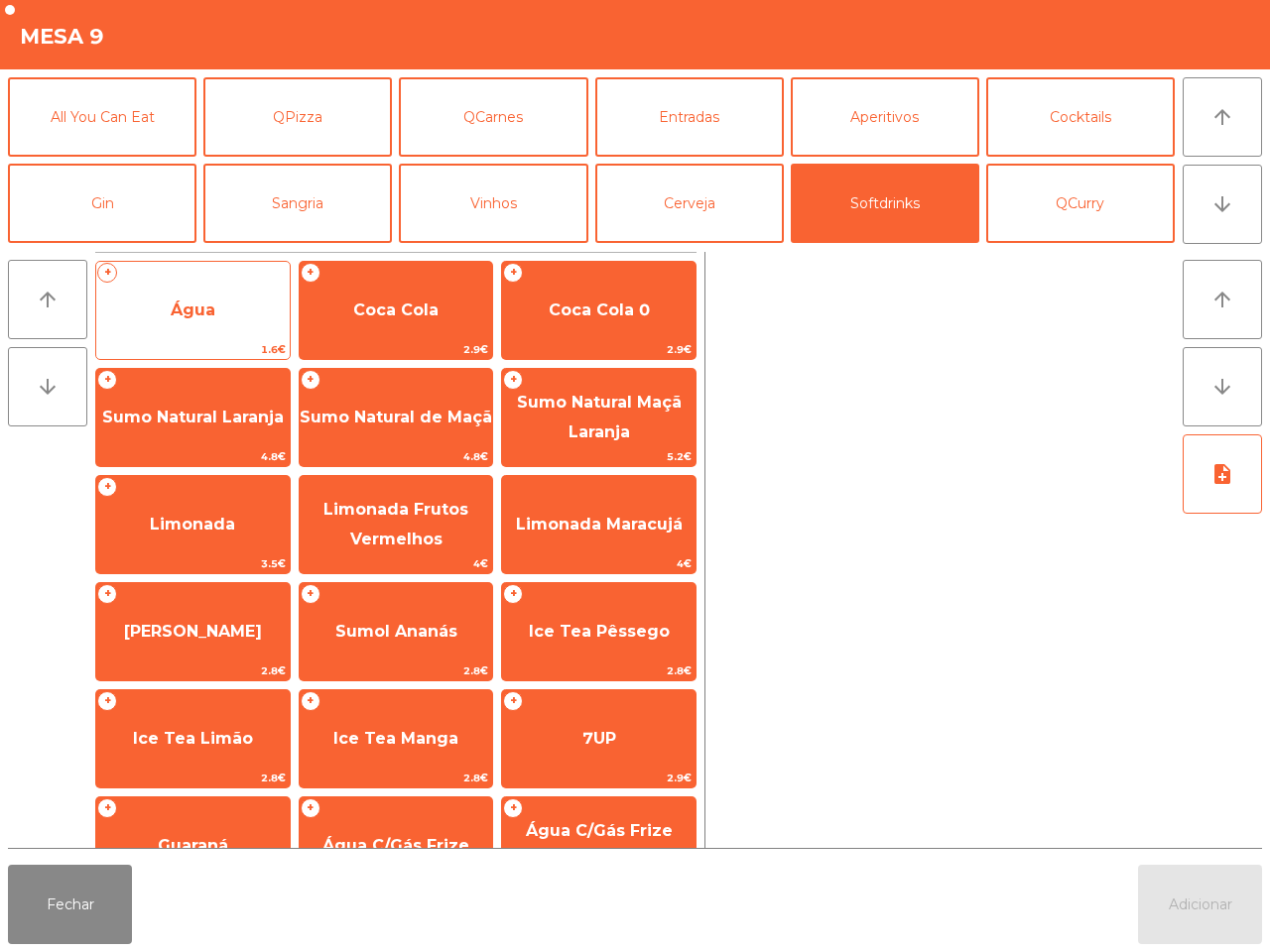 click on "Água" 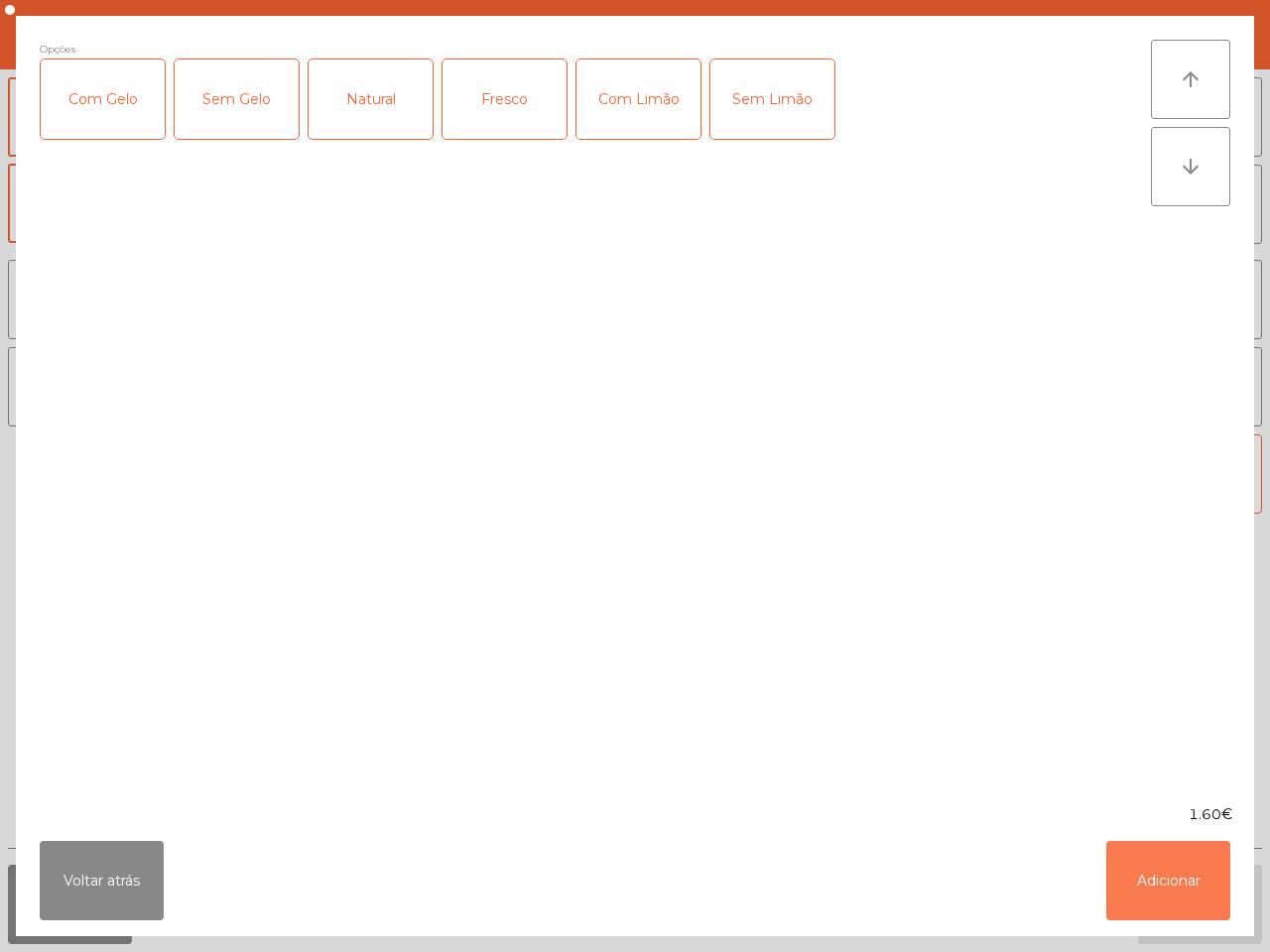 drag, startPoint x: 1164, startPoint y: 871, endPoint x: 1168, endPoint y: 806, distance: 65.12296 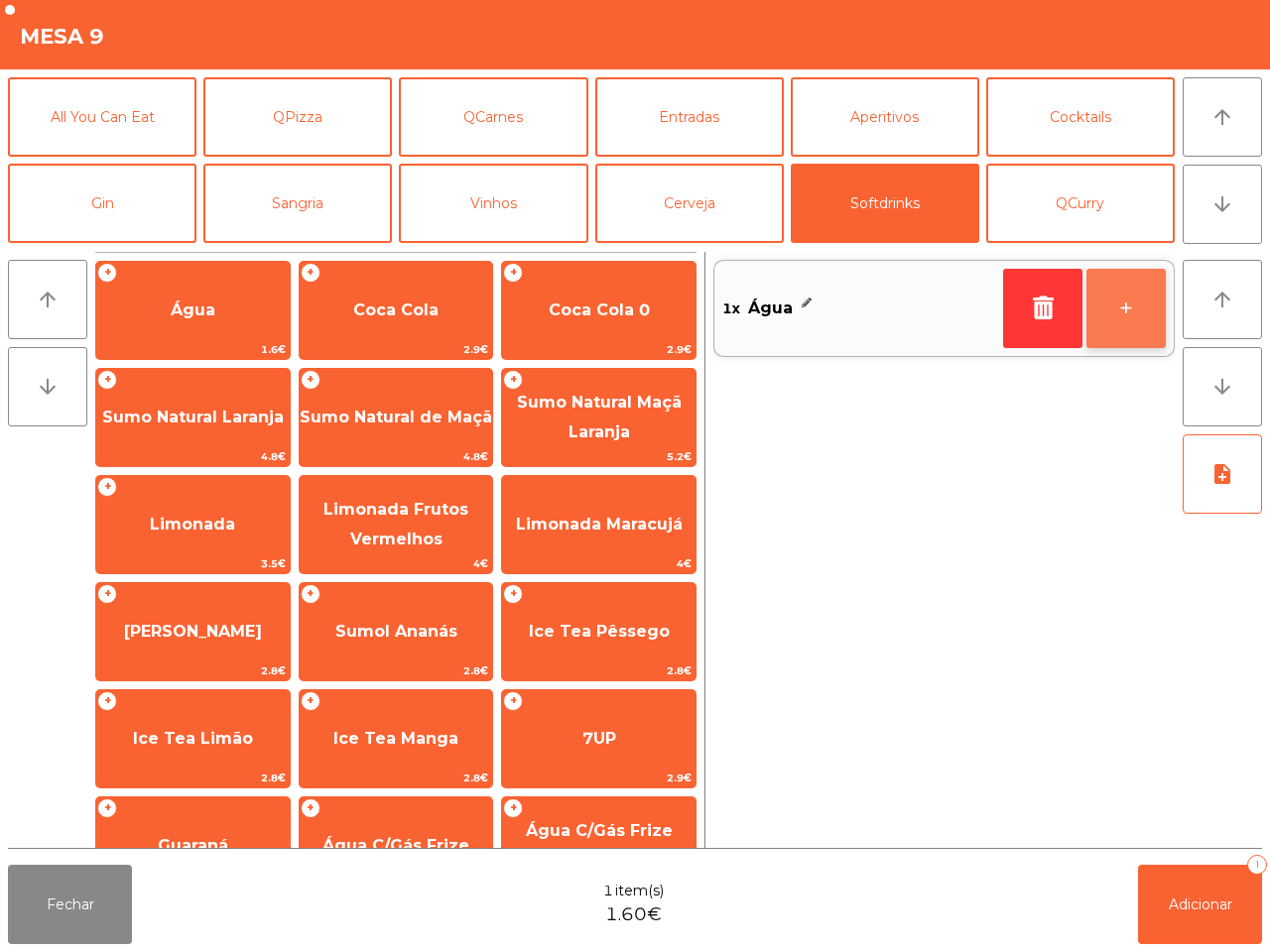 click on "+" 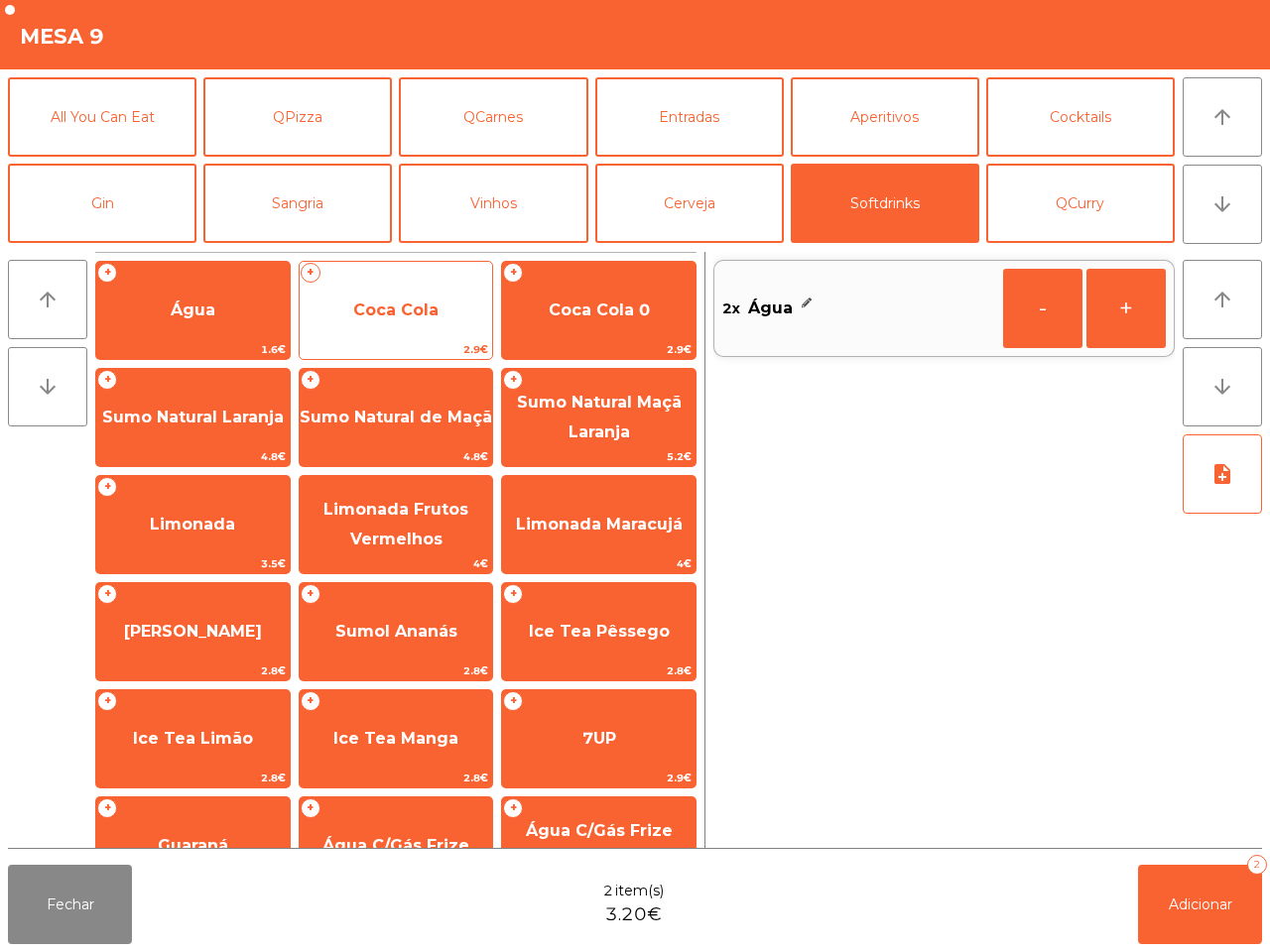 click on "Coca Cola" 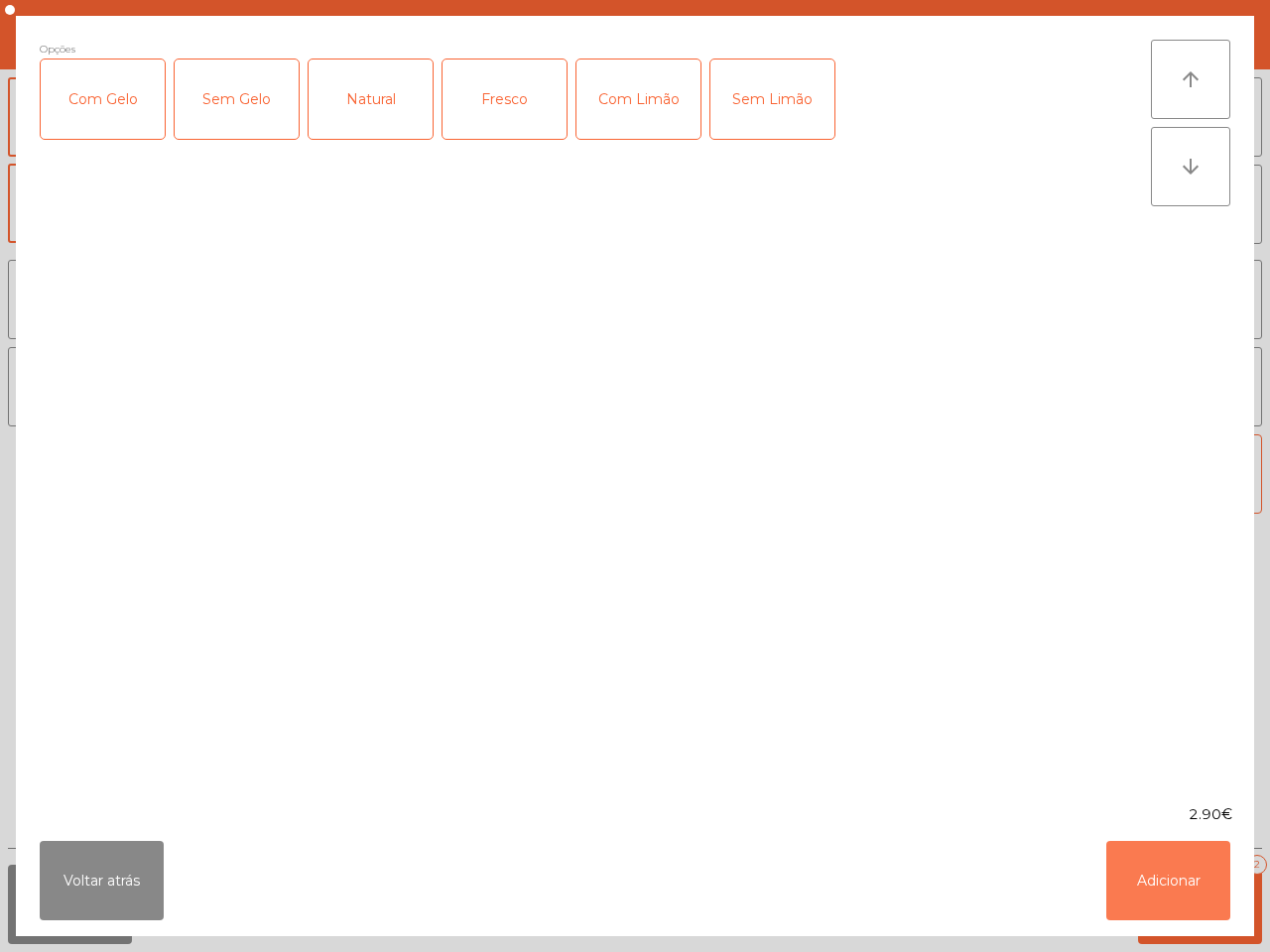 click on "Adicionar" 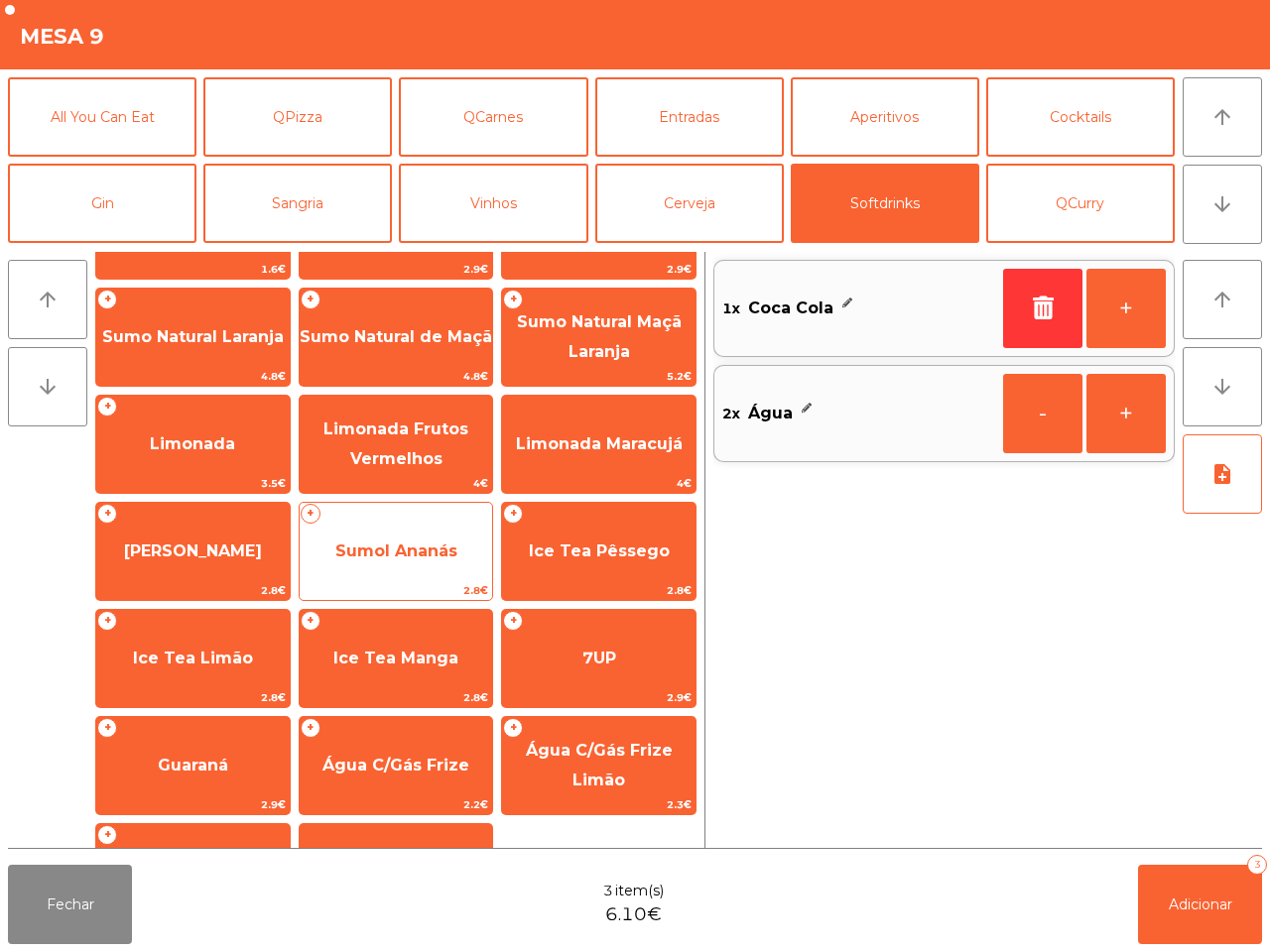 scroll, scrollTop: 124, scrollLeft: 0, axis: vertical 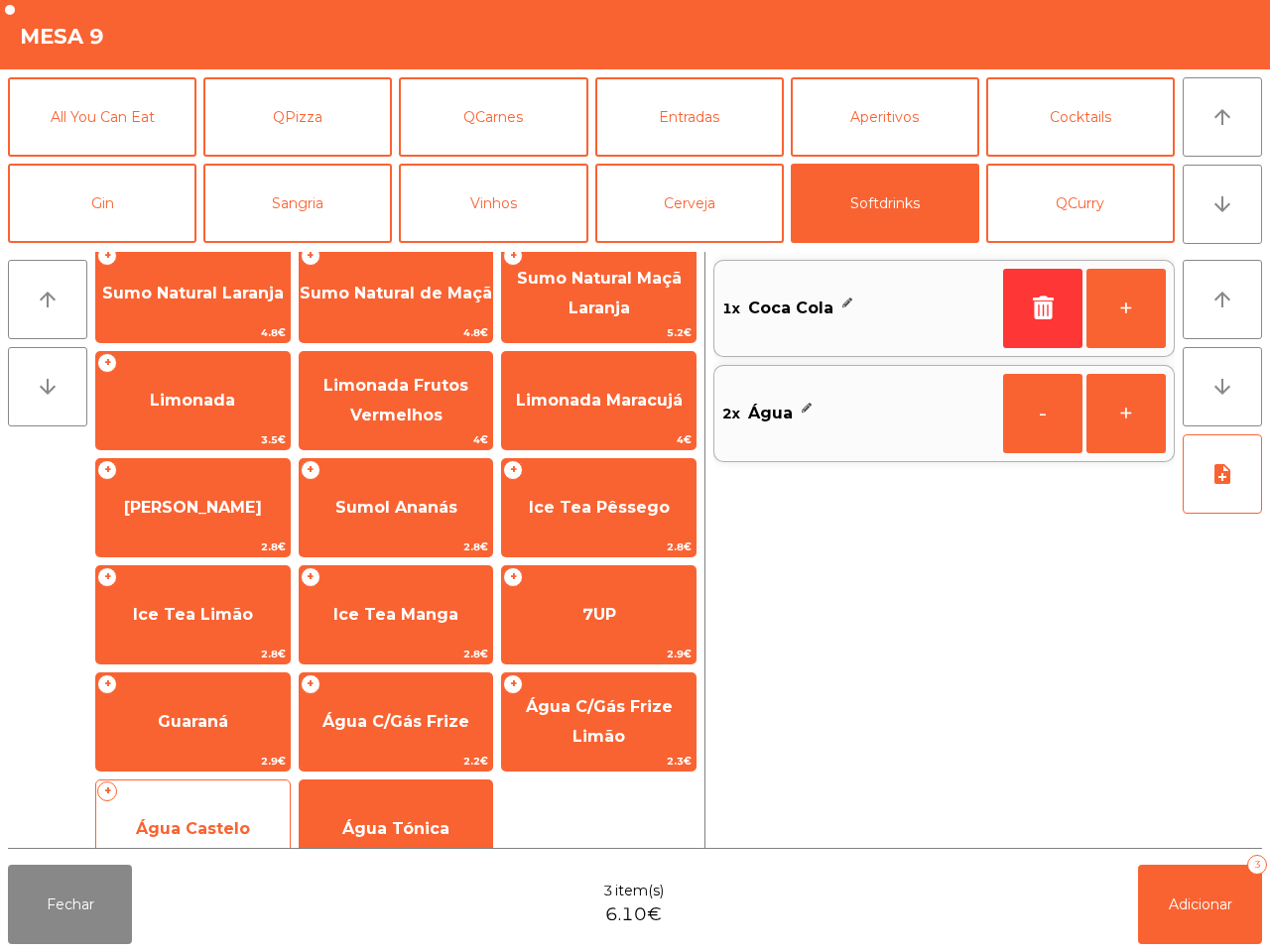 click on "Água Castelo" 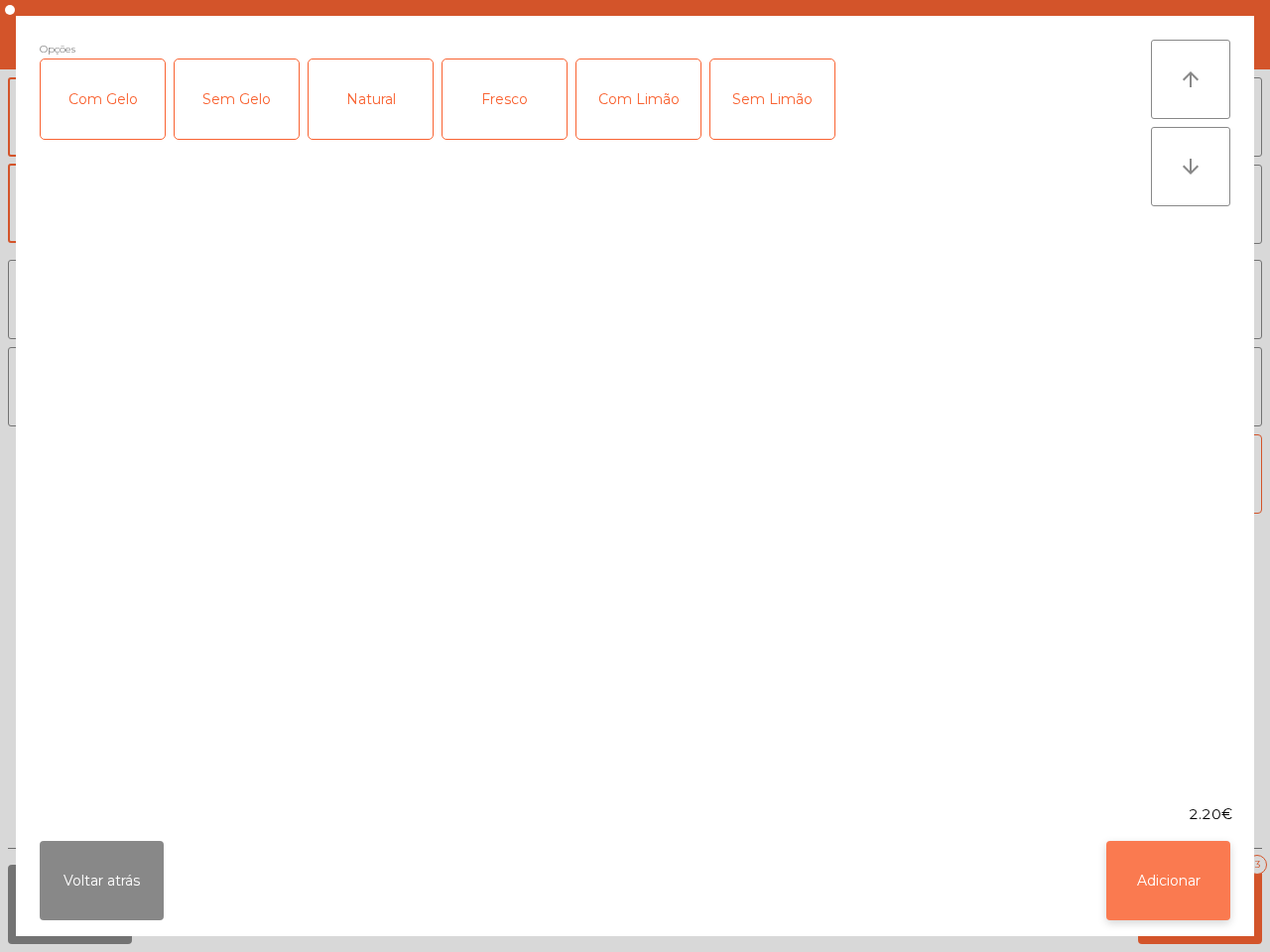 click on "Adicionar" 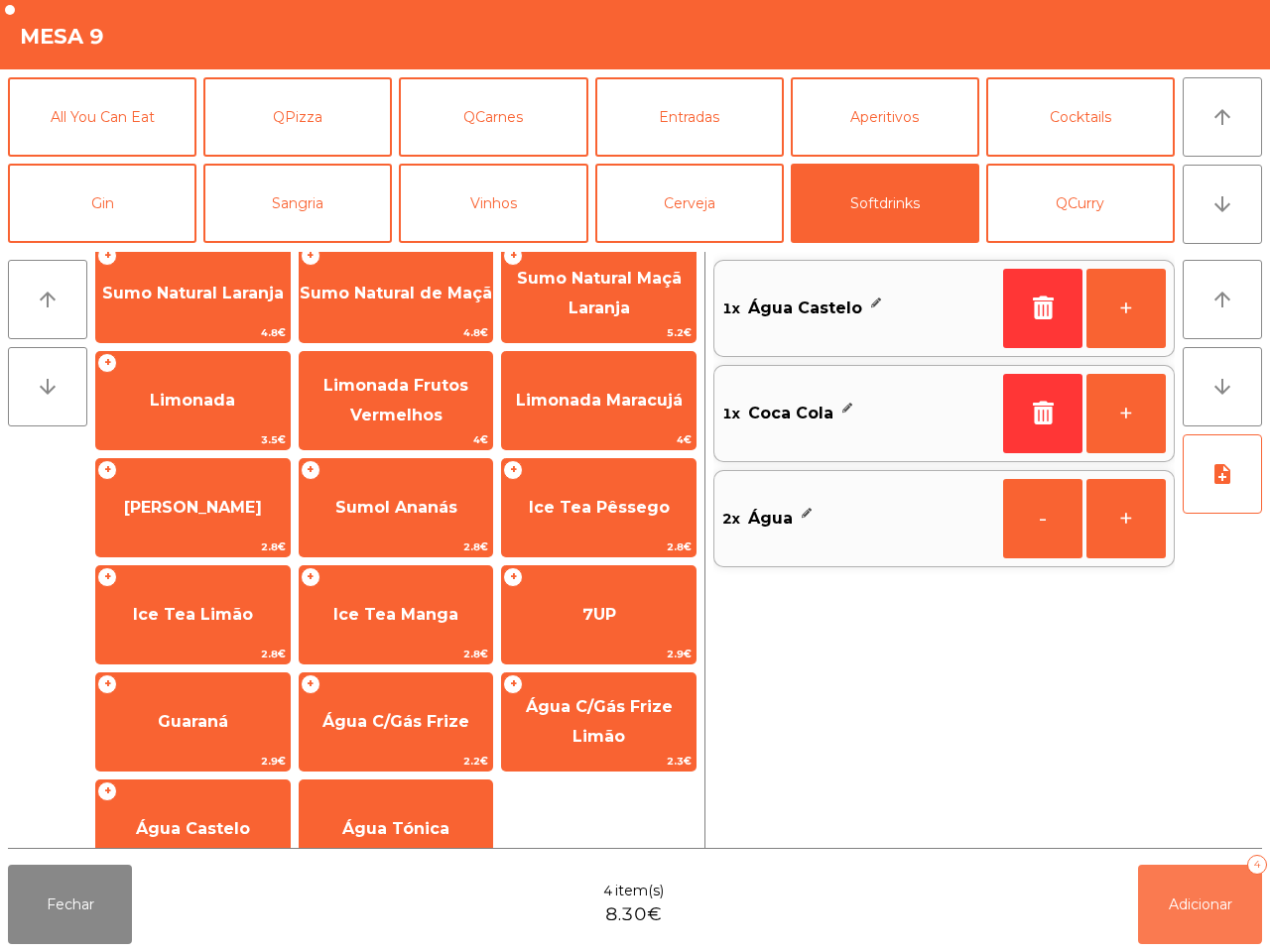click on "Adicionar" 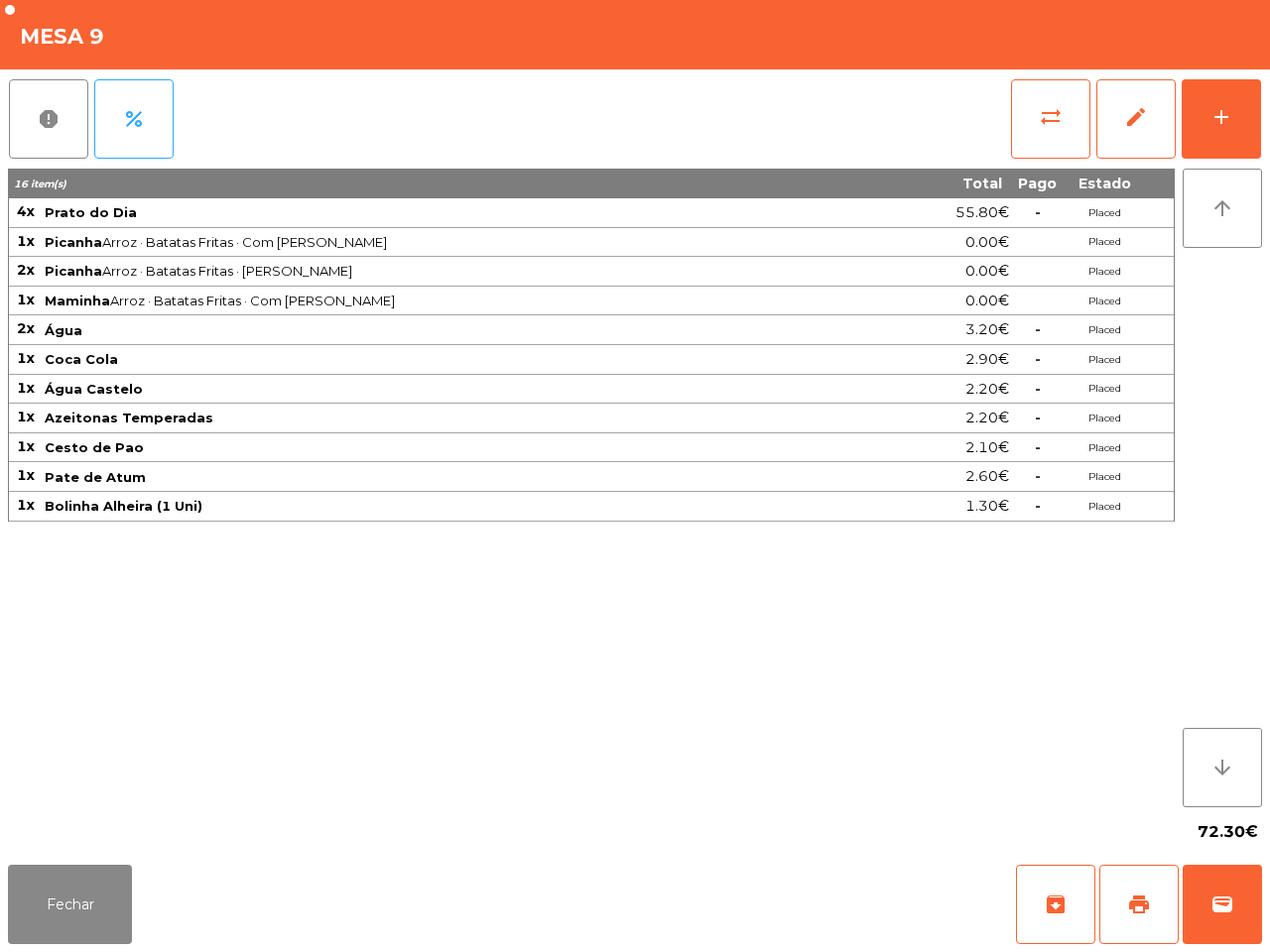 drag, startPoint x: 1171, startPoint y: 863, endPoint x: 1159, endPoint y: 854, distance: 15 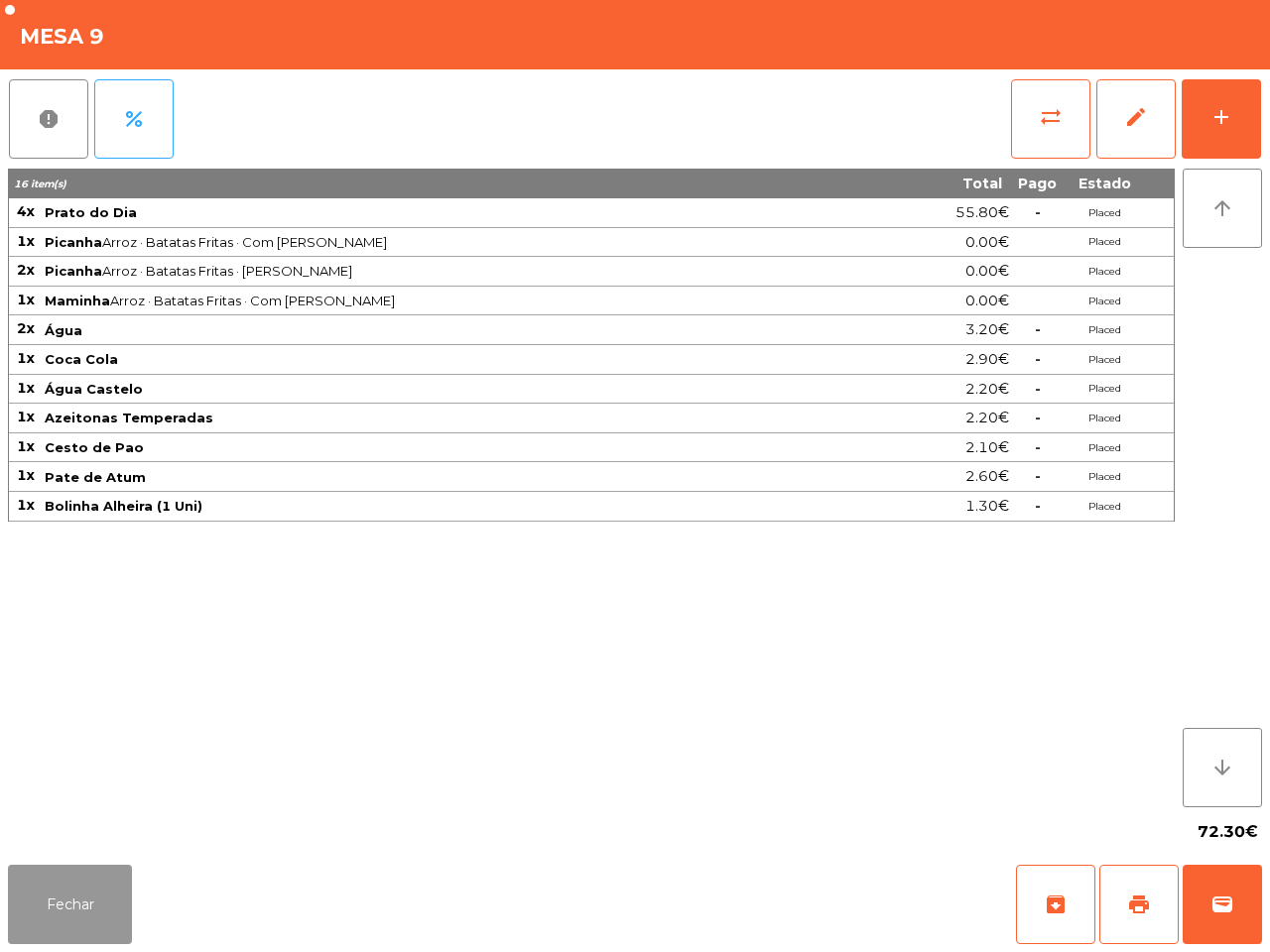 drag, startPoint x: 69, startPoint y: 878, endPoint x: 105, endPoint y: 840, distance: 52.34501 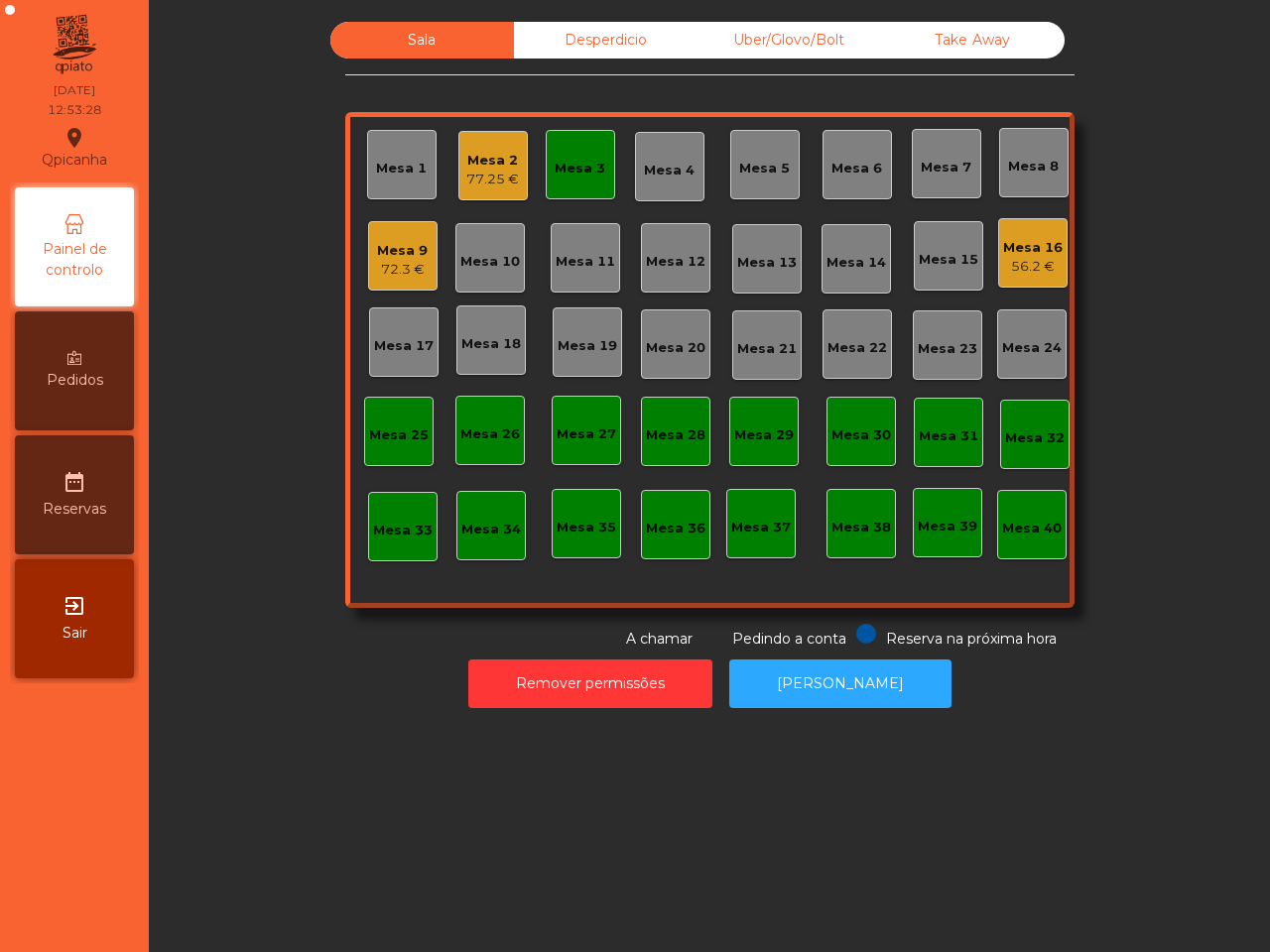 click on "Mesa 16" 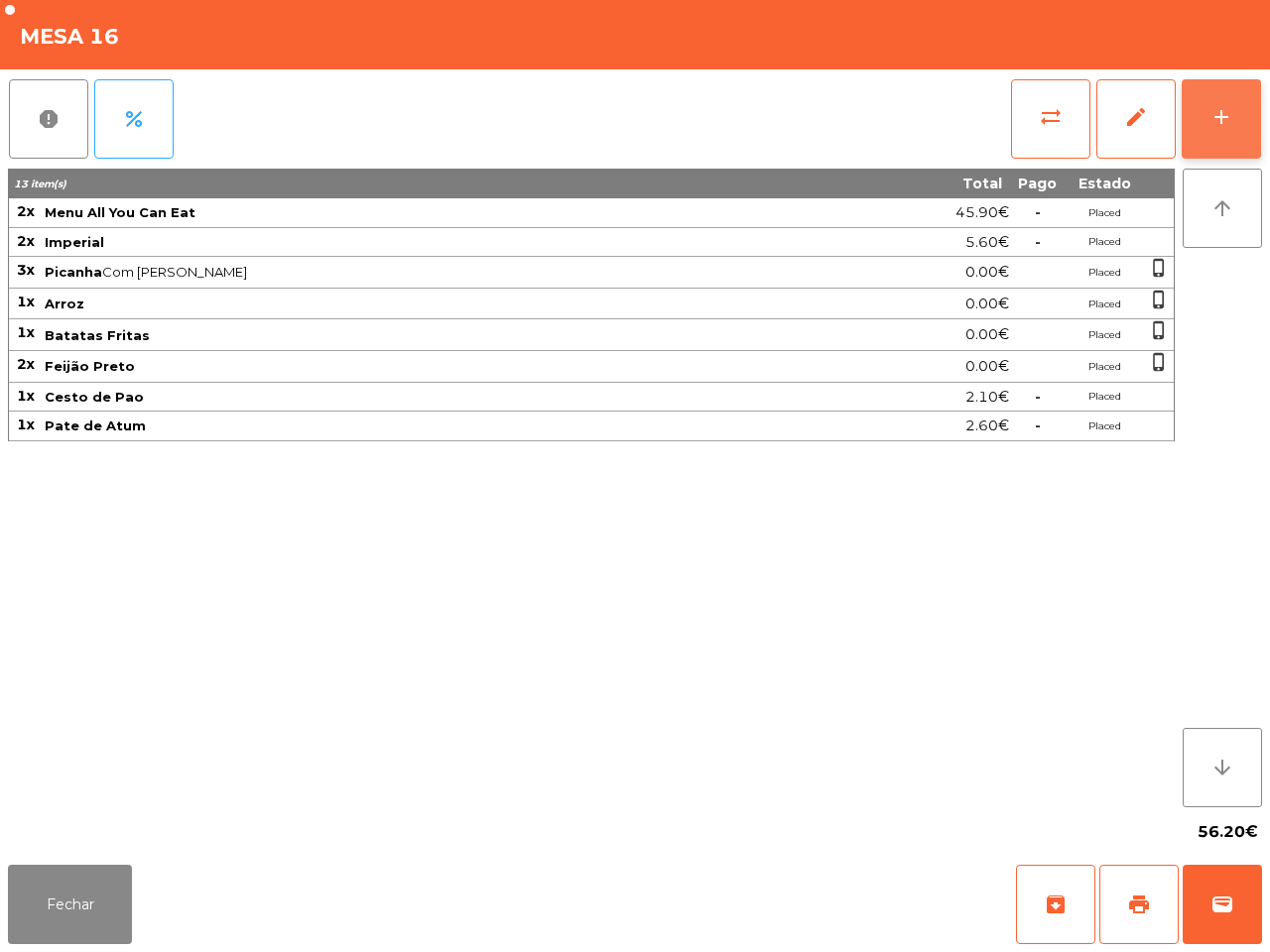 click on "add" 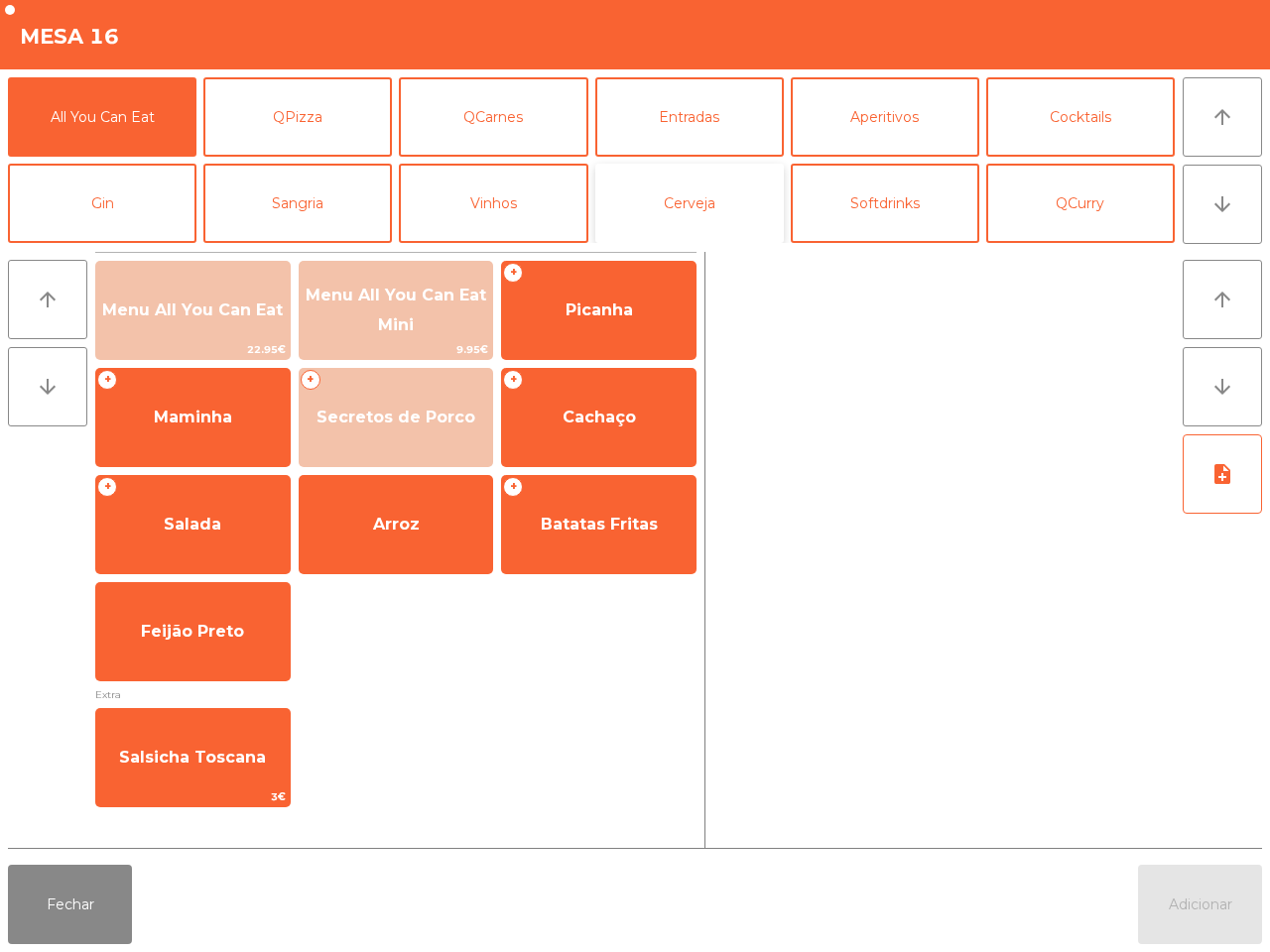 click on "Cerveja" 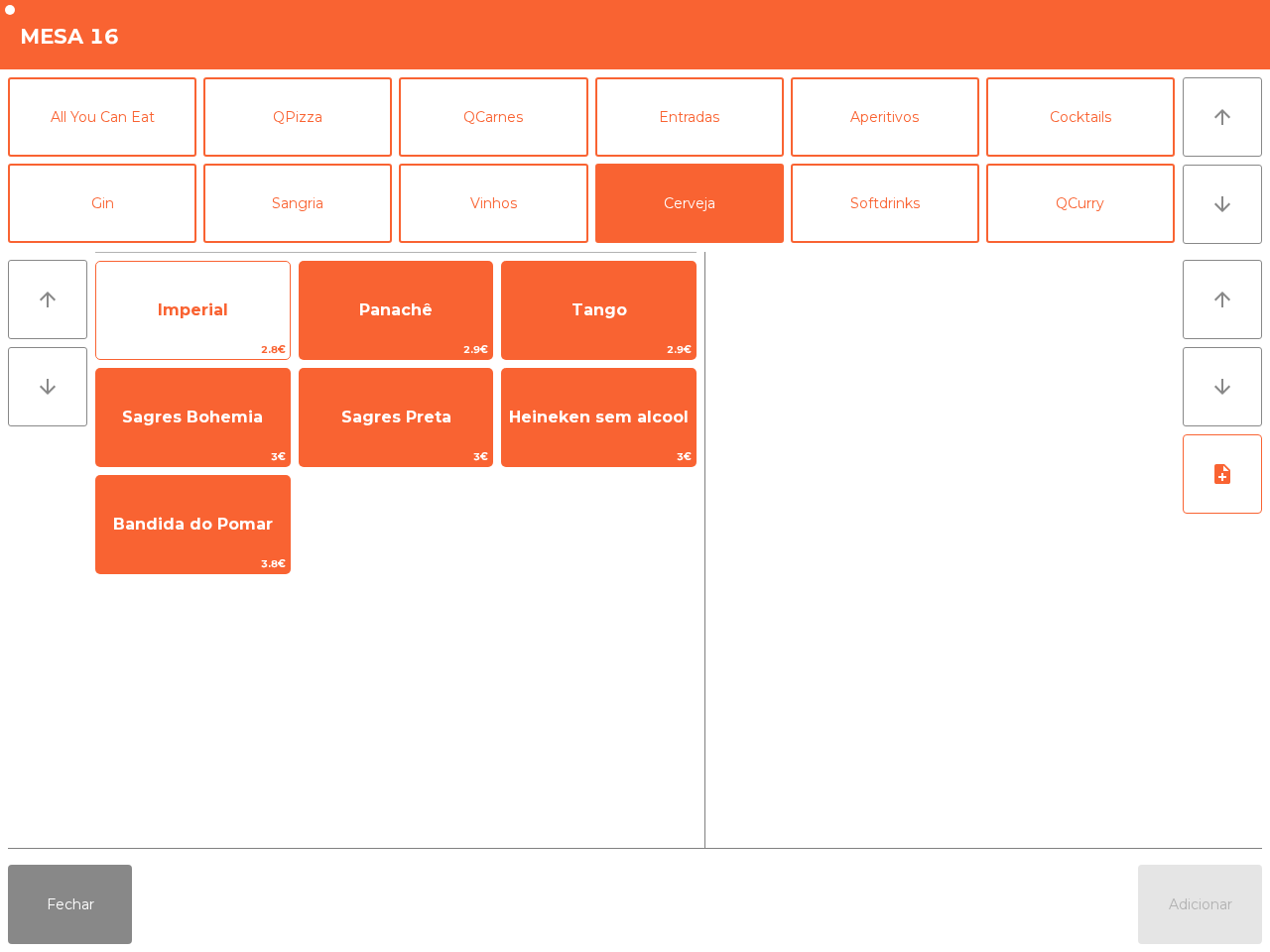 click on "Imperial" 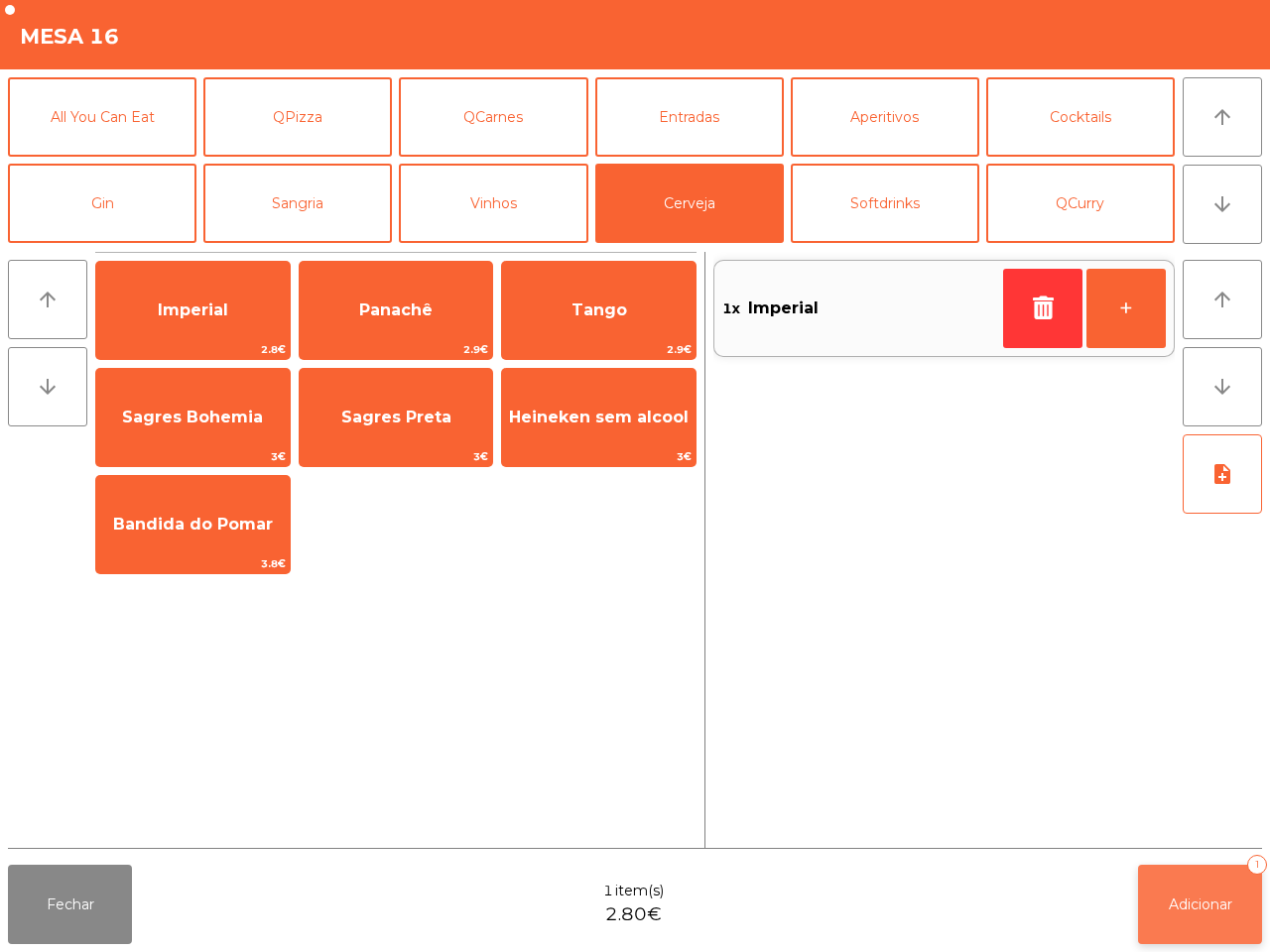 click on "Adicionar   1" 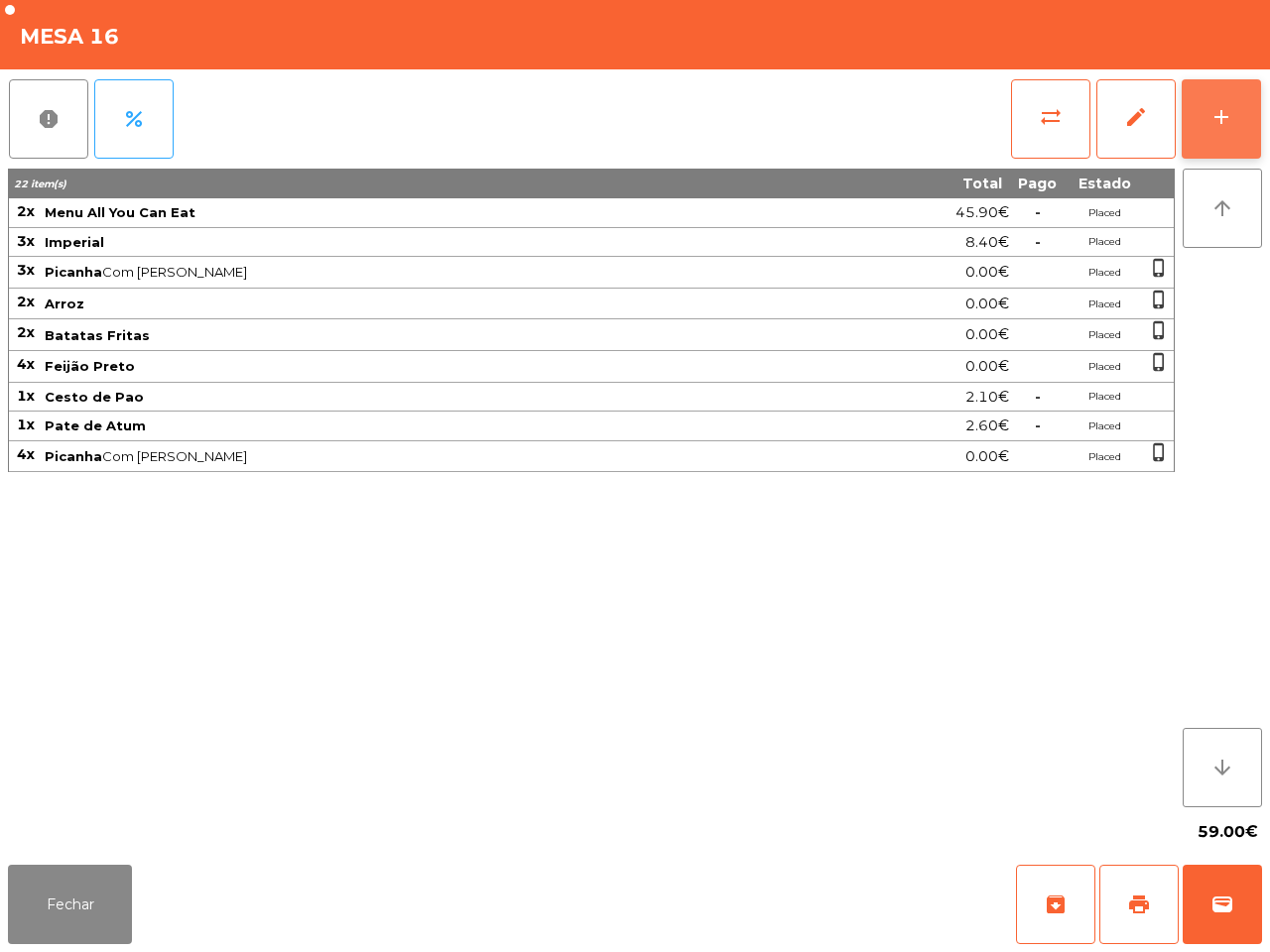 click on "add" 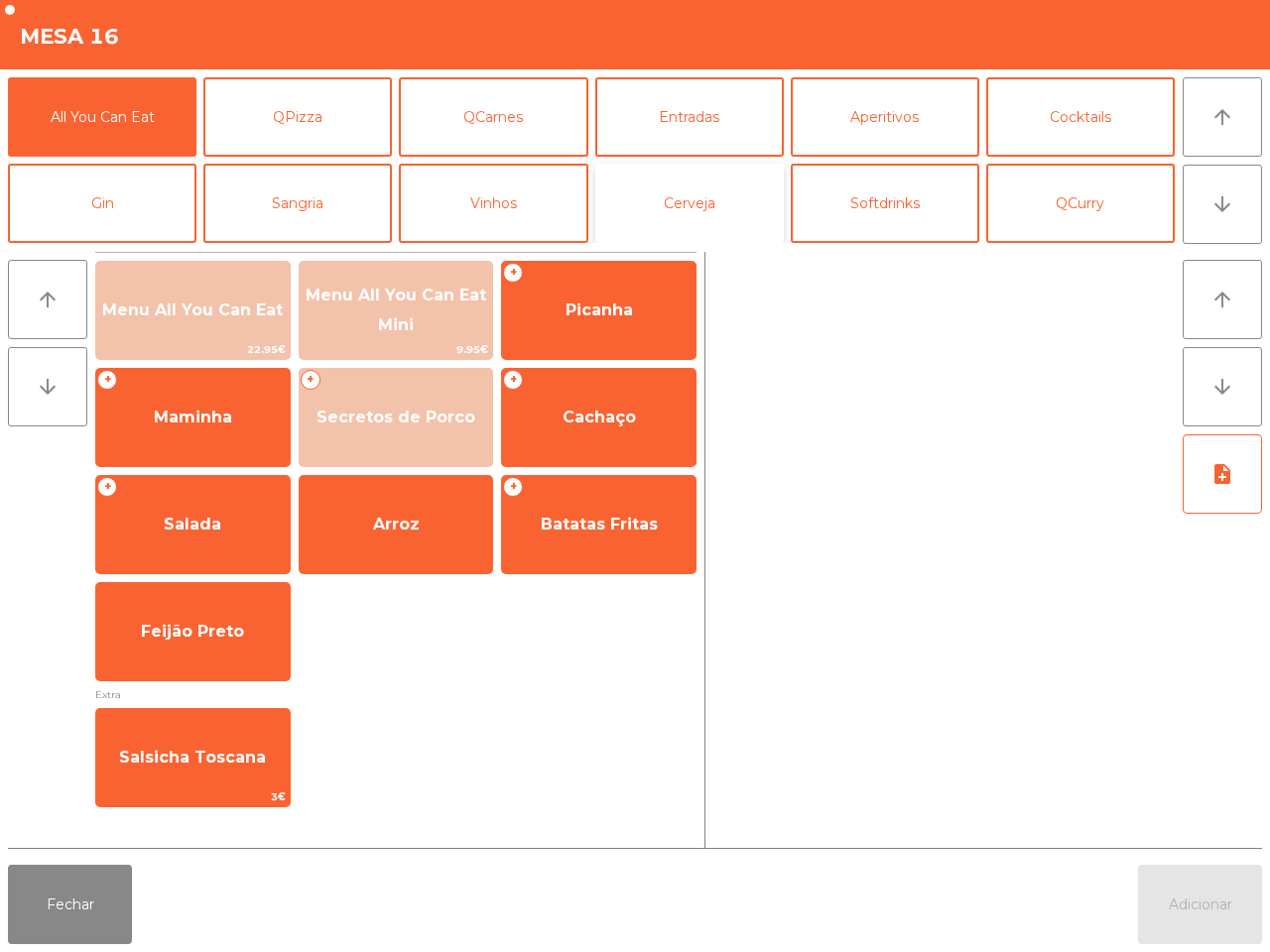 click on "Cerveja" 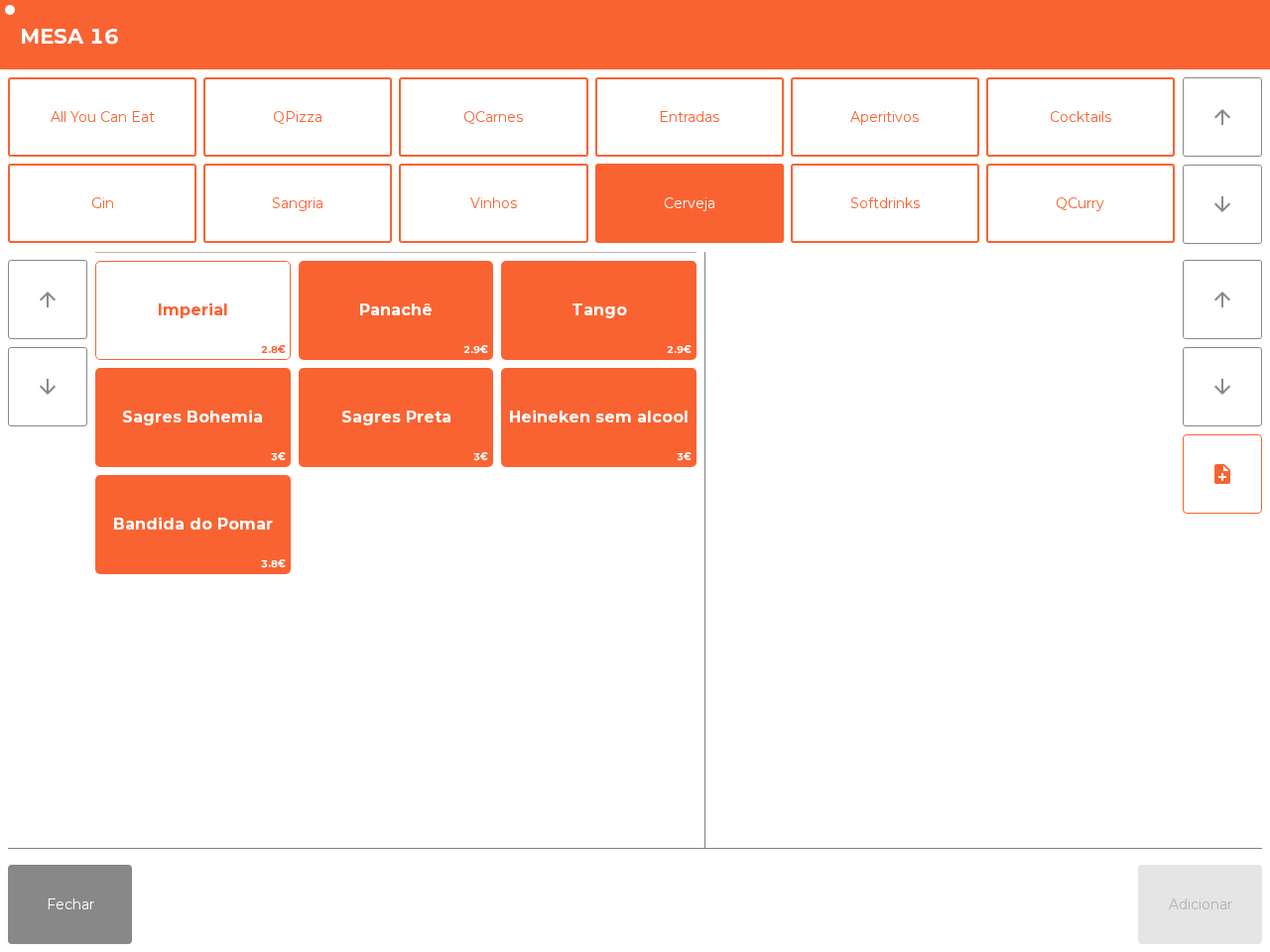 click on "Imperial" 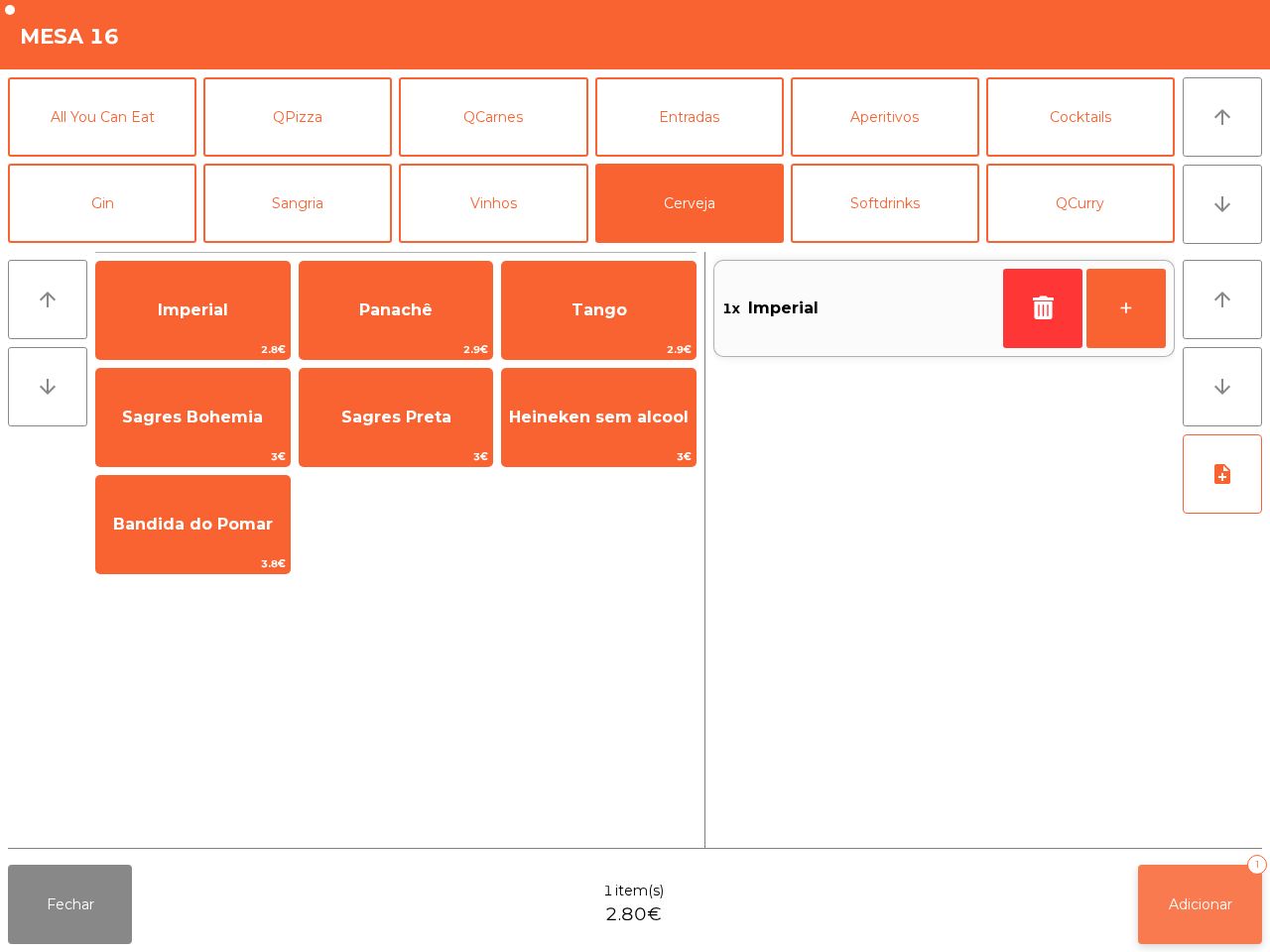 click on "Adicionar   1" 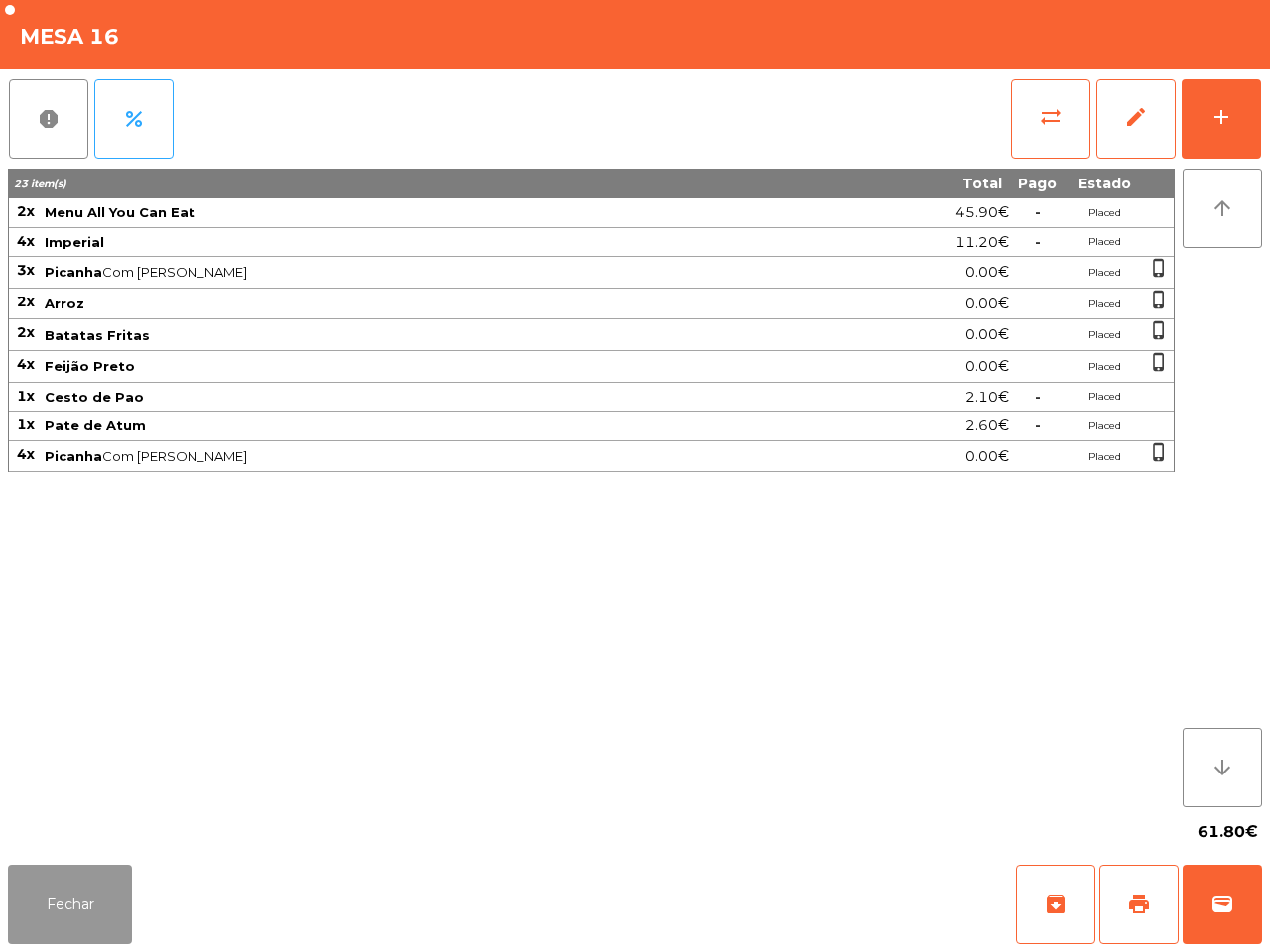 click on "Fechar" 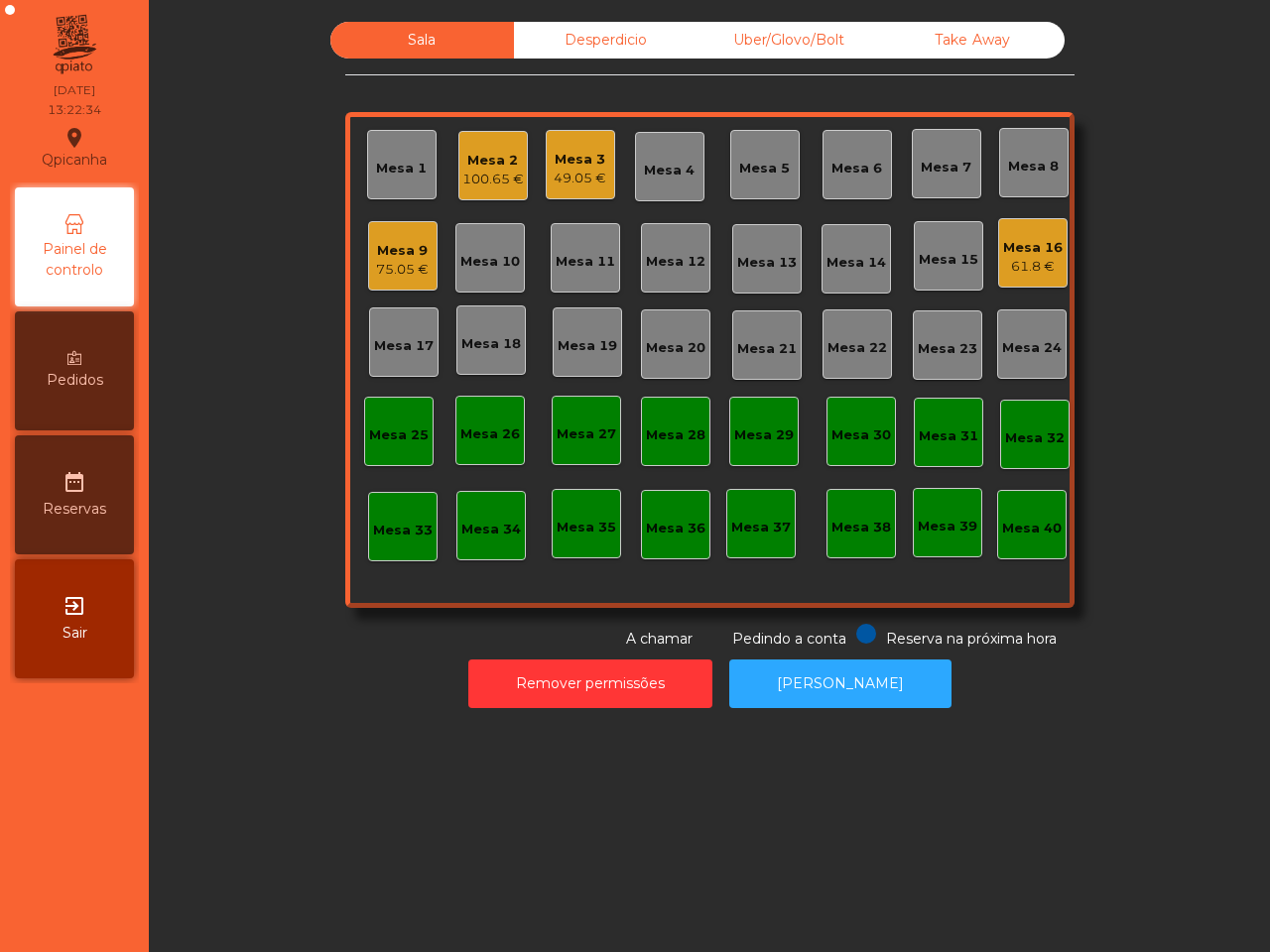 click on "Mesa 9" 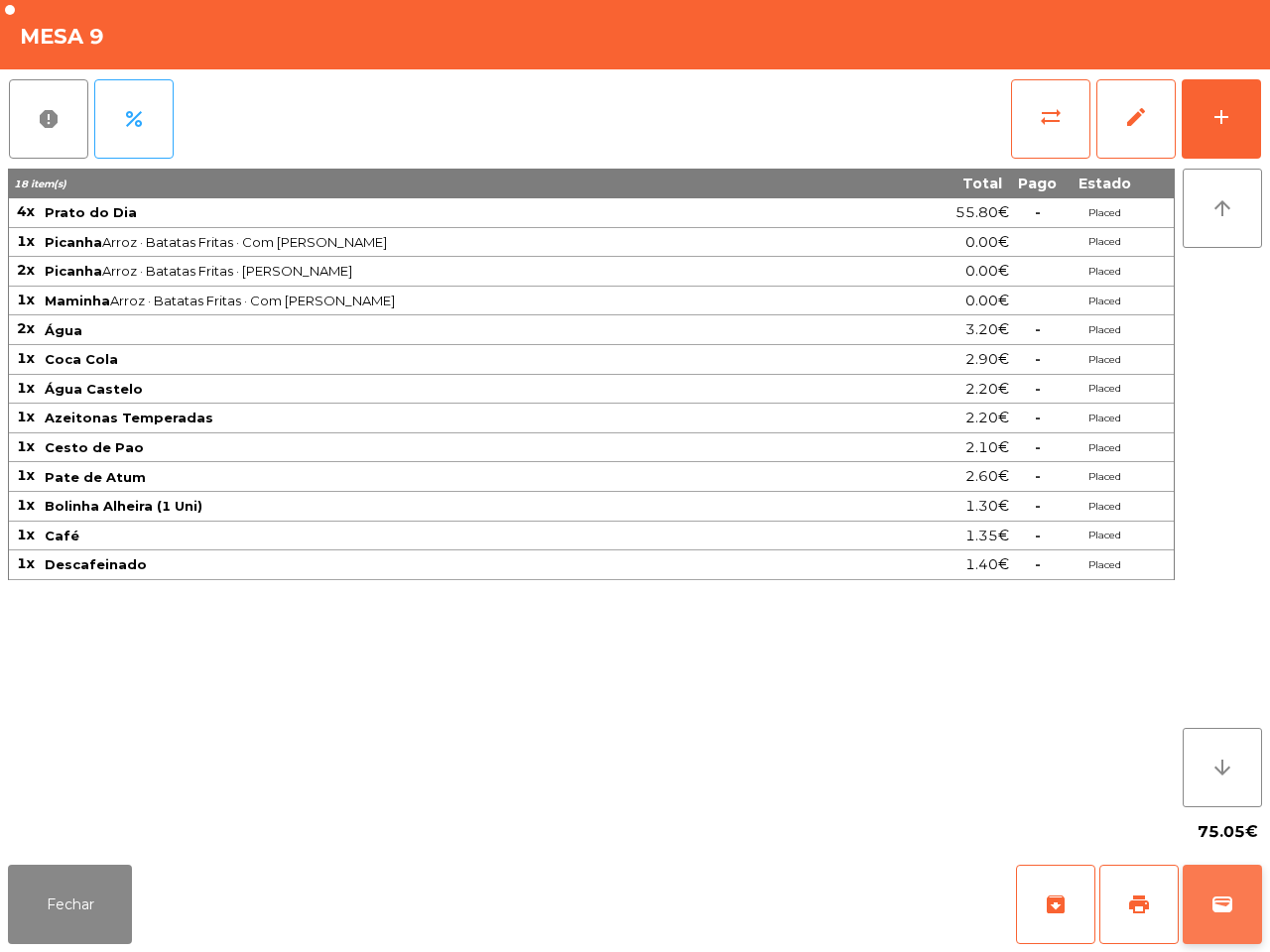 click on "wallet" 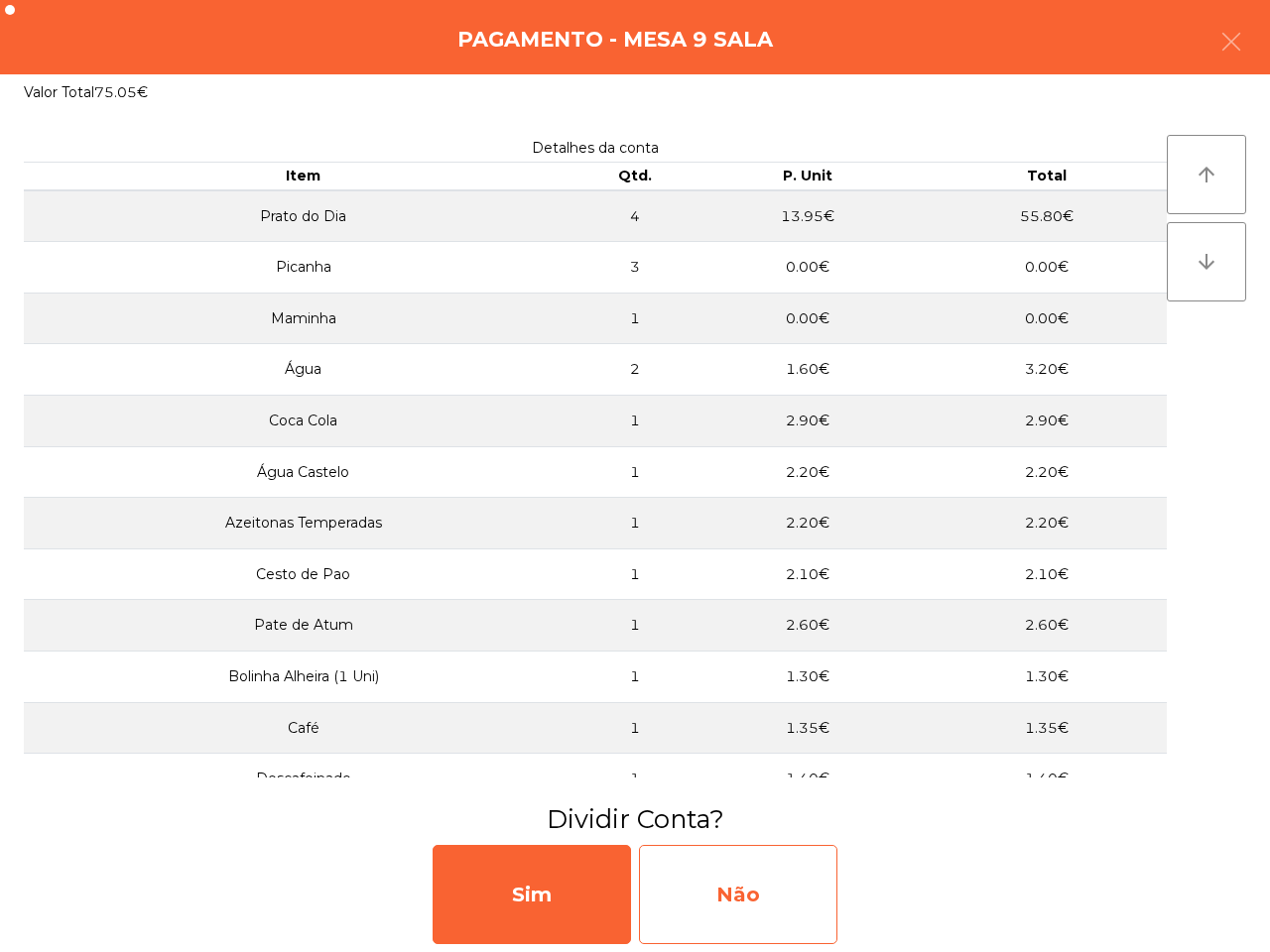 click on "Não" 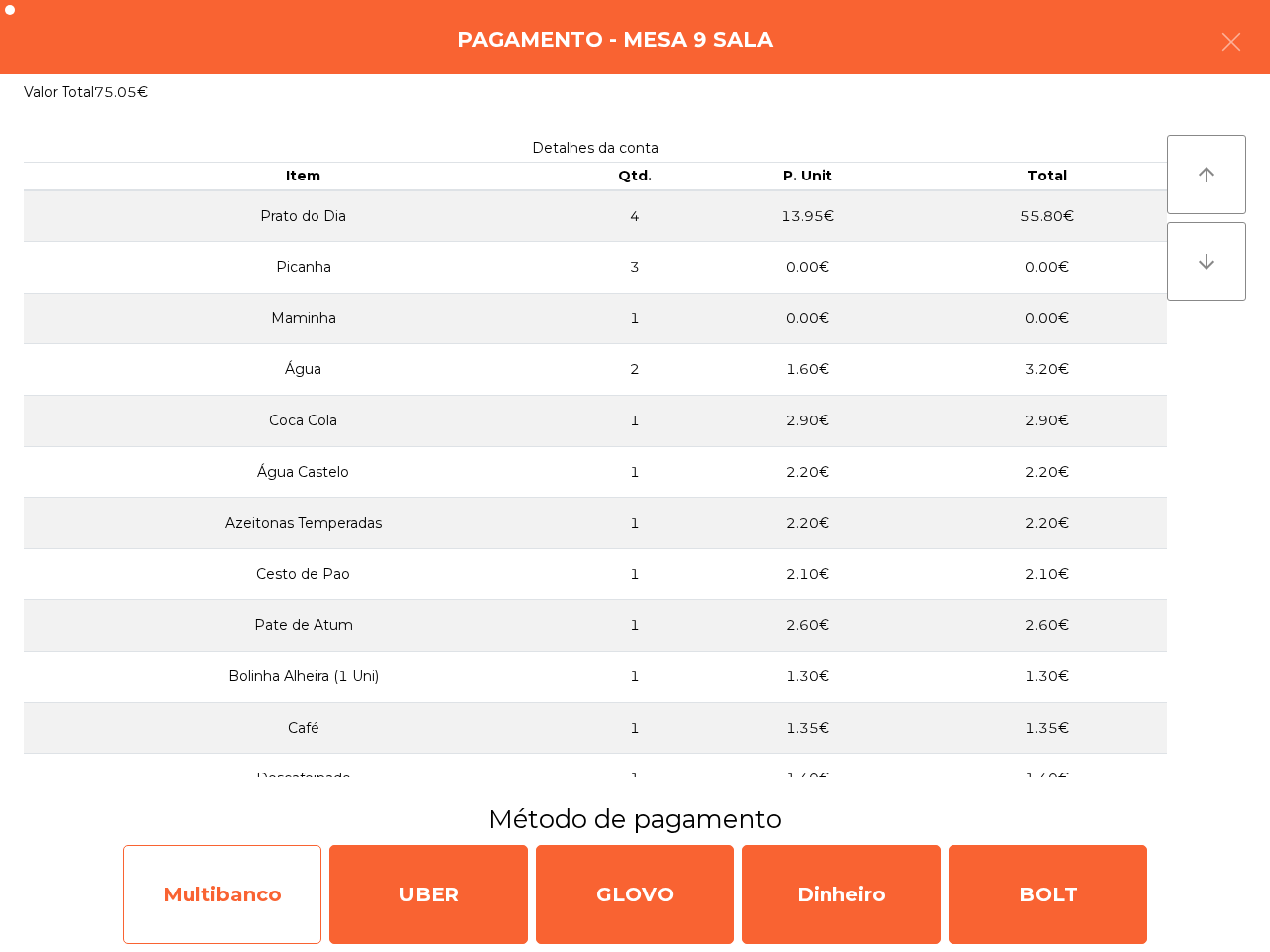 click on "Multibanco" 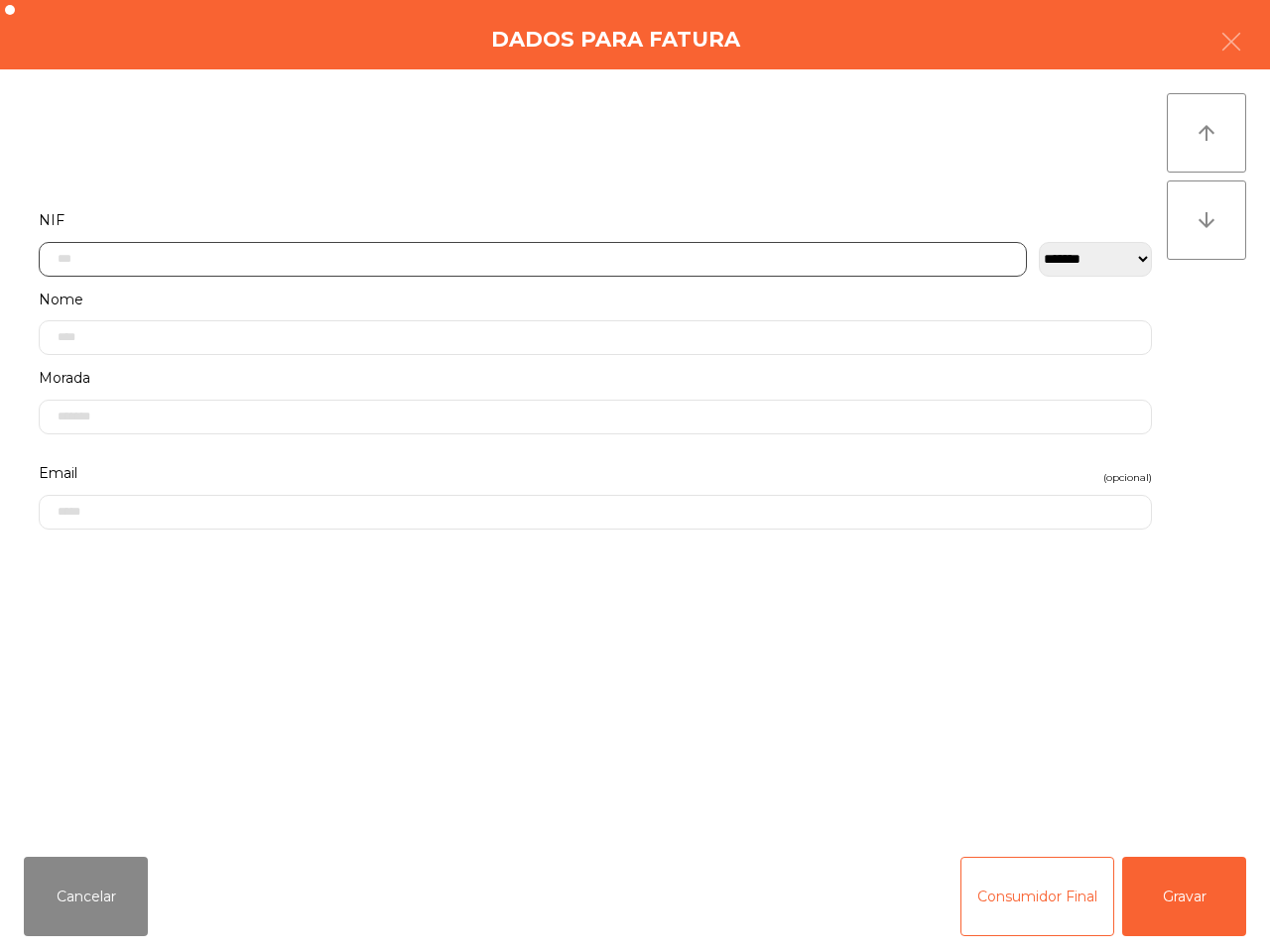 click 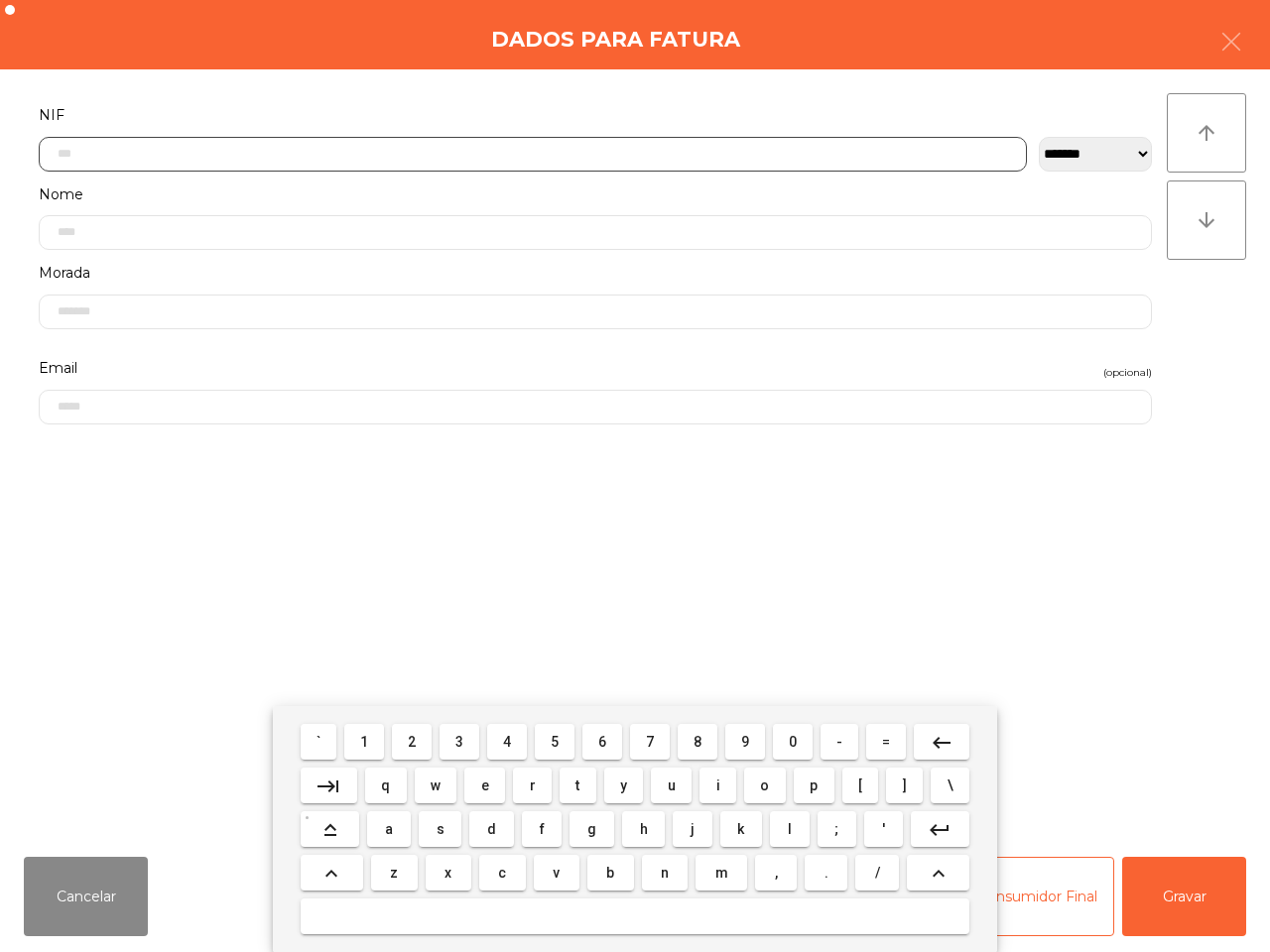 scroll, scrollTop: 111, scrollLeft: 0, axis: vertical 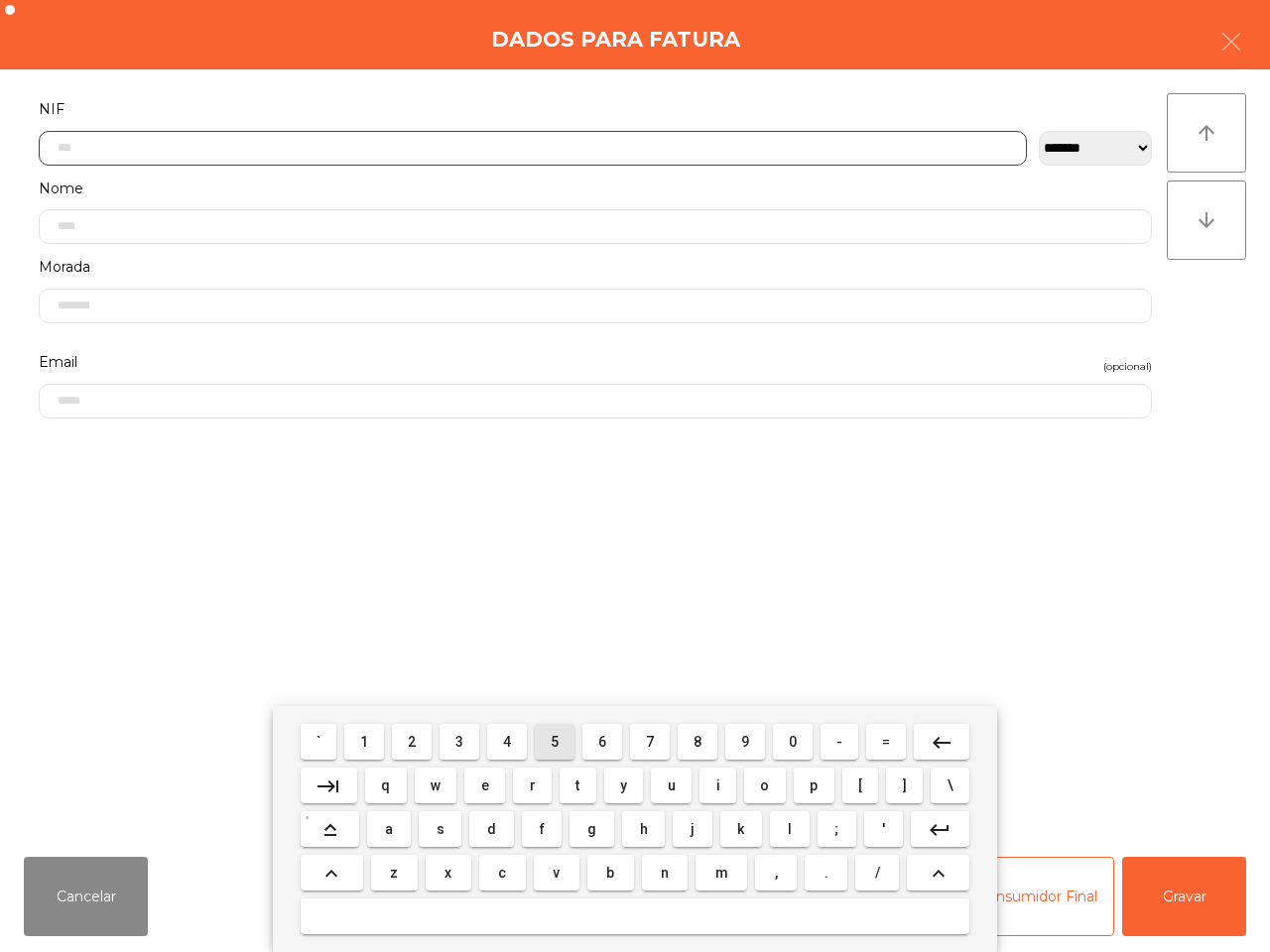 drag, startPoint x: 556, startPoint y: 740, endPoint x: 656, endPoint y: 754, distance: 100.97524 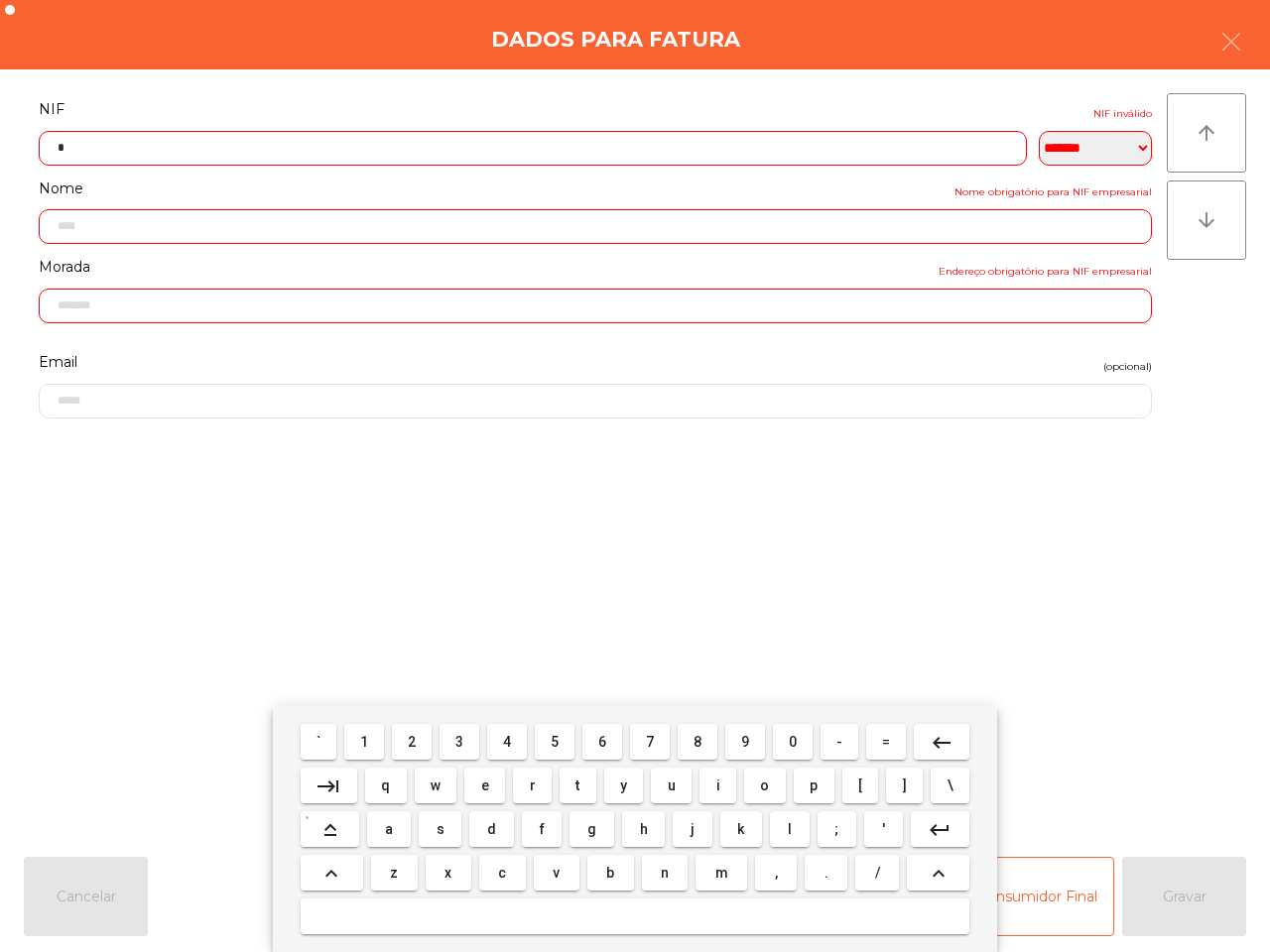 click on "0" at bounding box center [793, 742] 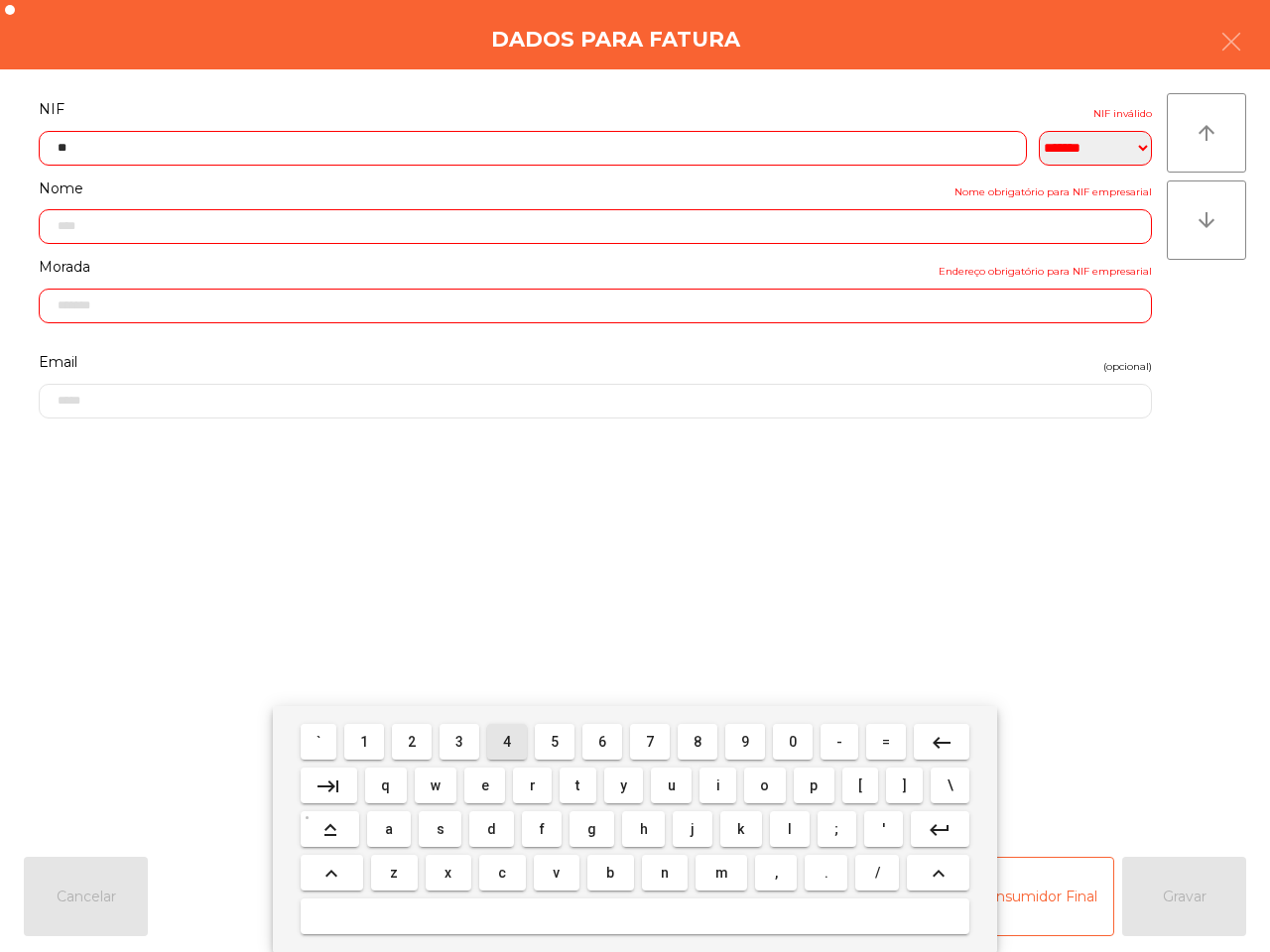 click on "4" at bounding box center (507, 742) 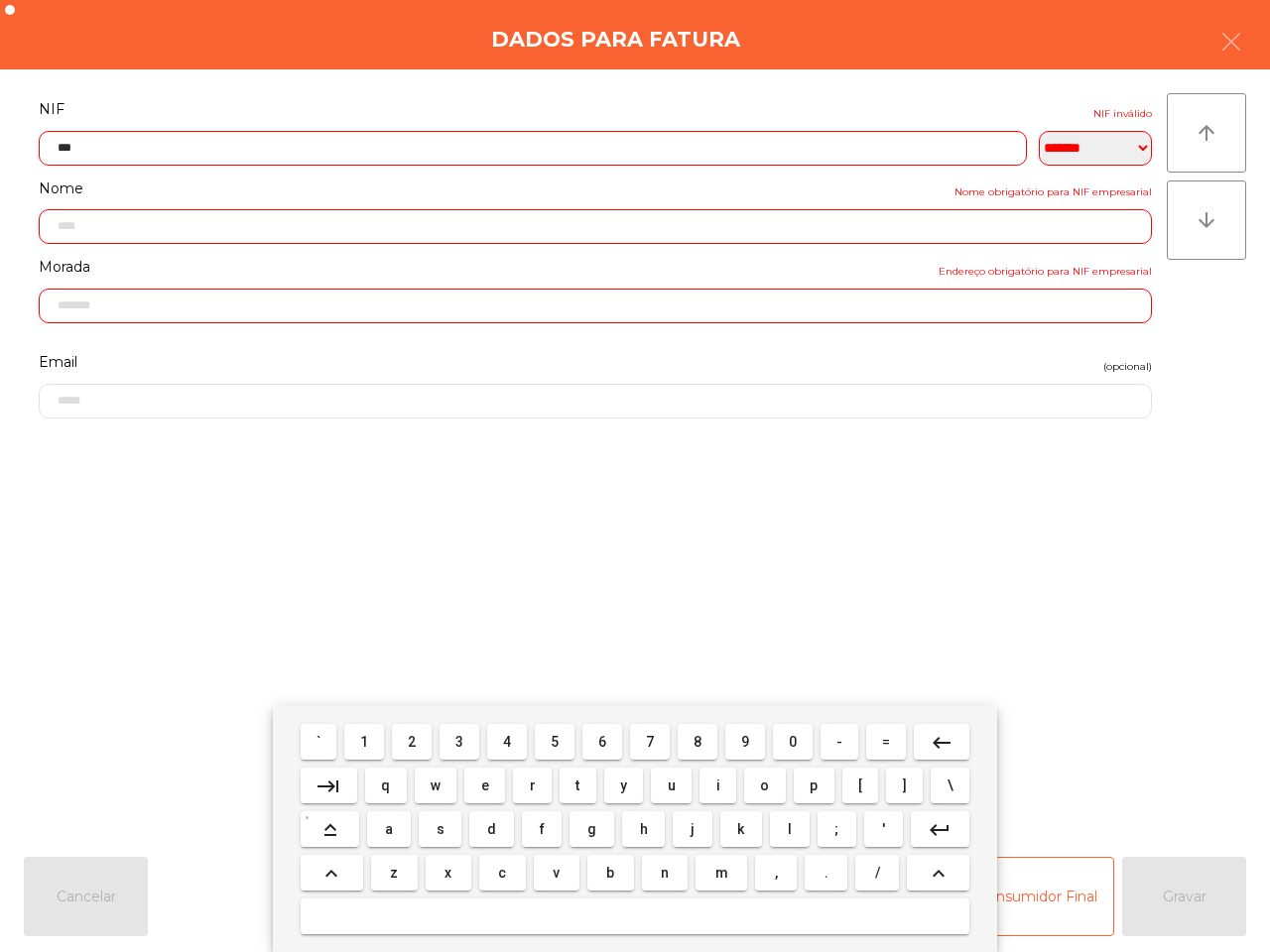 drag, startPoint x: 790, startPoint y: 744, endPoint x: 747, endPoint y: 740, distance: 43.185646 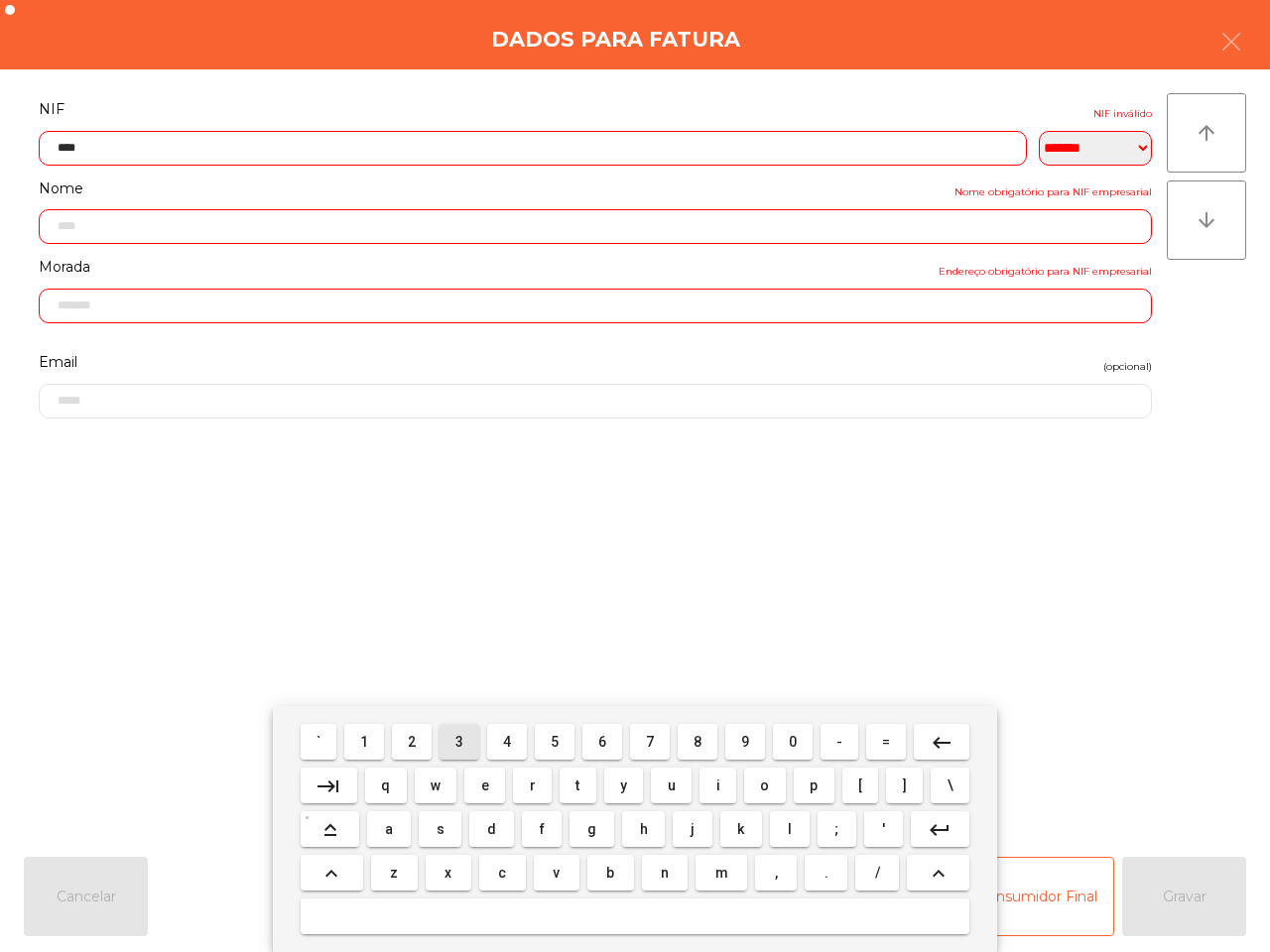 drag, startPoint x: 454, startPoint y: 742, endPoint x: 602, endPoint y: 756, distance: 148.66069 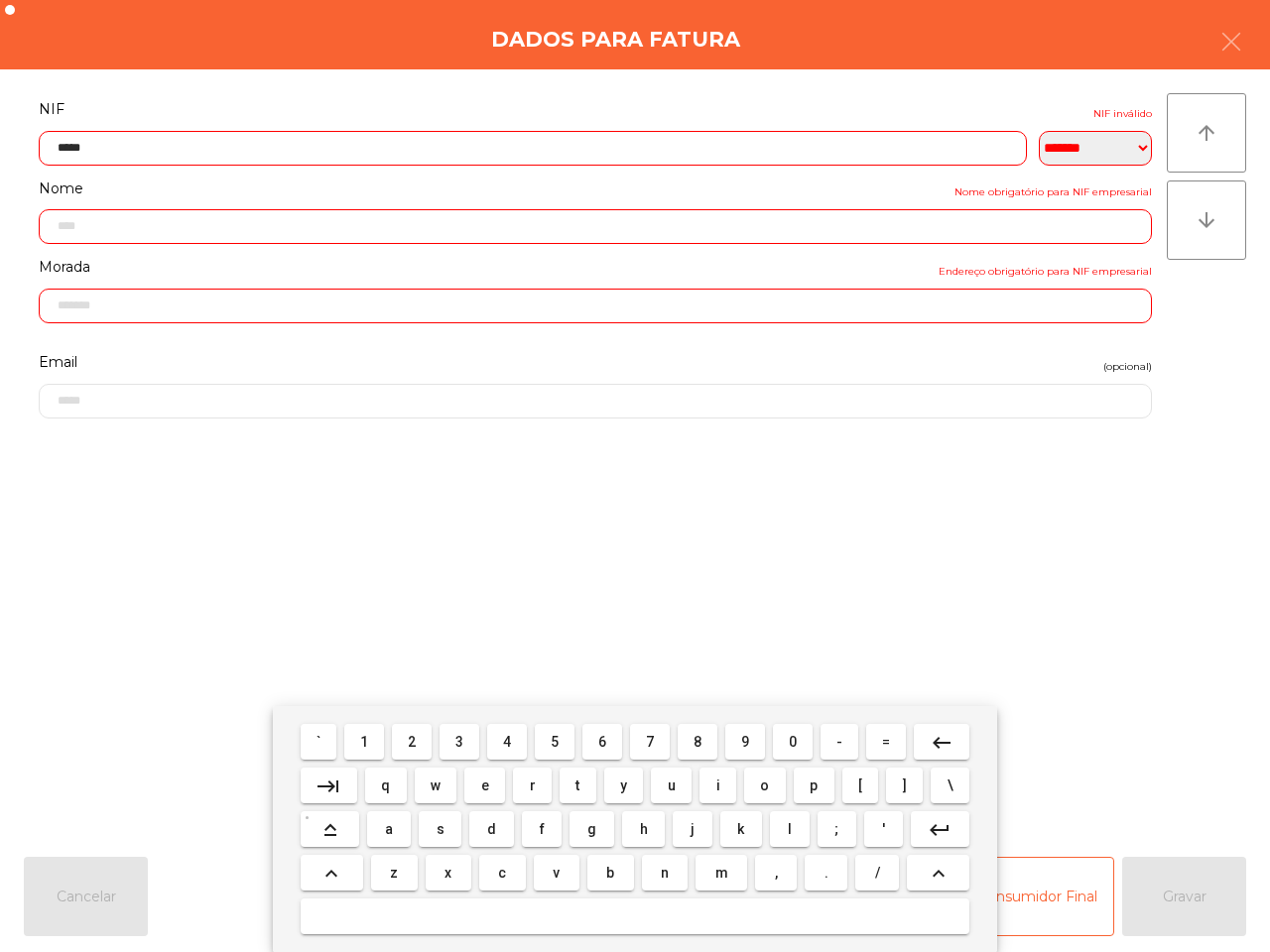 drag, startPoint x: 796, startPoint y: 747, endPoint x: 772, endPoint y: 742, distance: 24.5153 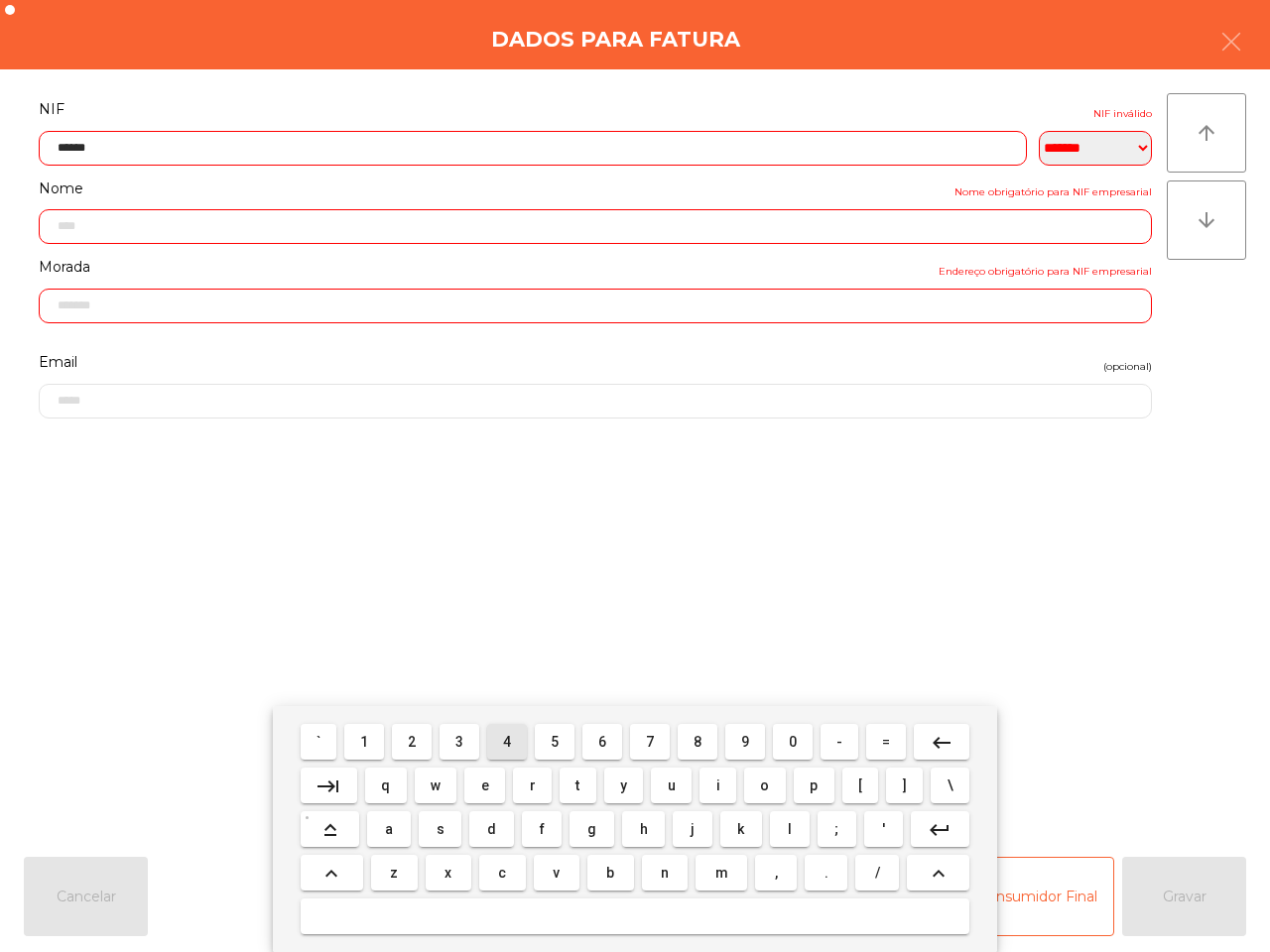 drag, startPoint x: 503, startPoint y: 744, endPoint x: 543, endPoint y: 740, distance: 40.1995 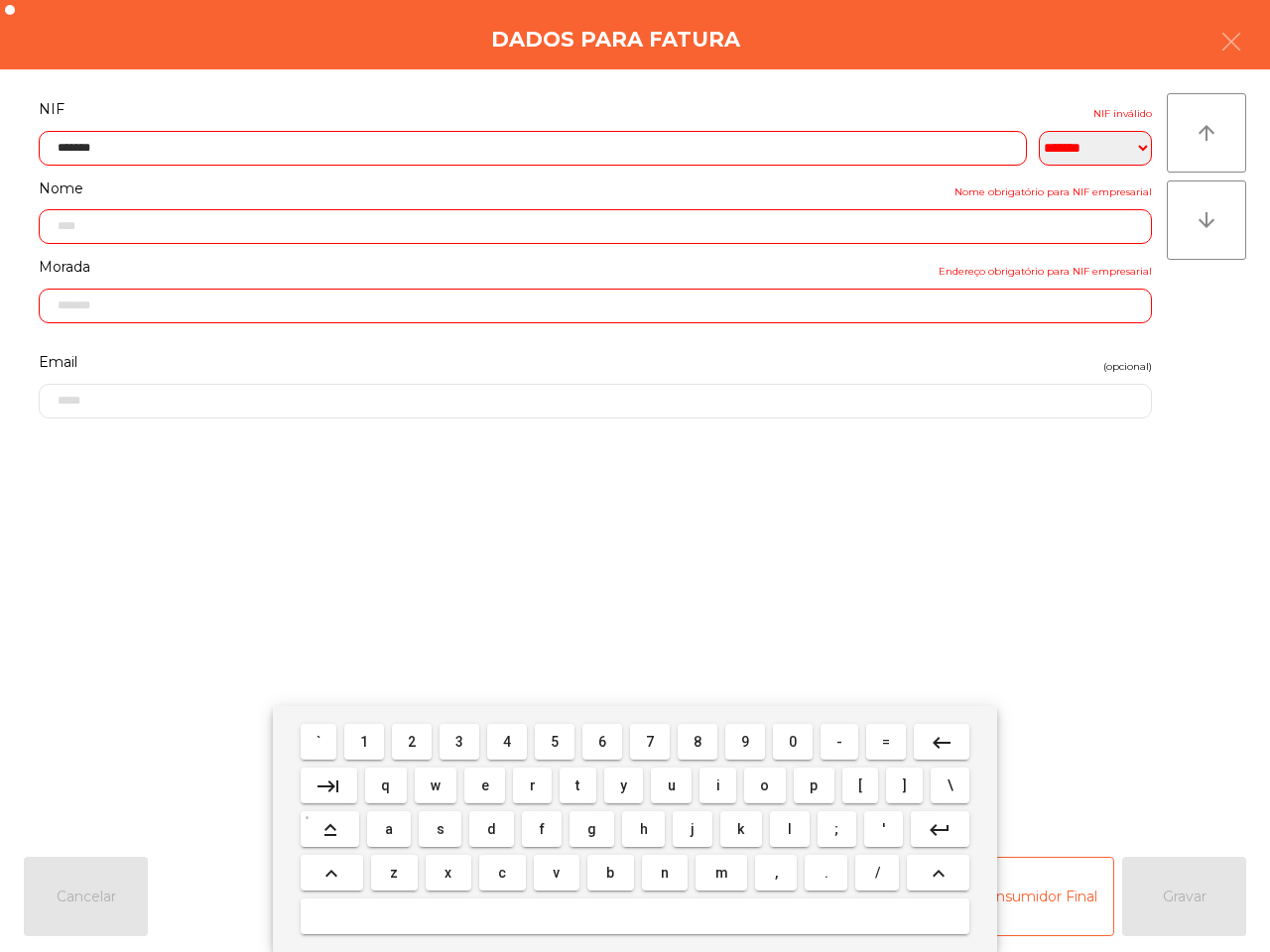 drag, startPoint x: 596, startPoint y: 730, endPoint x: 621, endPoint y: 729, distance: 25.019992 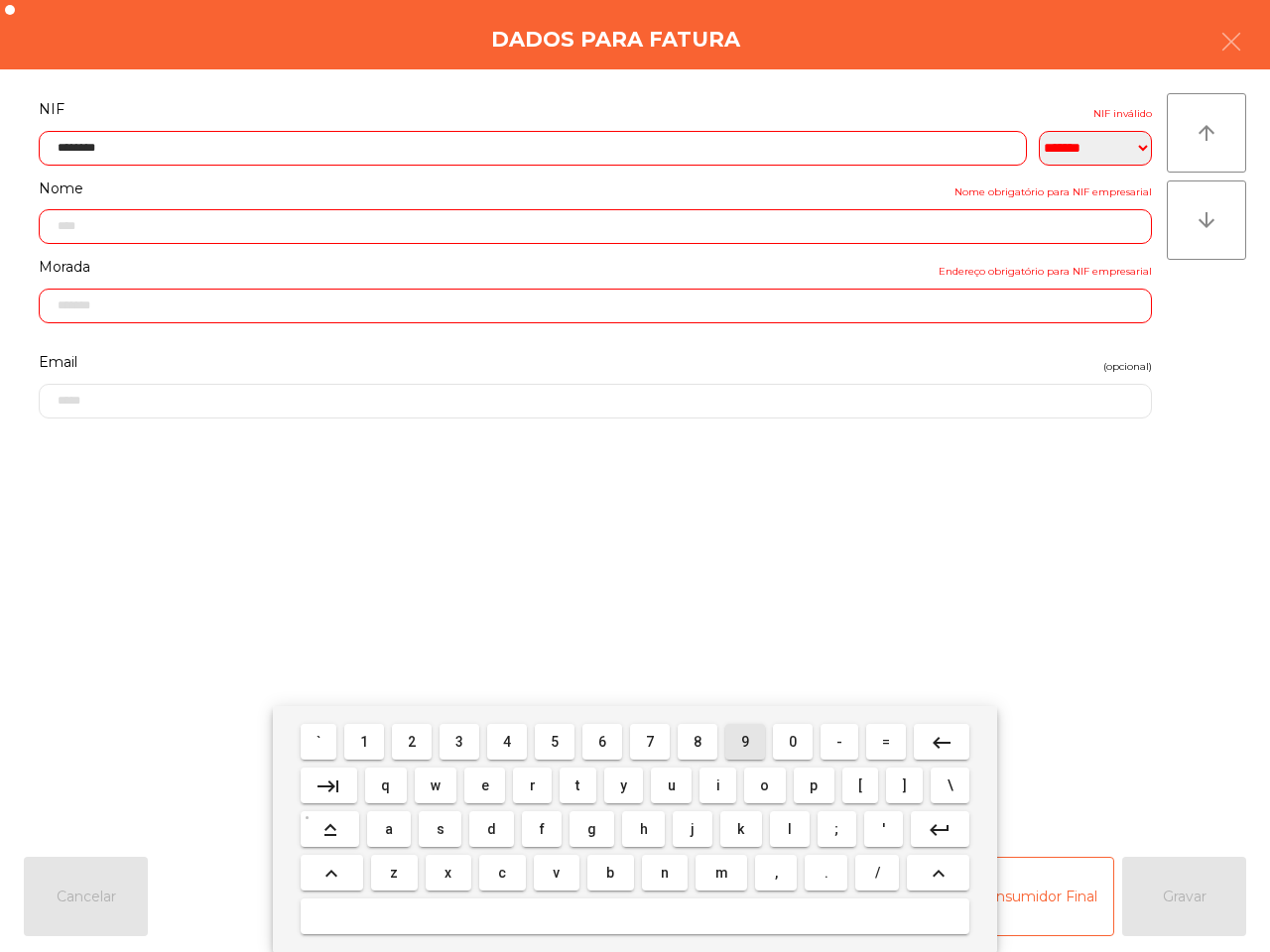 click on "9" at bounding box center [745, 742] 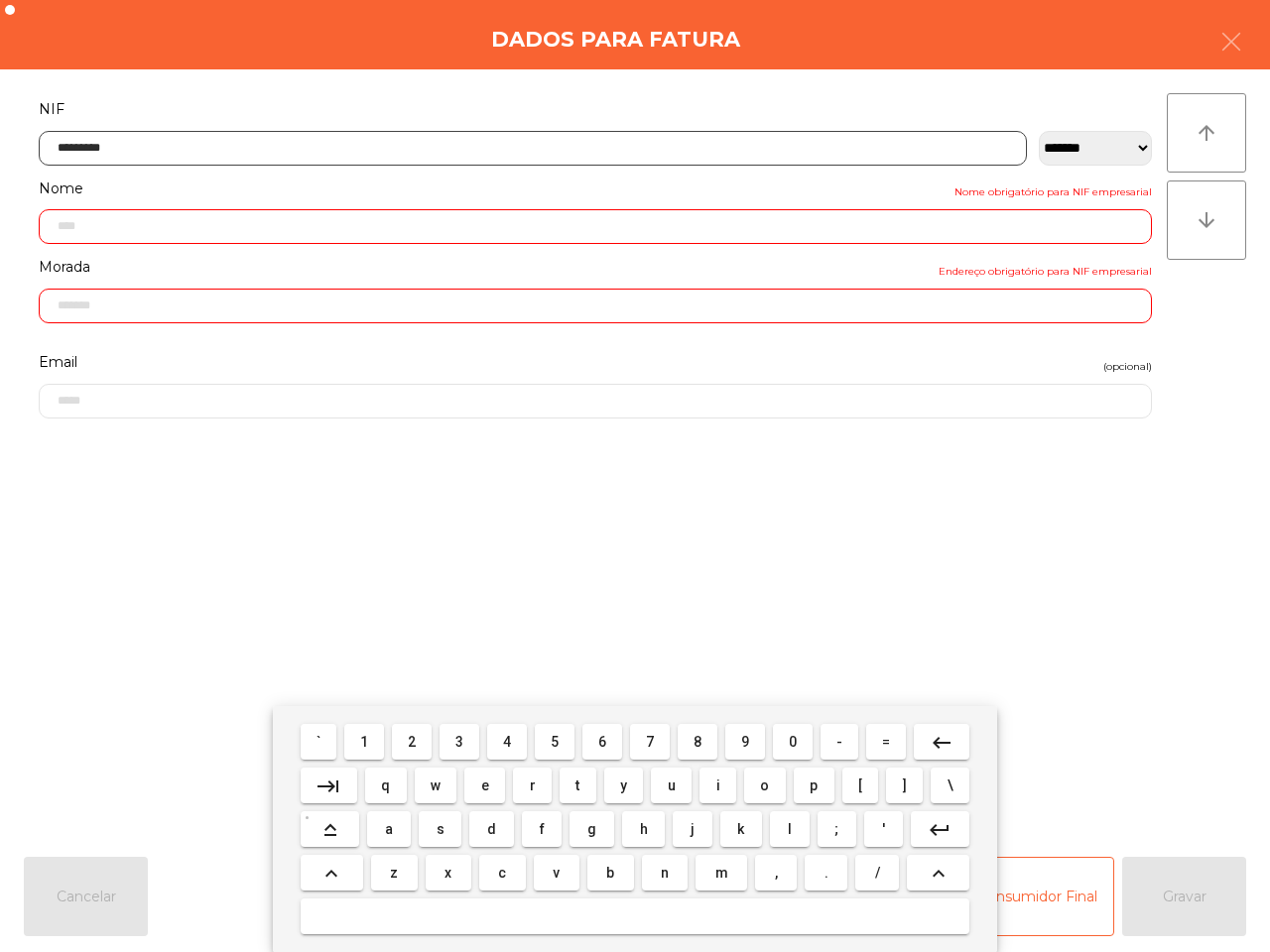 type on "**********" 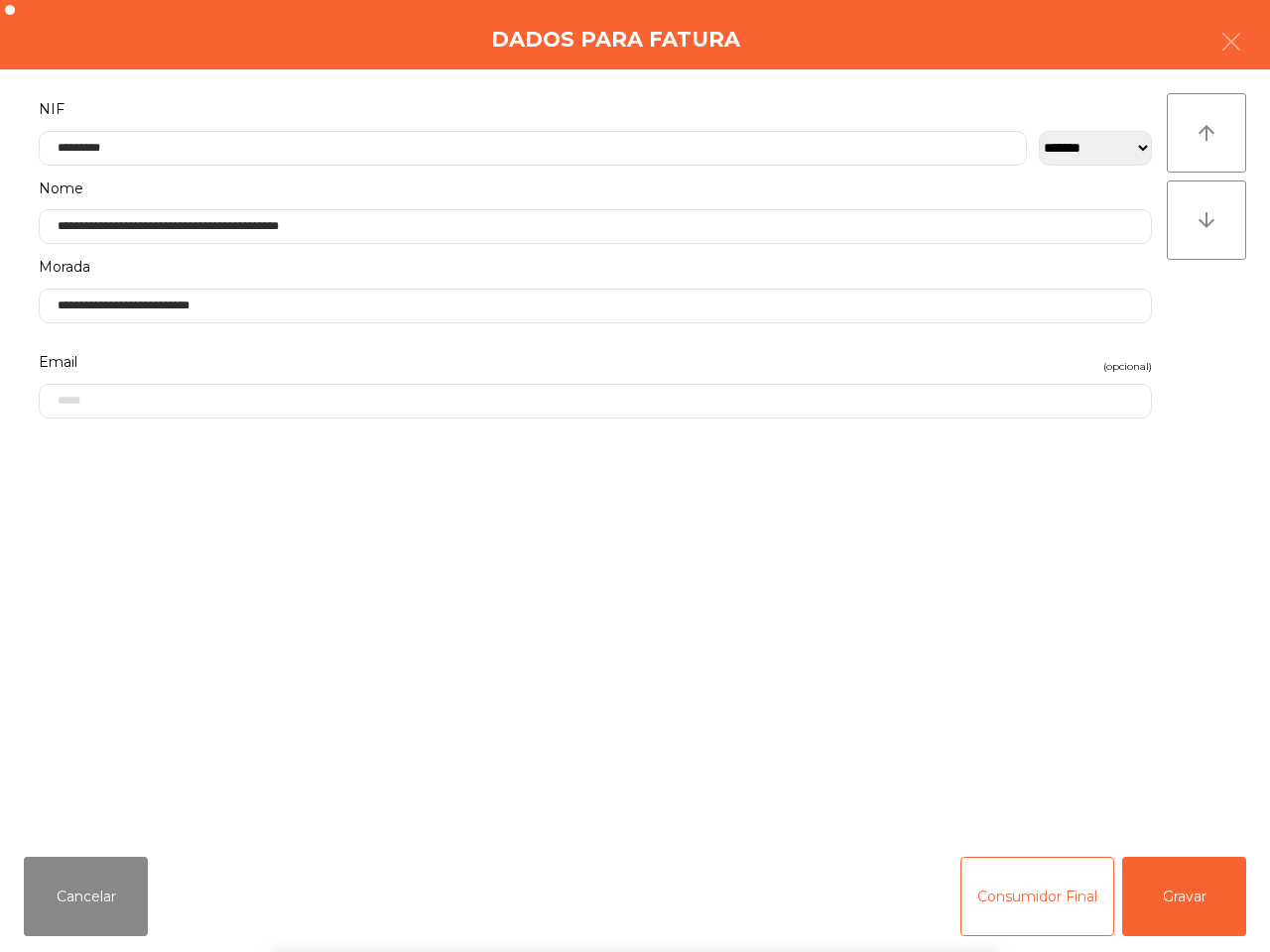 click on "` 1 2 3 4 5 6 7 8 9 0 - = keyboard_backspace keyboard_tab q w e r t y u i o p [ ] \ keyboard_capslock a s d f g h j k l ; ' keyboard_return keyboard_arrow_up z x c v b n m , . / keyboard_arrow_up" at bounding box center (635, 829) 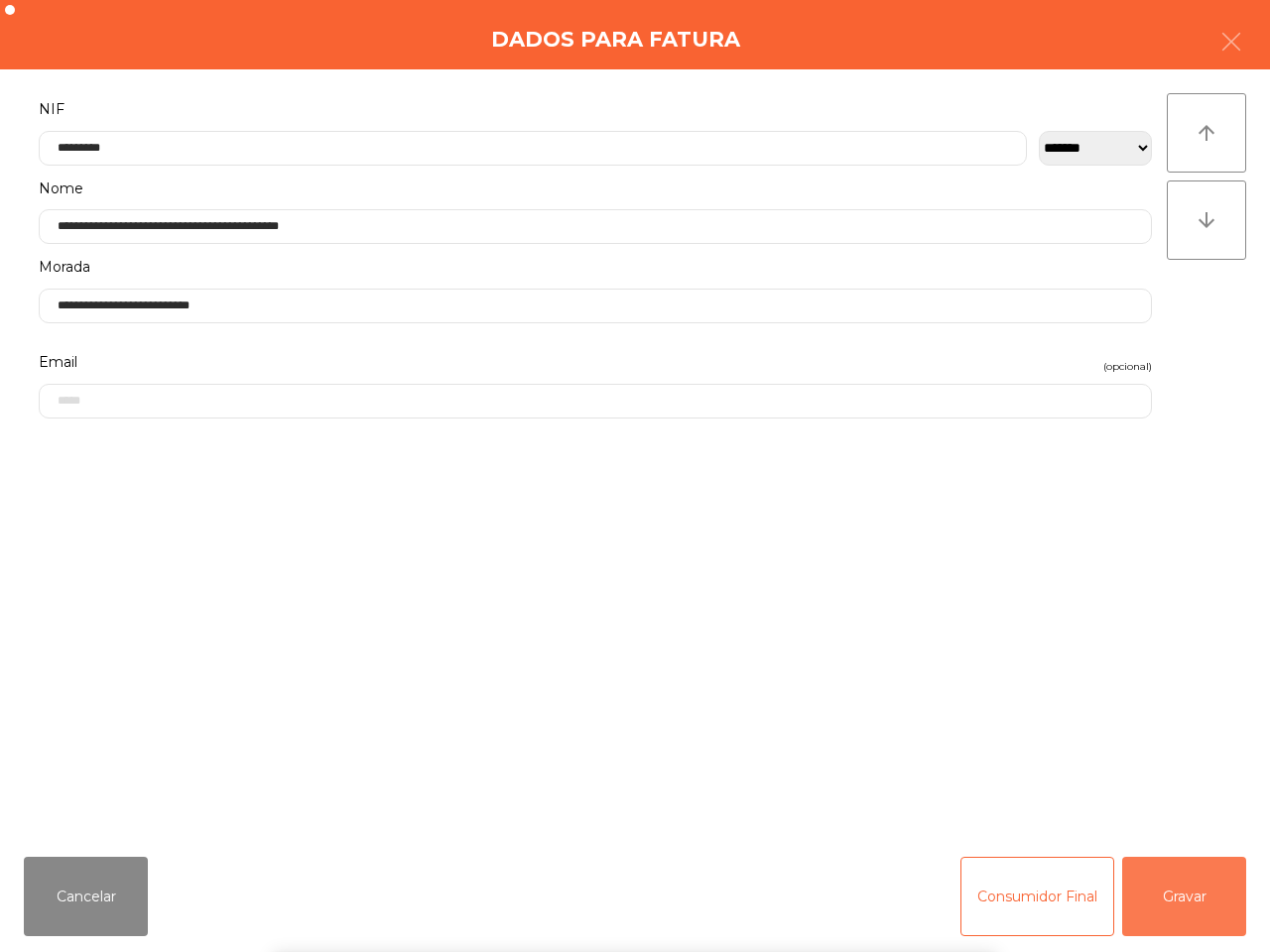 click on "Gravar" 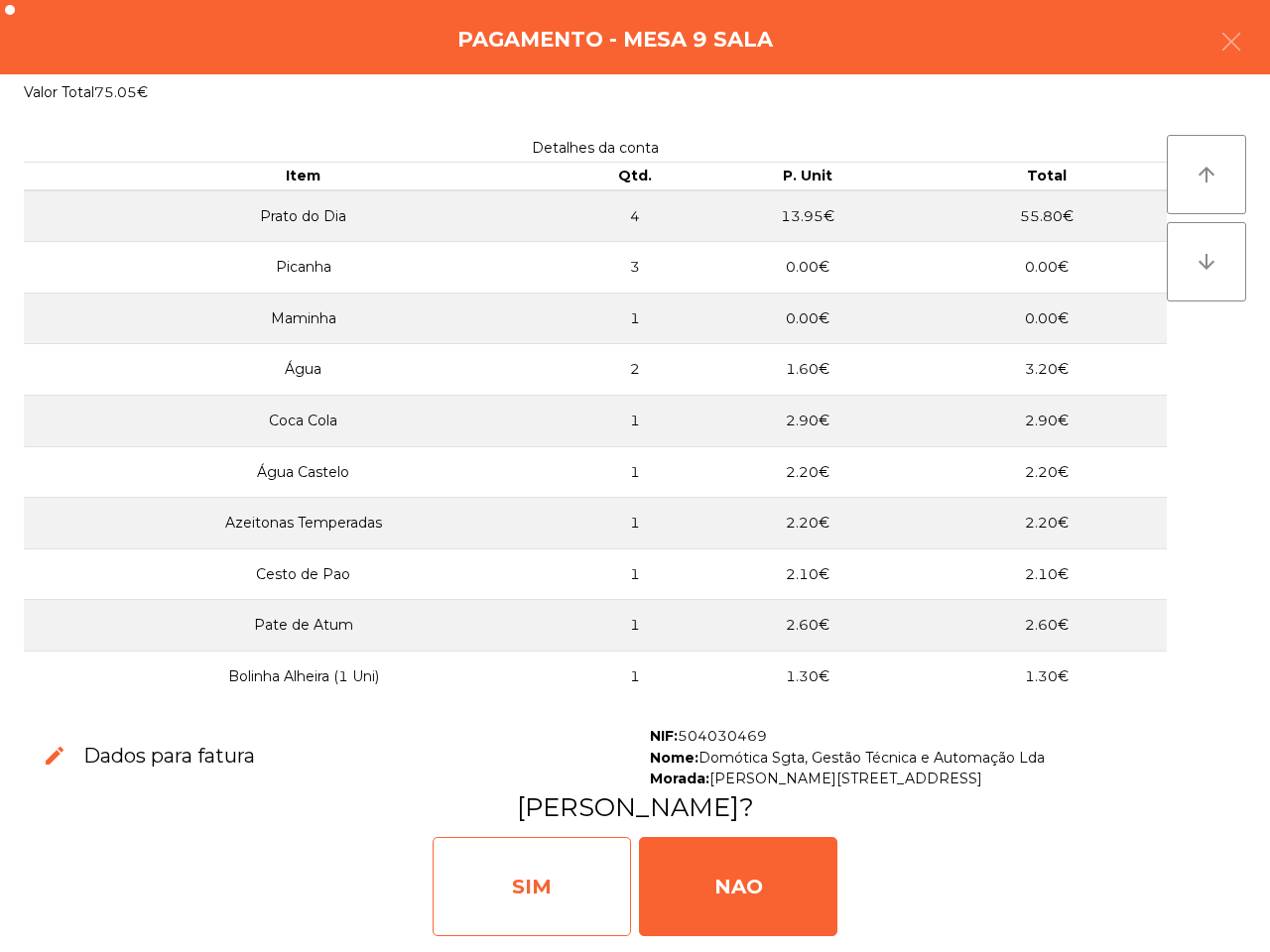 click on "SIM" 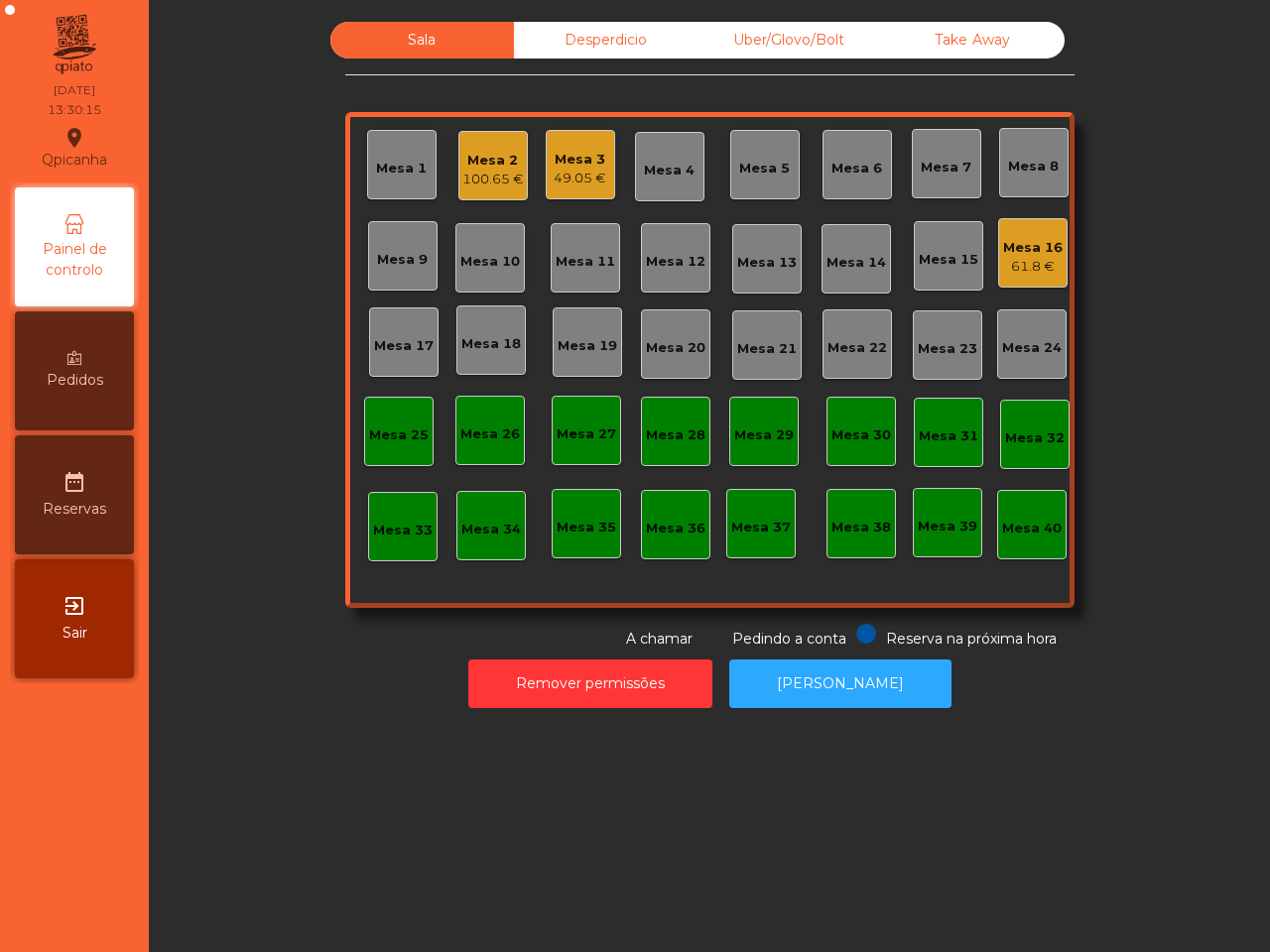 click on "Mesa 16" 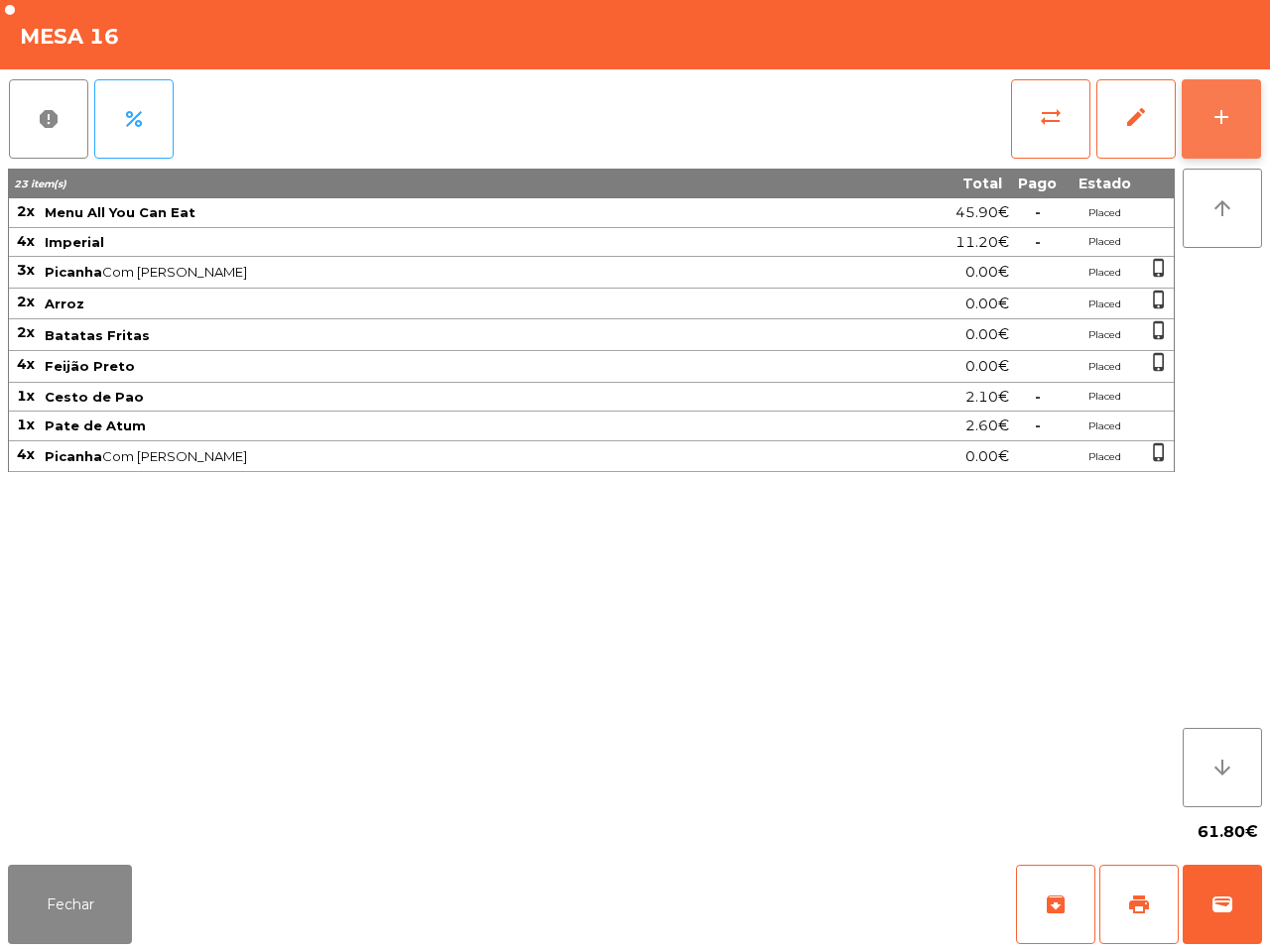 click on "add" 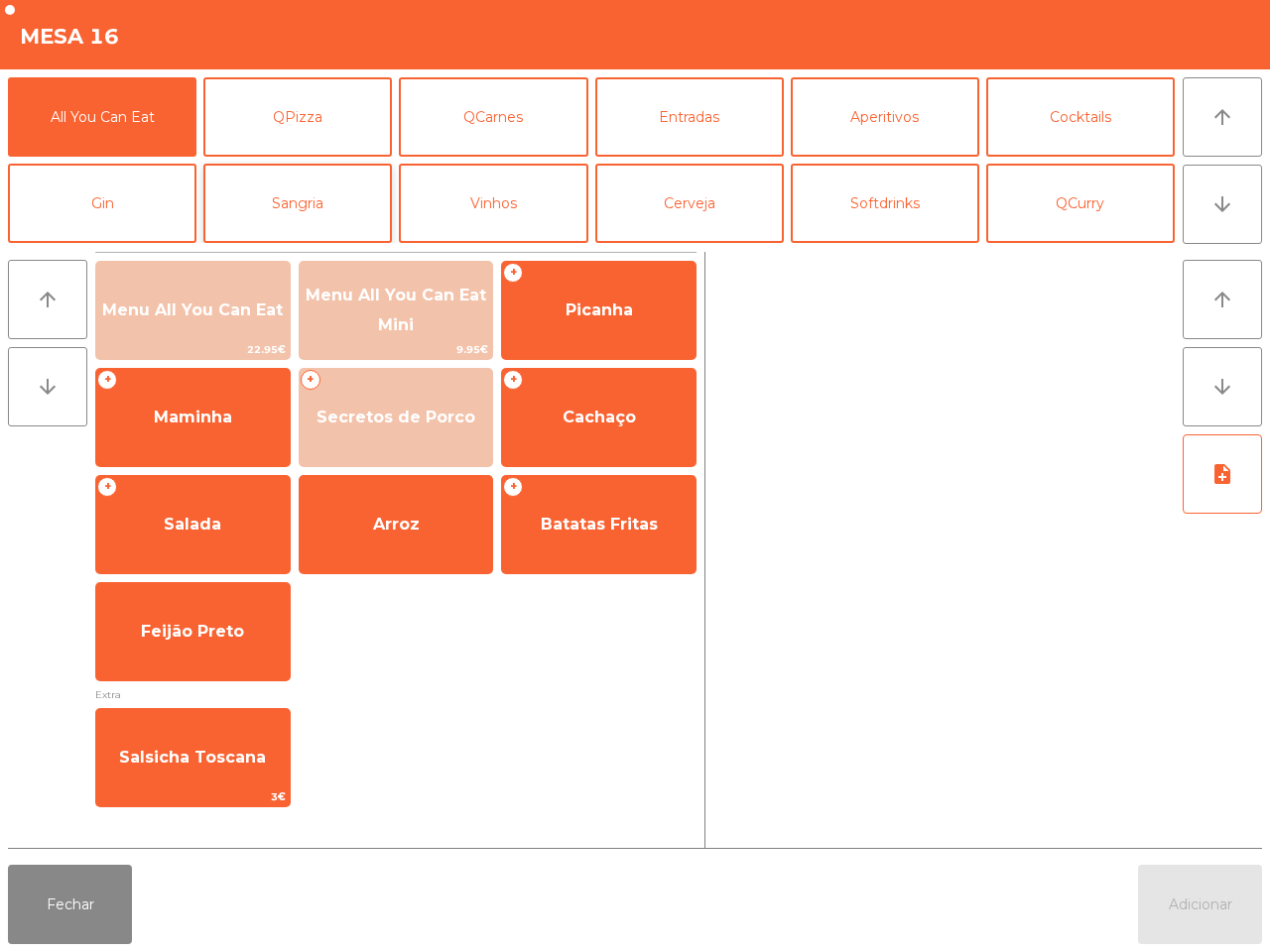 scroll, scrollTop: 124, scrollLeft: 0, axis: vertical 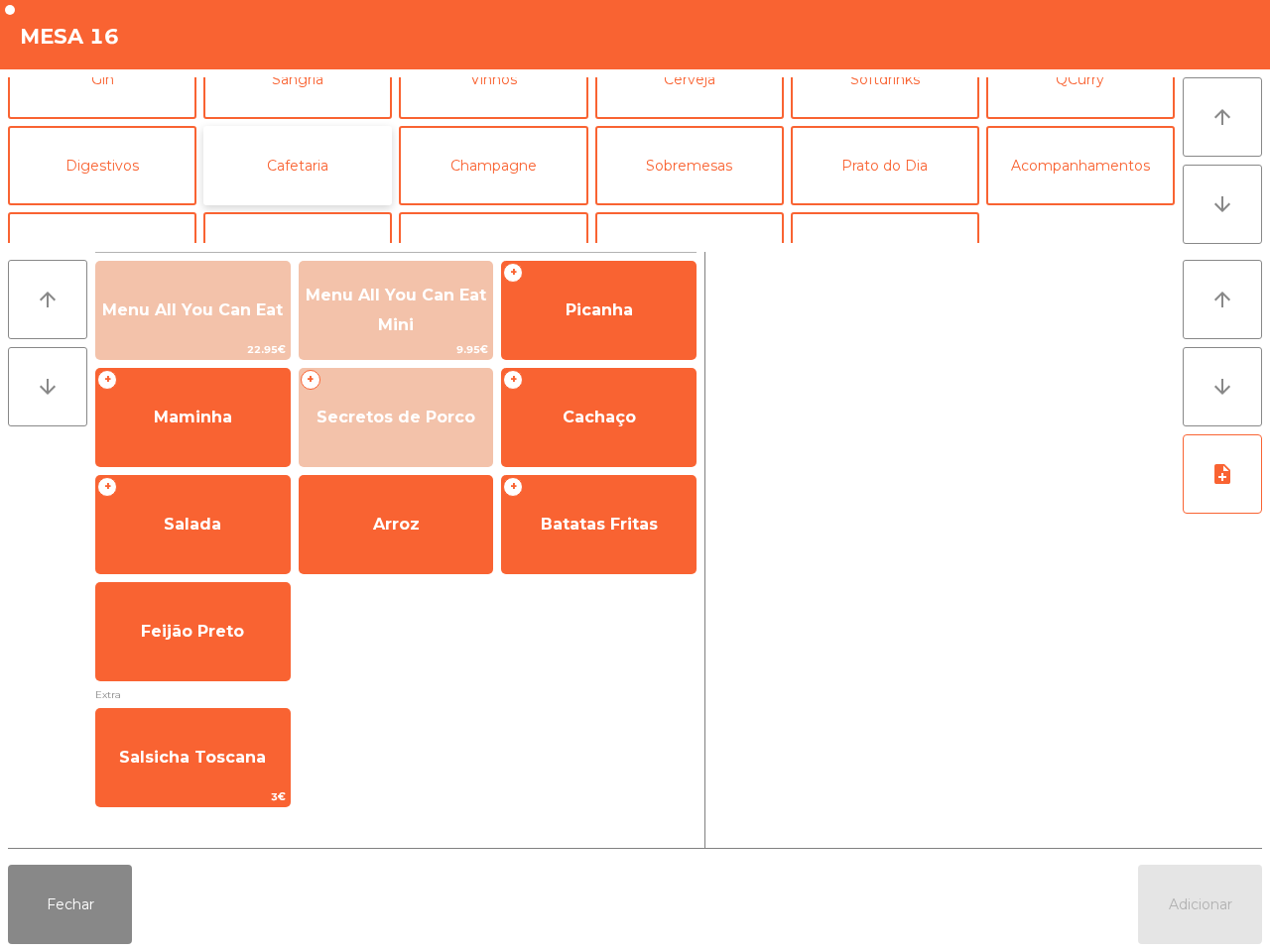 click on "Cafetaria" 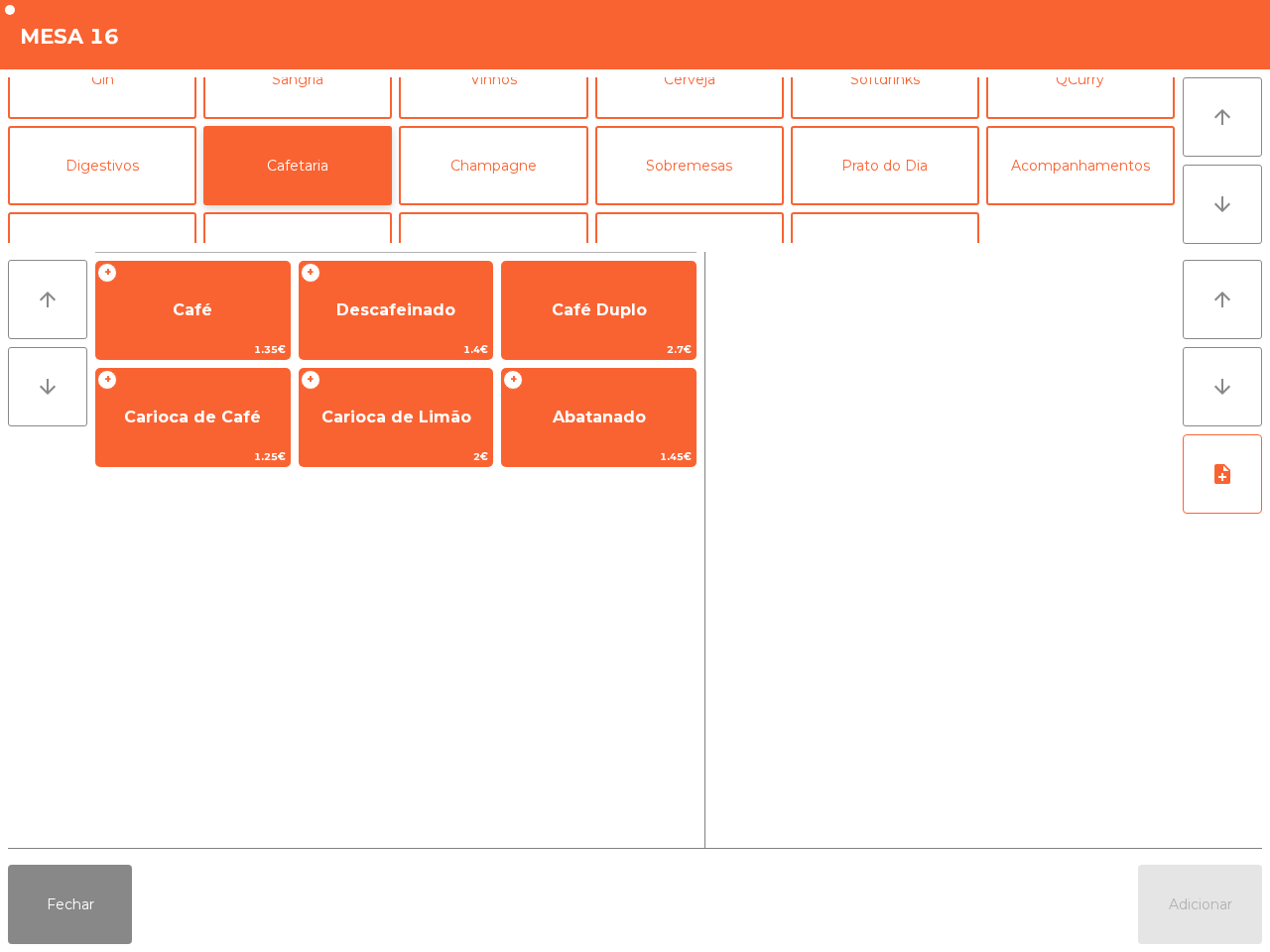 click on "Café" 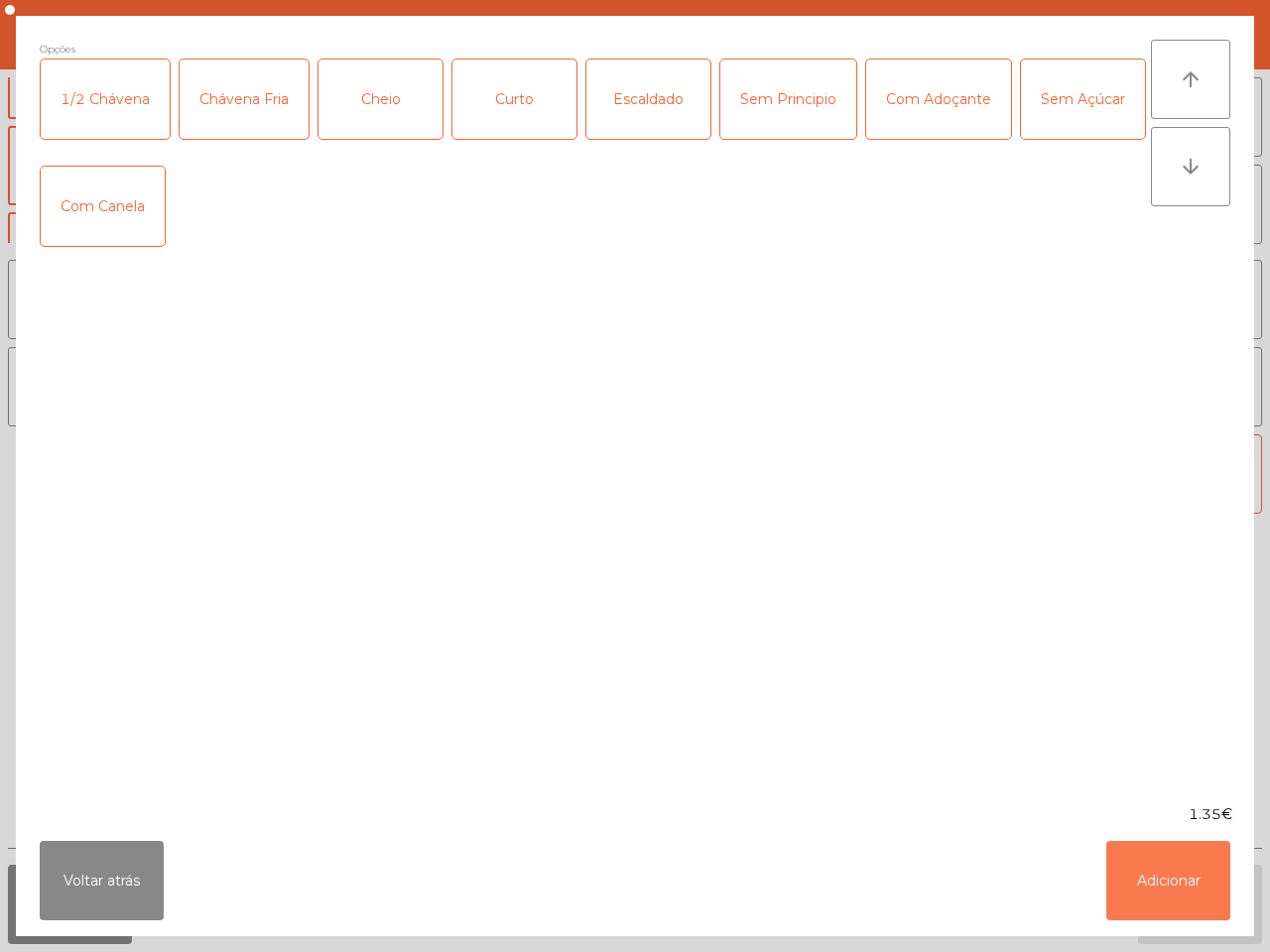 click on "Adicionar" 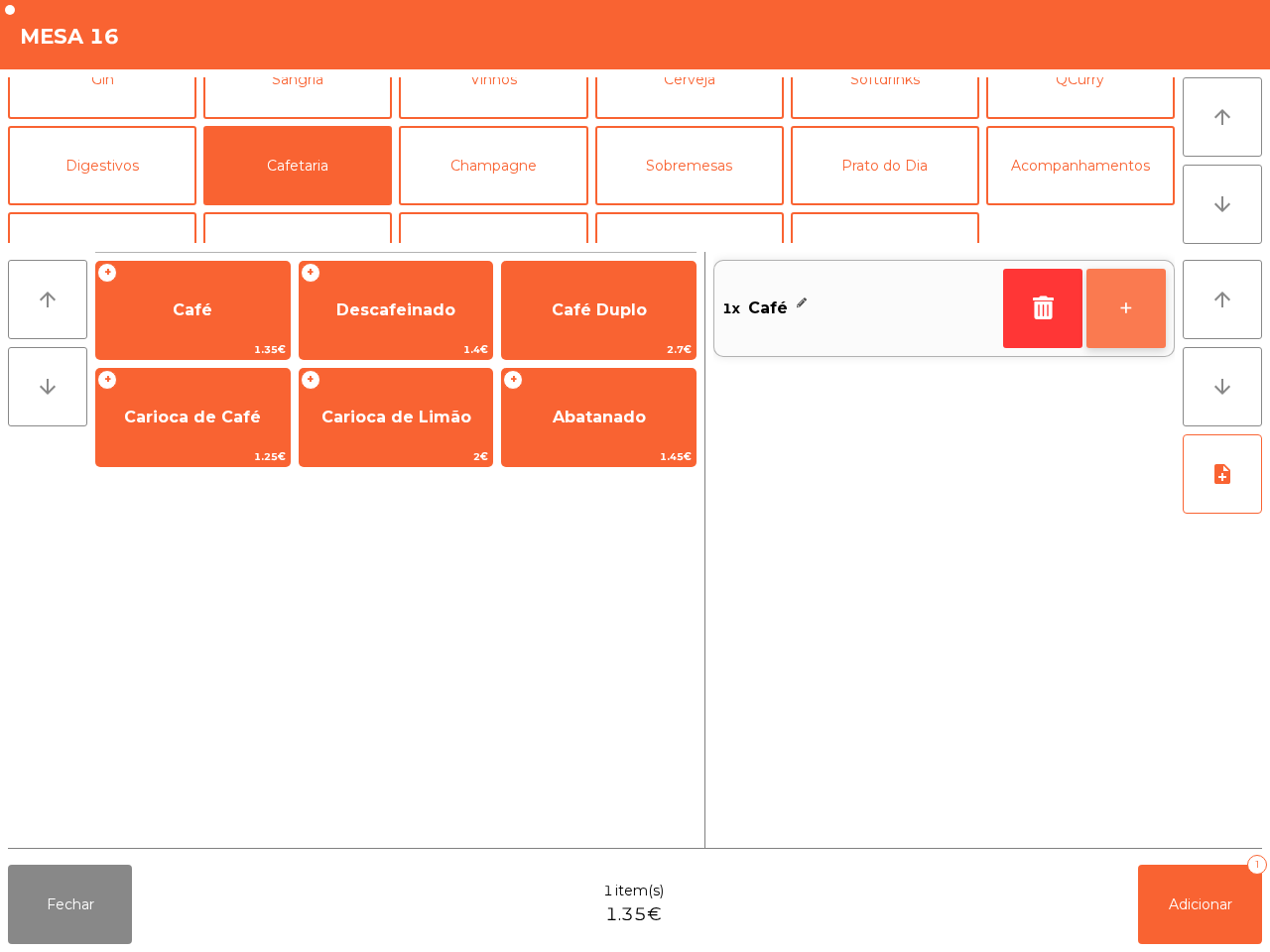 click on "+" 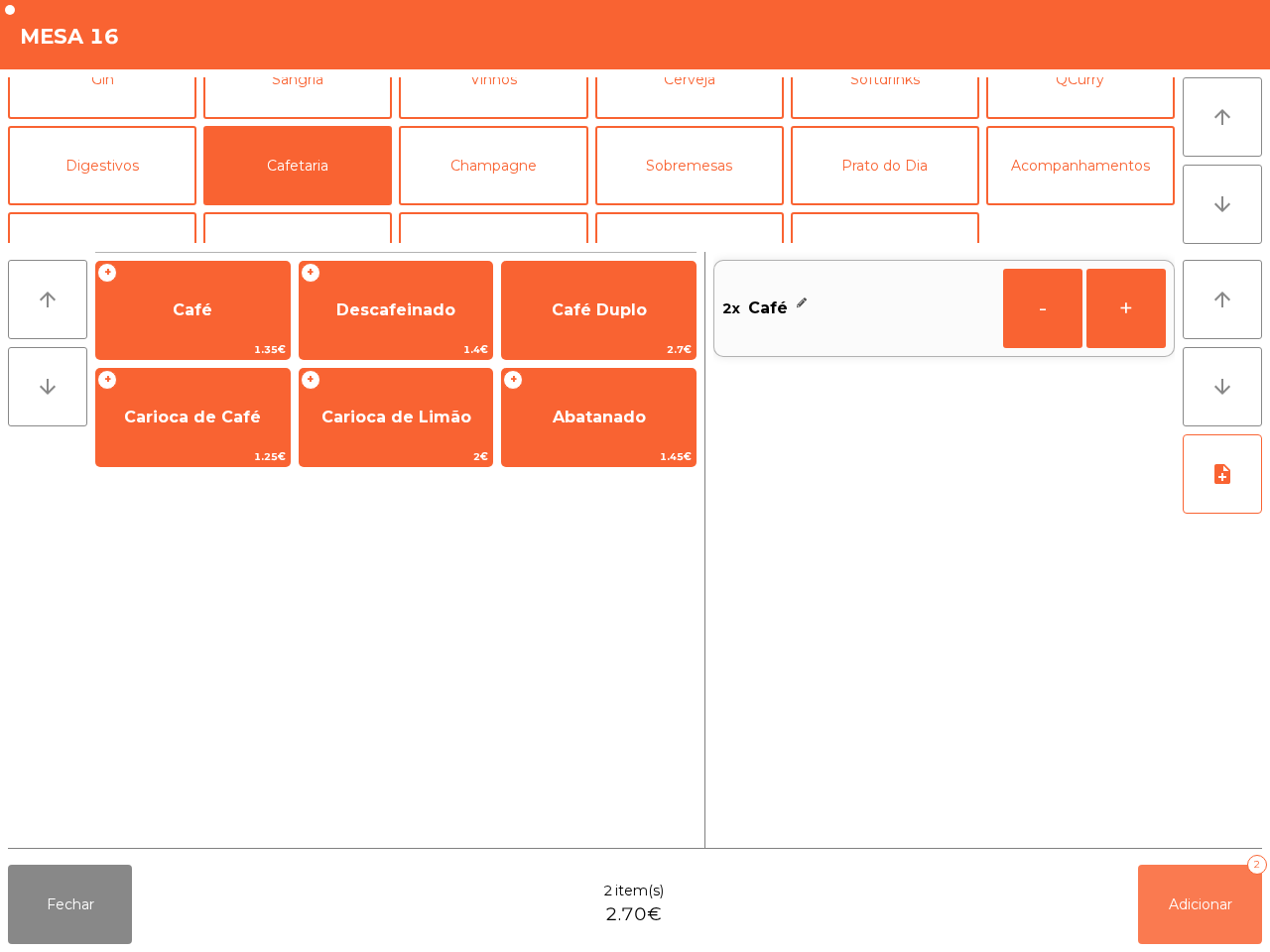 click on "Adicionar   2" 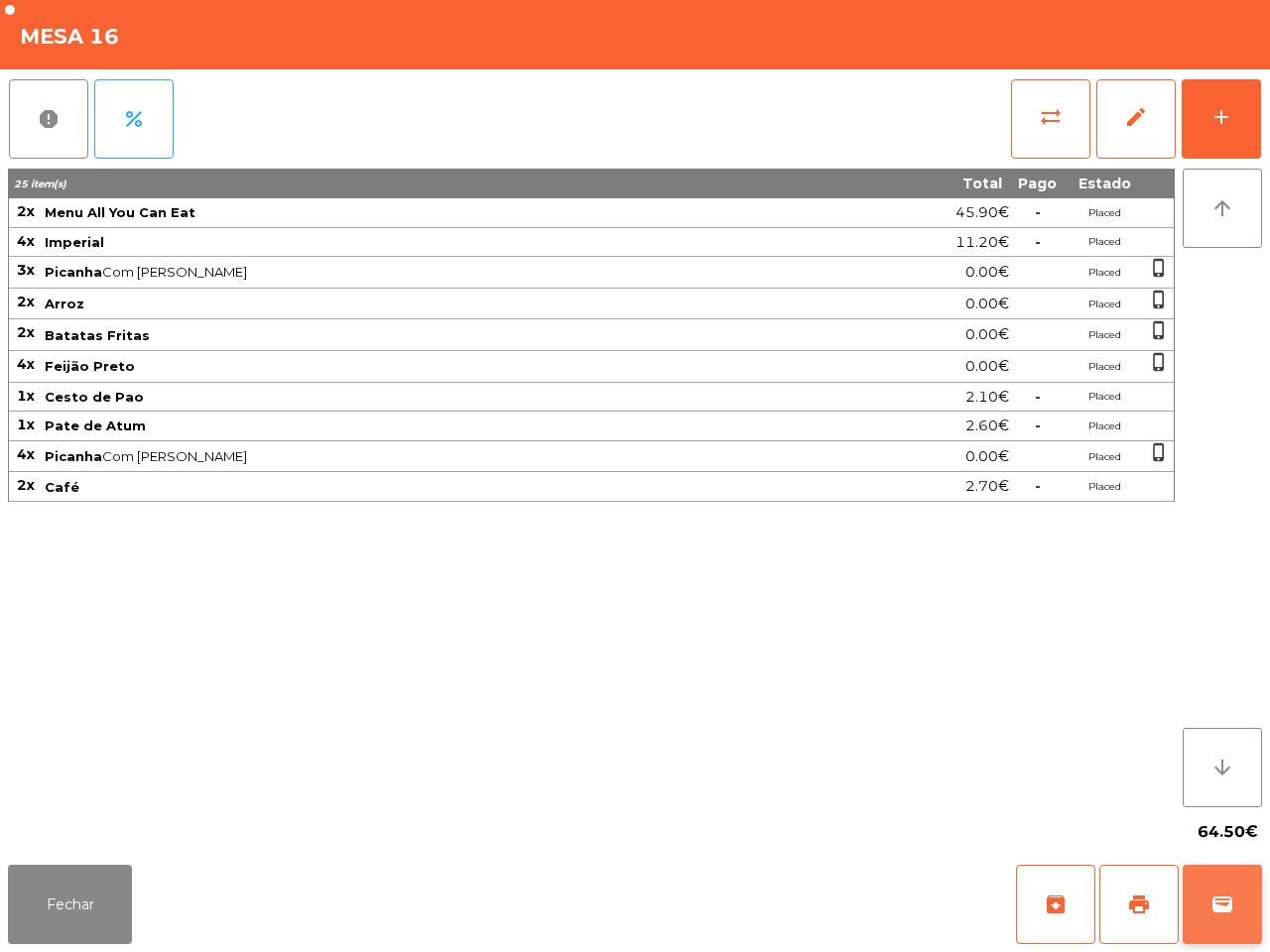 click on "wallet" 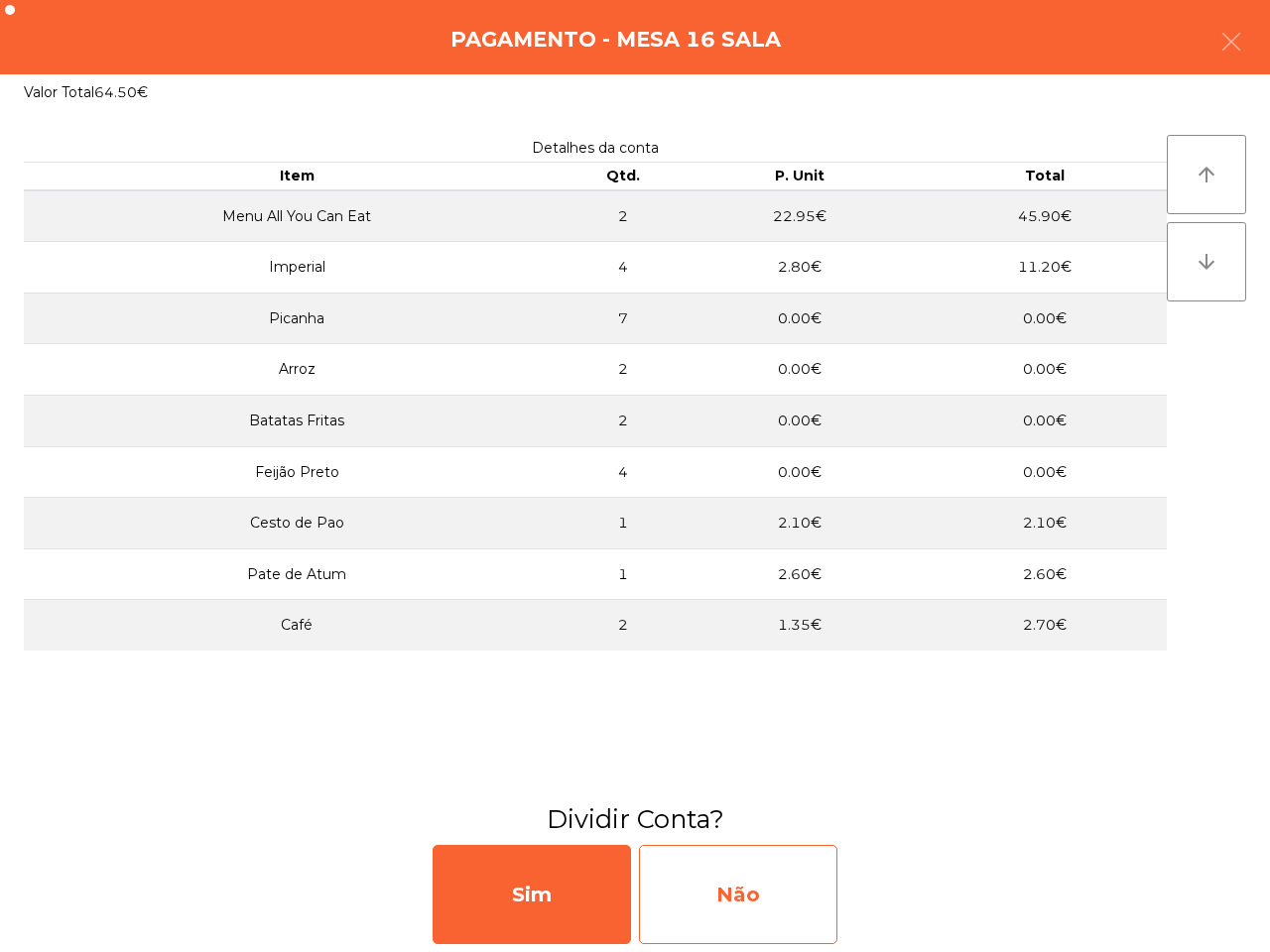 click on "Não" 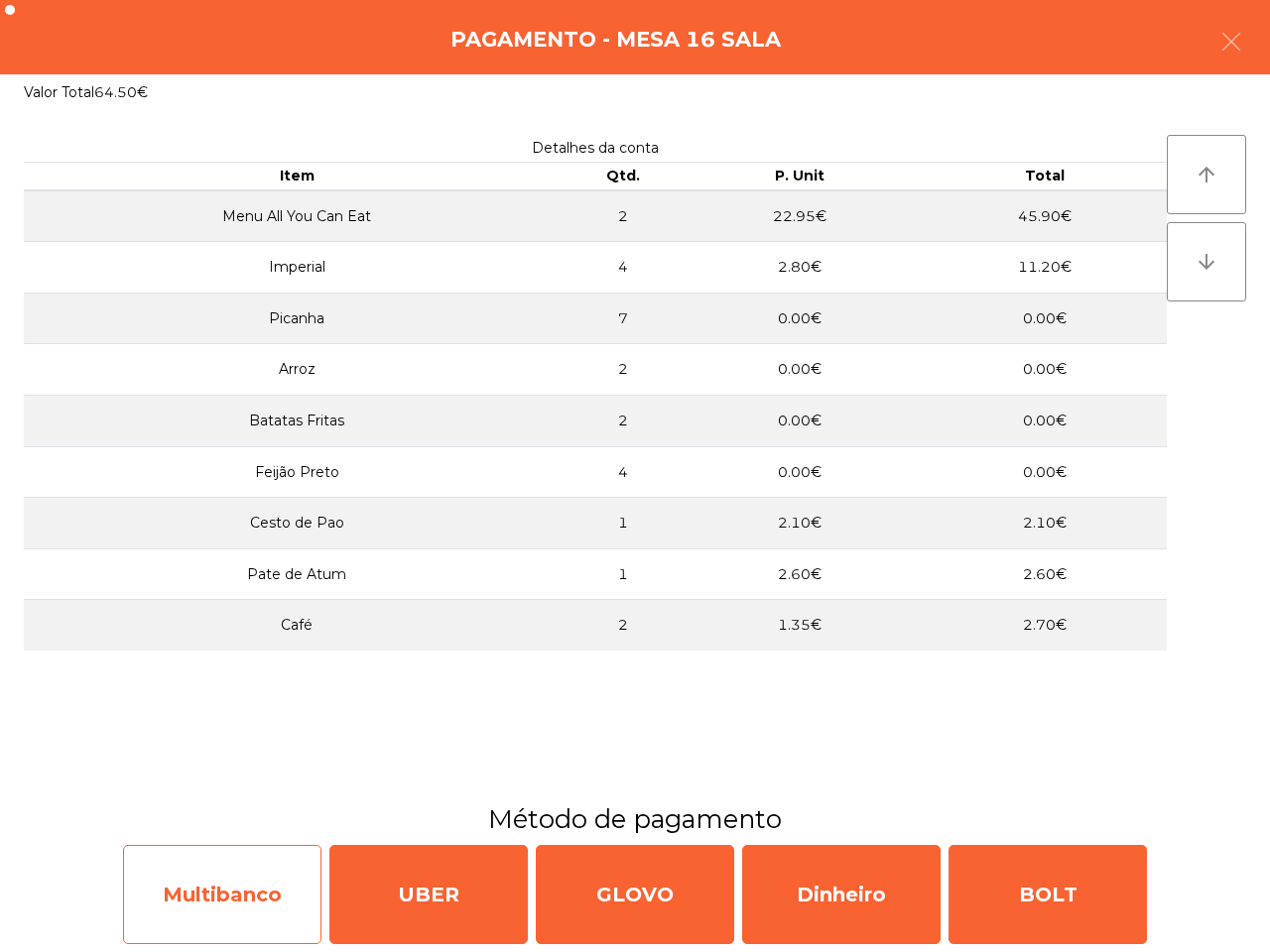click on "Multibanco" 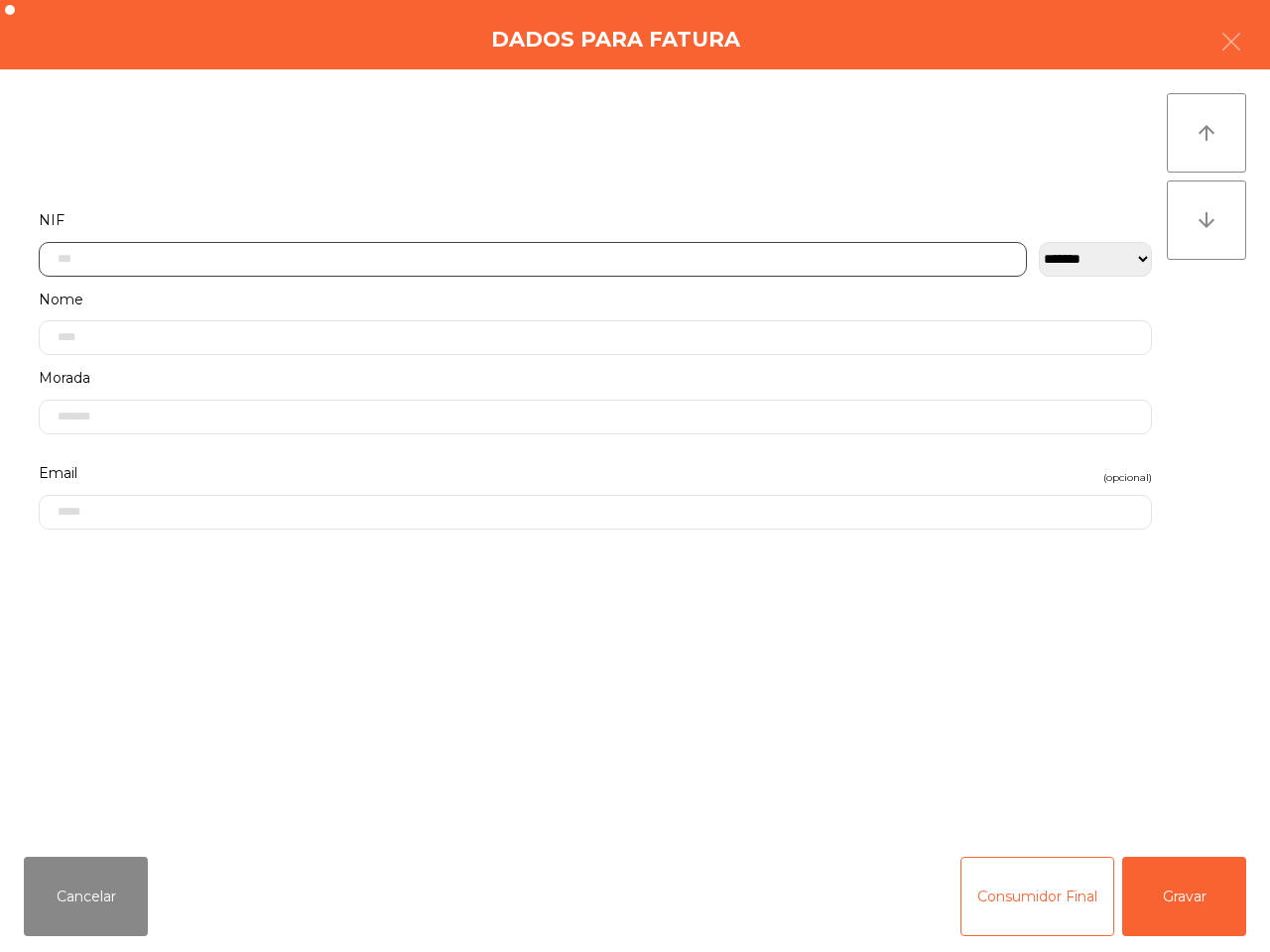 click 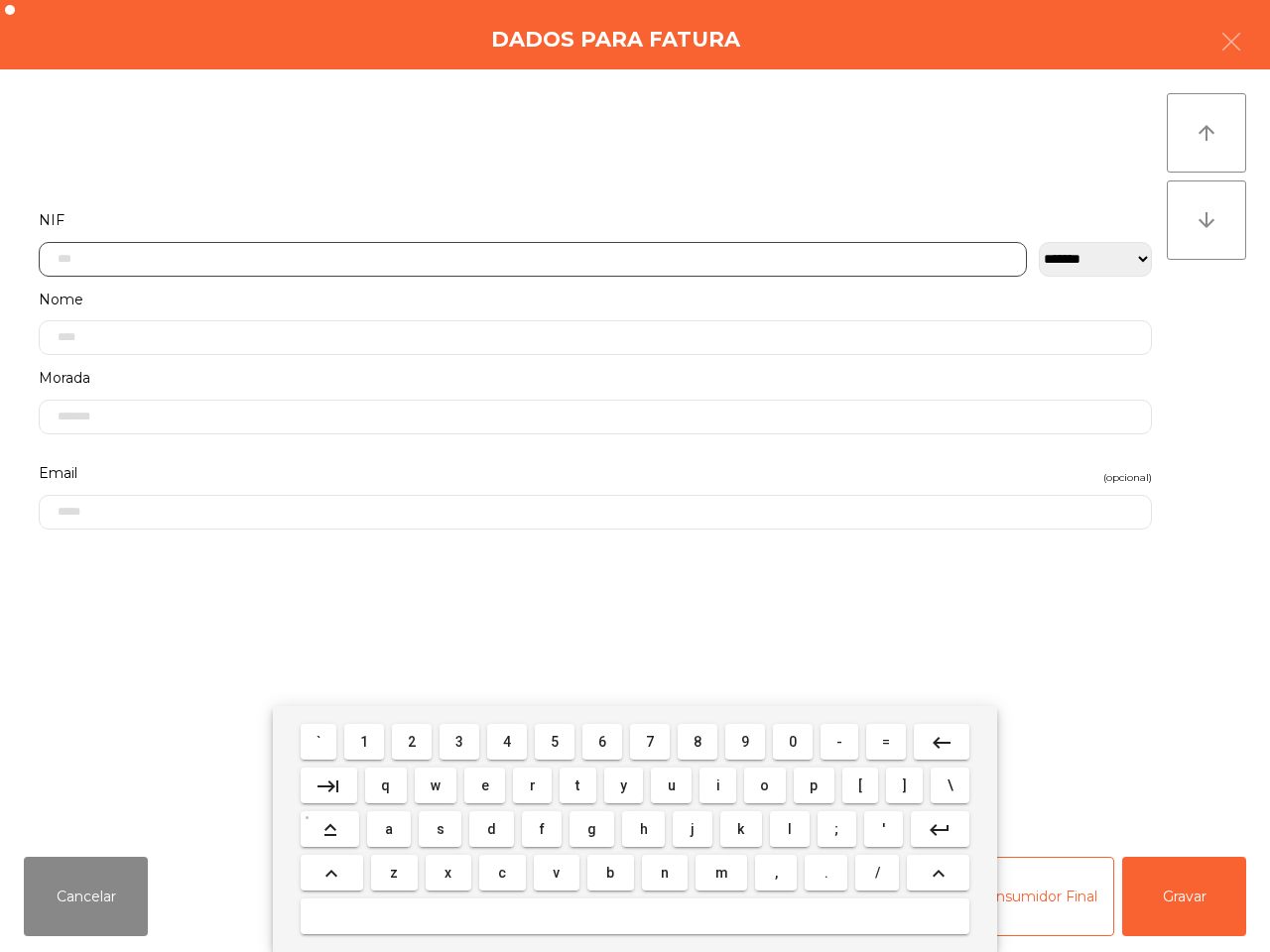 scroll, scrollTop: 111, scrollLeft: 0, axis: vertical 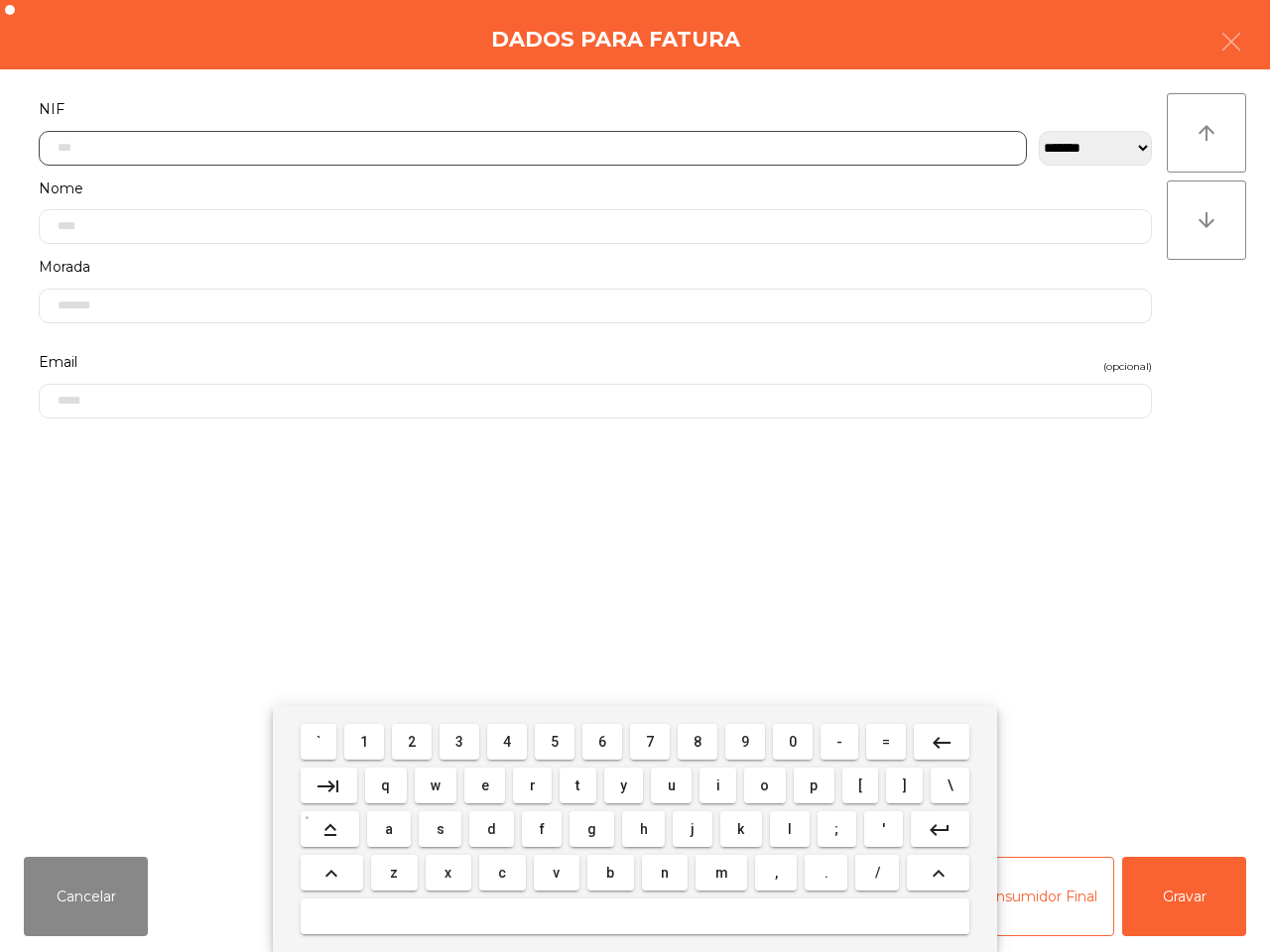 click on "5" at bounding box center (555, 742) 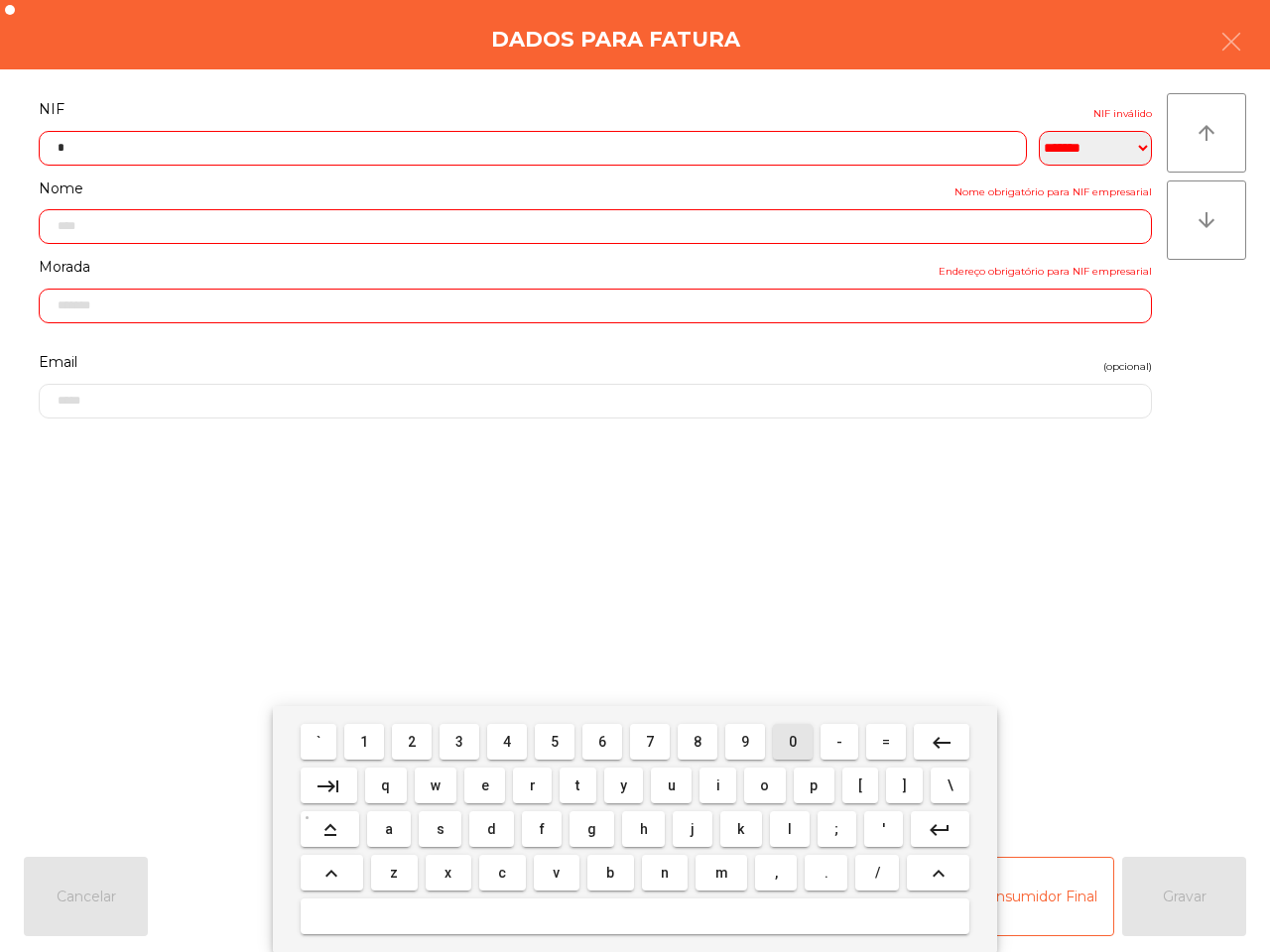 drag, startPoint x: 796, startPoint y: 734, endPoint x: 693, endPoint y: 740, distance: 103.174609 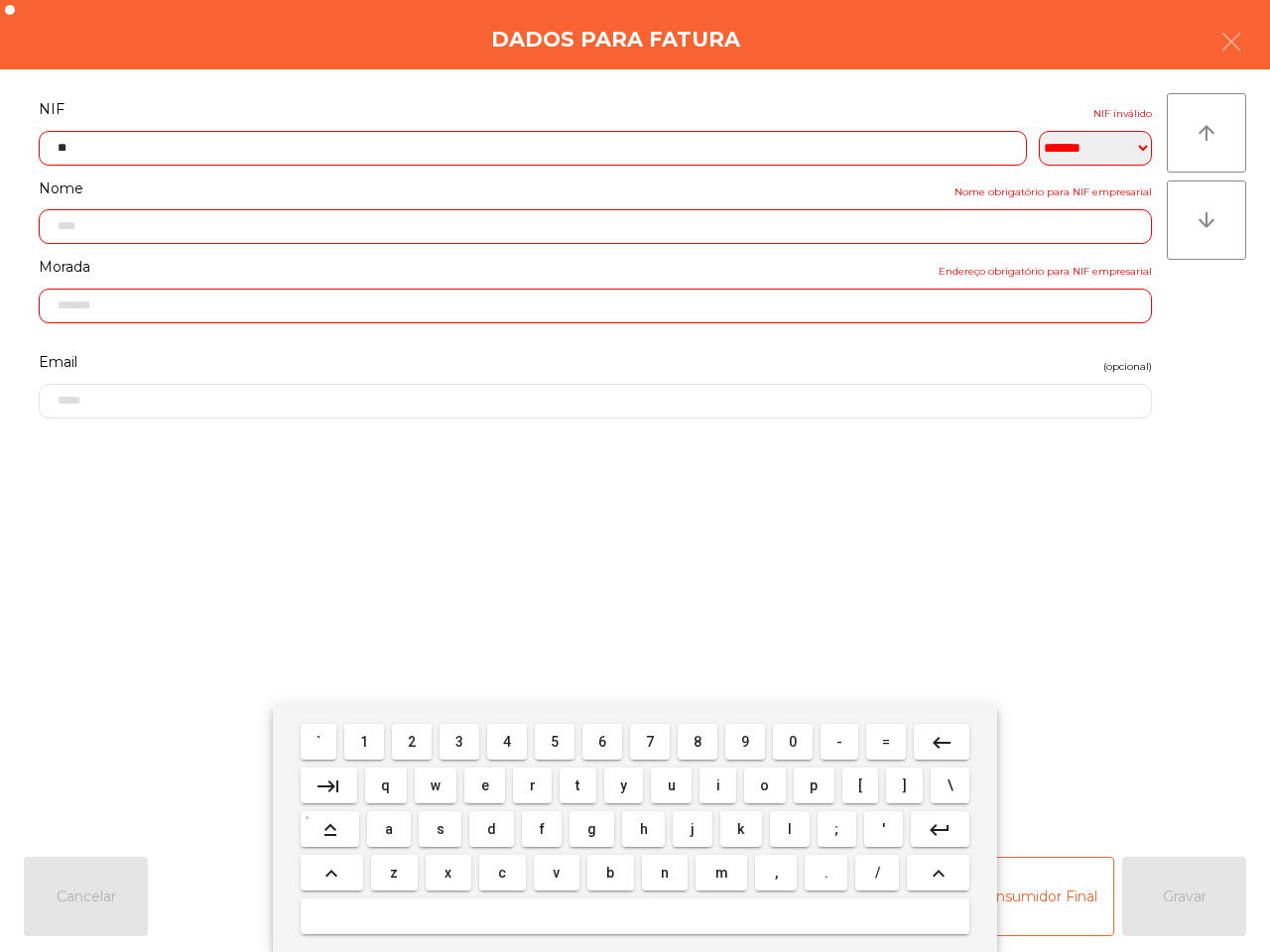click on "6" at bounding box center (602, 742) 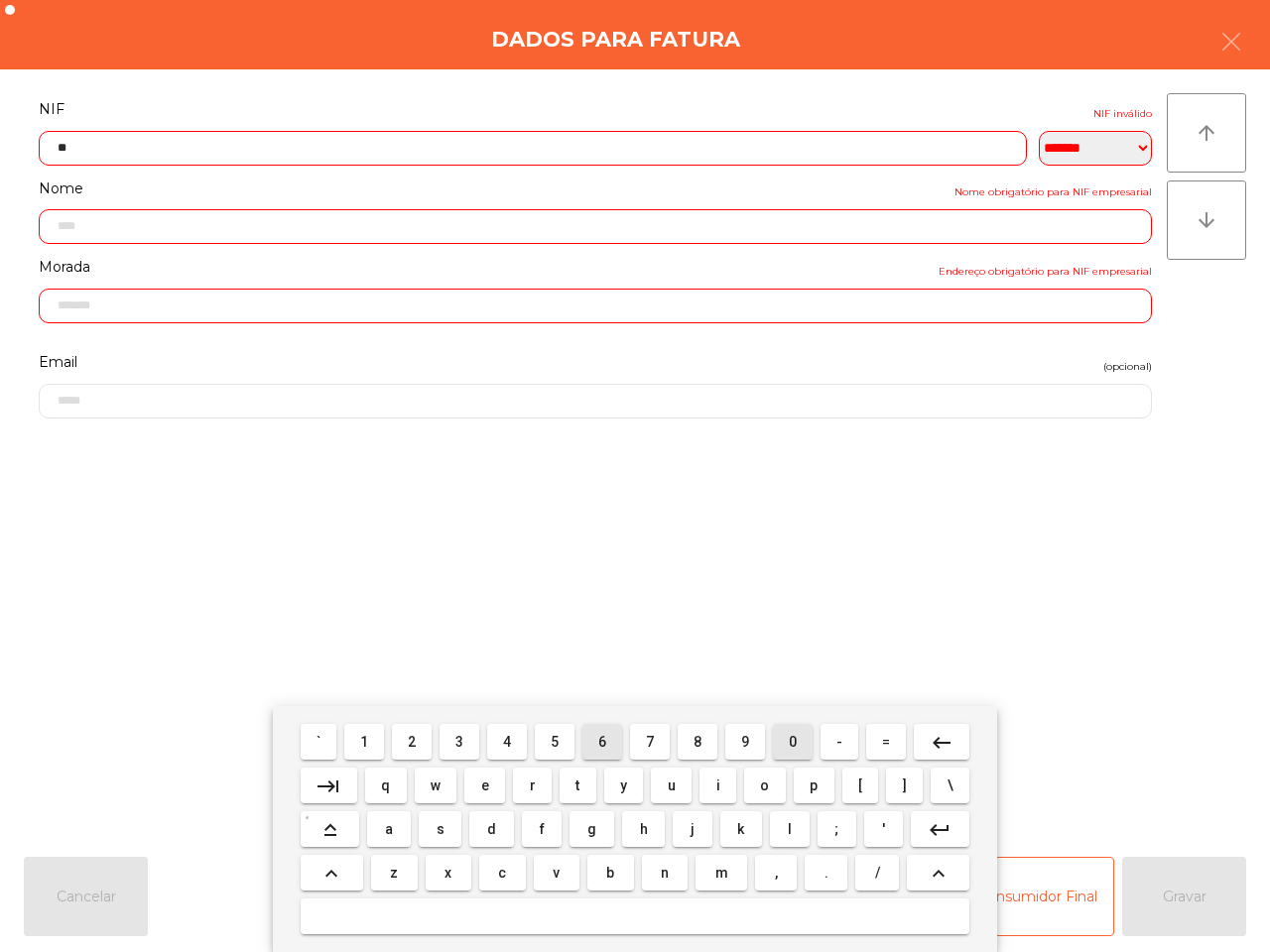 drag, startPoint x: 790, startPoint y: 737, endPoint x: 657, endPoint y: 744, distance: 133.18408 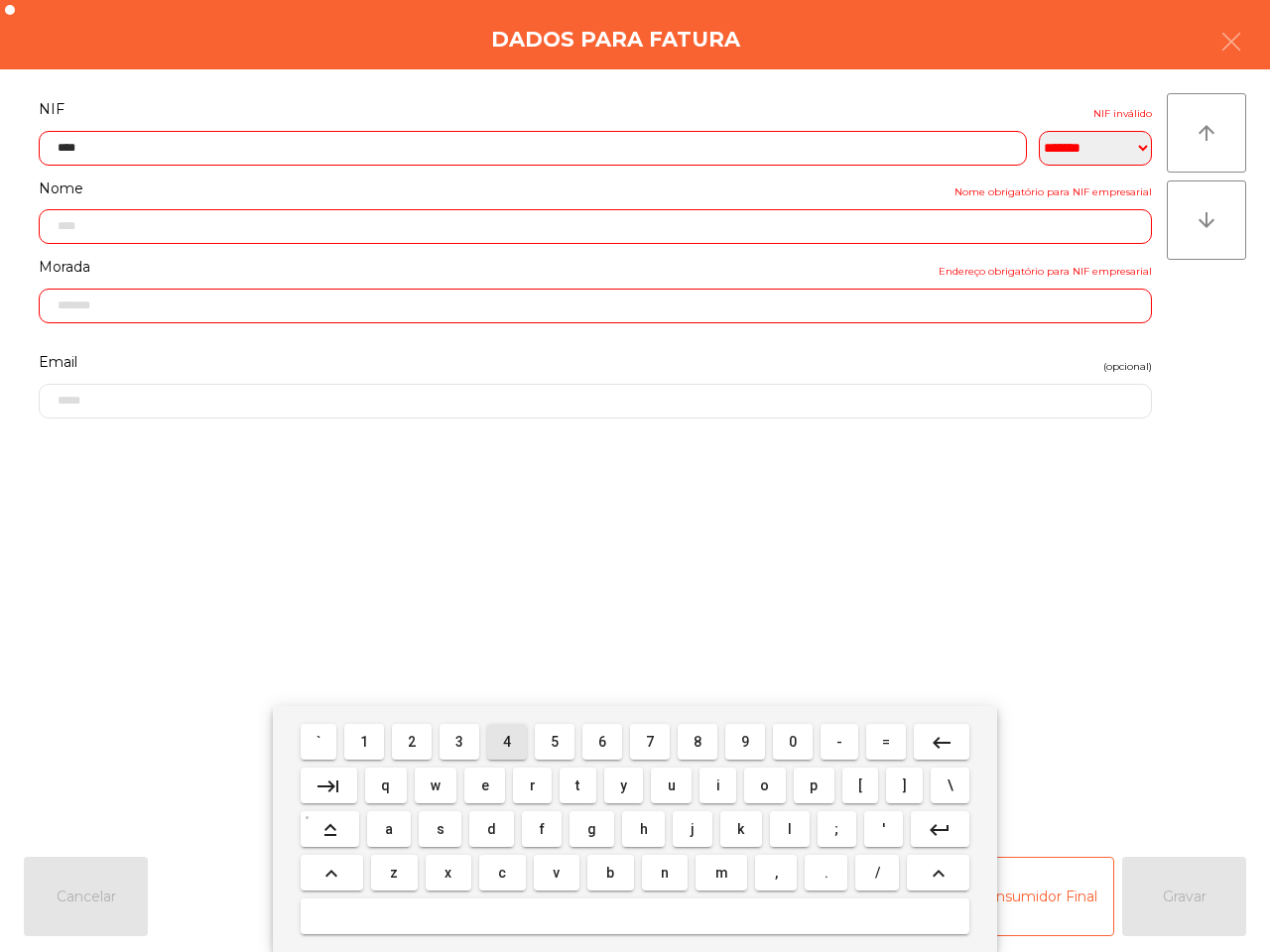 click on "4" at bounding box center [507, 742] 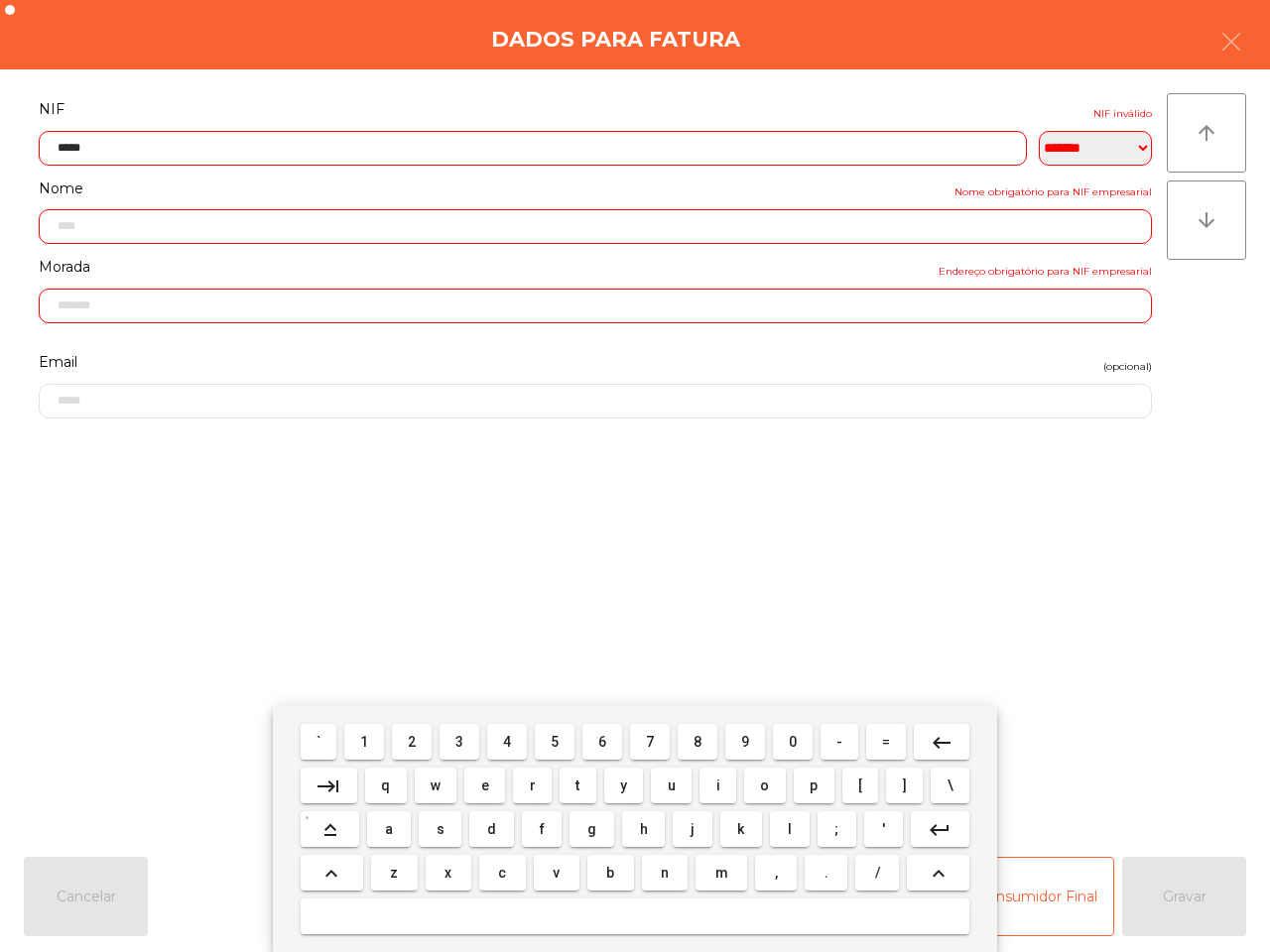 click on "9" at bounding box center (745, 742) 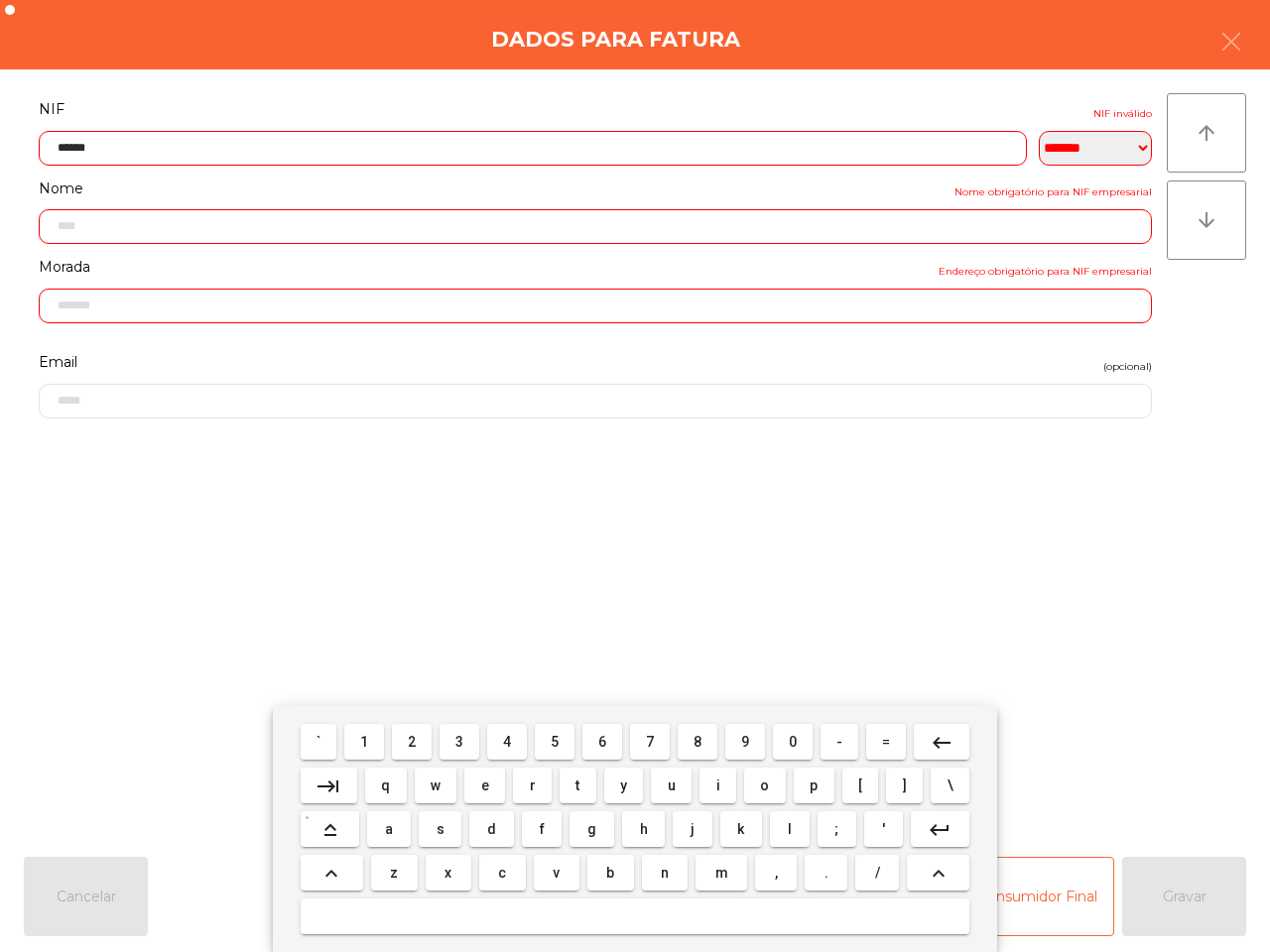 click on "4" at bounding box center [507, 742] 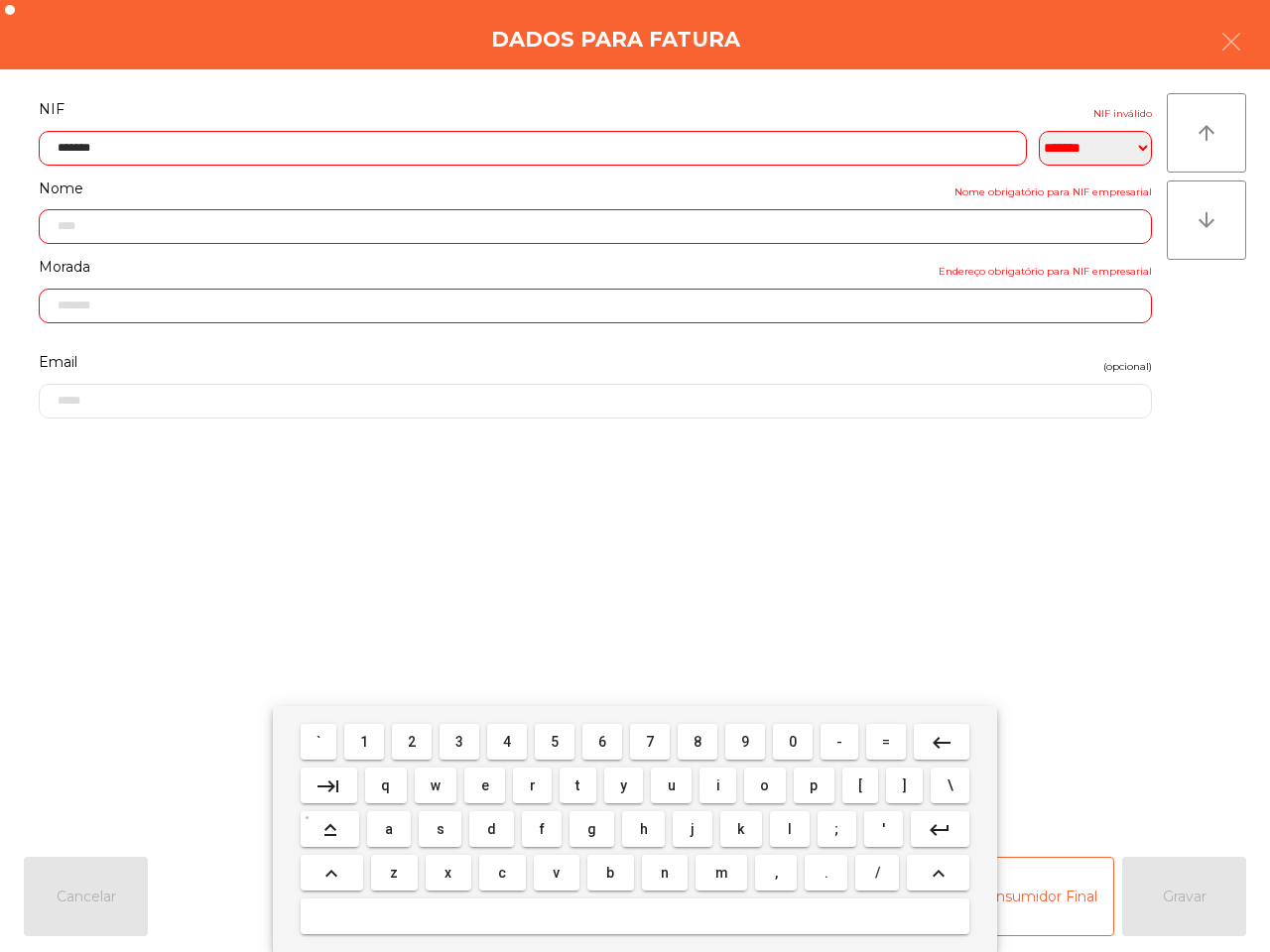 click on "0" at bounding box center (793, 742) 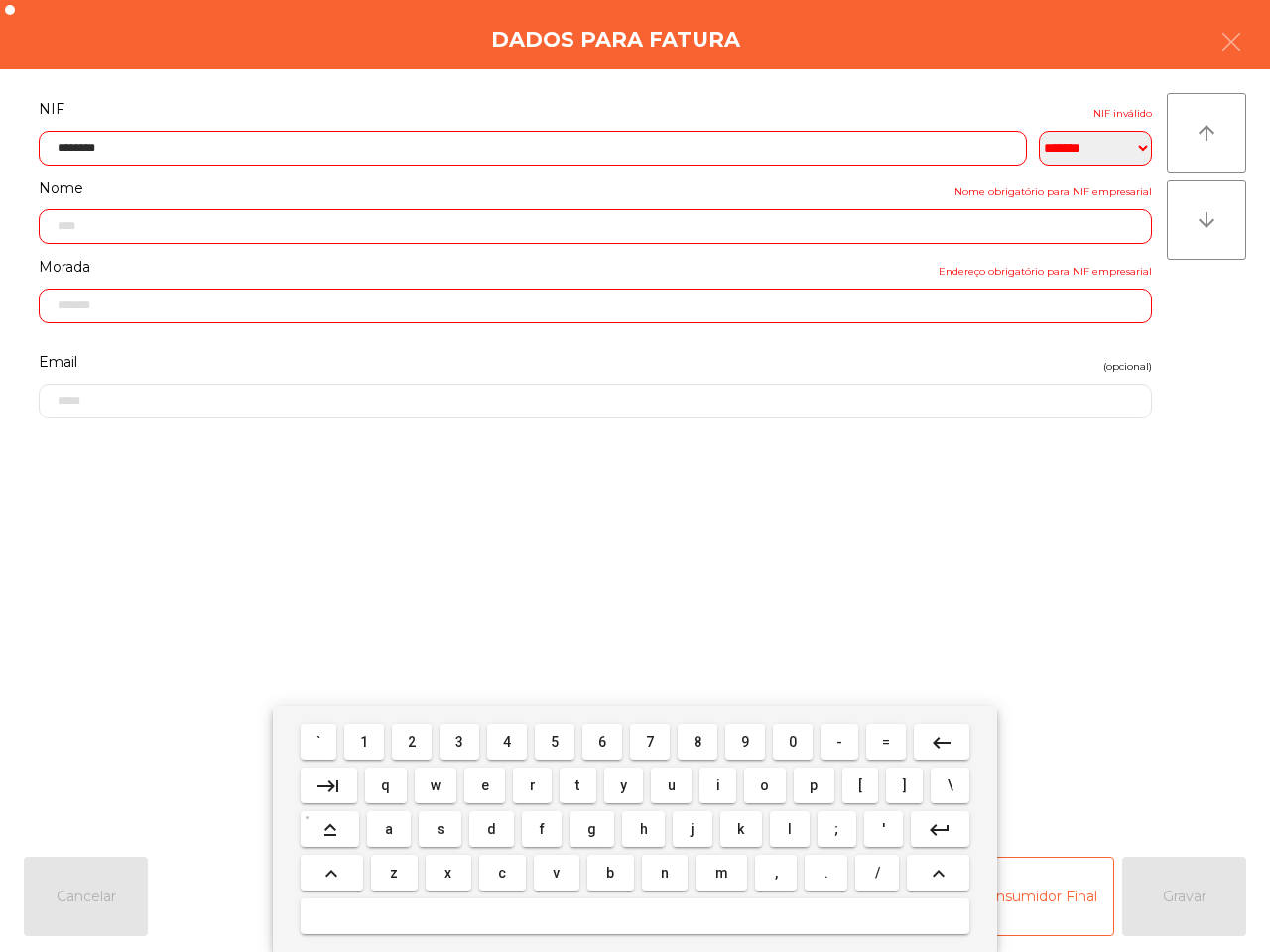 click on "0" at bounding box center (793, 742) 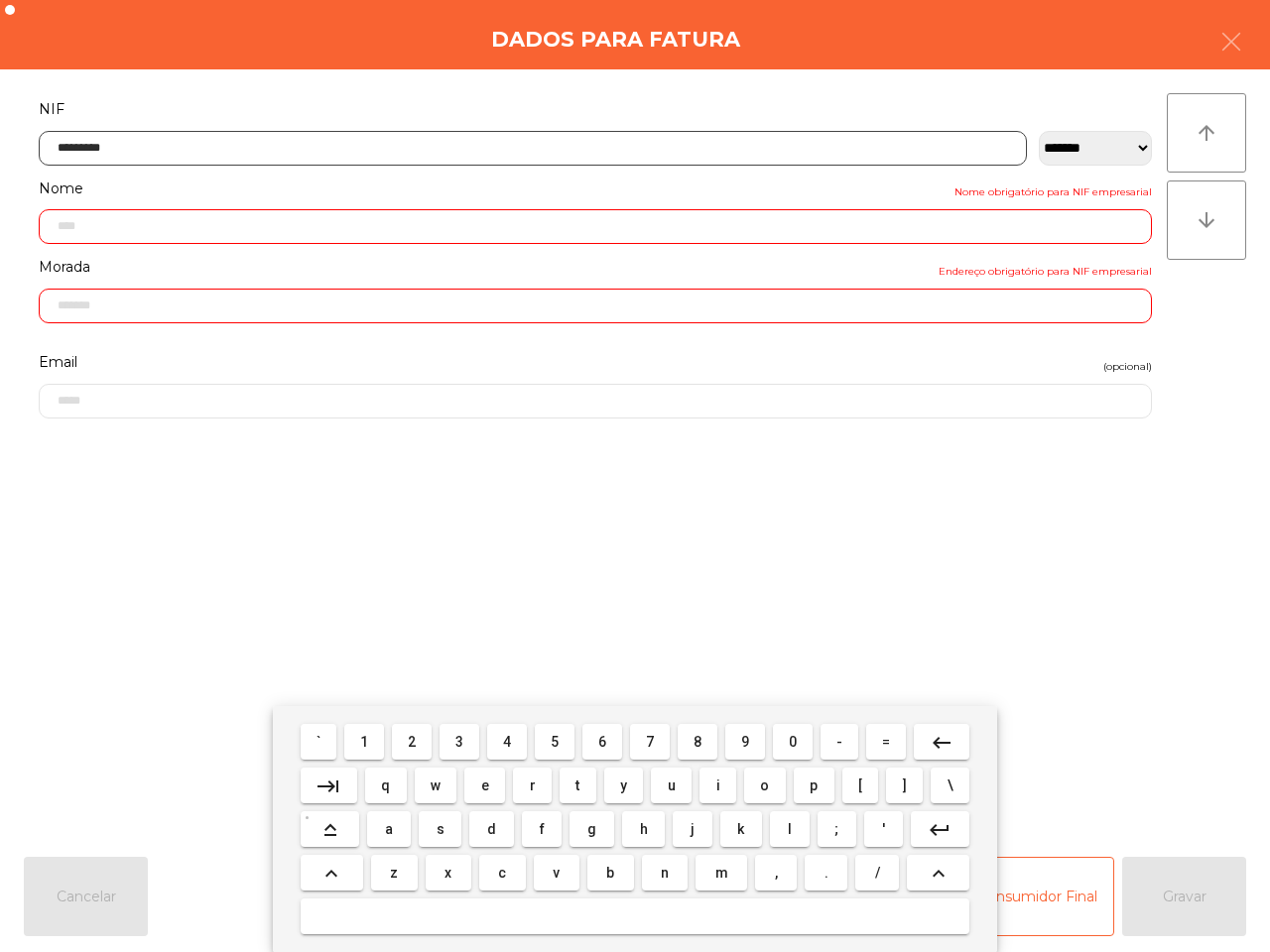 type on "**********" 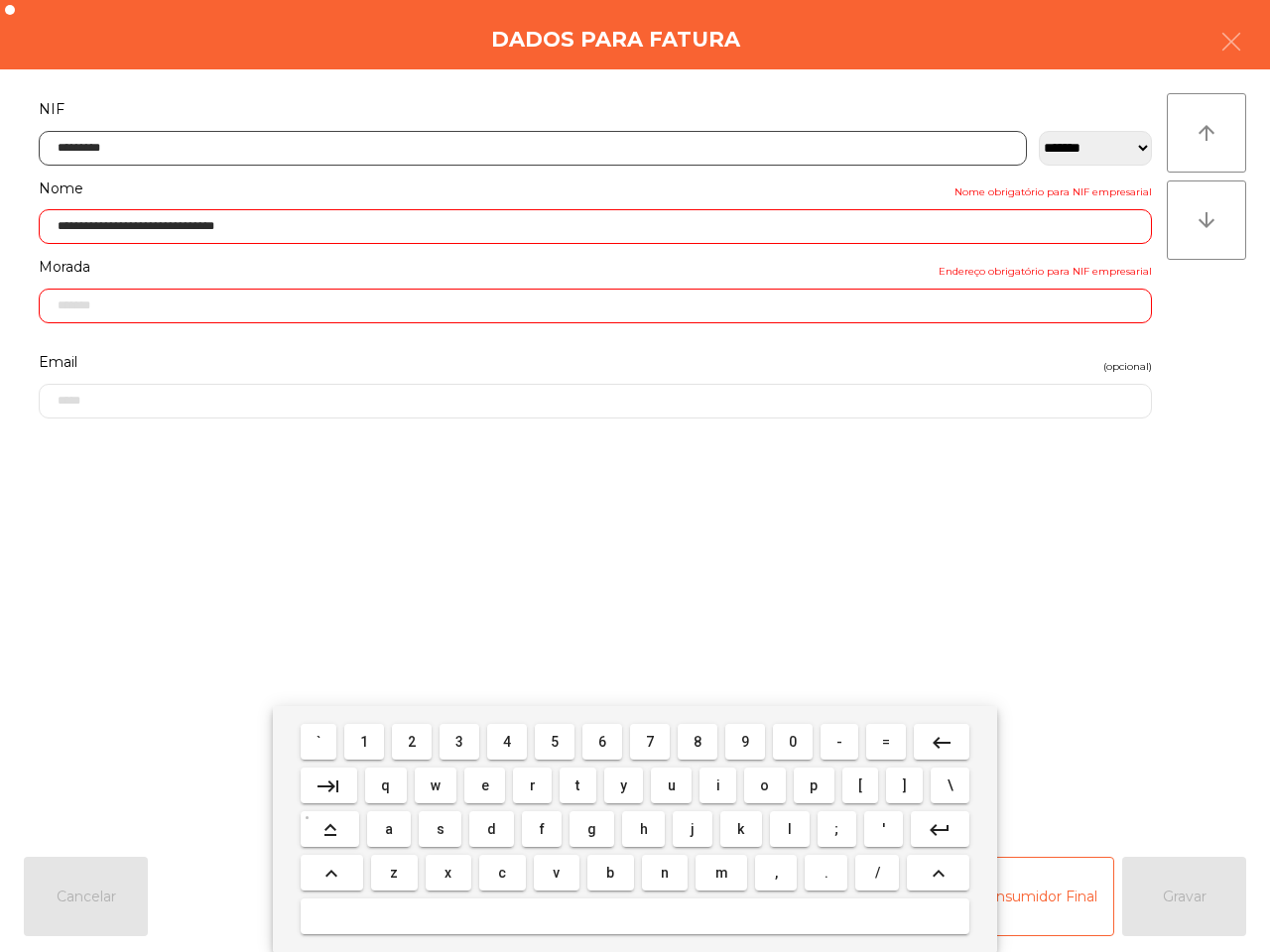 type on "**********" 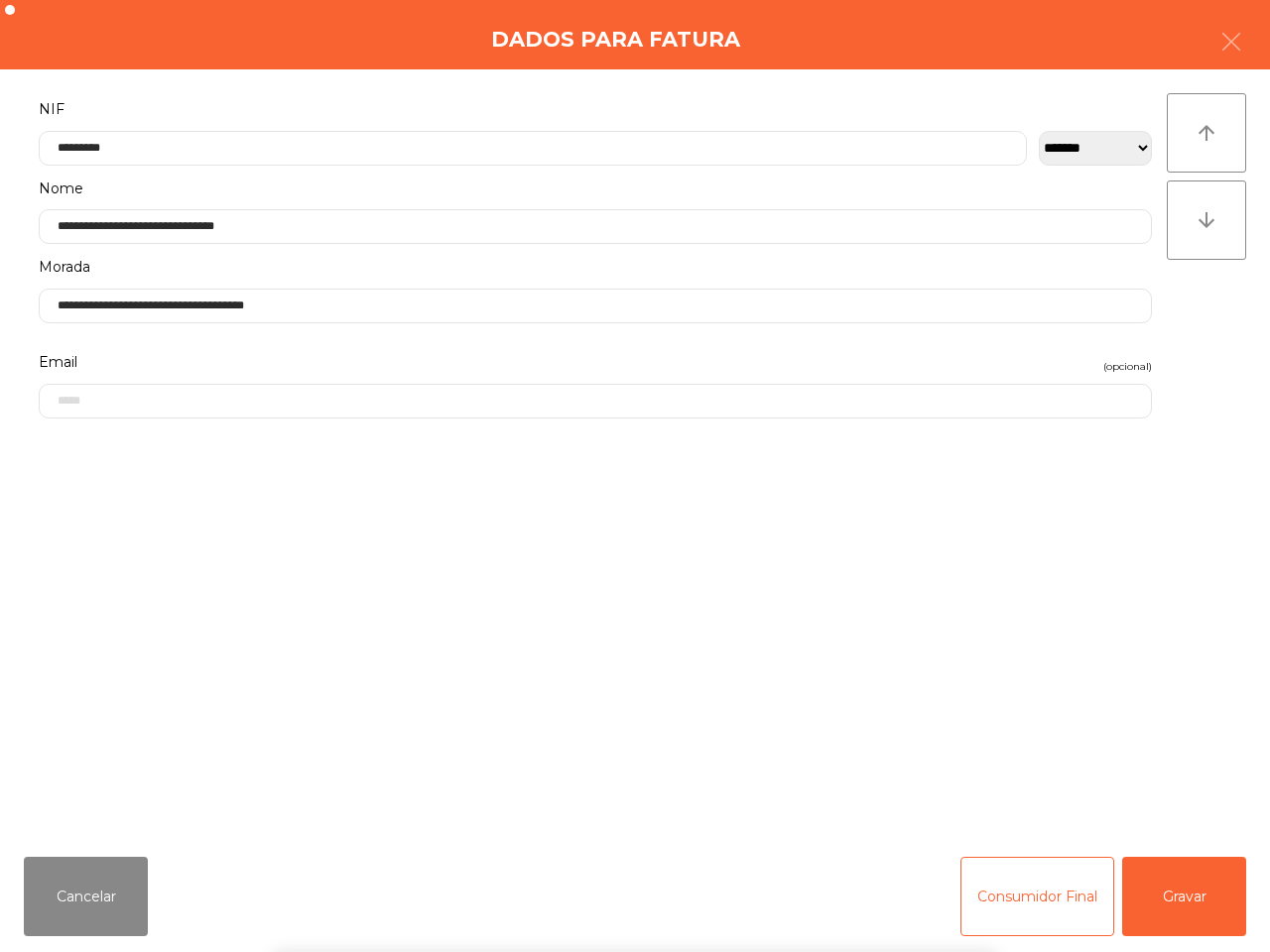 click on "` 1 2 3 4 5 6 7 8 9 0 - = keyboard_backspace keyboard_tab q w e r t y u i o p [ ] \ keyboard_capslock a s d f g h j k l ; ' keyboard_return keyboard_arrow_up z x c v b n m , . / keyboard_arrow_up" at bounding box center (635, 829) 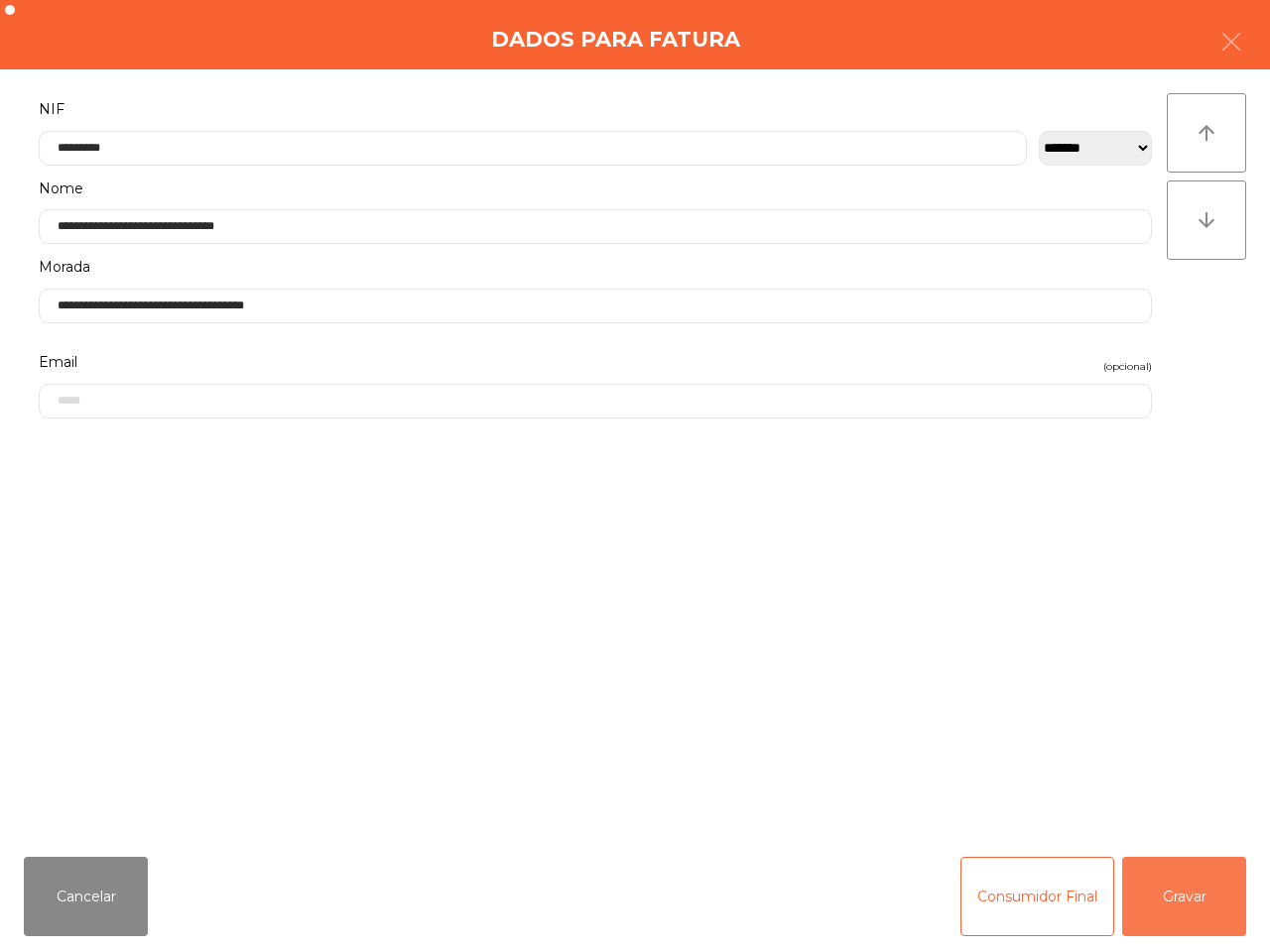 click on "Gravar" 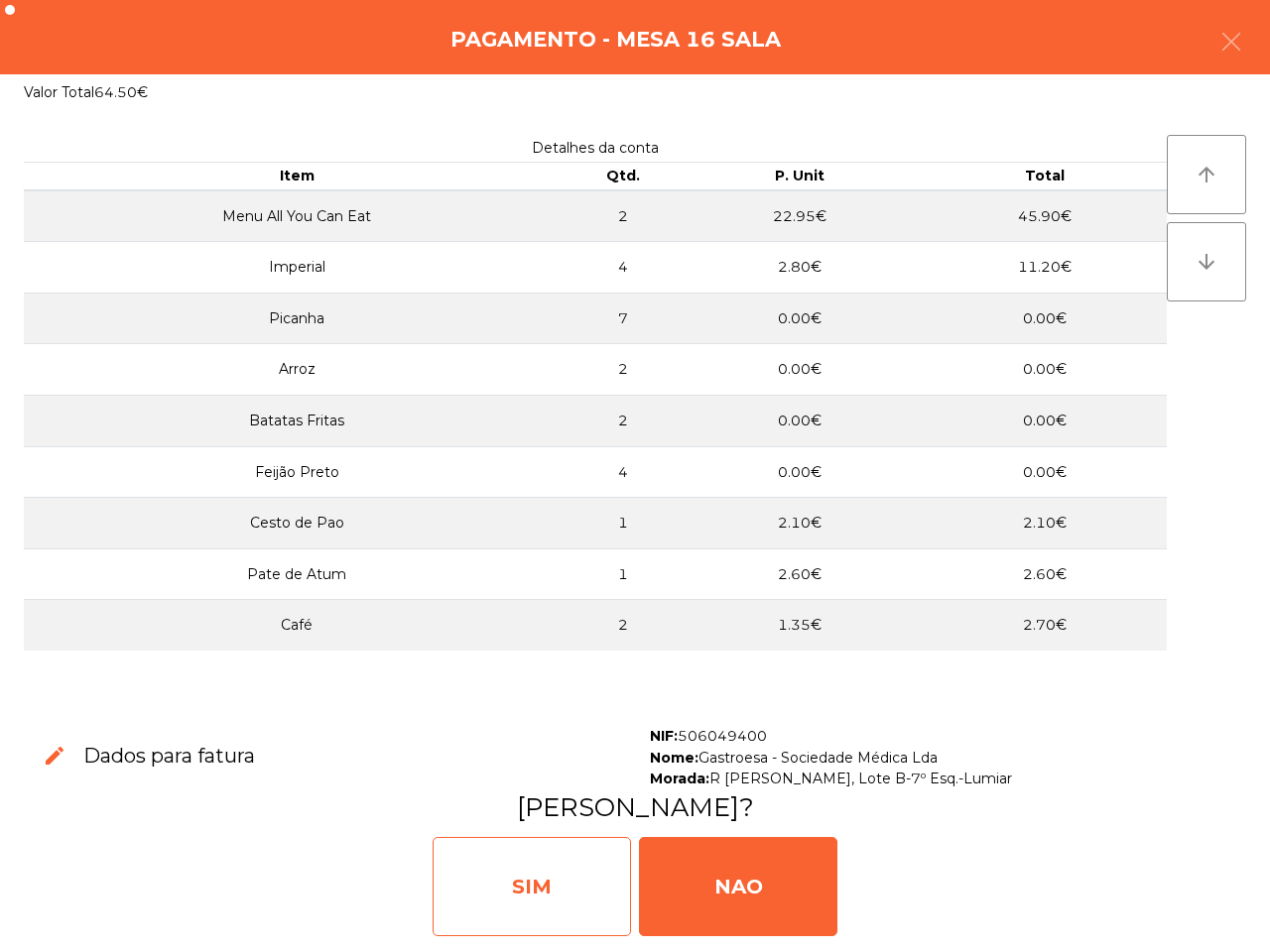 click on "SIM" 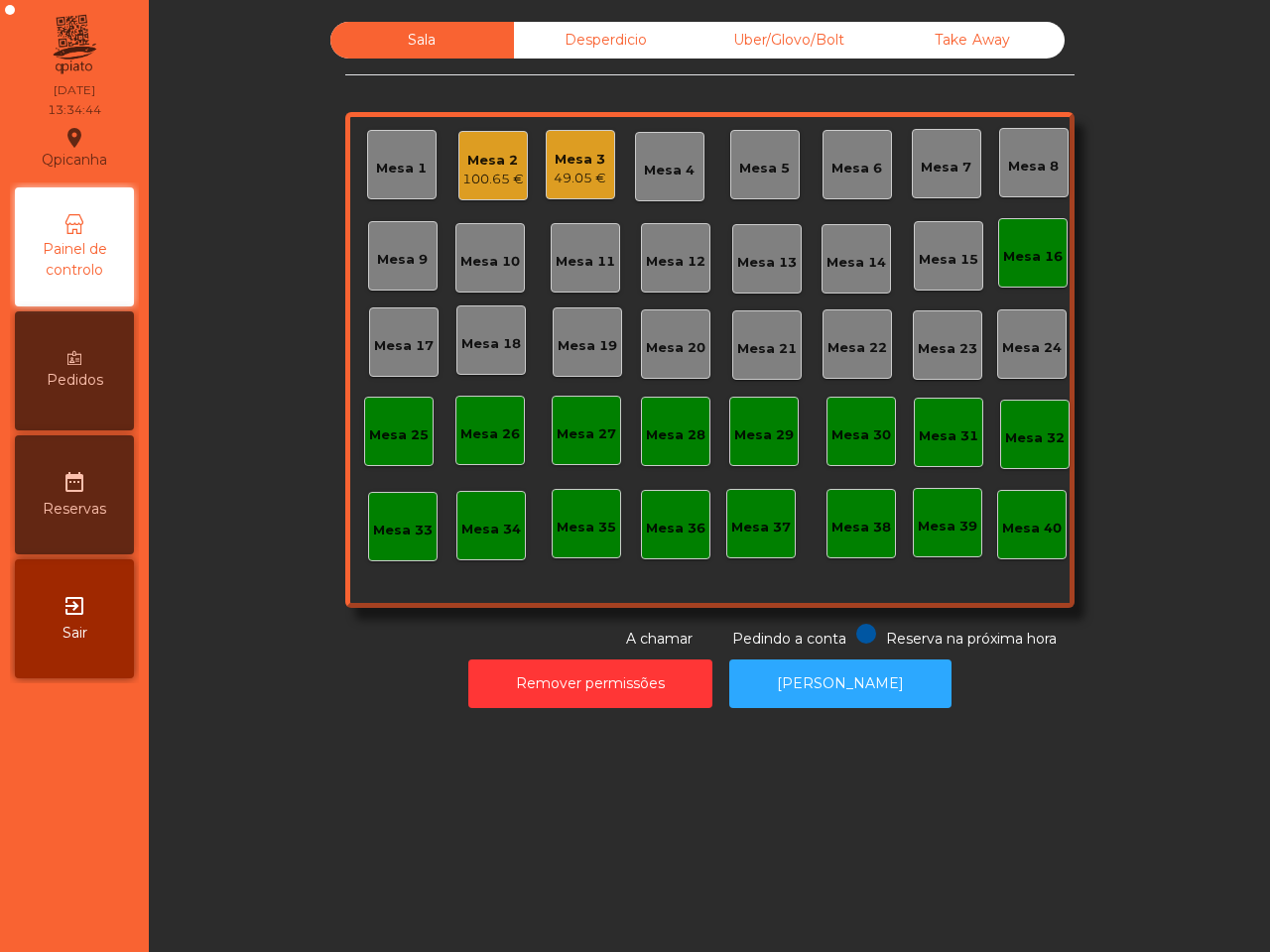 click on "Mesa 16" 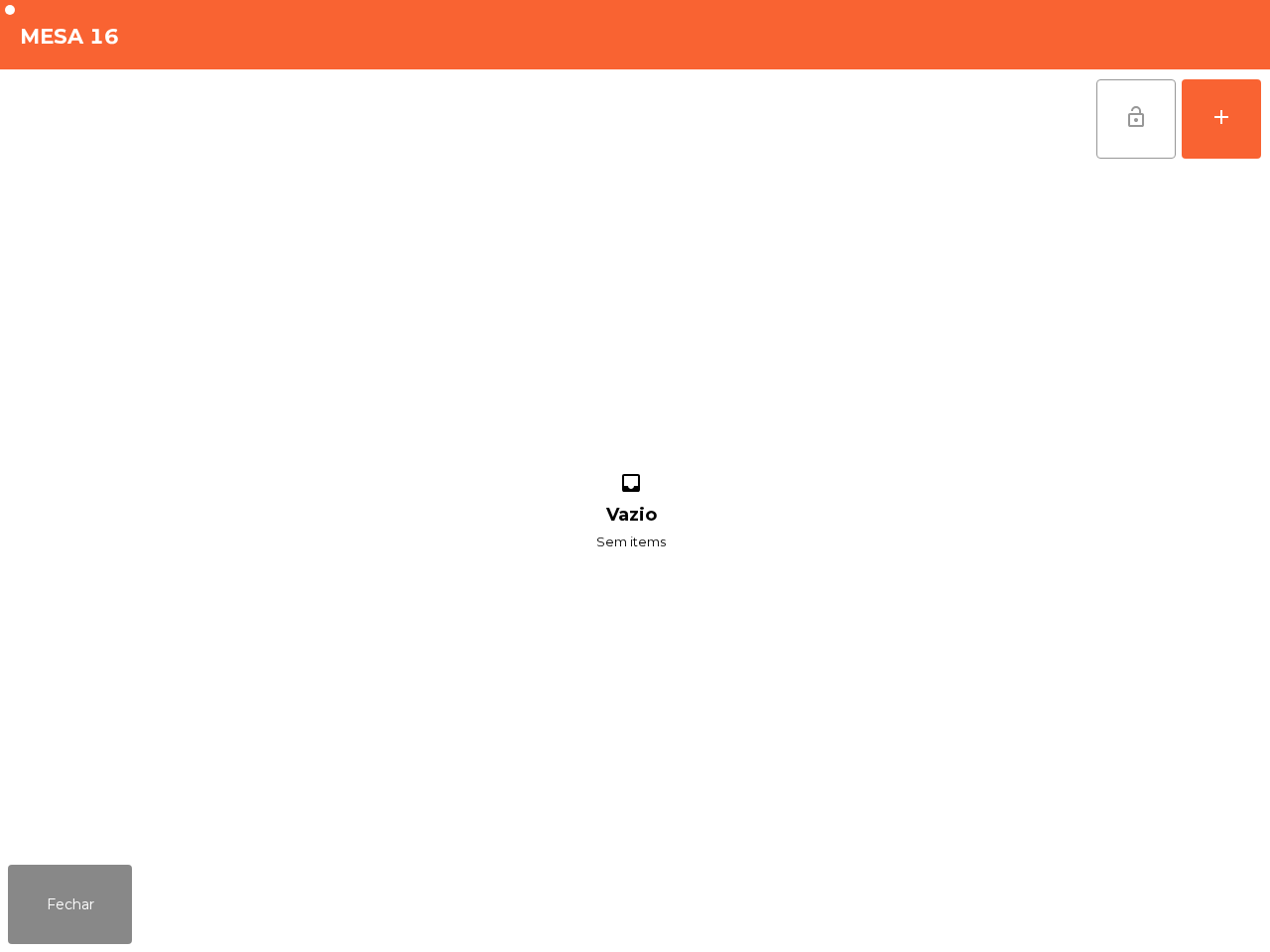 click on "lock_open" 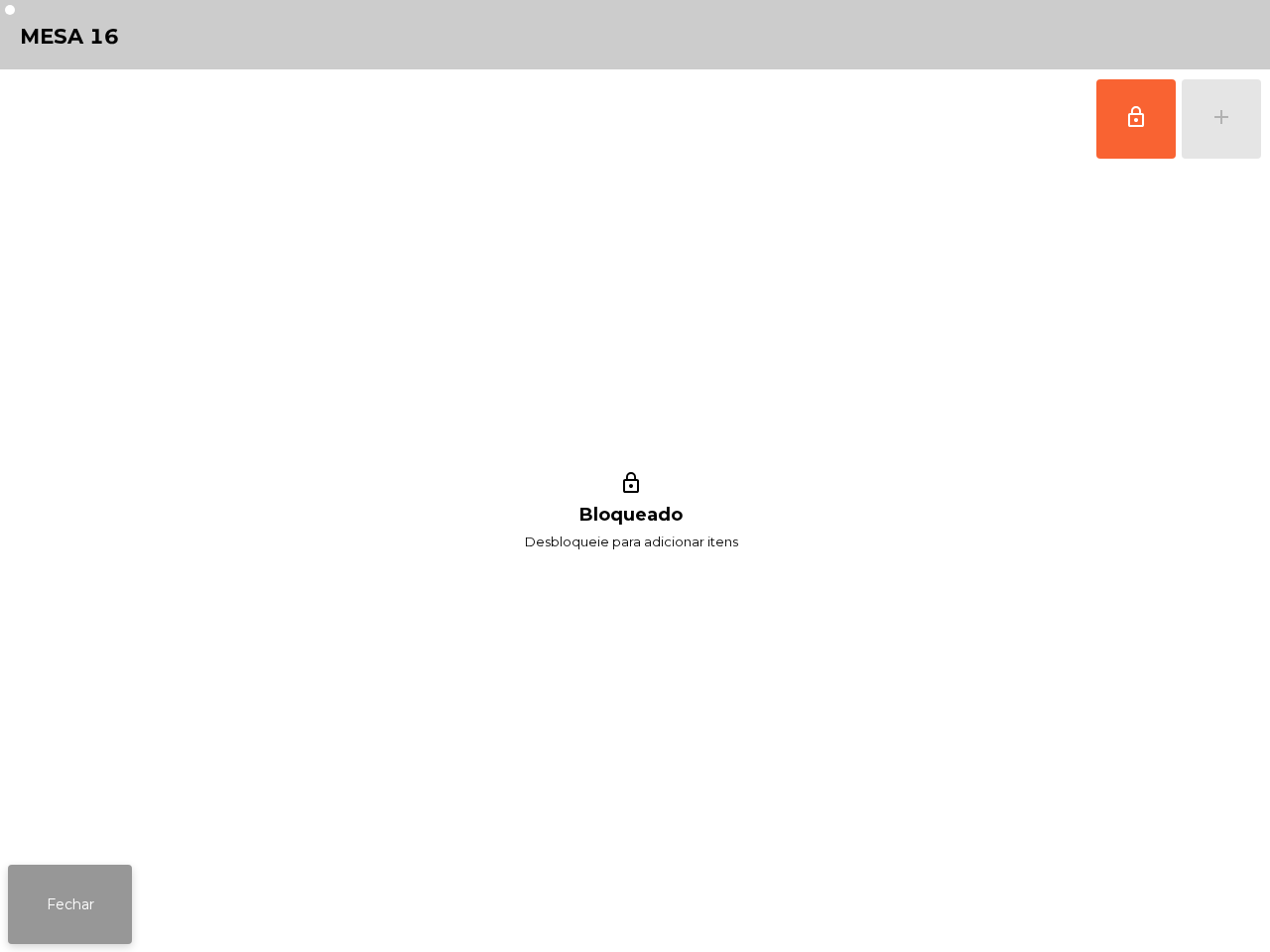 click on "Fechar" 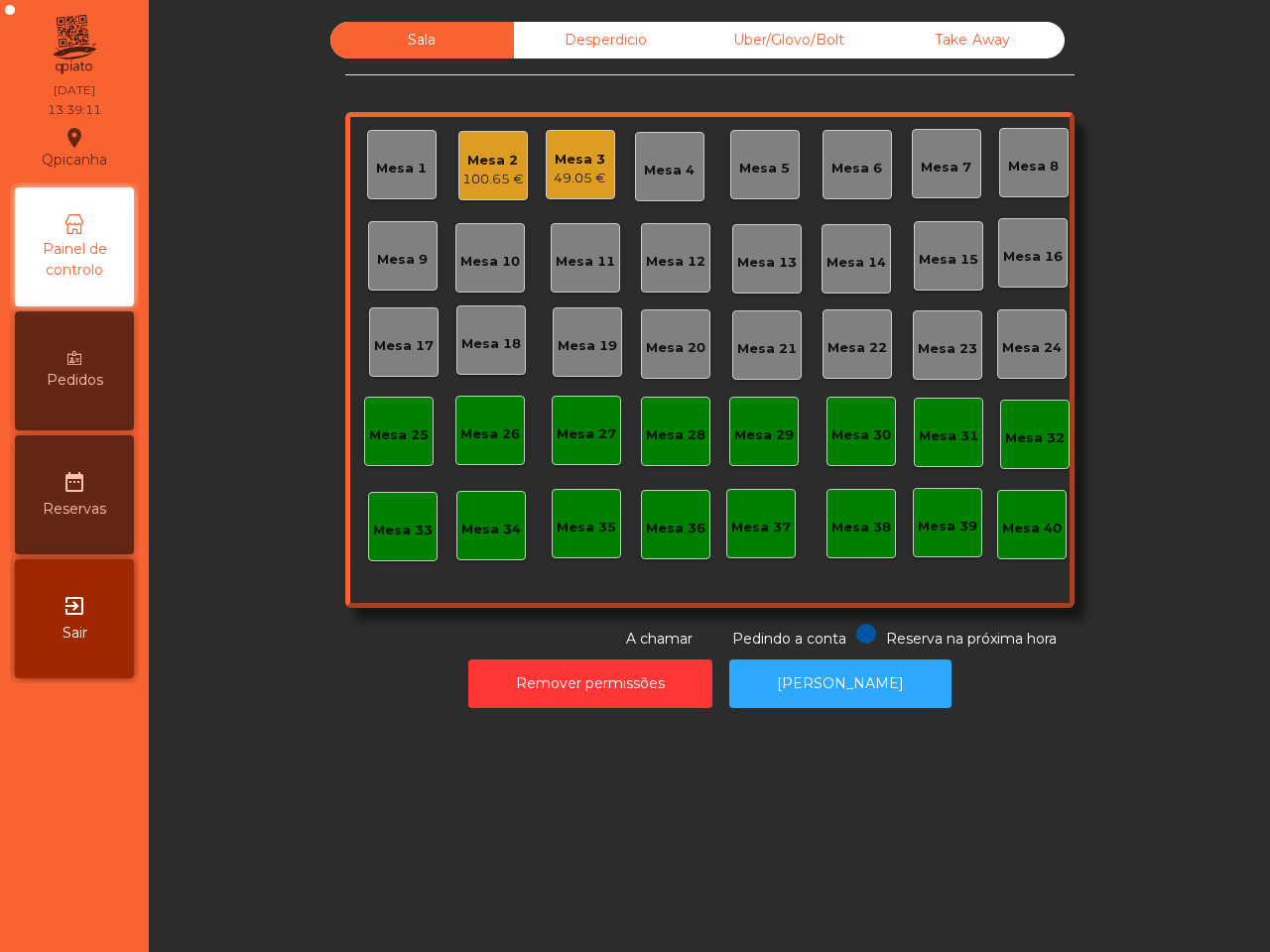 click on "Uber/Glovo/Bolt" 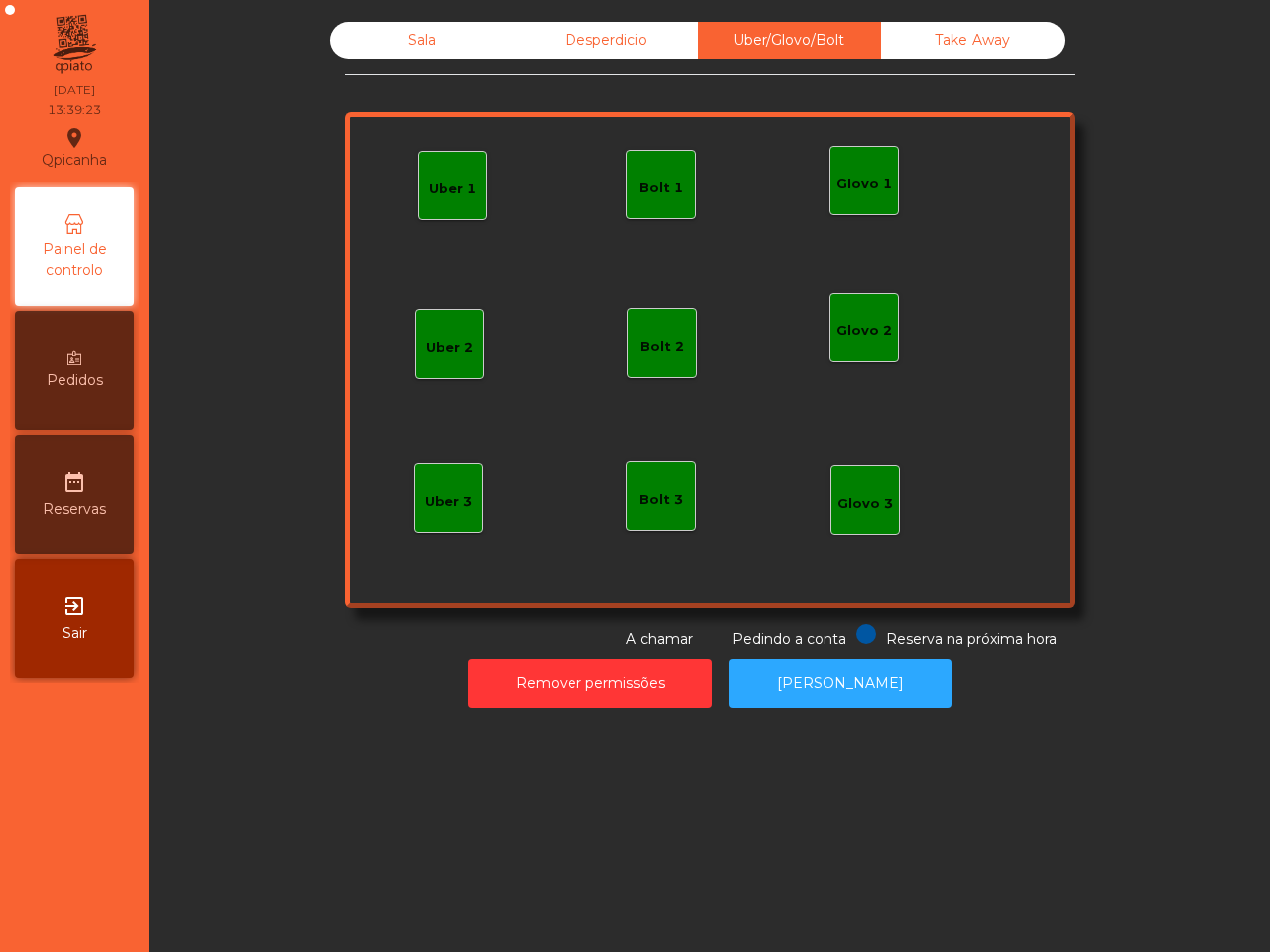 click on "Uber 1" 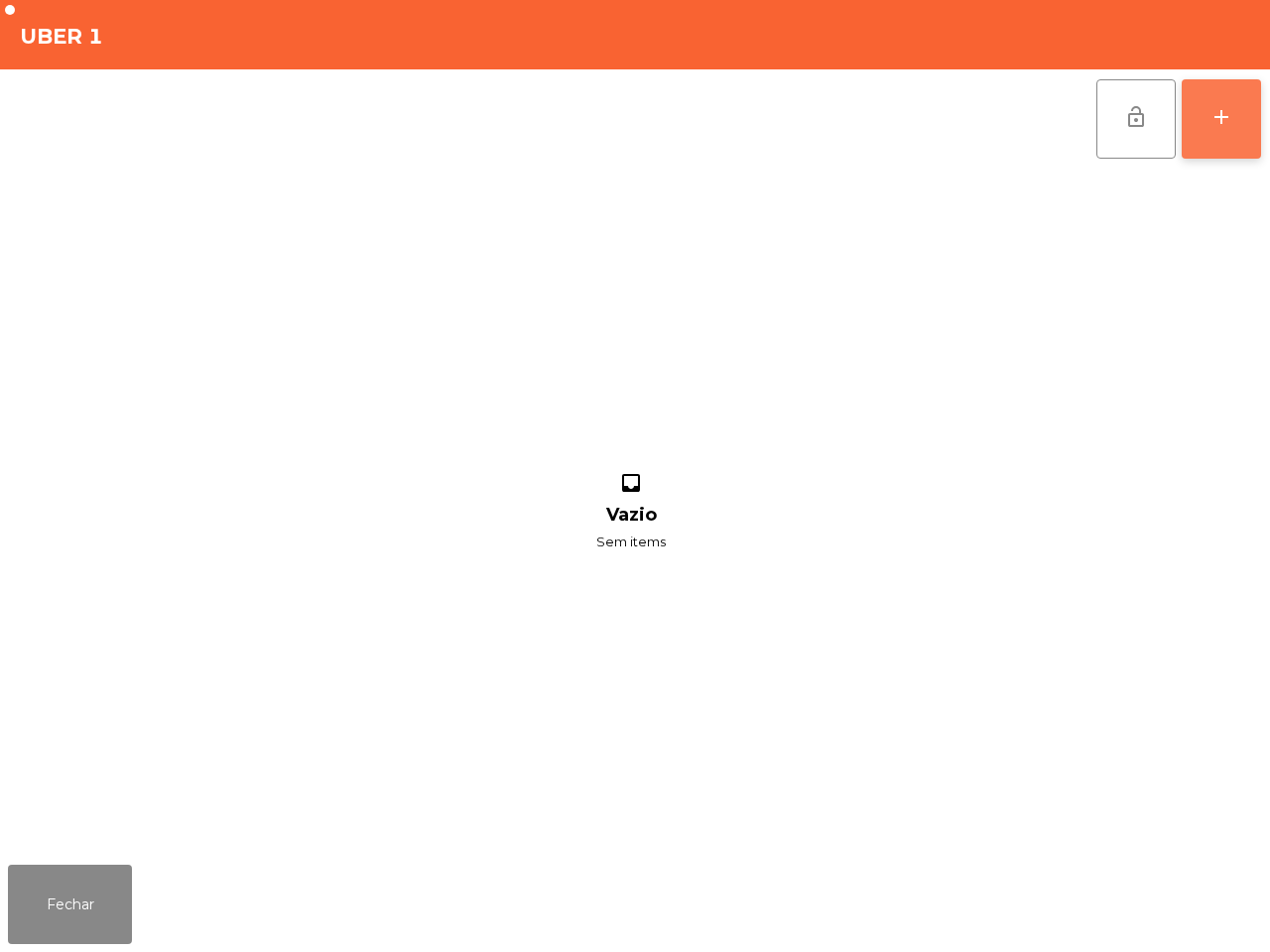 click on "add" 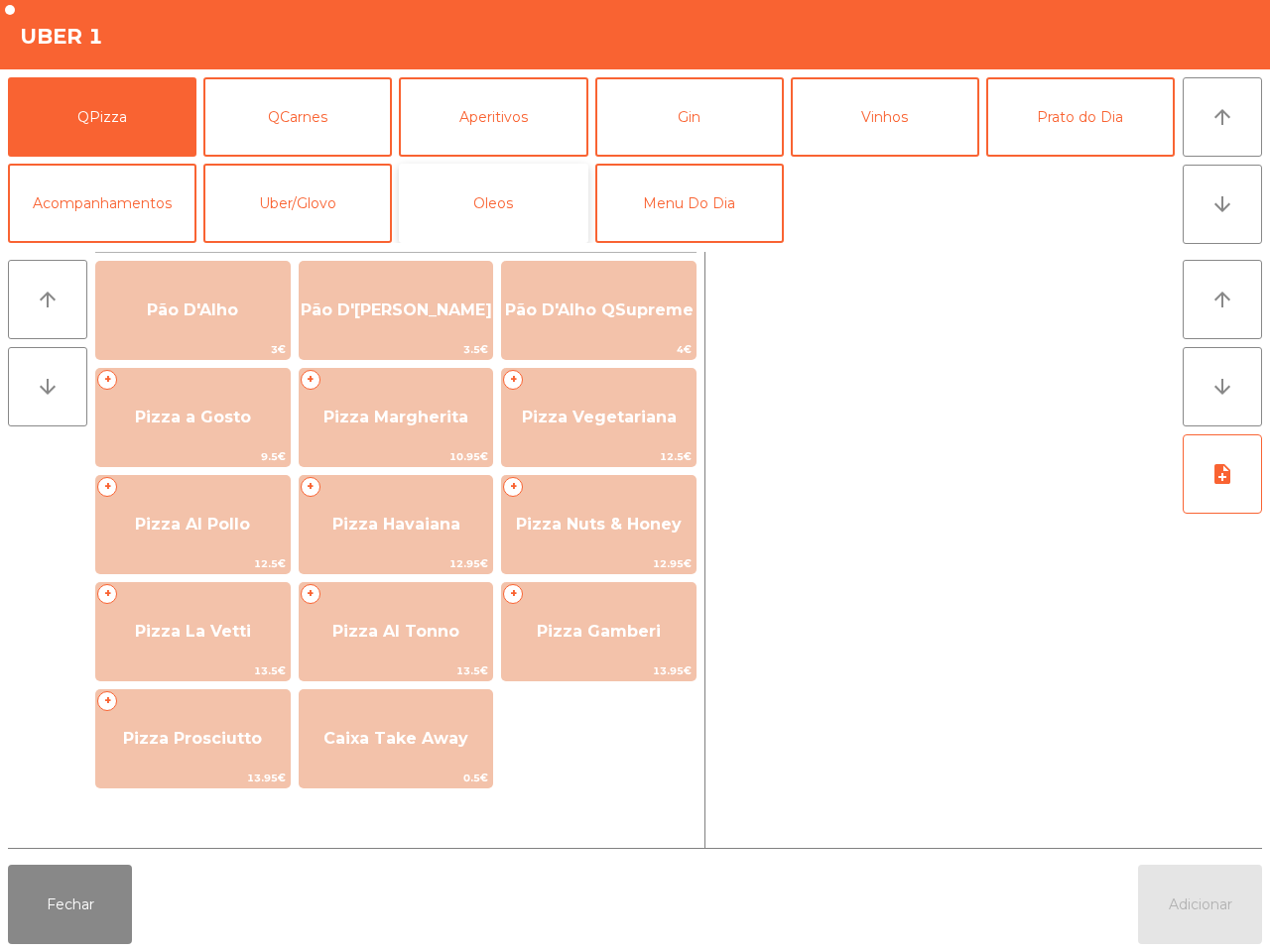 click on "Oleos" 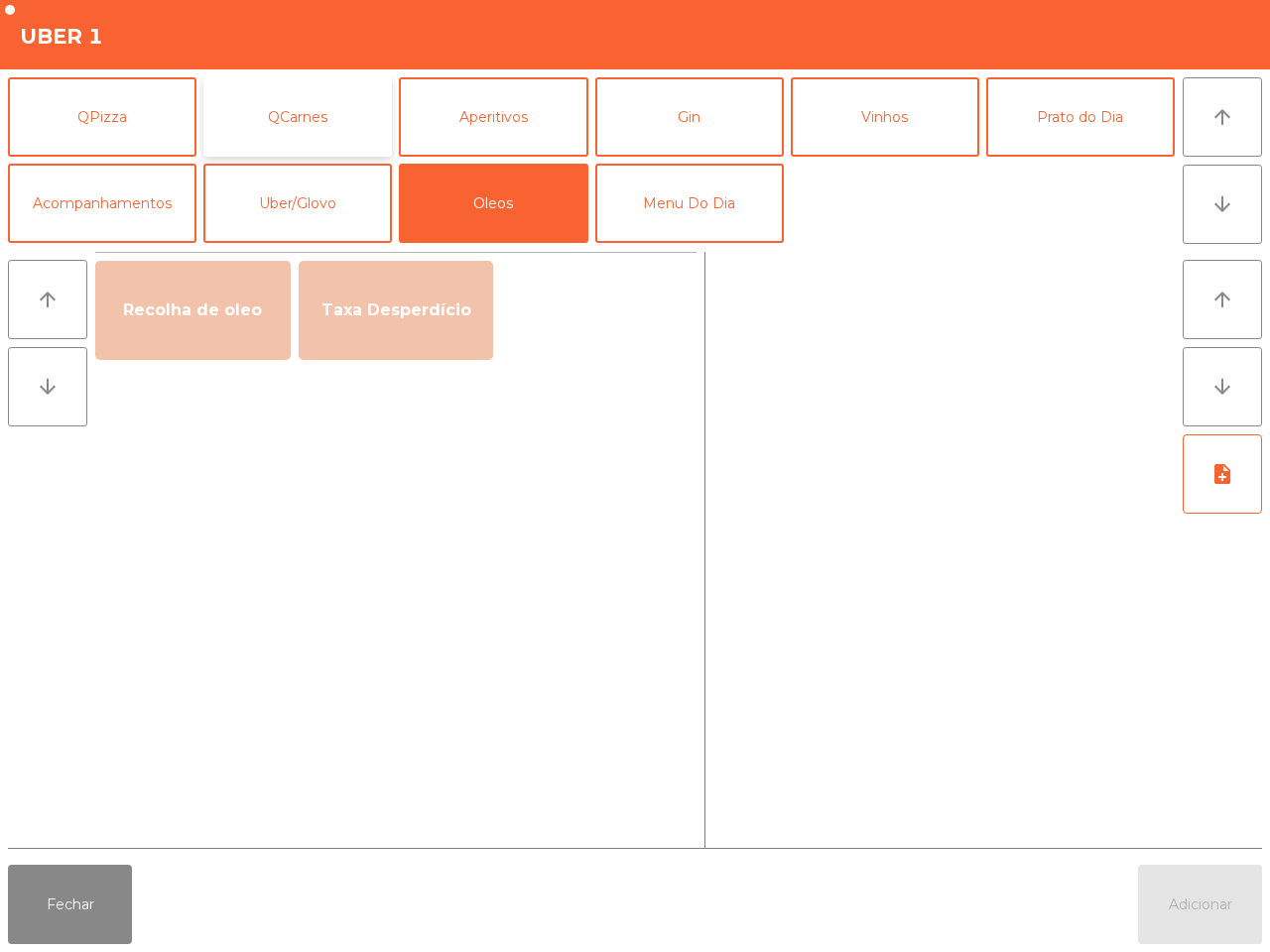 click on "QCarnes" 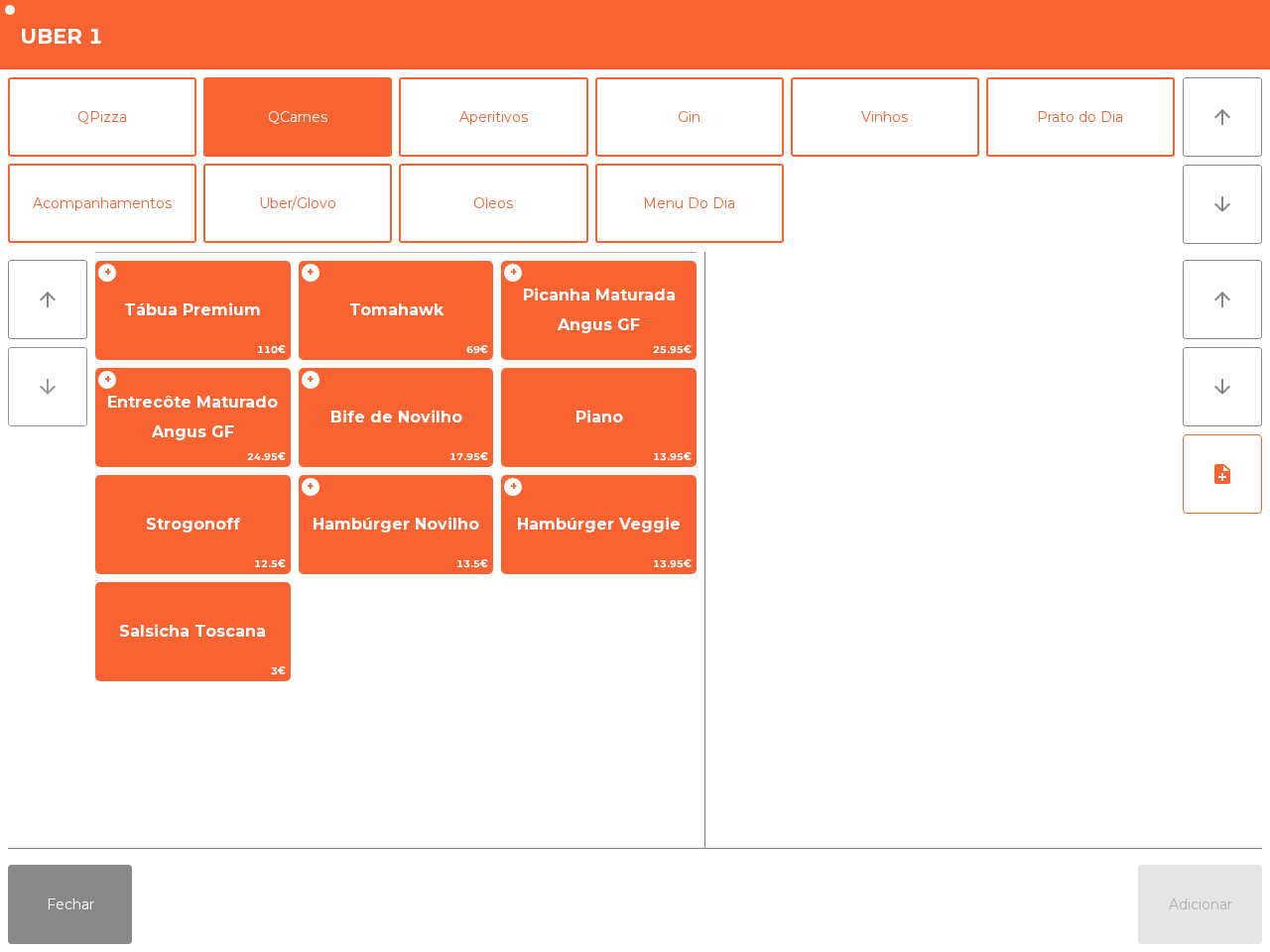 click on "arrow_downward" 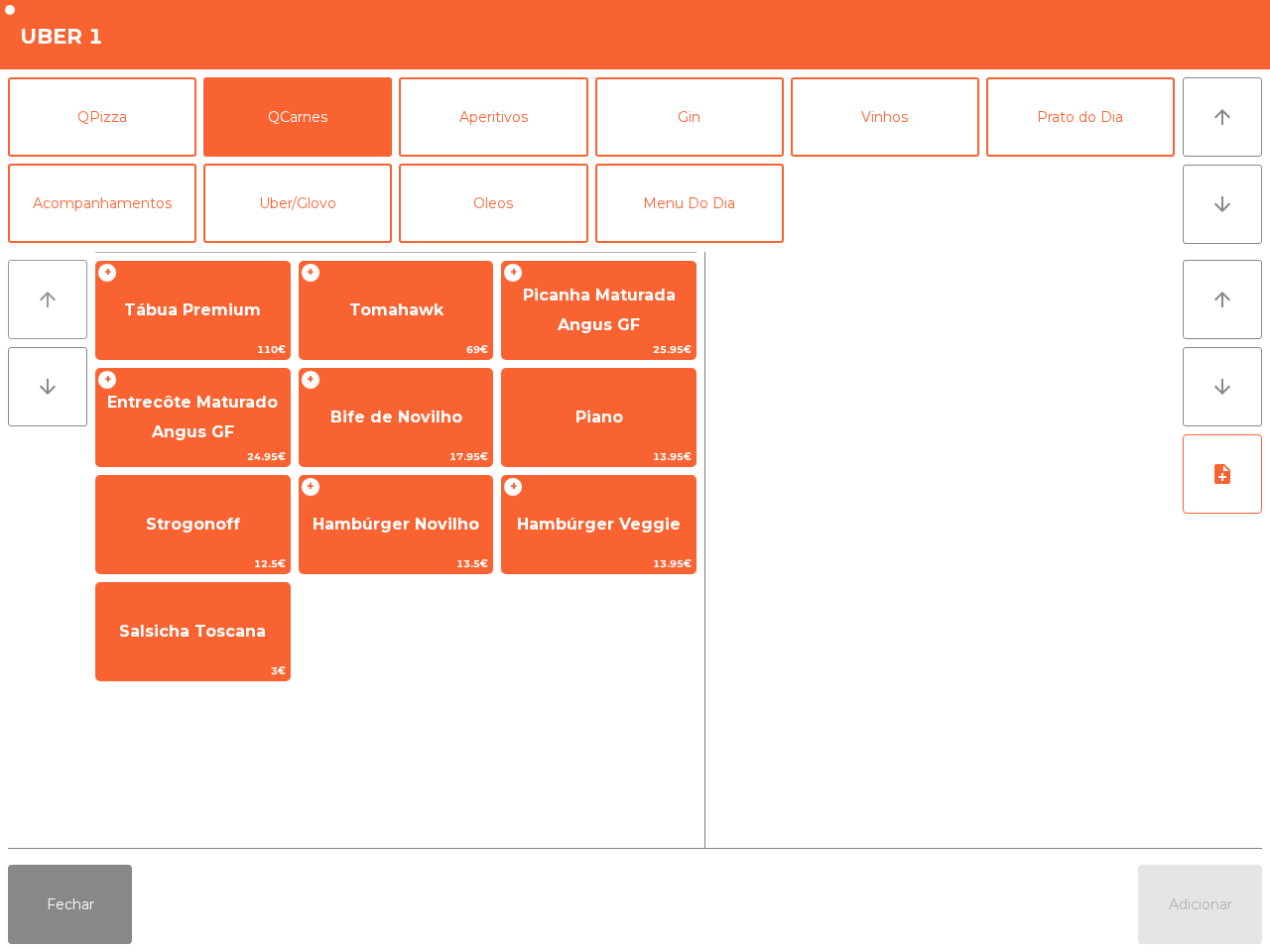 click on "arrow_upward" 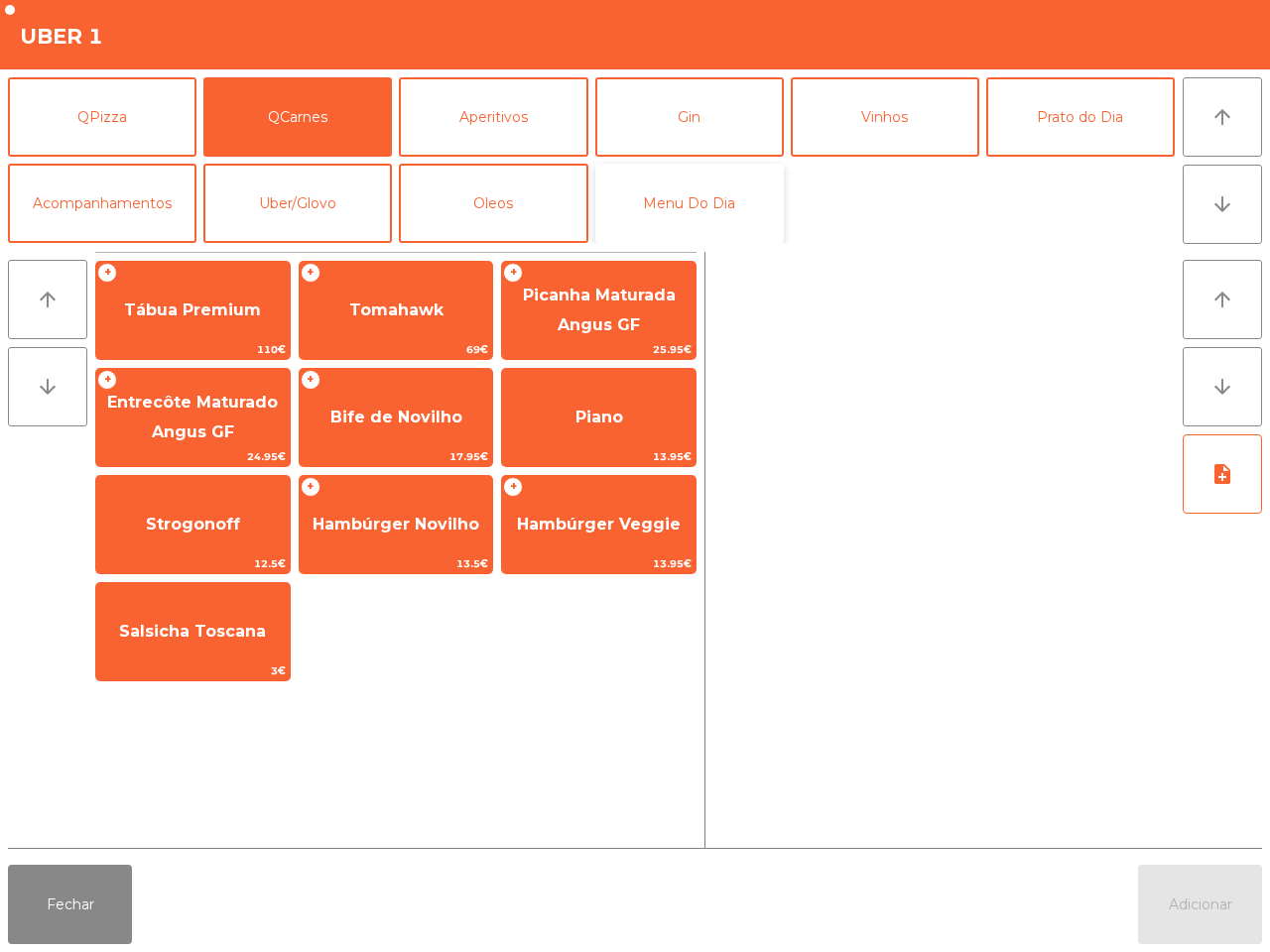 click on "Menu Do Dia" 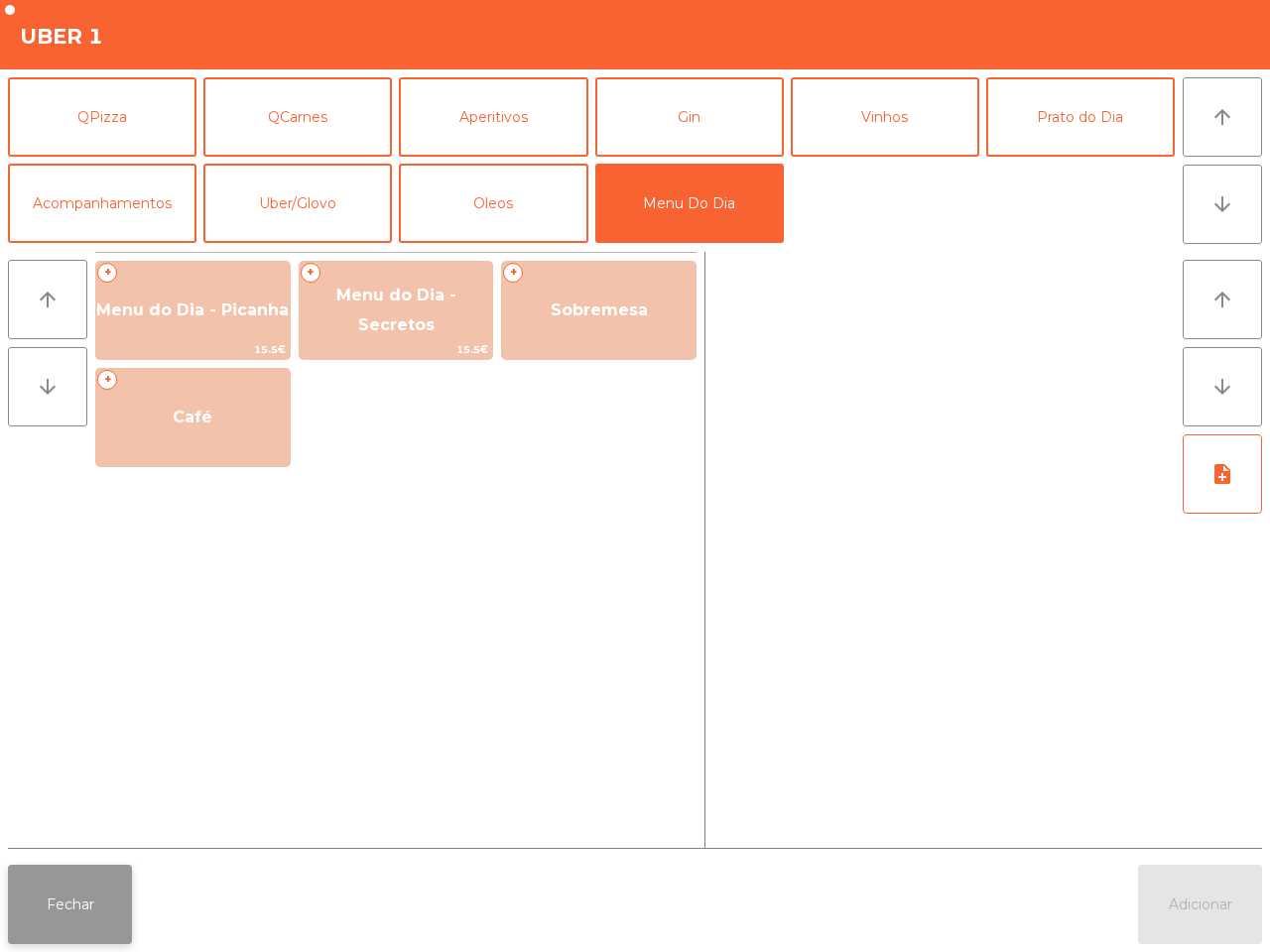 click on "Fechar" 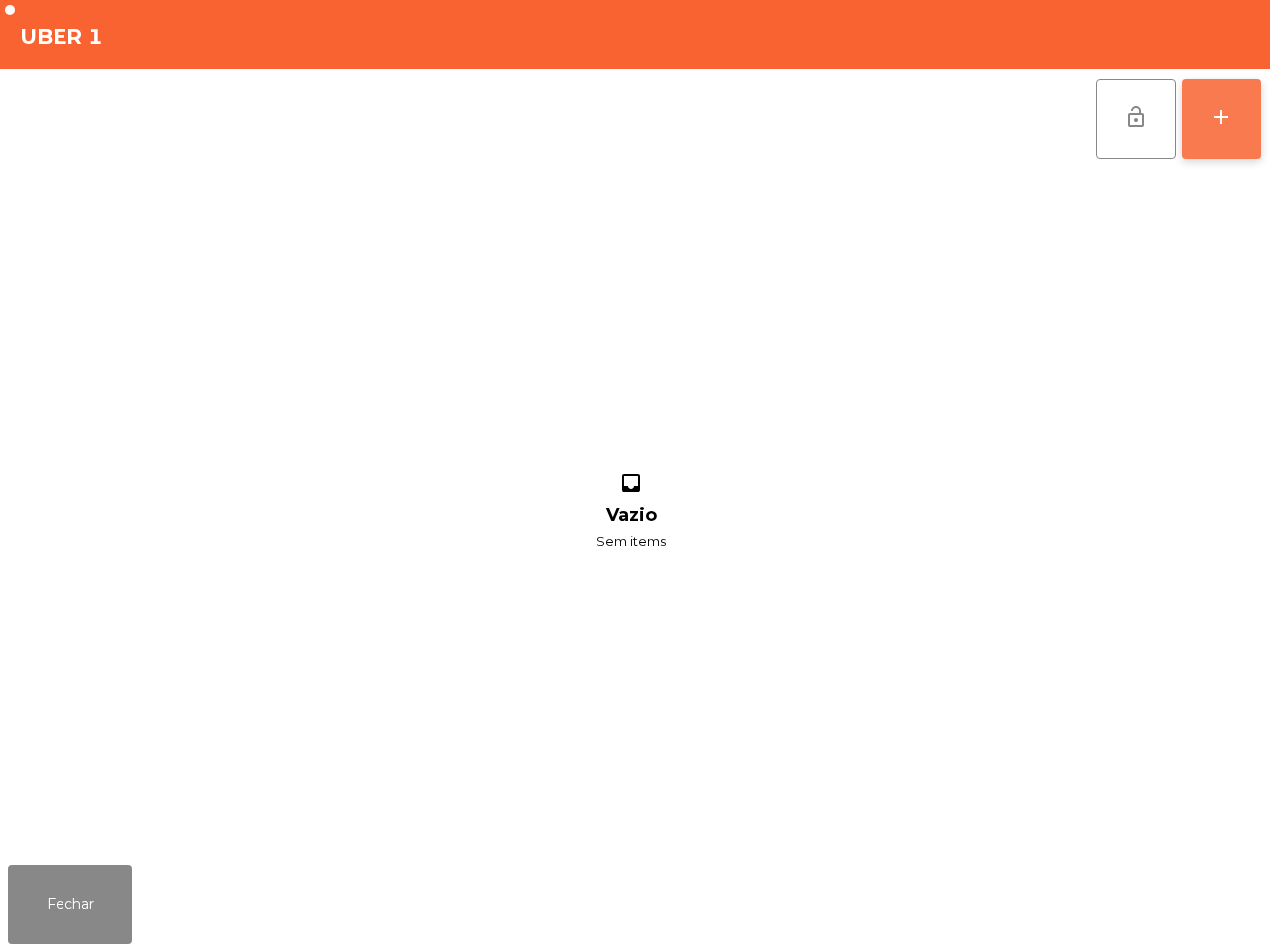 click on "add" 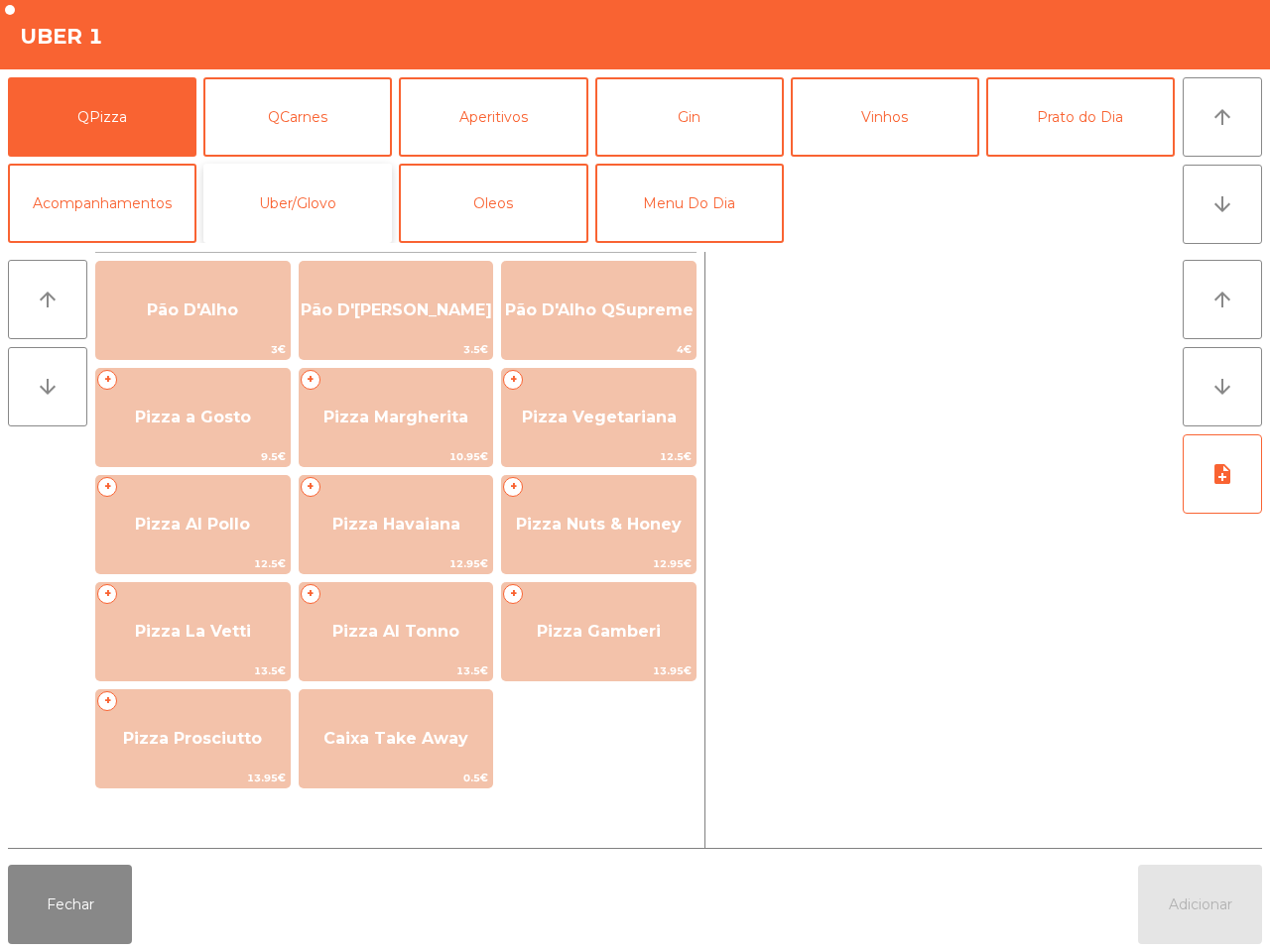 click on "Uber/Glovo" 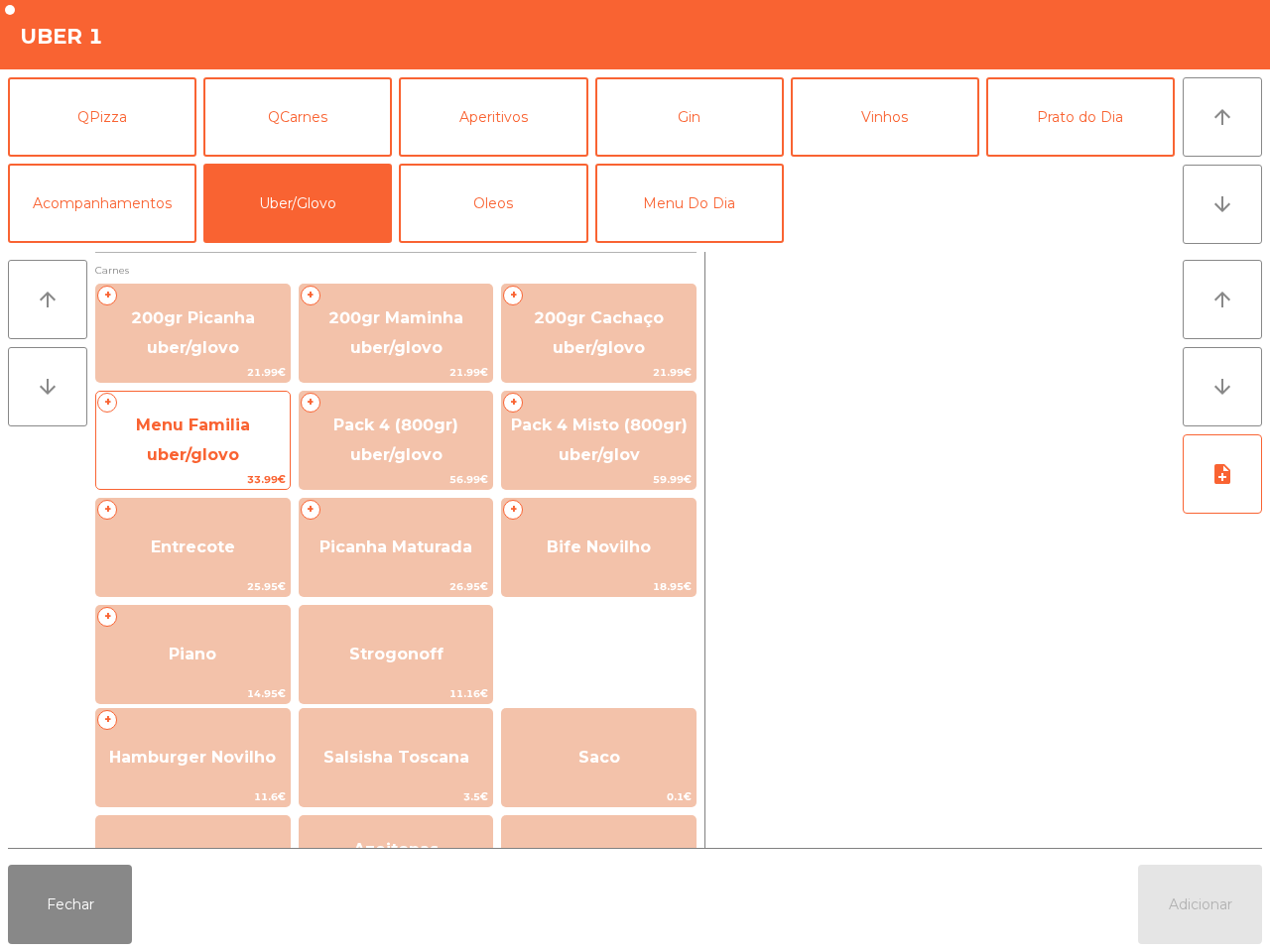 click on "Menu Familia uber/glovo" 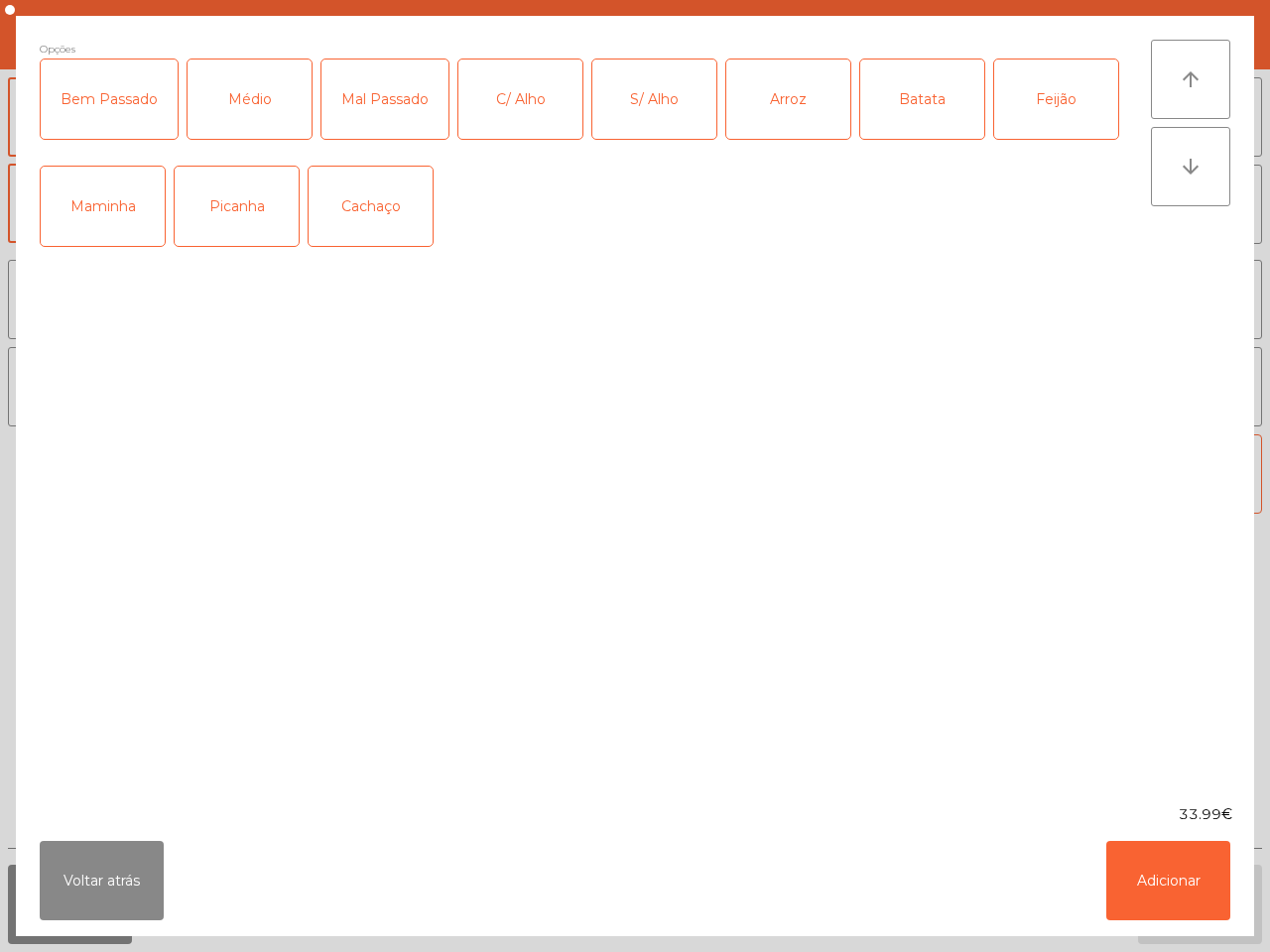 click on "Maminha" 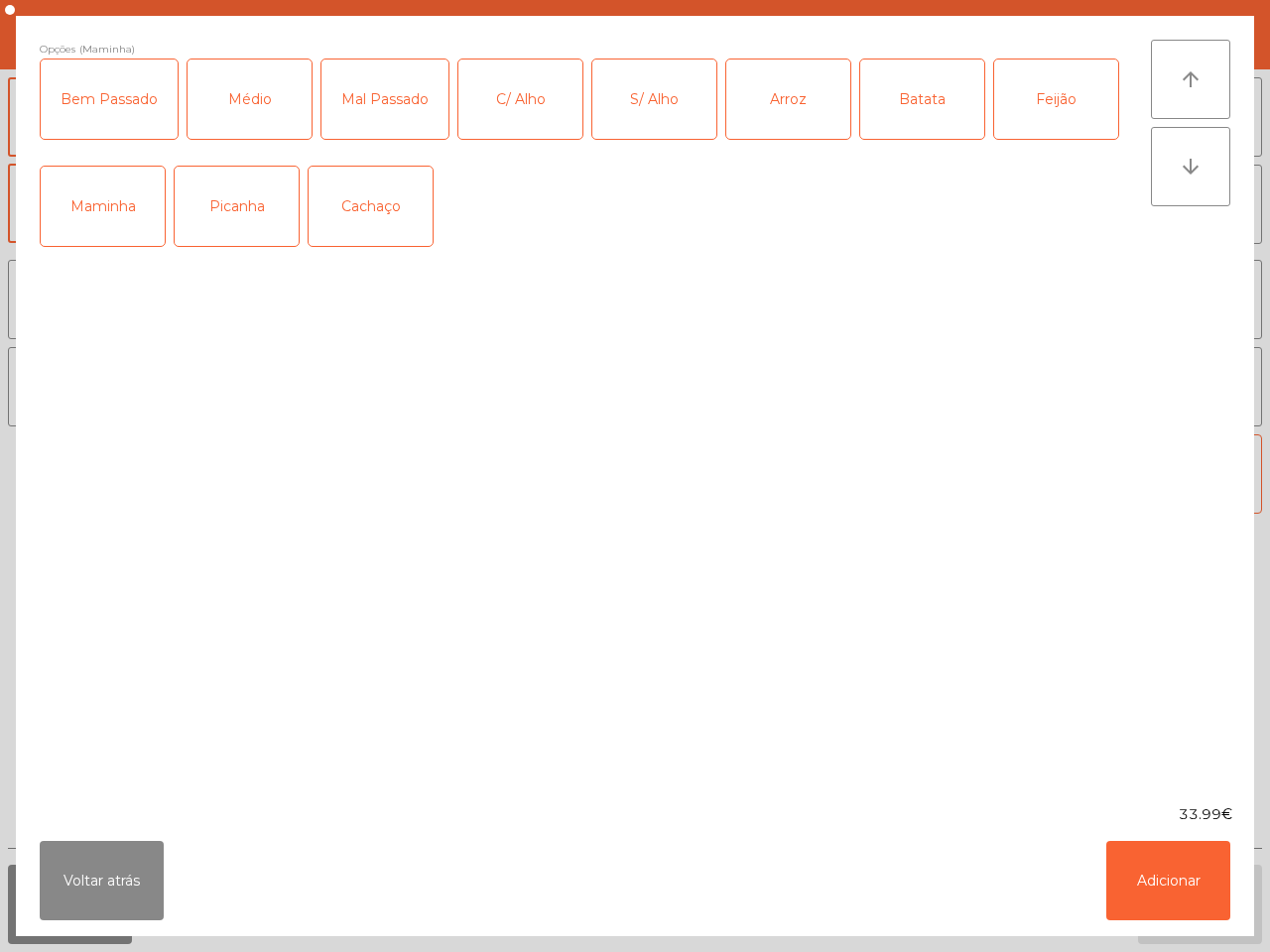 click on "Médio" 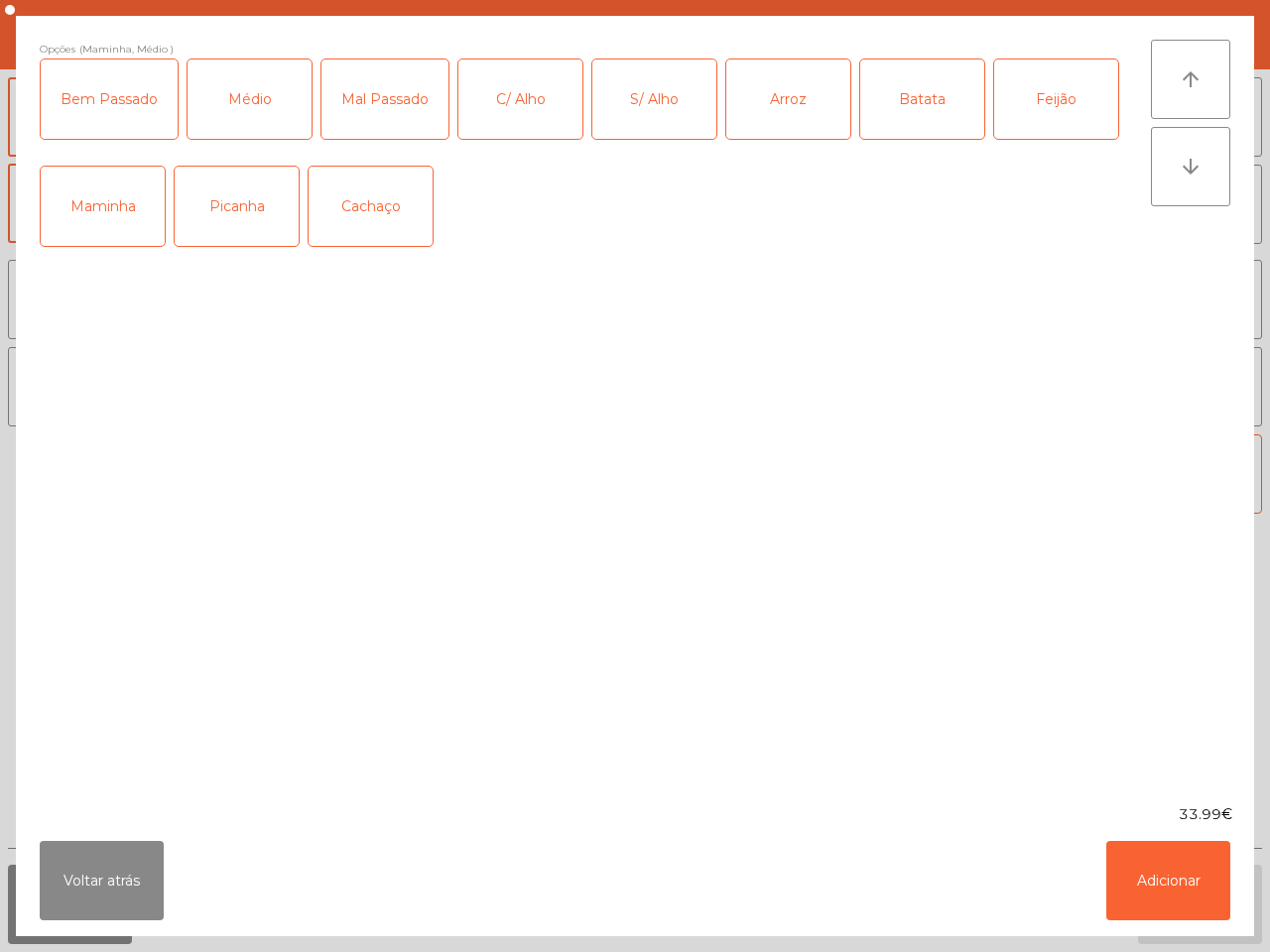 drag, startPoint x: 492, startPoint y: 110, endPoint x: 571, endPoint y: 109, distance: 79.00633 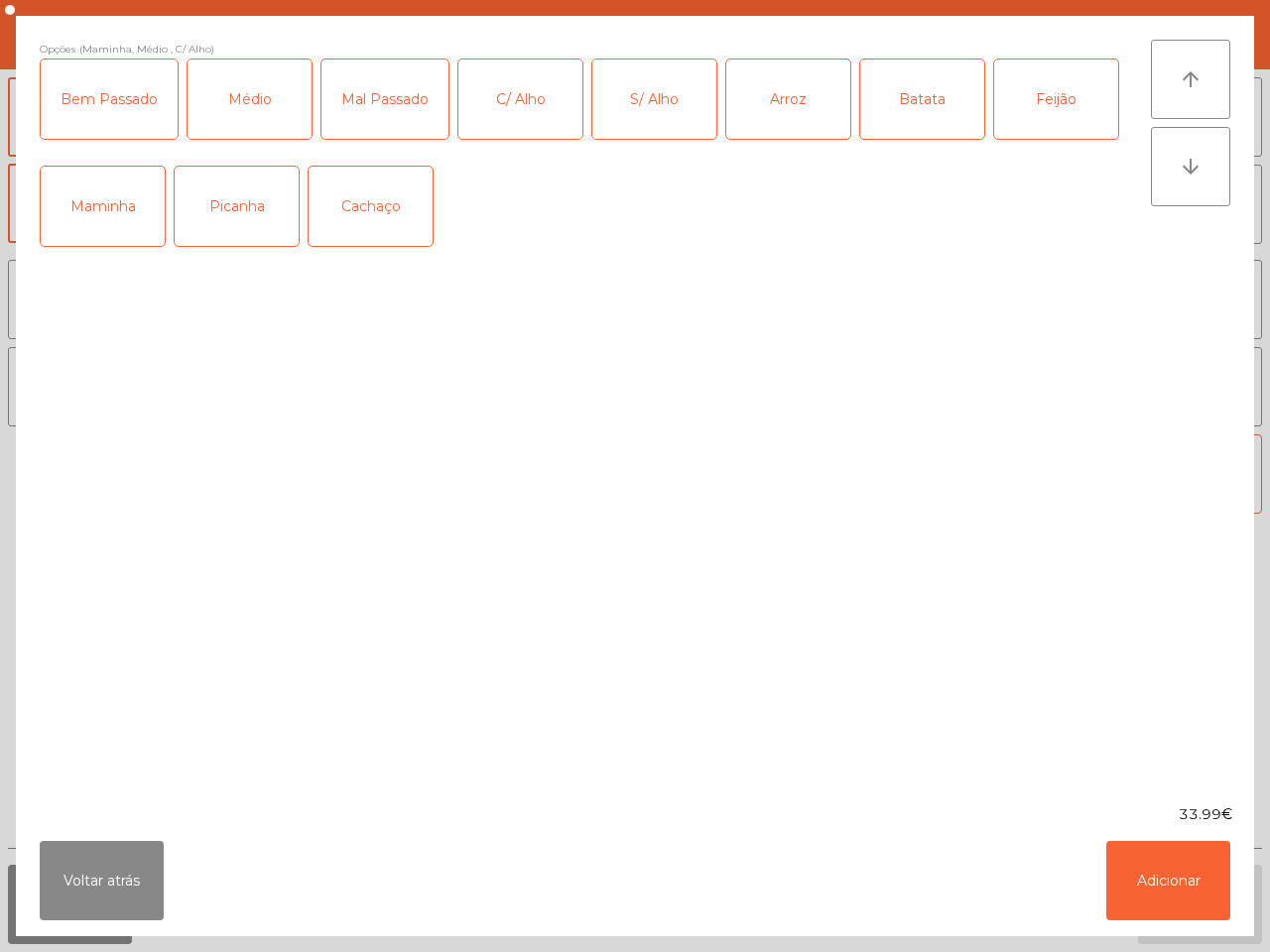 drag, startPoint x: 784, startPoint y: 91, endPoint x: 855, endPoint y: 87, distance: 71.11259 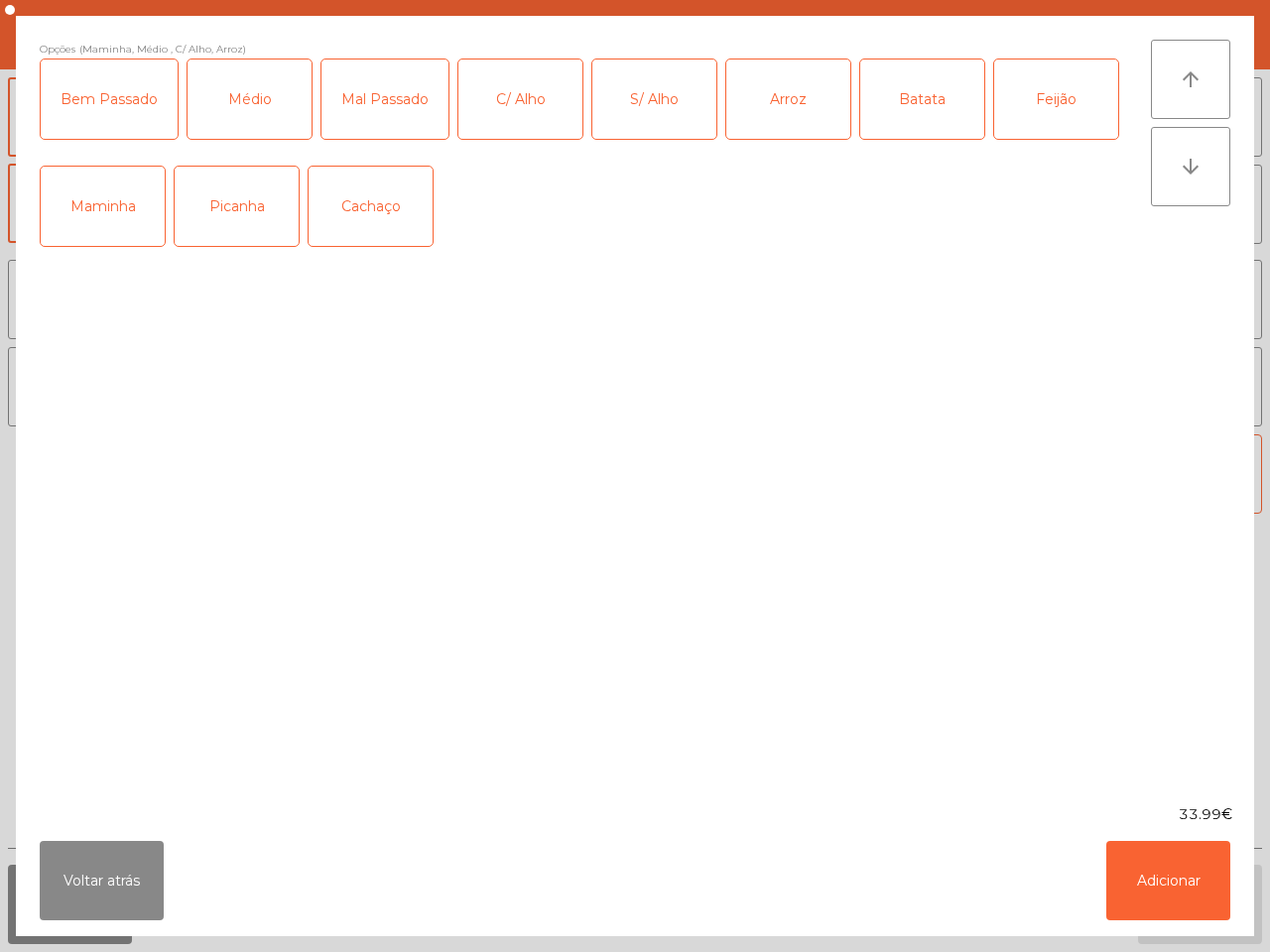 click on "Batata" 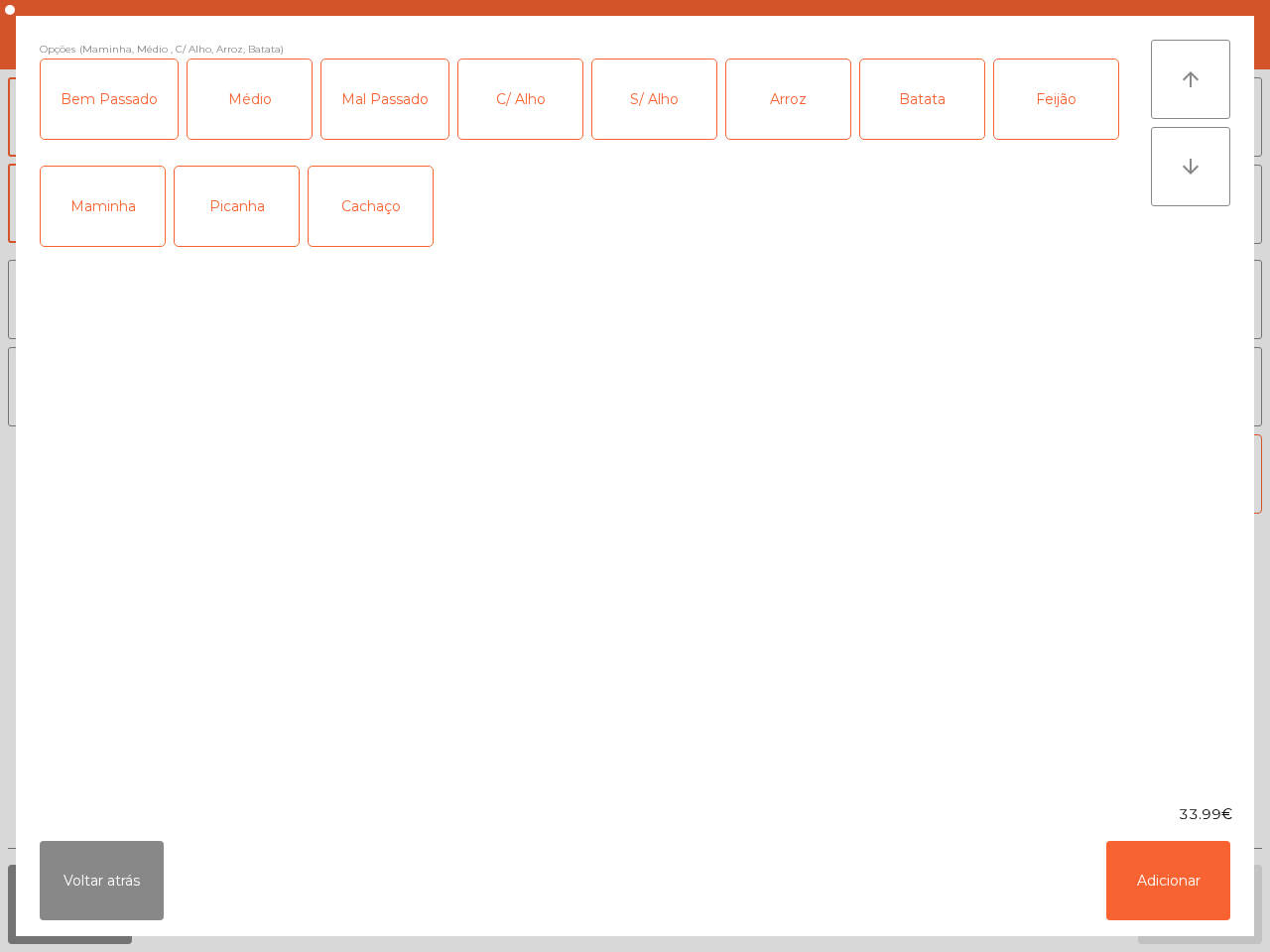 click on "Feijão" 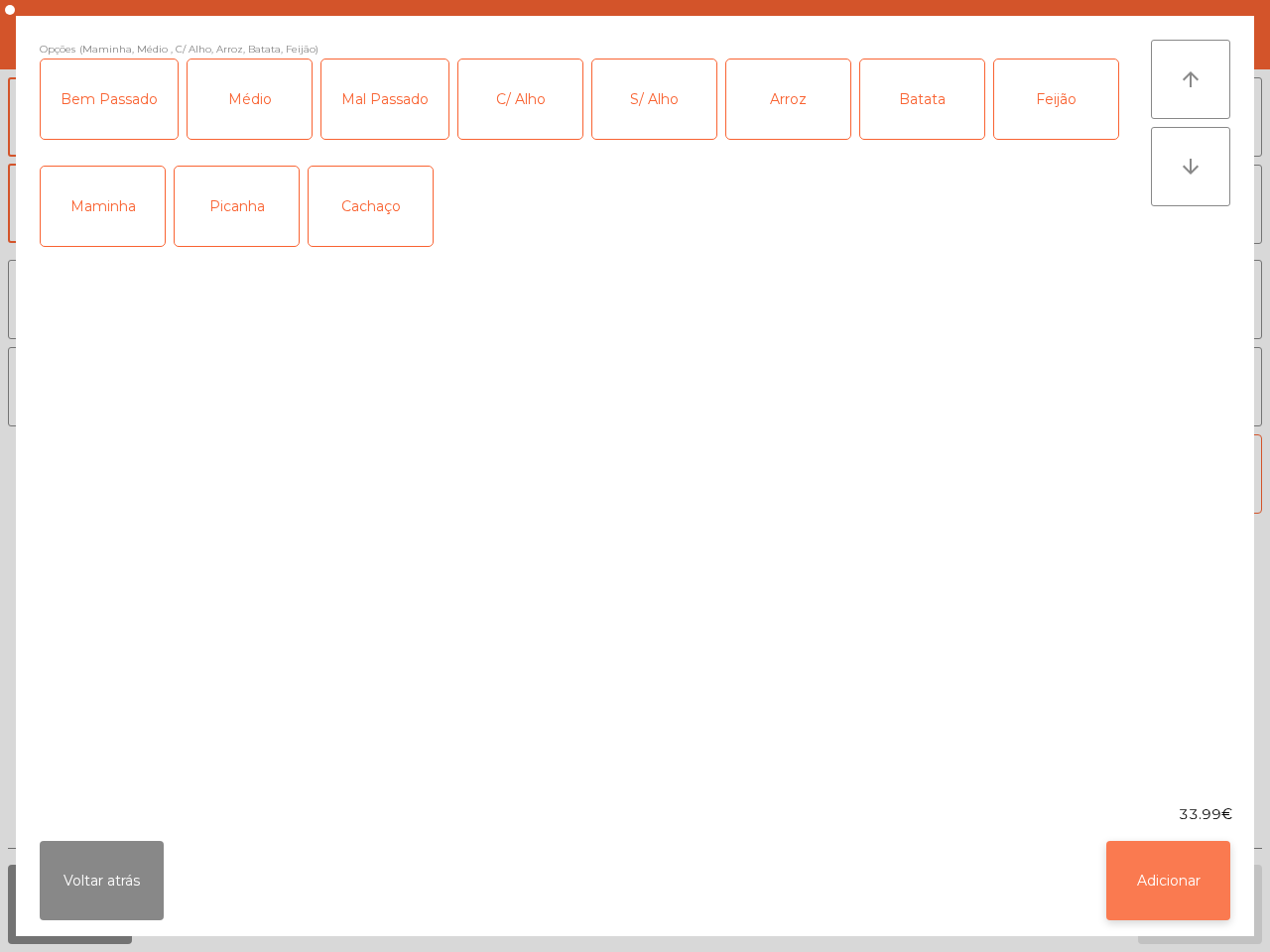 click on "Adicionar" 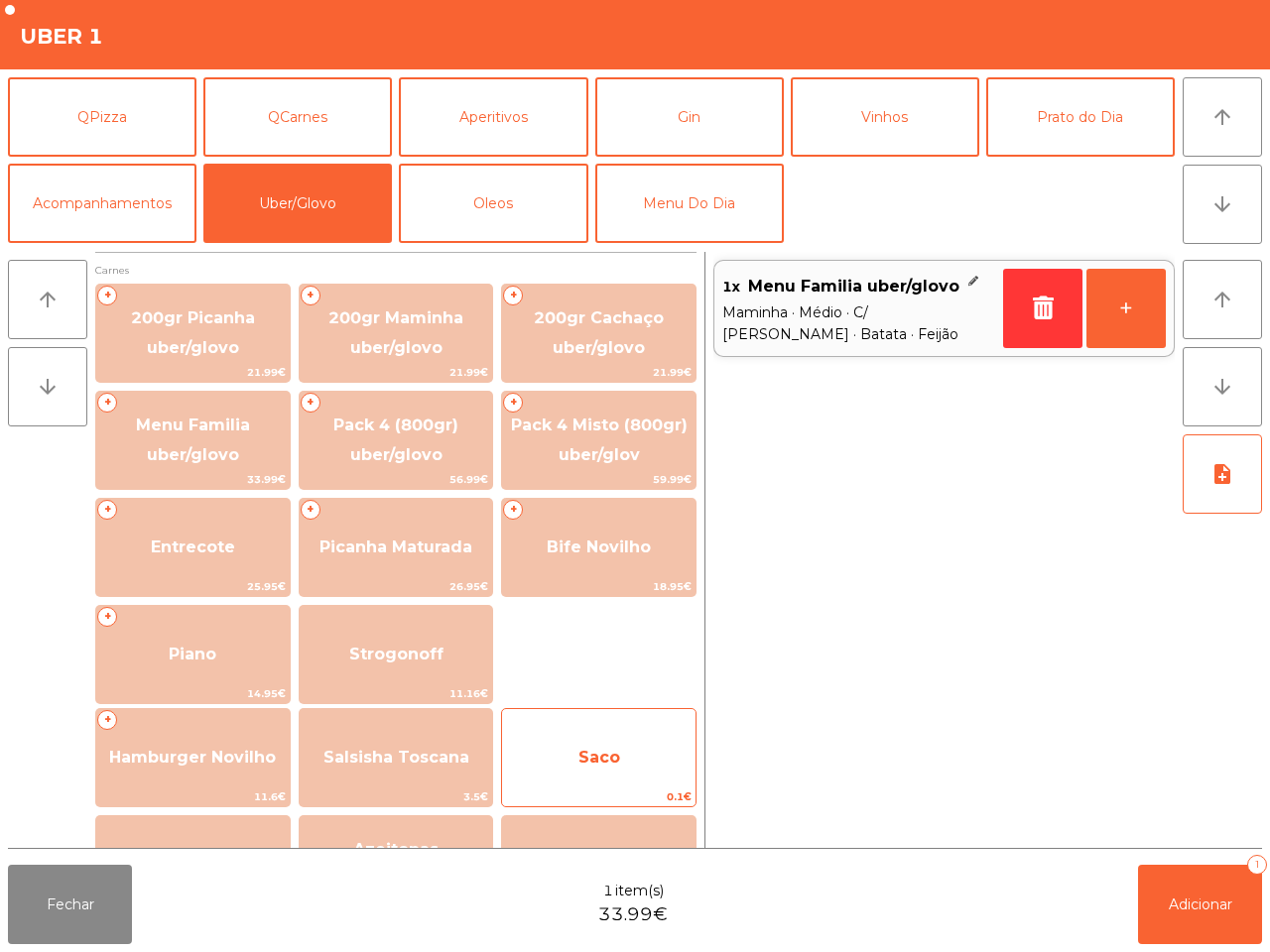 click on "Saco" 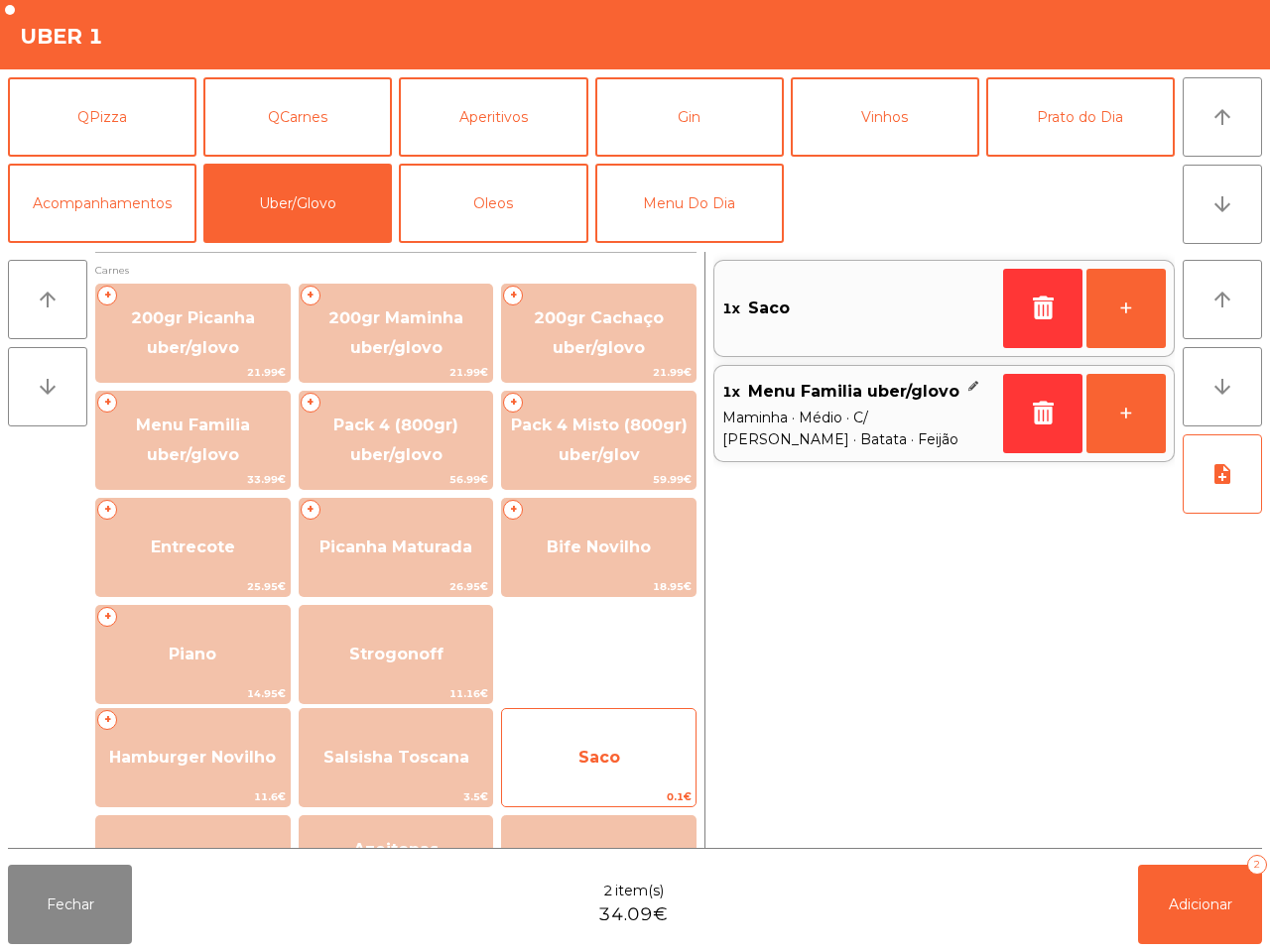 click on "Saco" 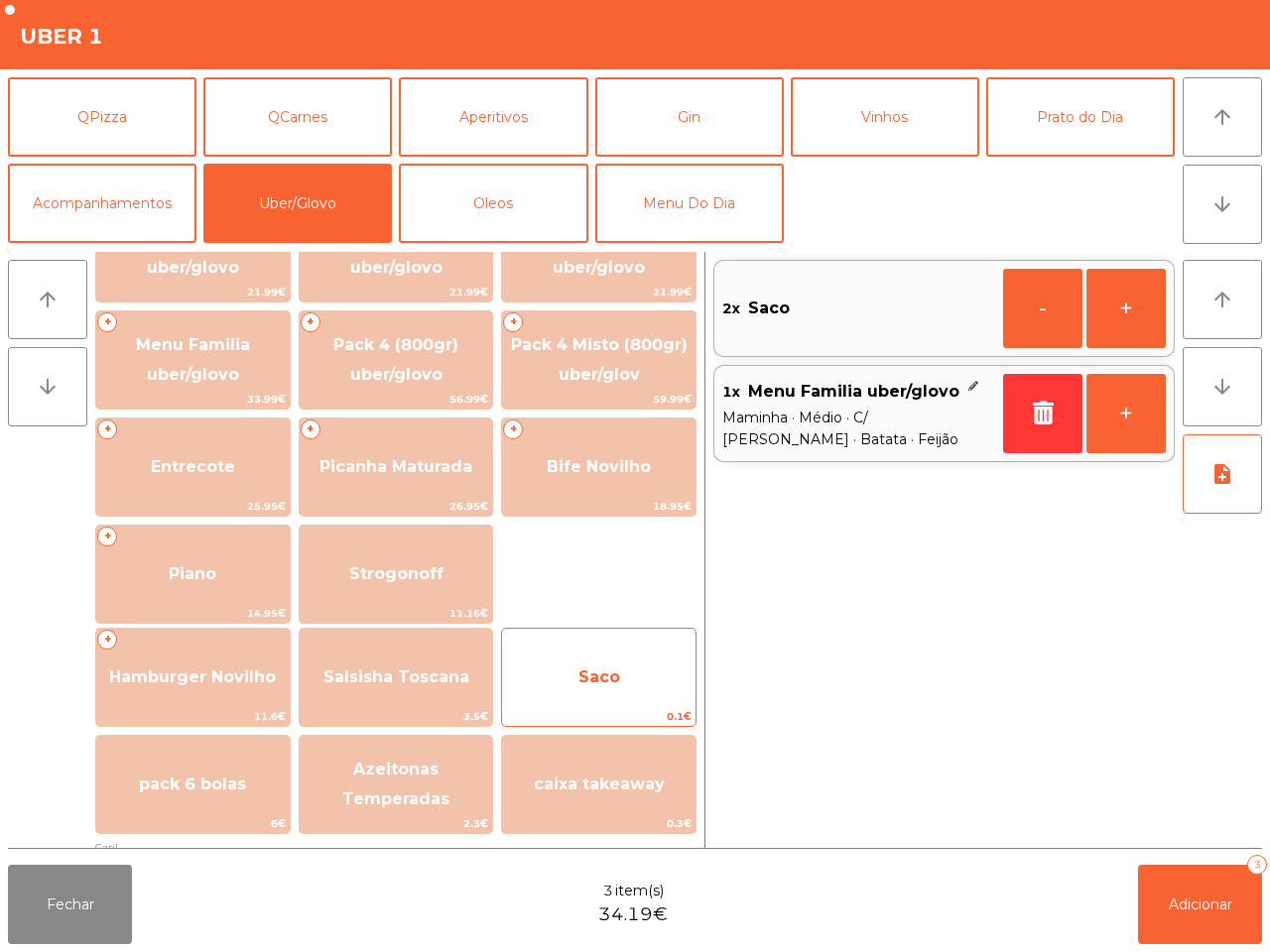 scroll, scrollTop: 124, scrollLeft: 0, axis: vertical 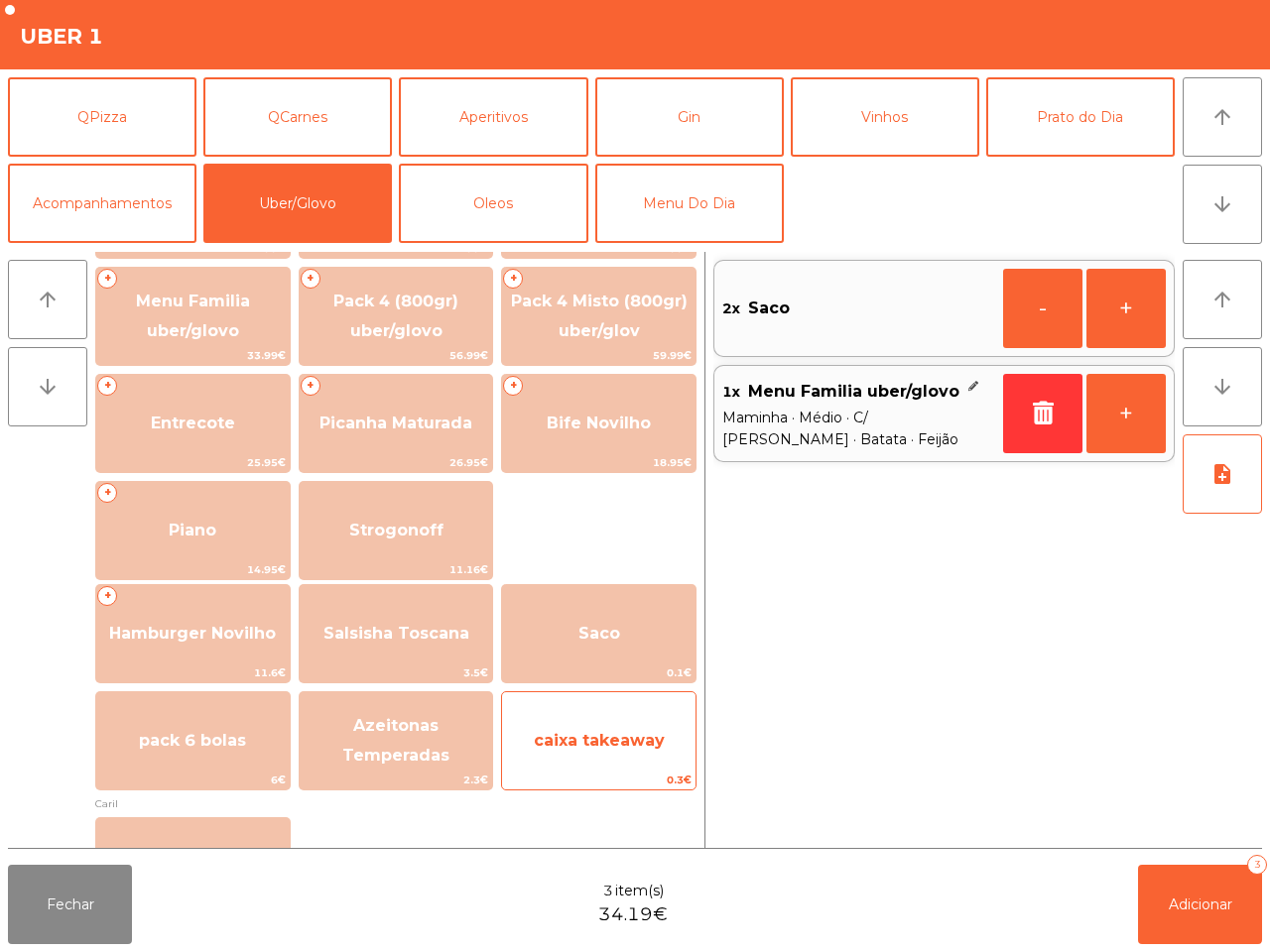 click on "caixa takeaway" 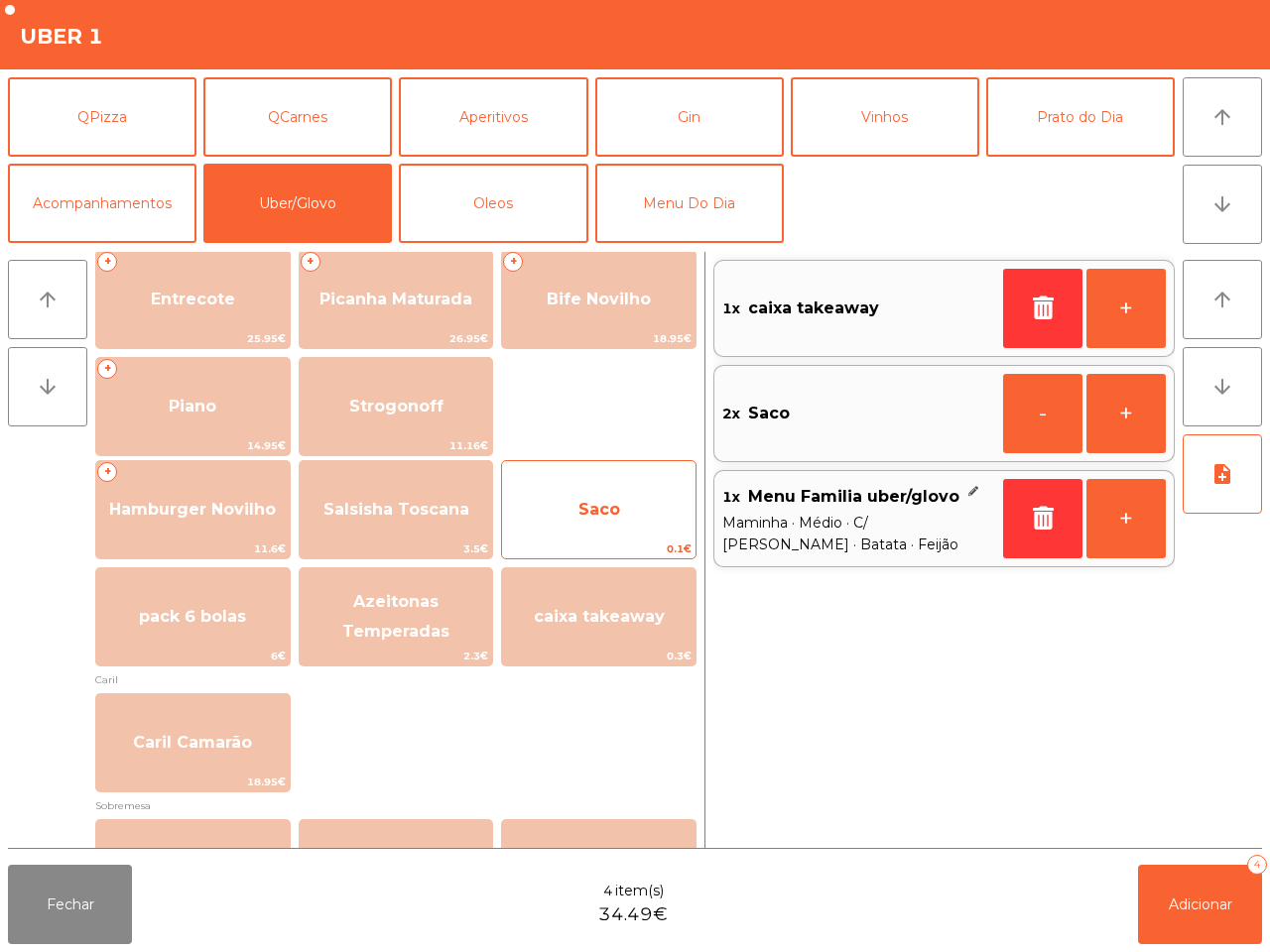 scroll, scrollTop: 124, scrollLeft: 0, axis: vertical 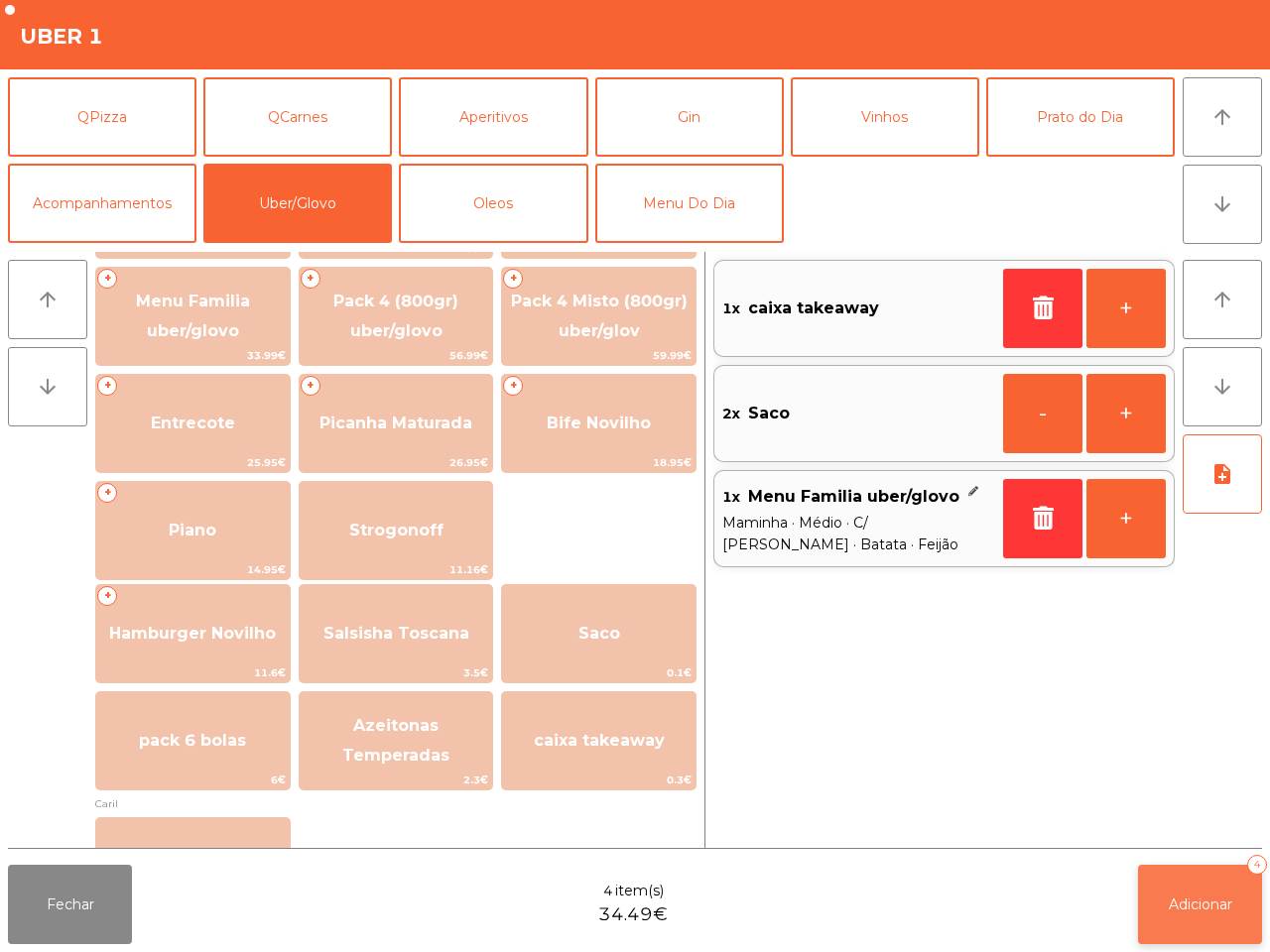 click on "Adicionar   4" 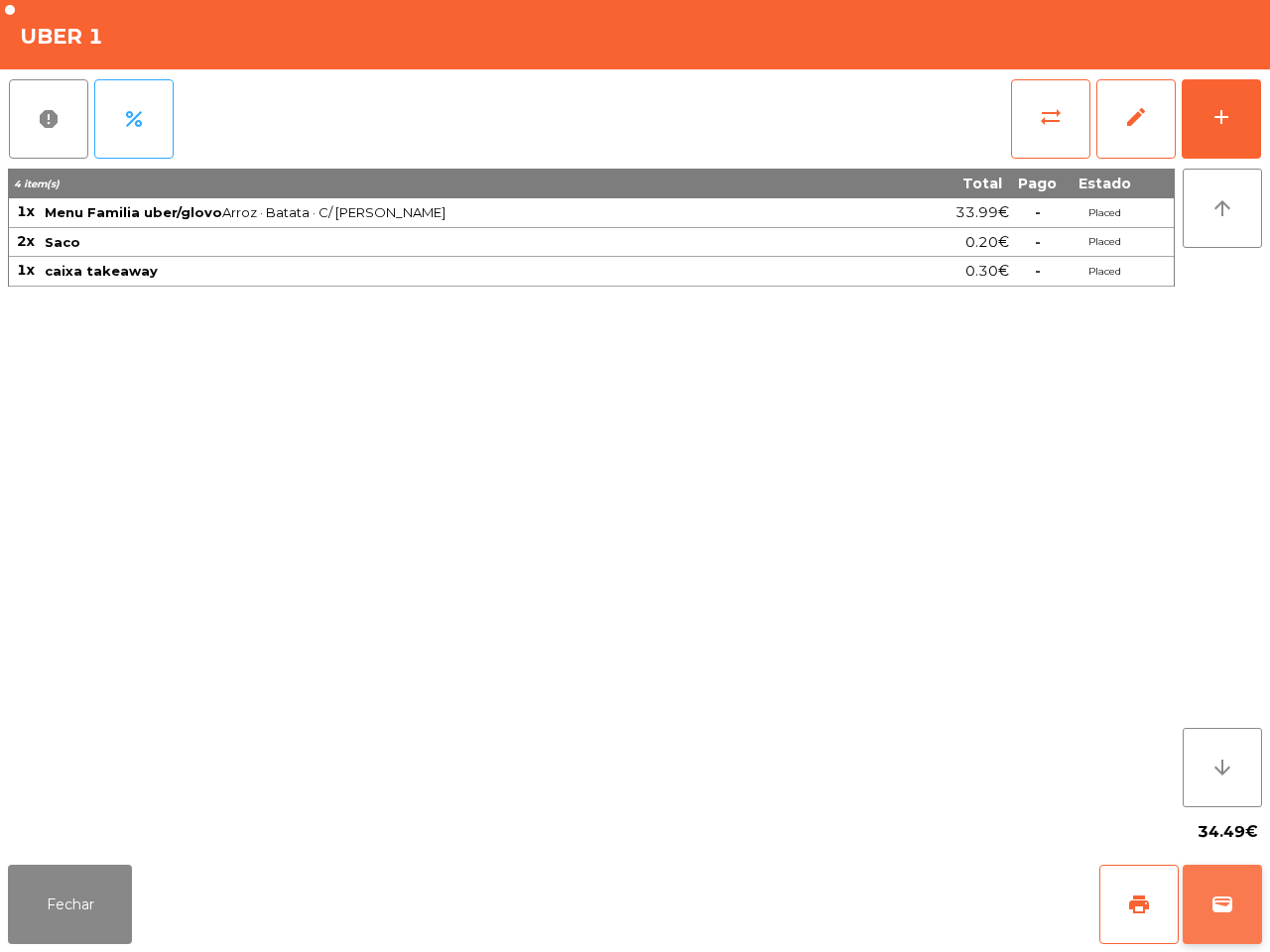 click on "wallet" 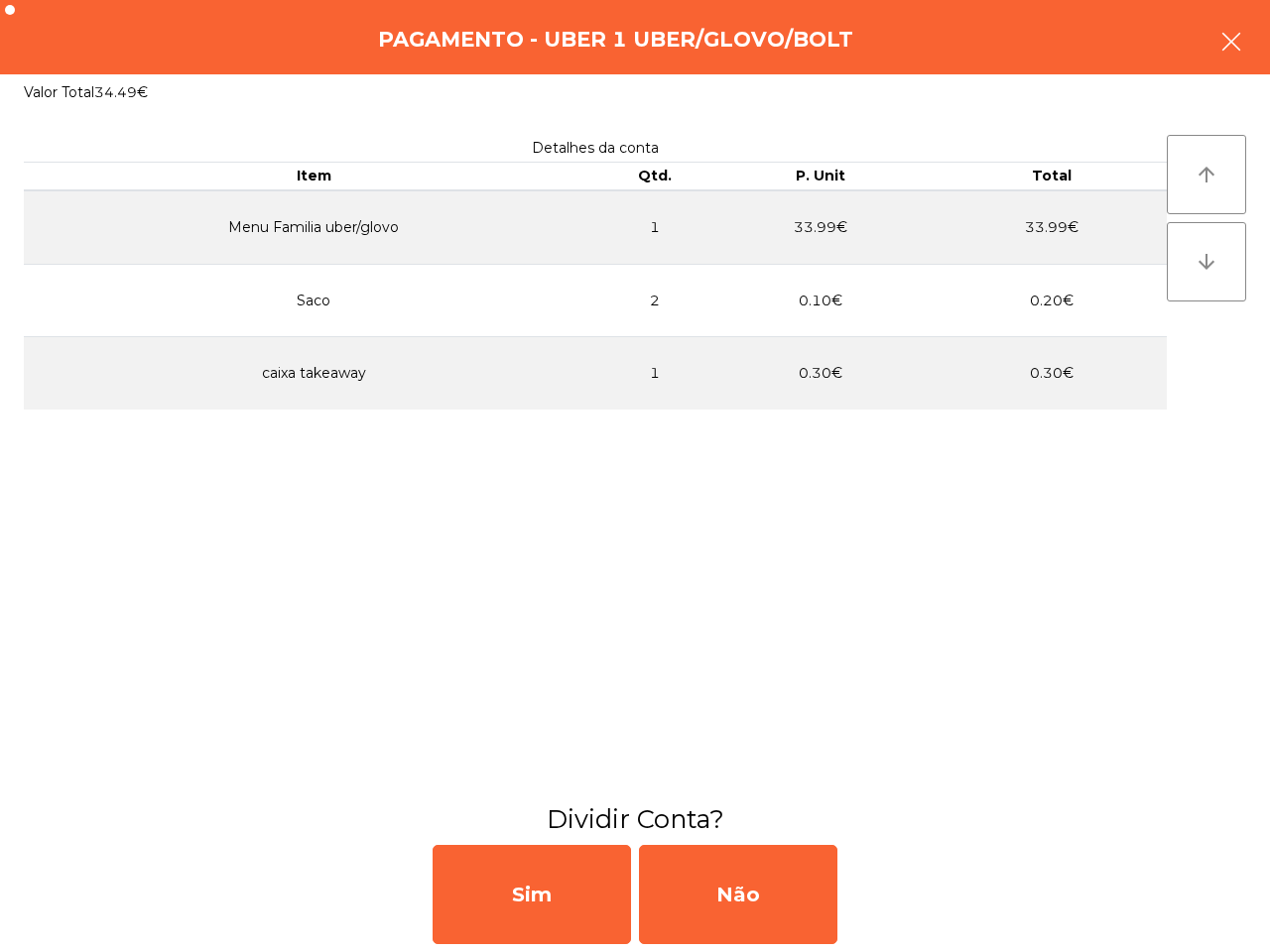 click 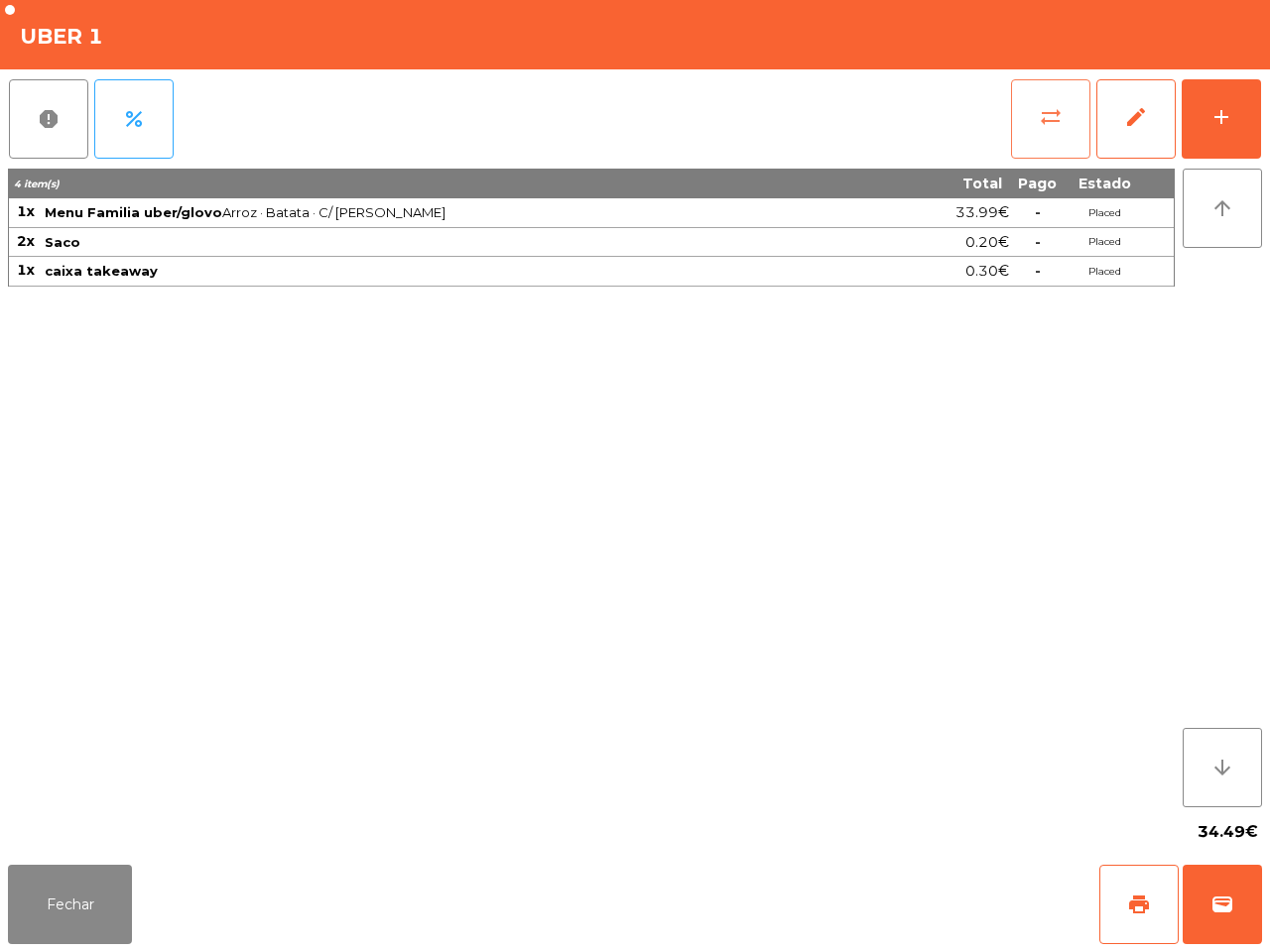 click on "sync_alt" 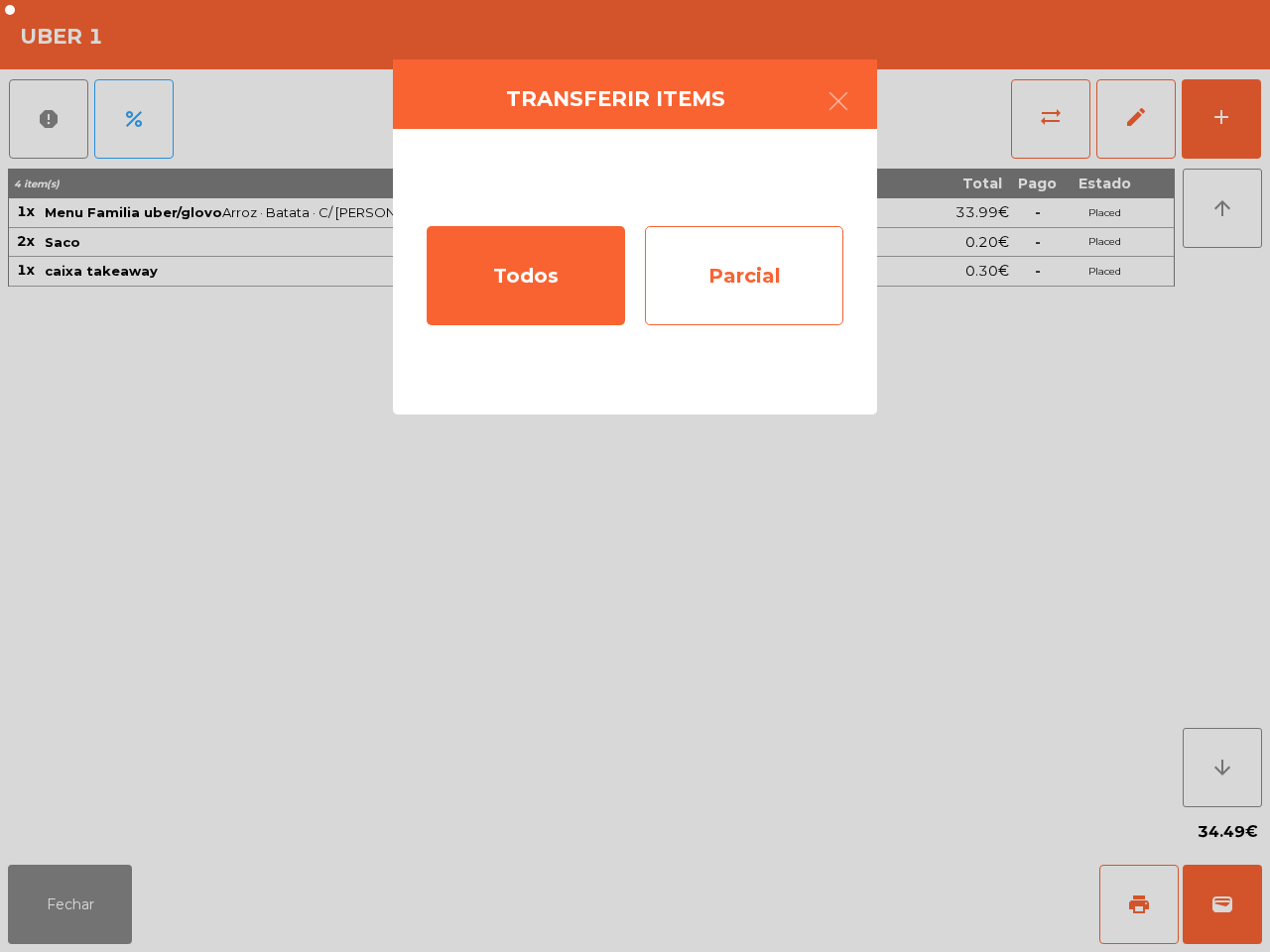click on "Parcial" 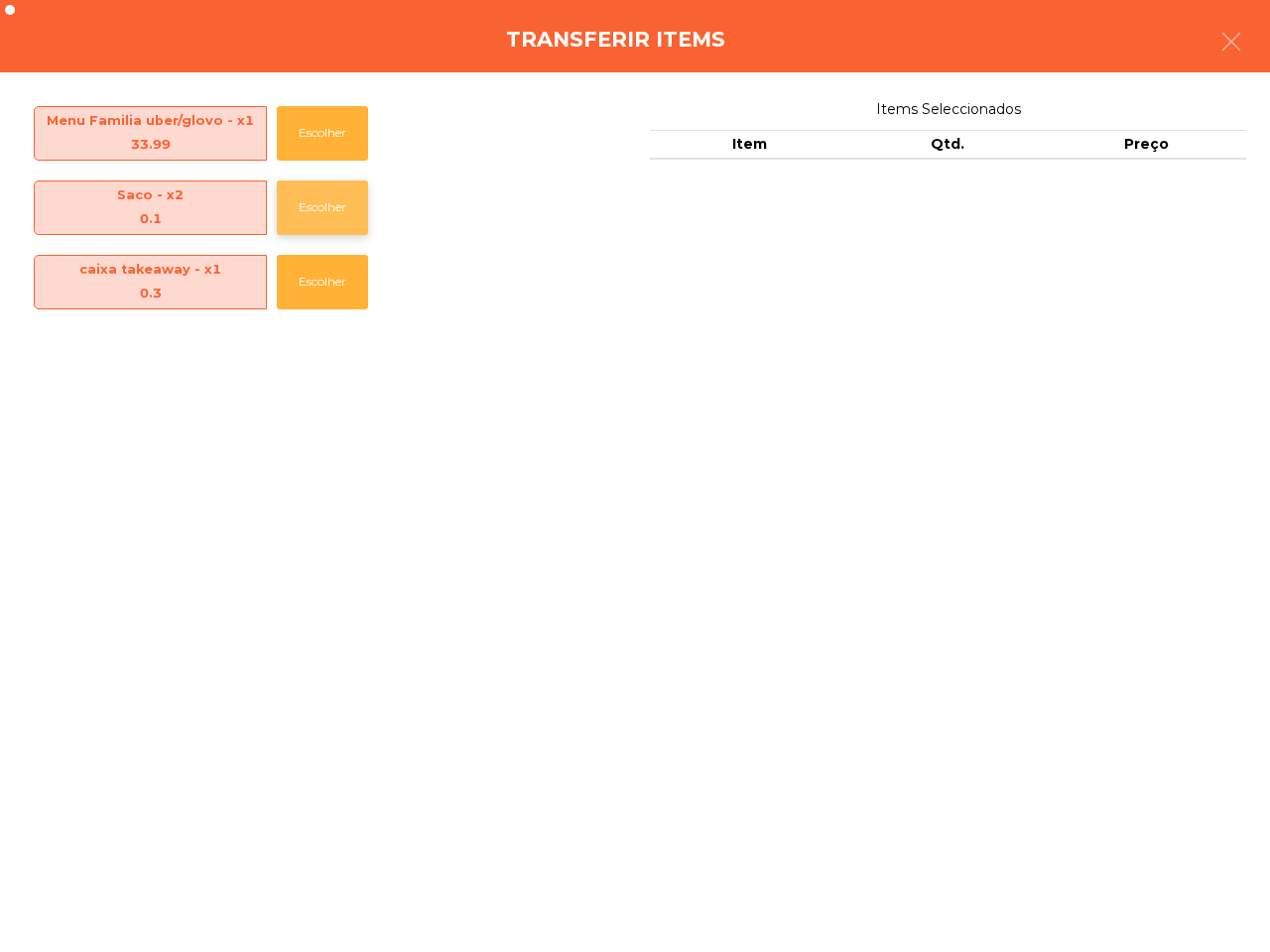 click on "Escolher" 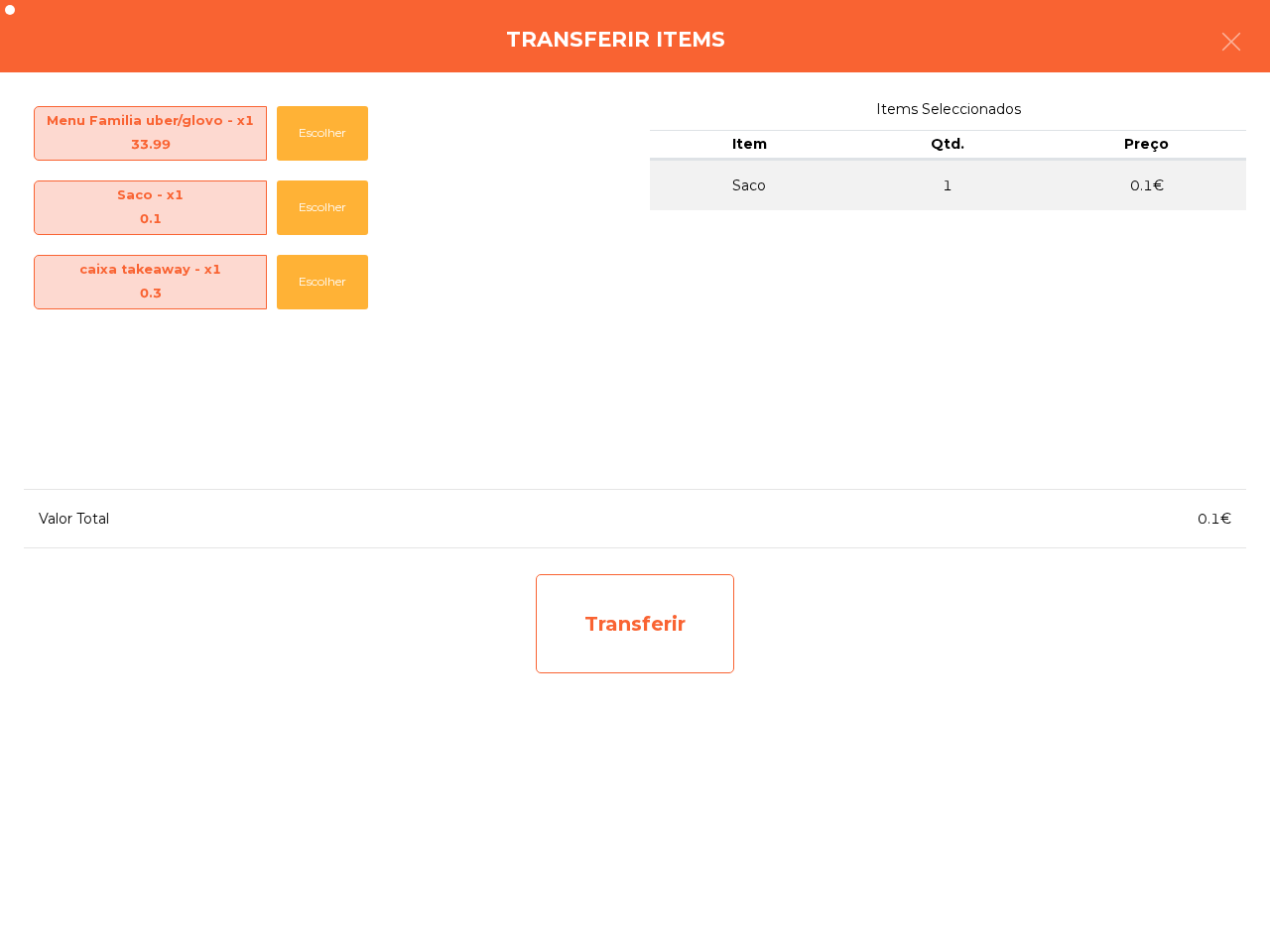 click on "Transferir" 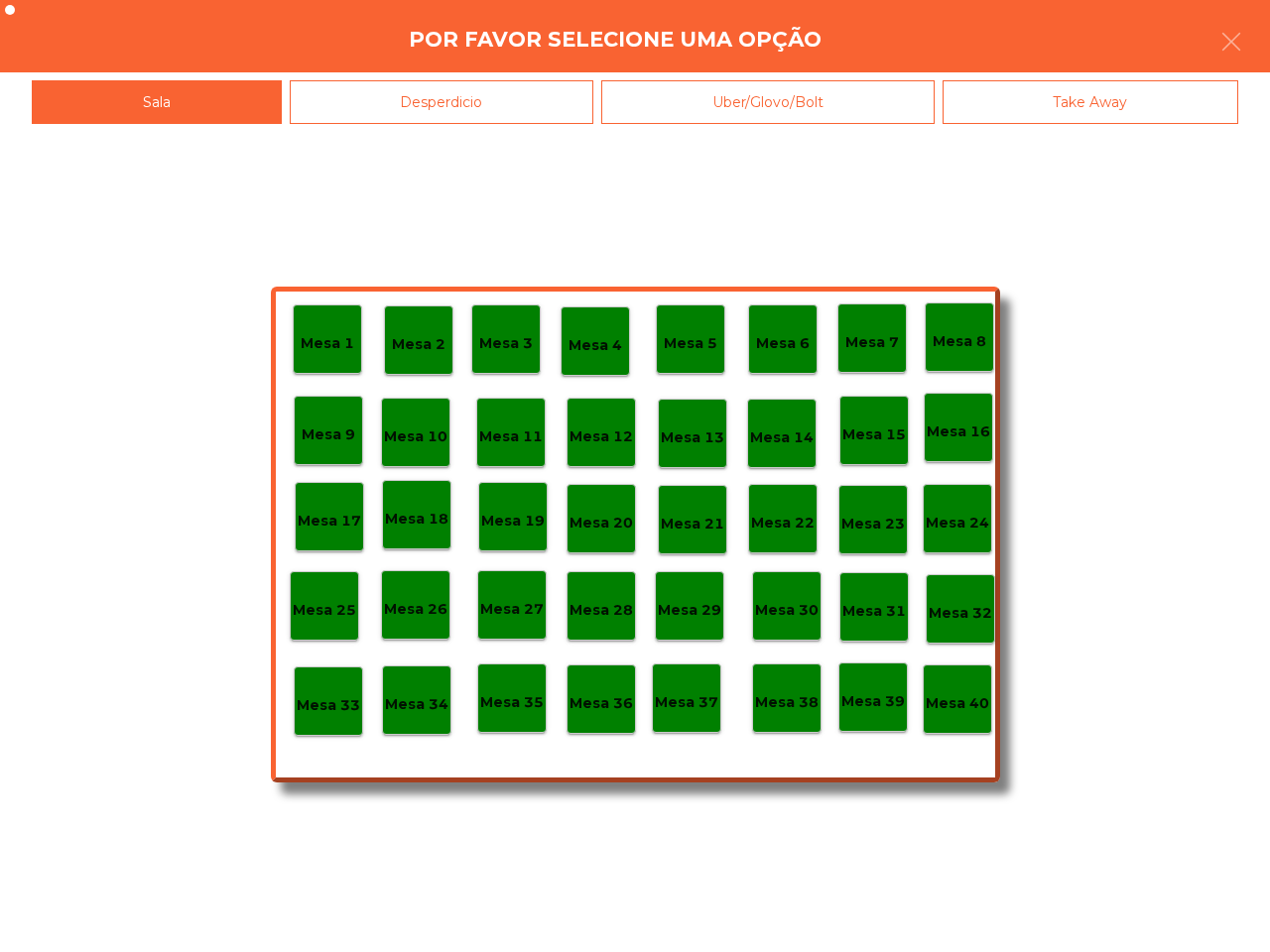 click on "Desperdicio" 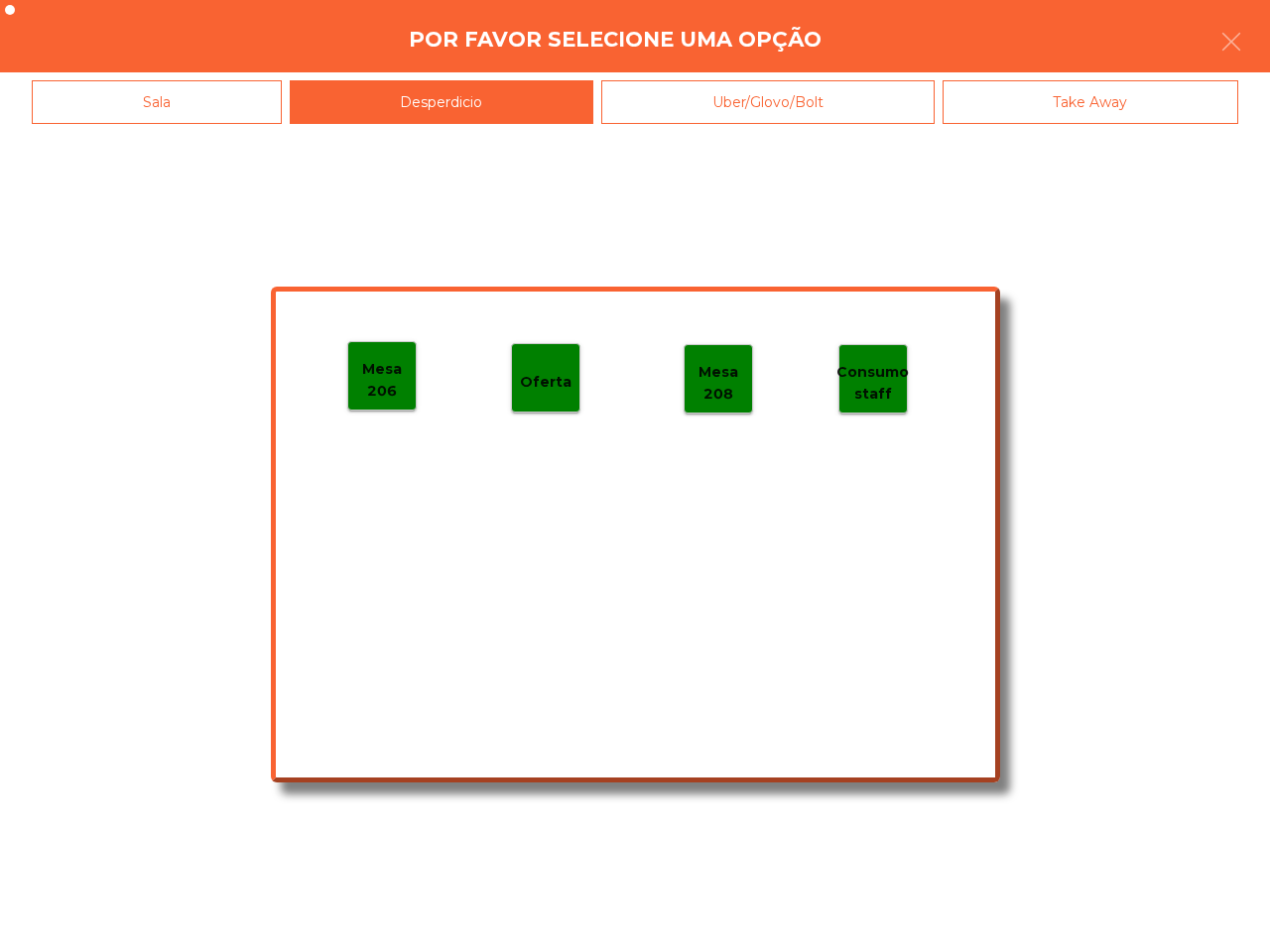 click on "Mesa 206" 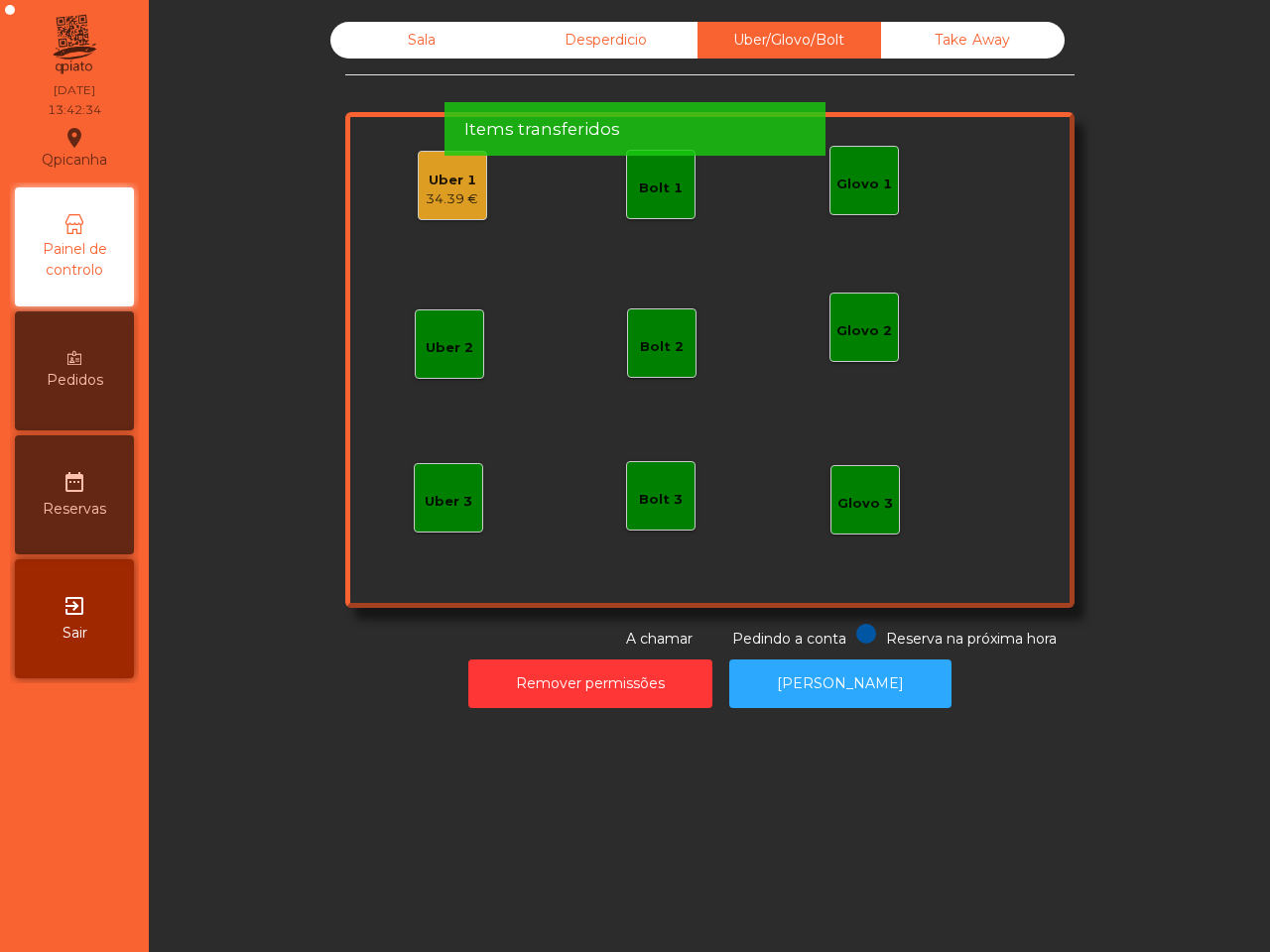 click on "34.39 €" 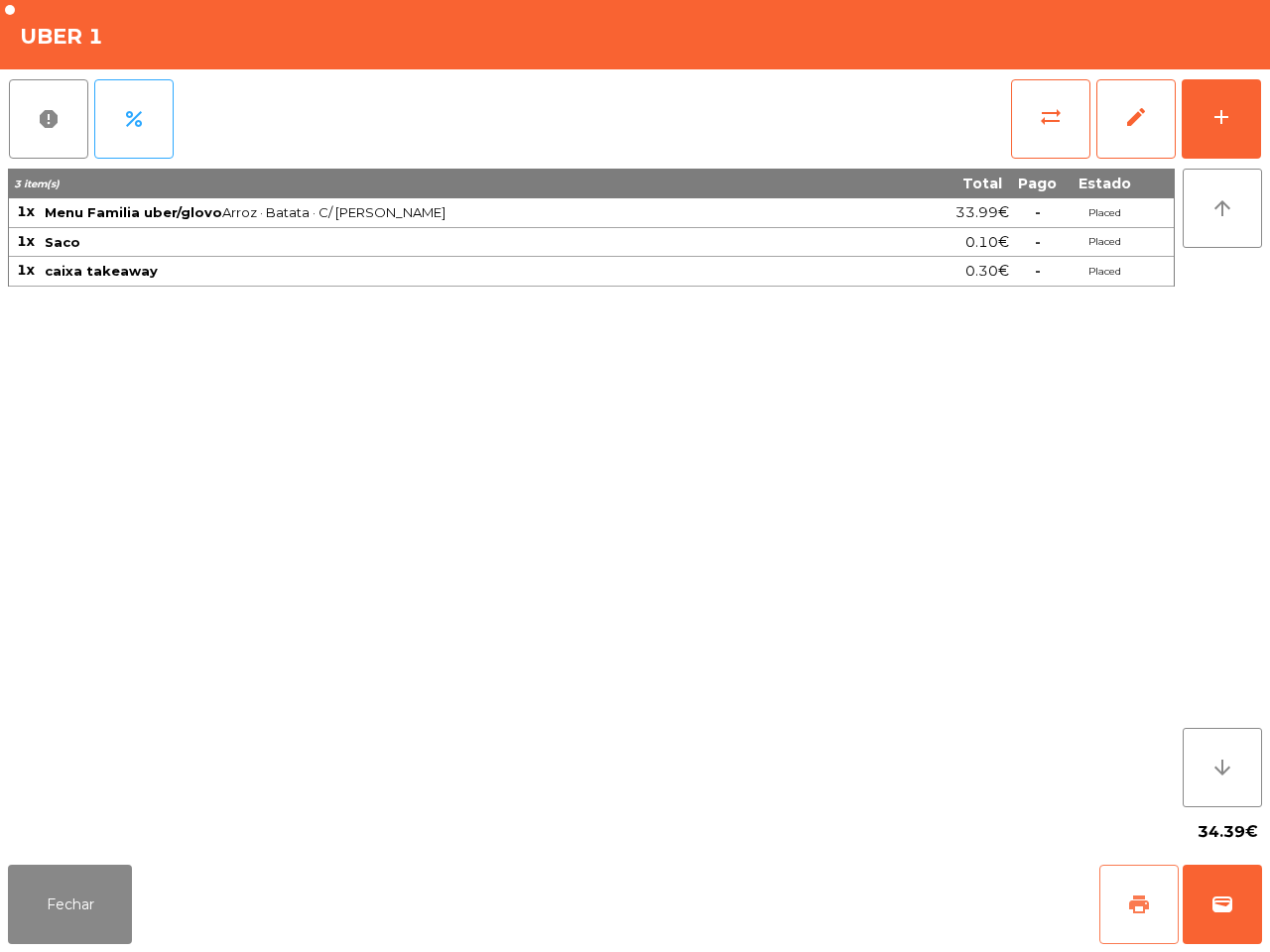 click on "print" 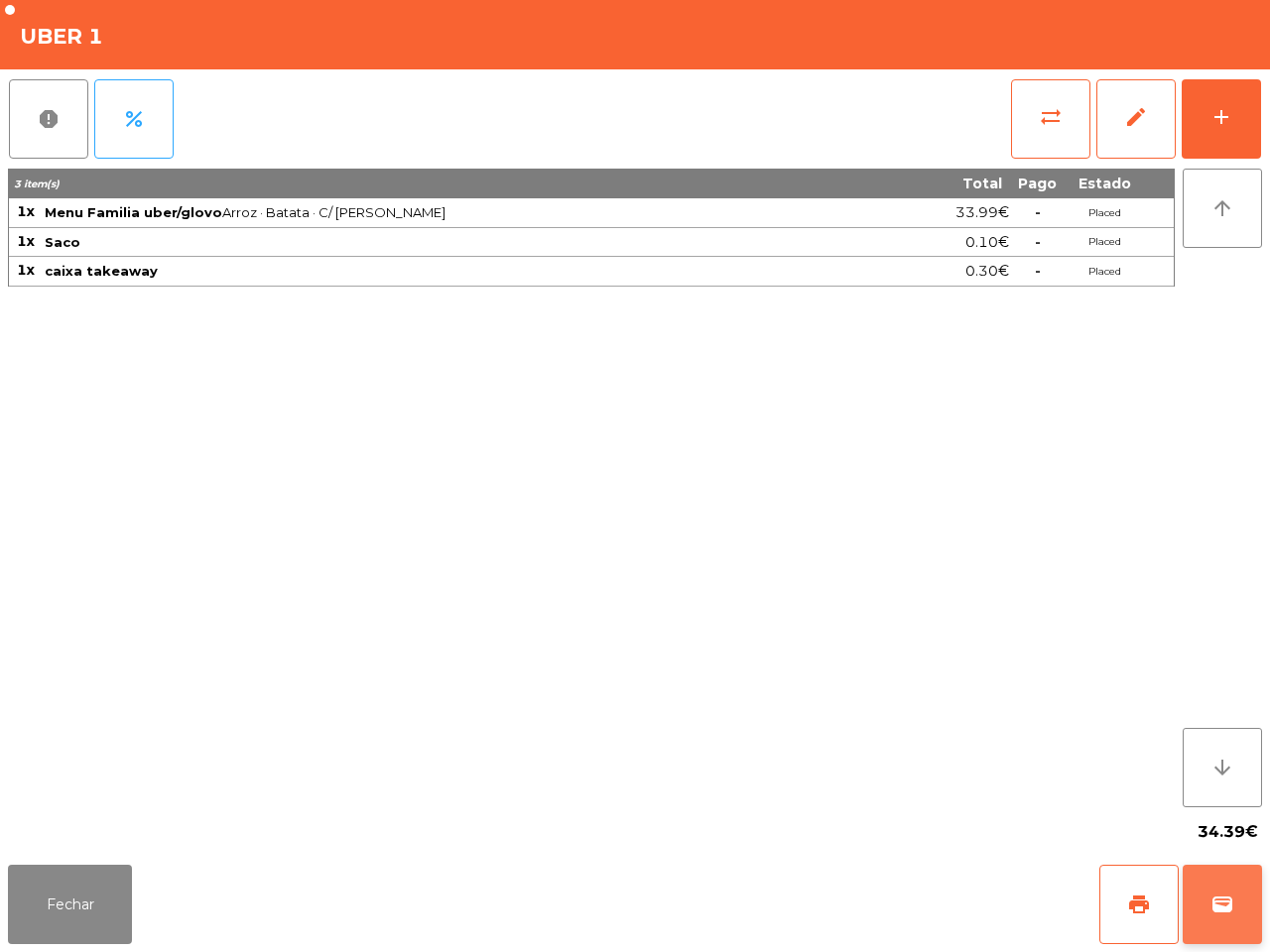 click on "wallet" 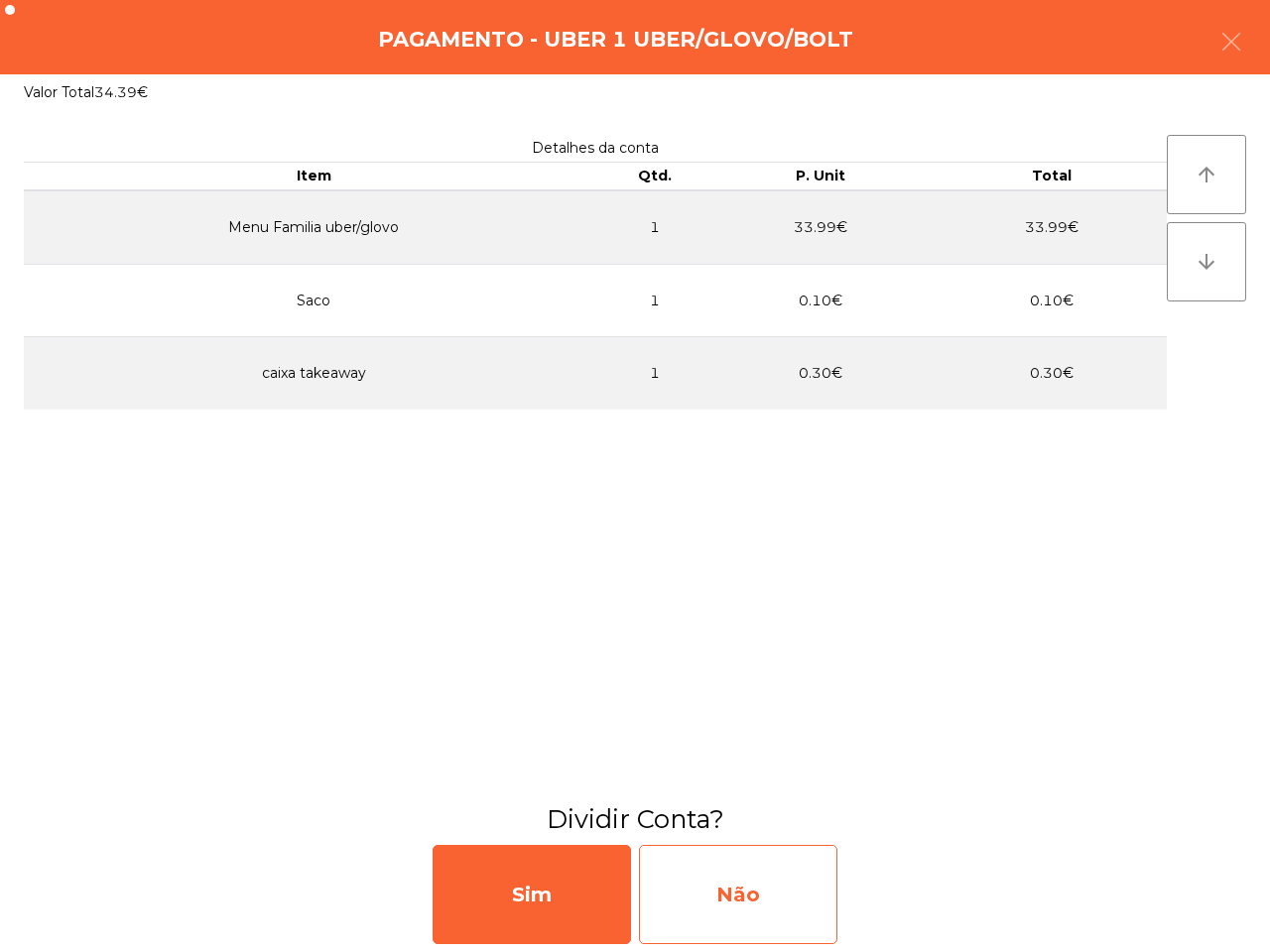 click on "Não" 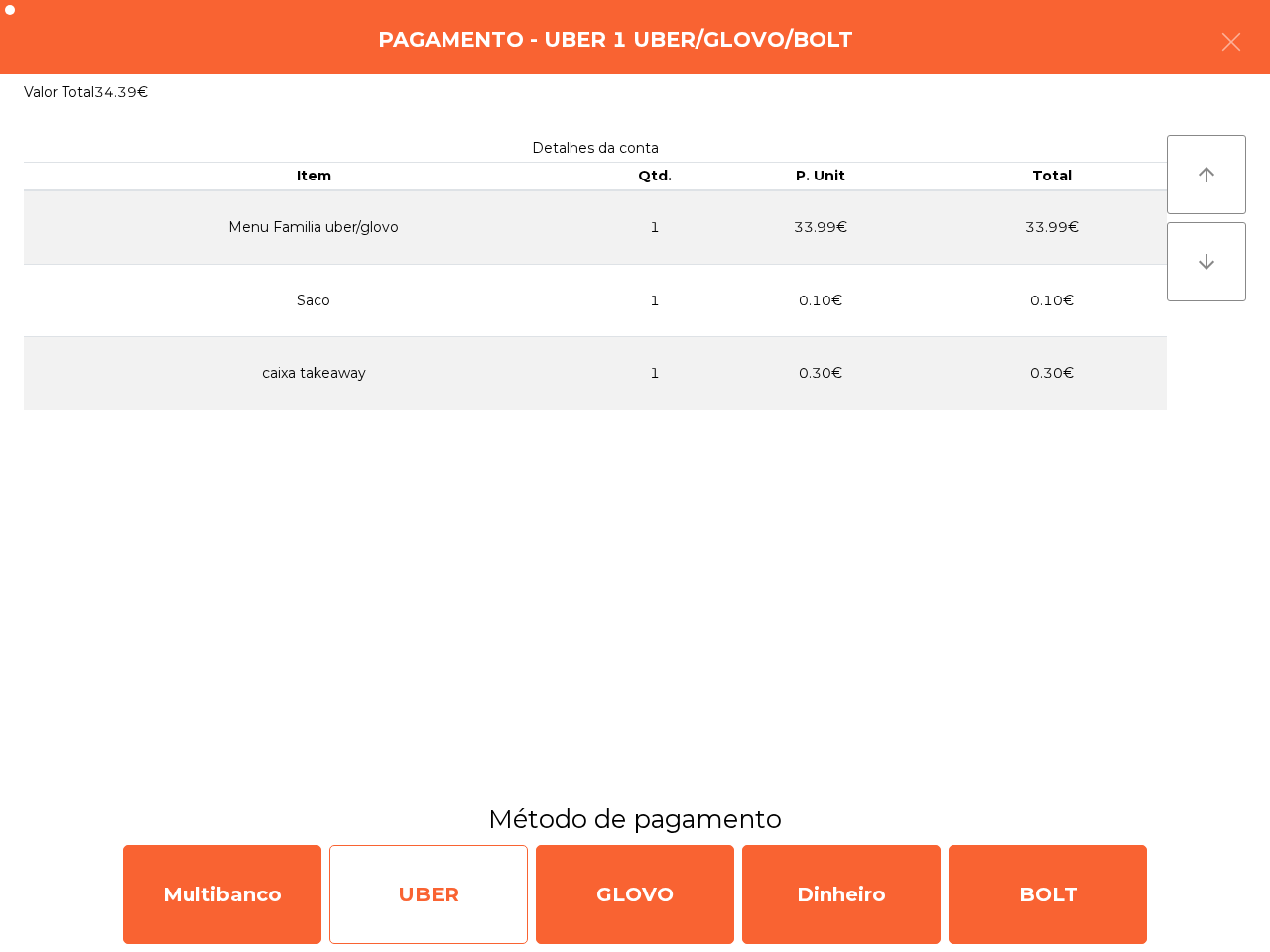 click on "UBER" 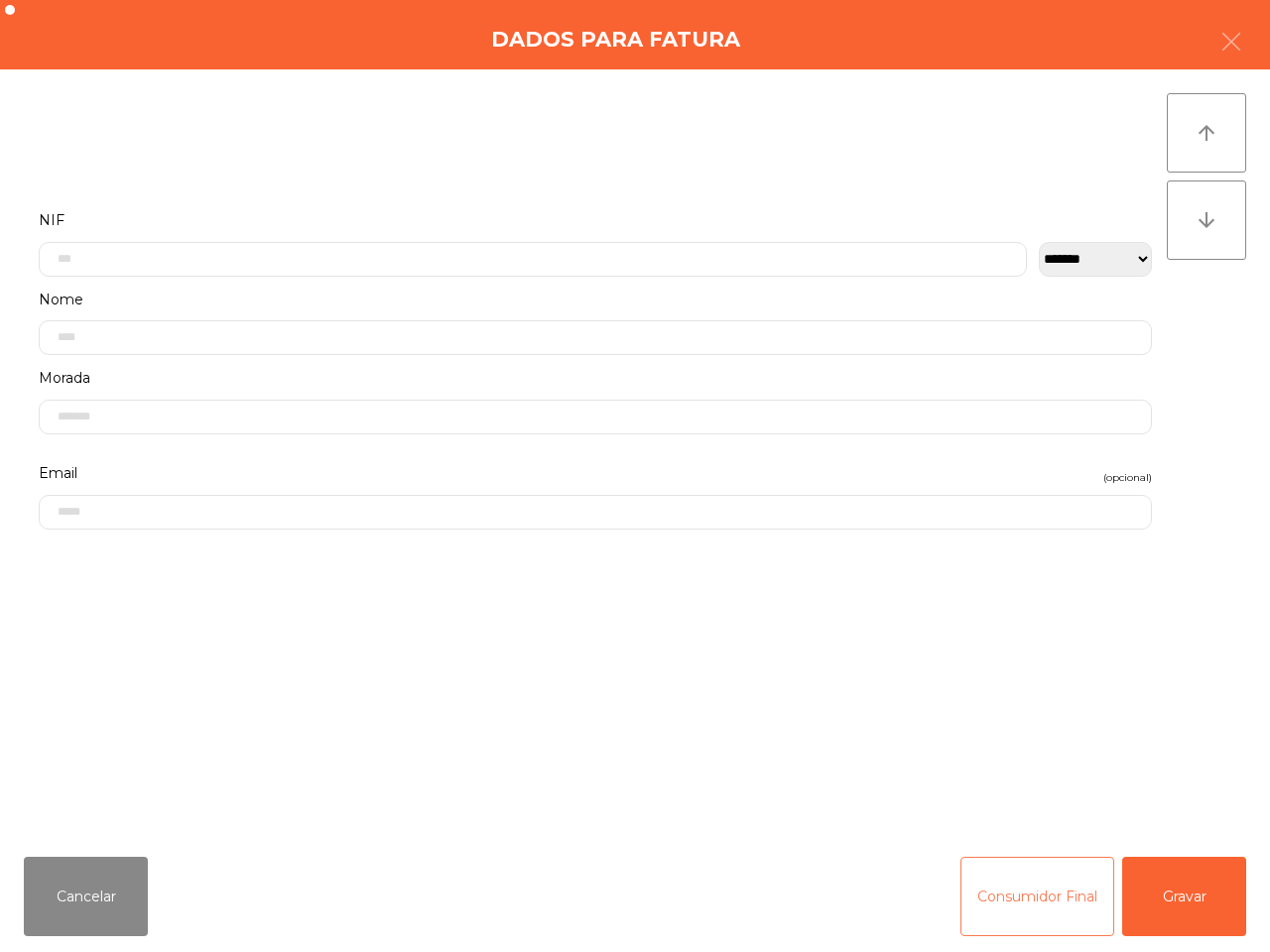 click on "Consumidor Final" 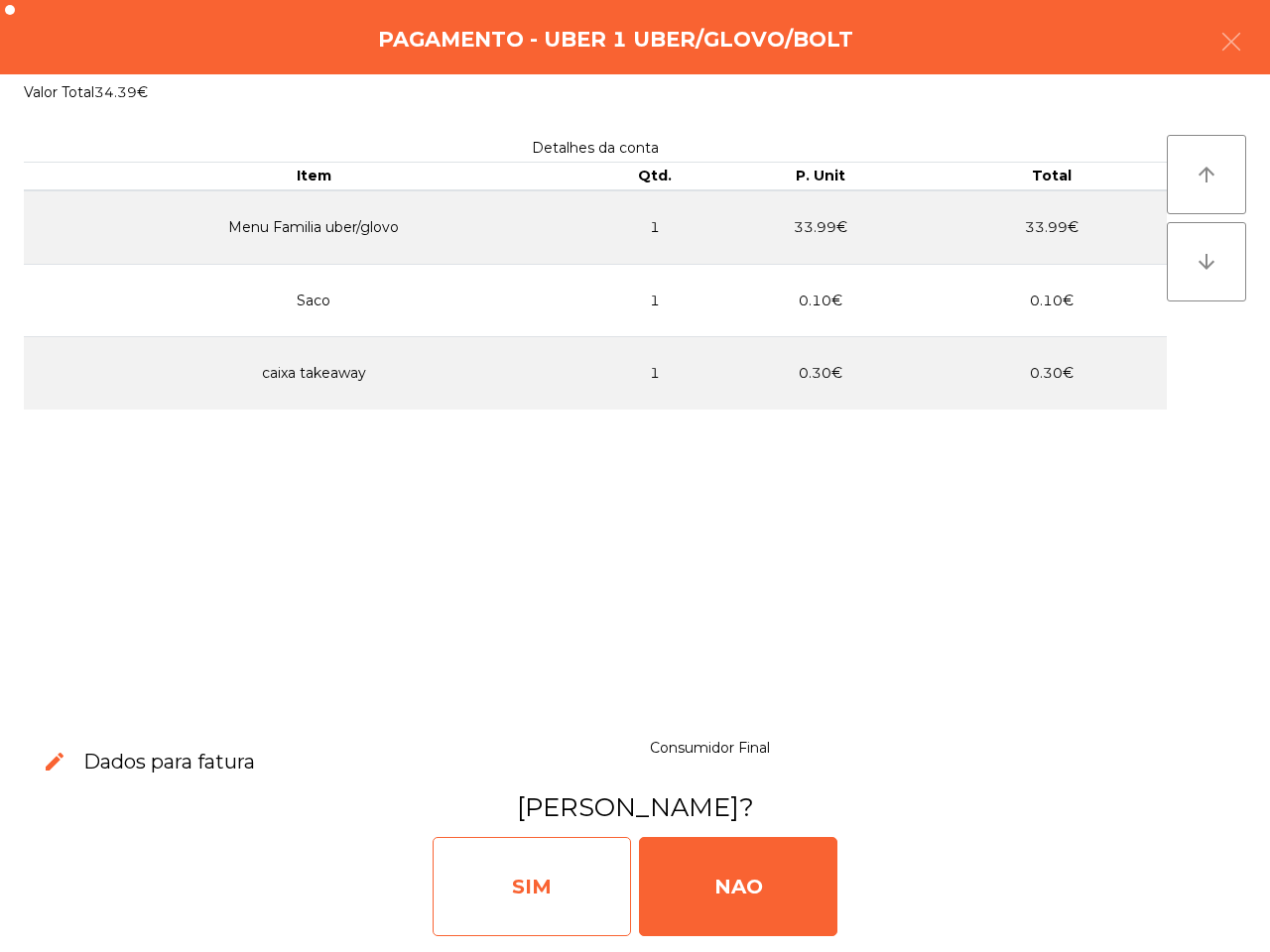 click on "SIM" 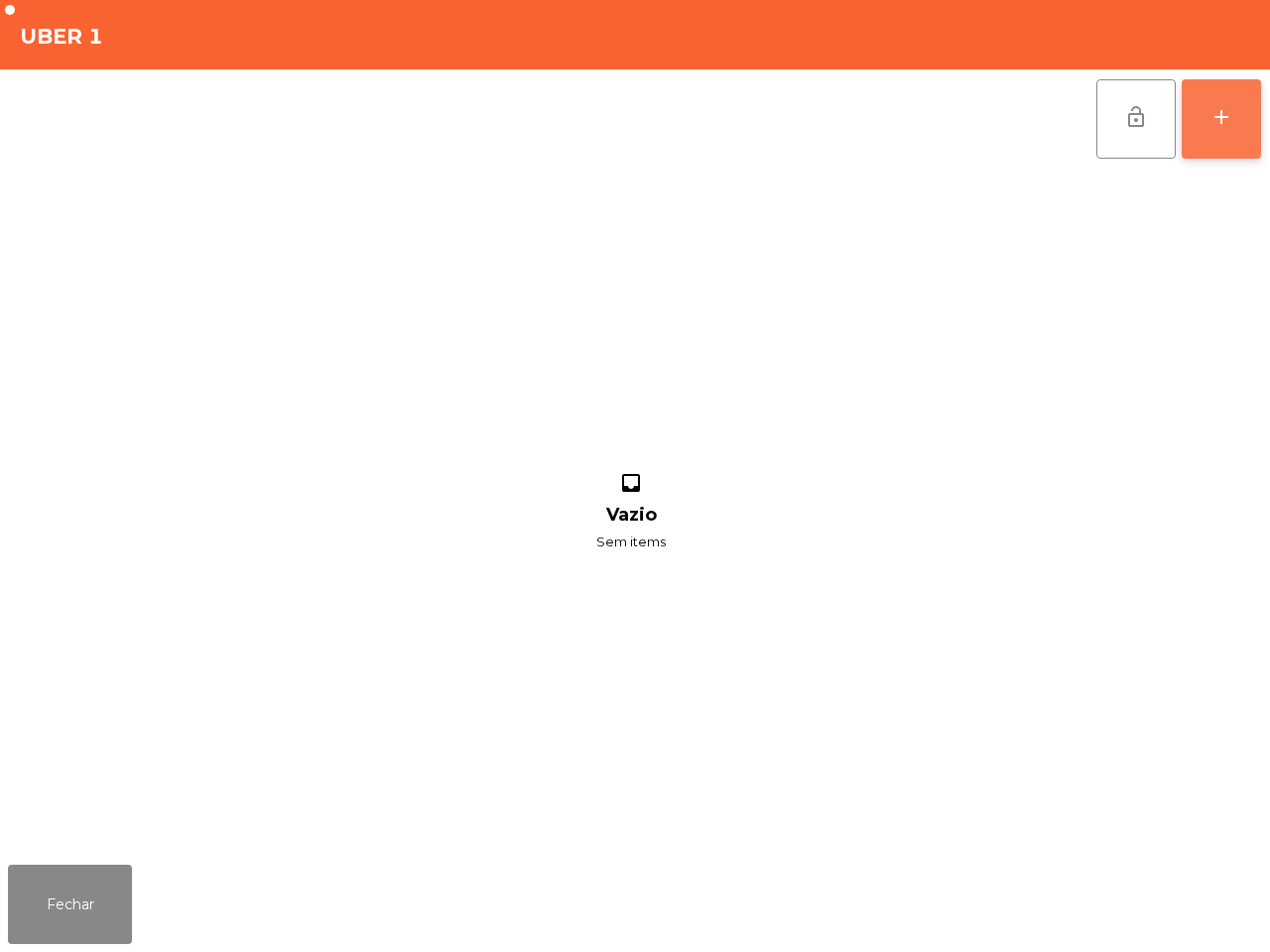 click on "add" 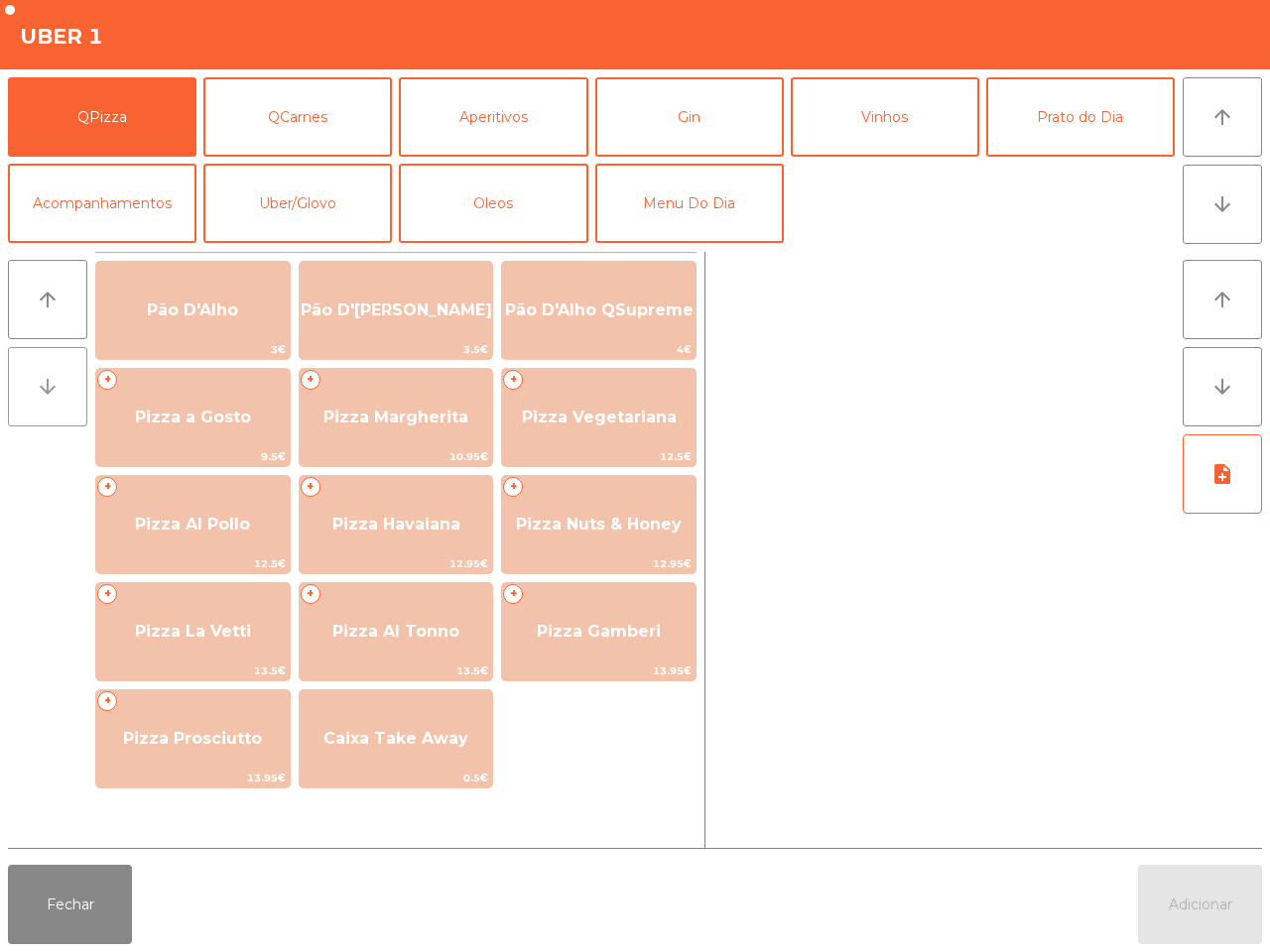 click on "arrow_downward" 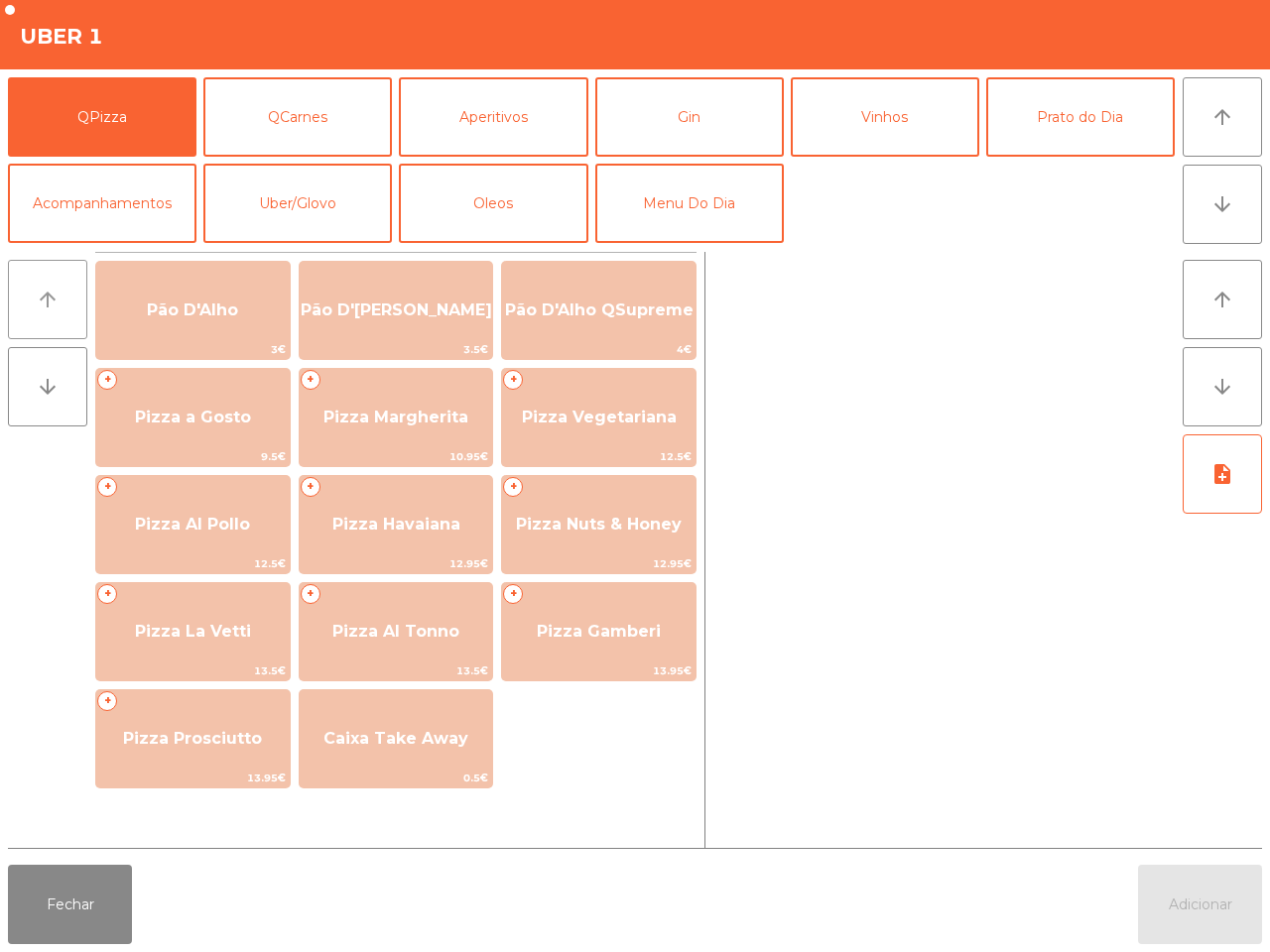 click on "arrow_upward" 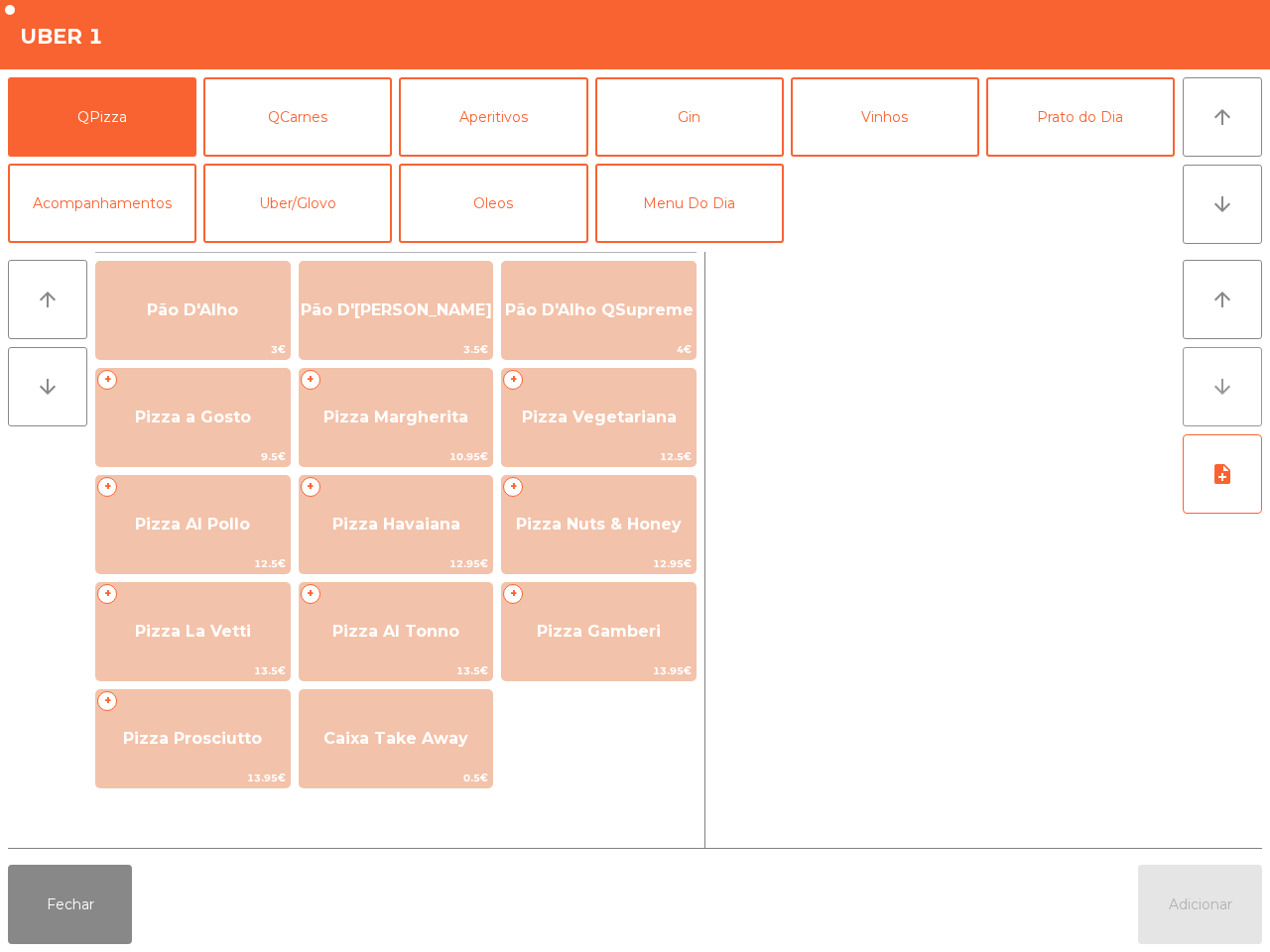 click on "arrow_downward" 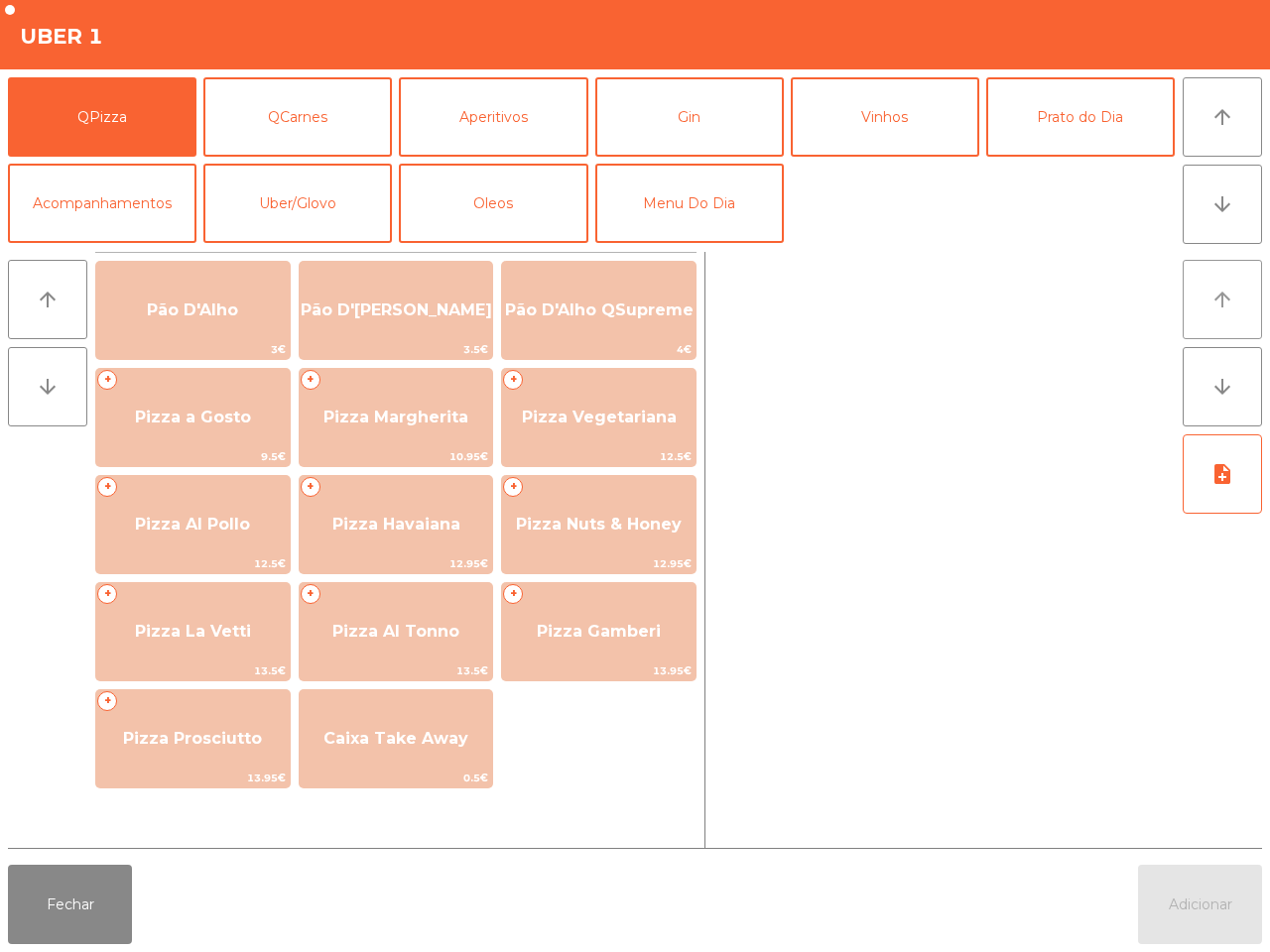 click on "arrow_upward" 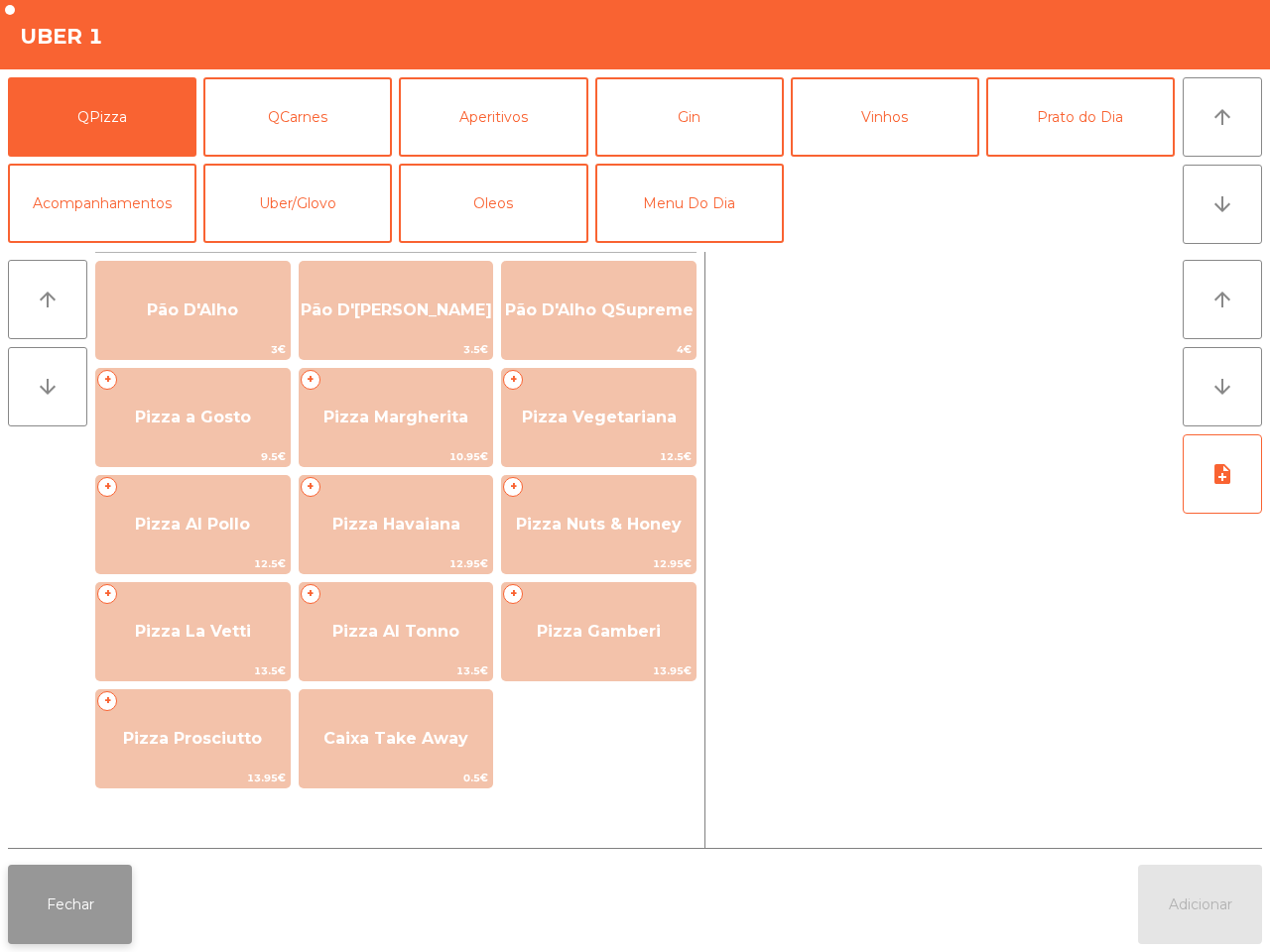 click on "Fechar" 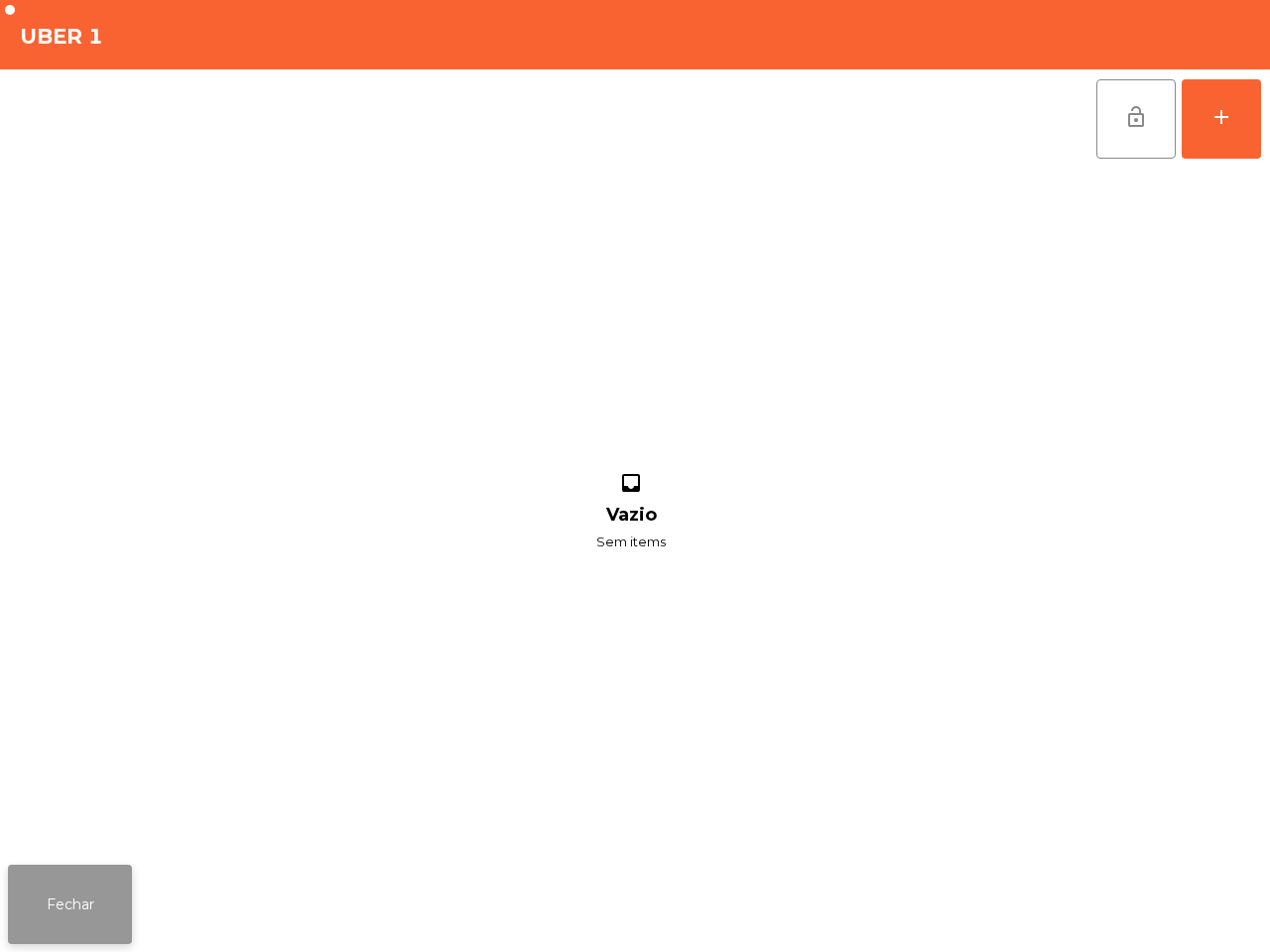 click on "Fechar" 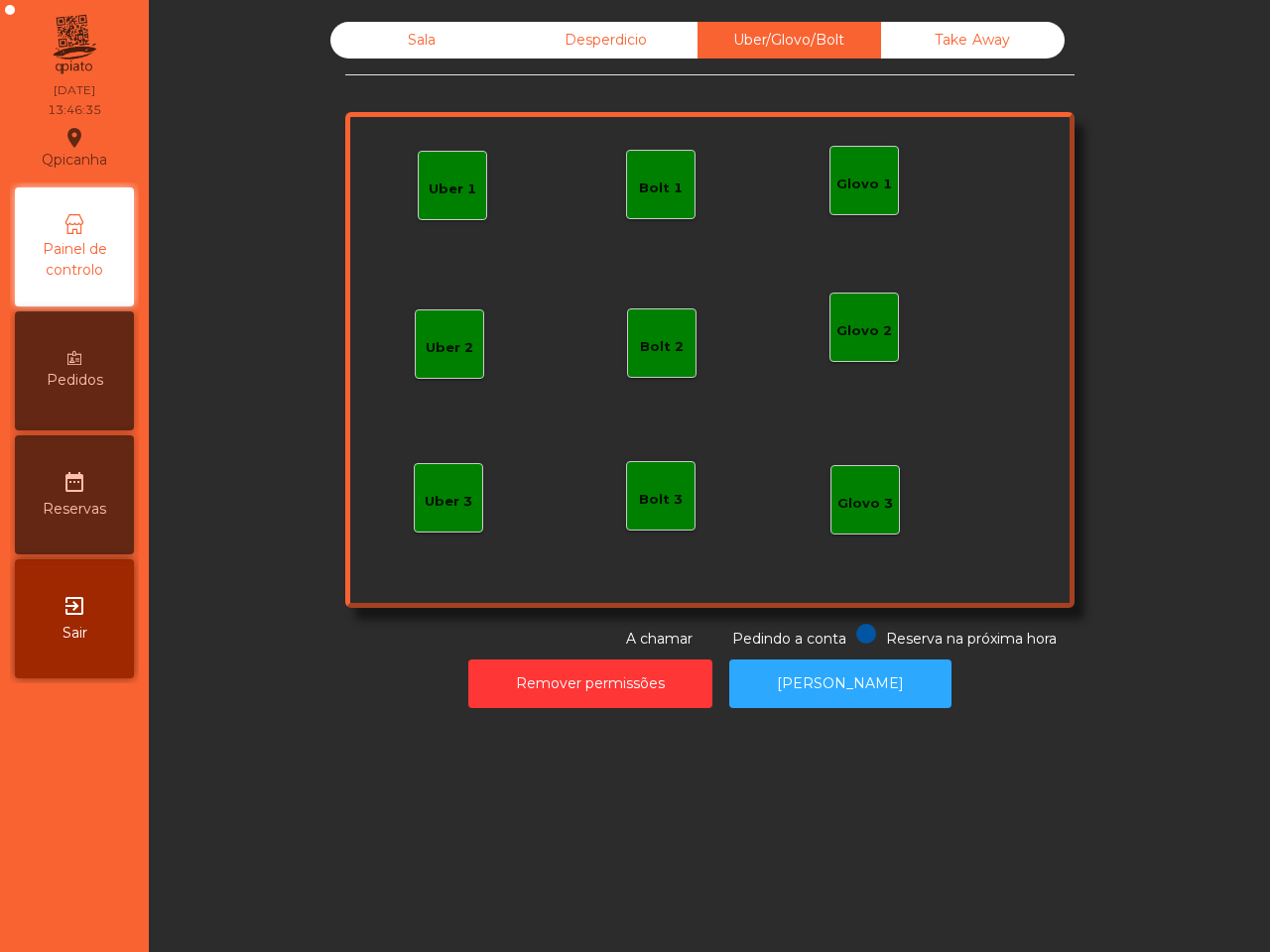click on "Painel de controlo" at bounding box center (74, 247) 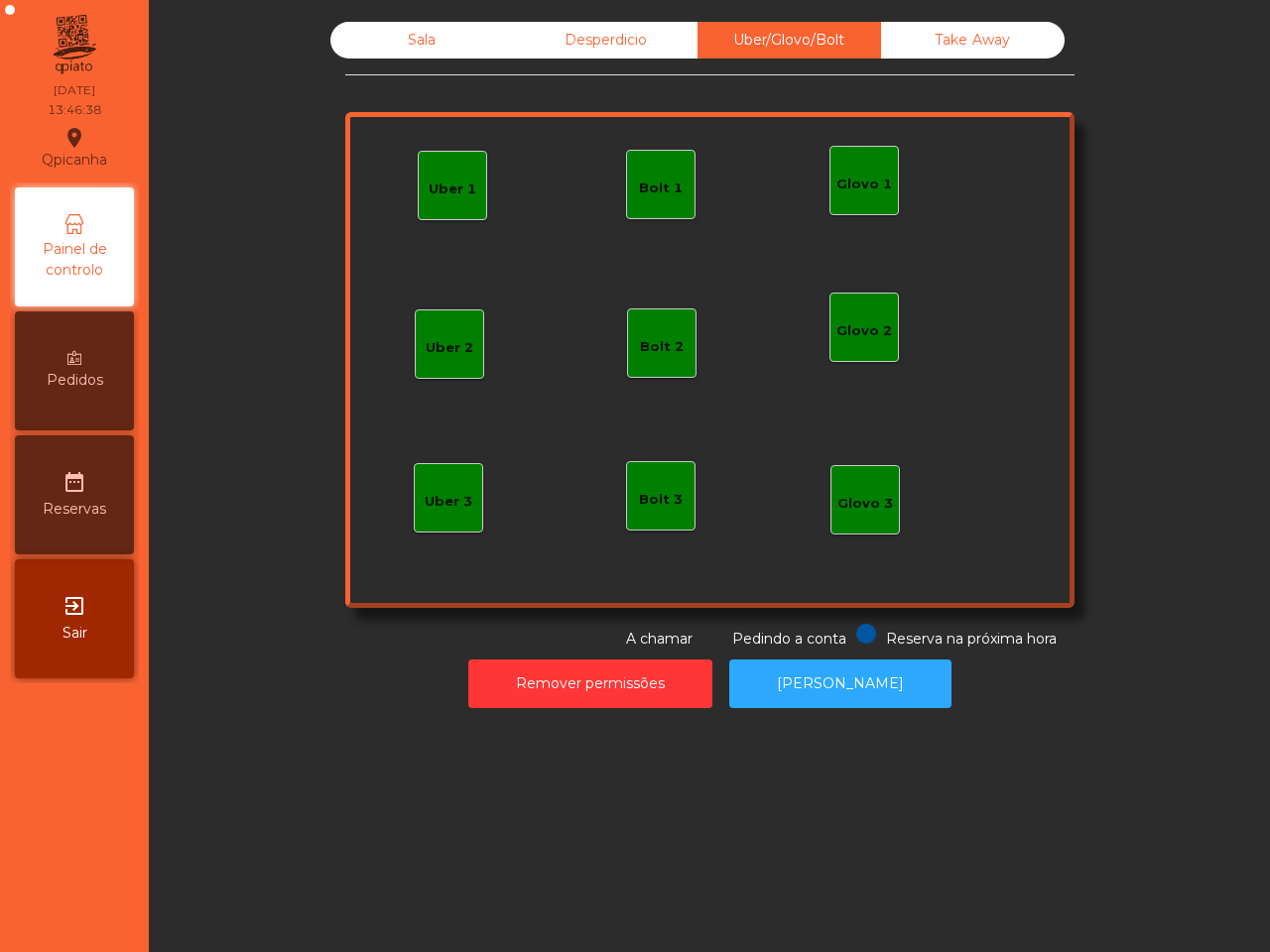 click on "Sala" 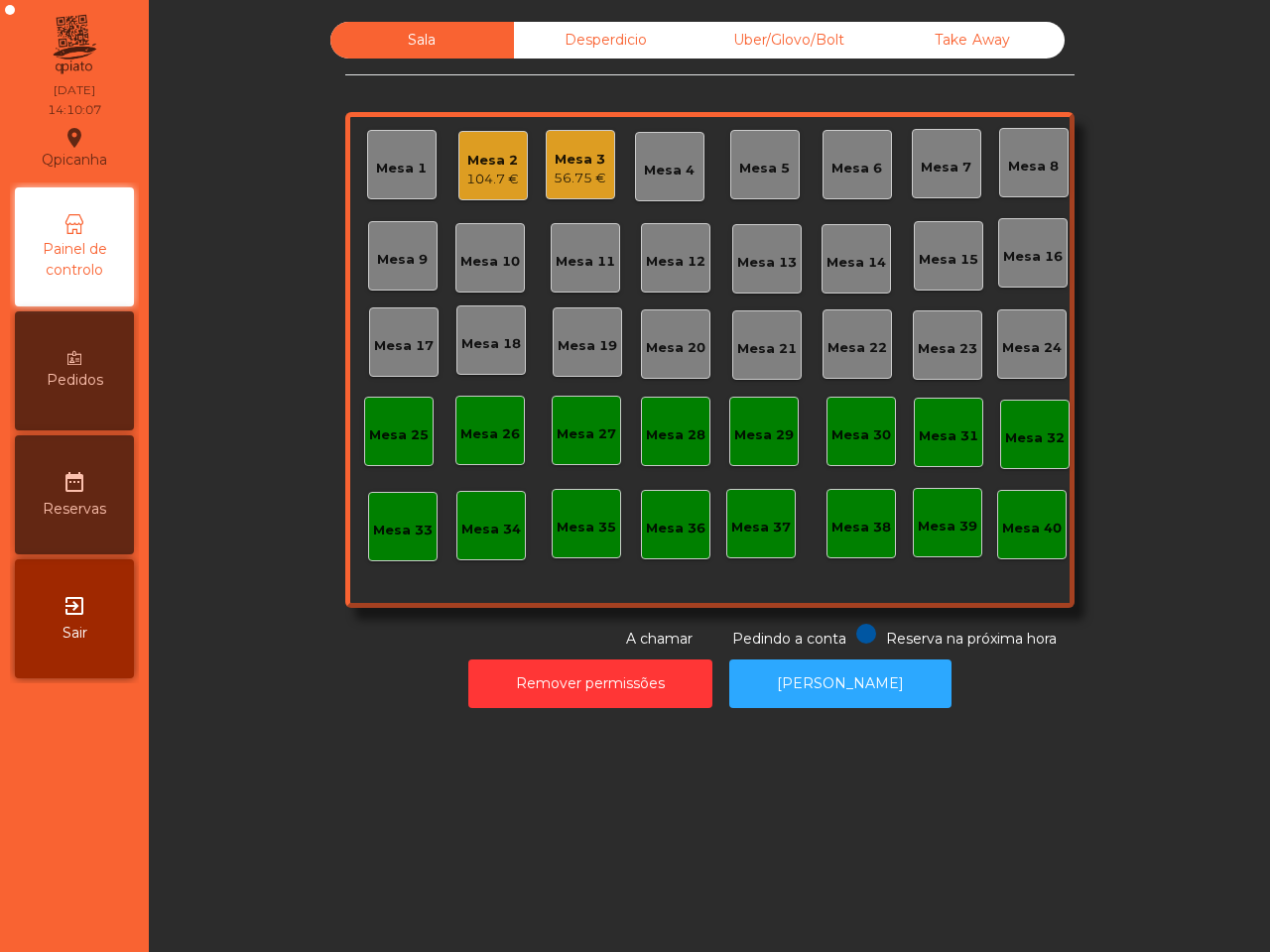 scroll, scrollTop: 0, scrollLeft: 0, axis: both 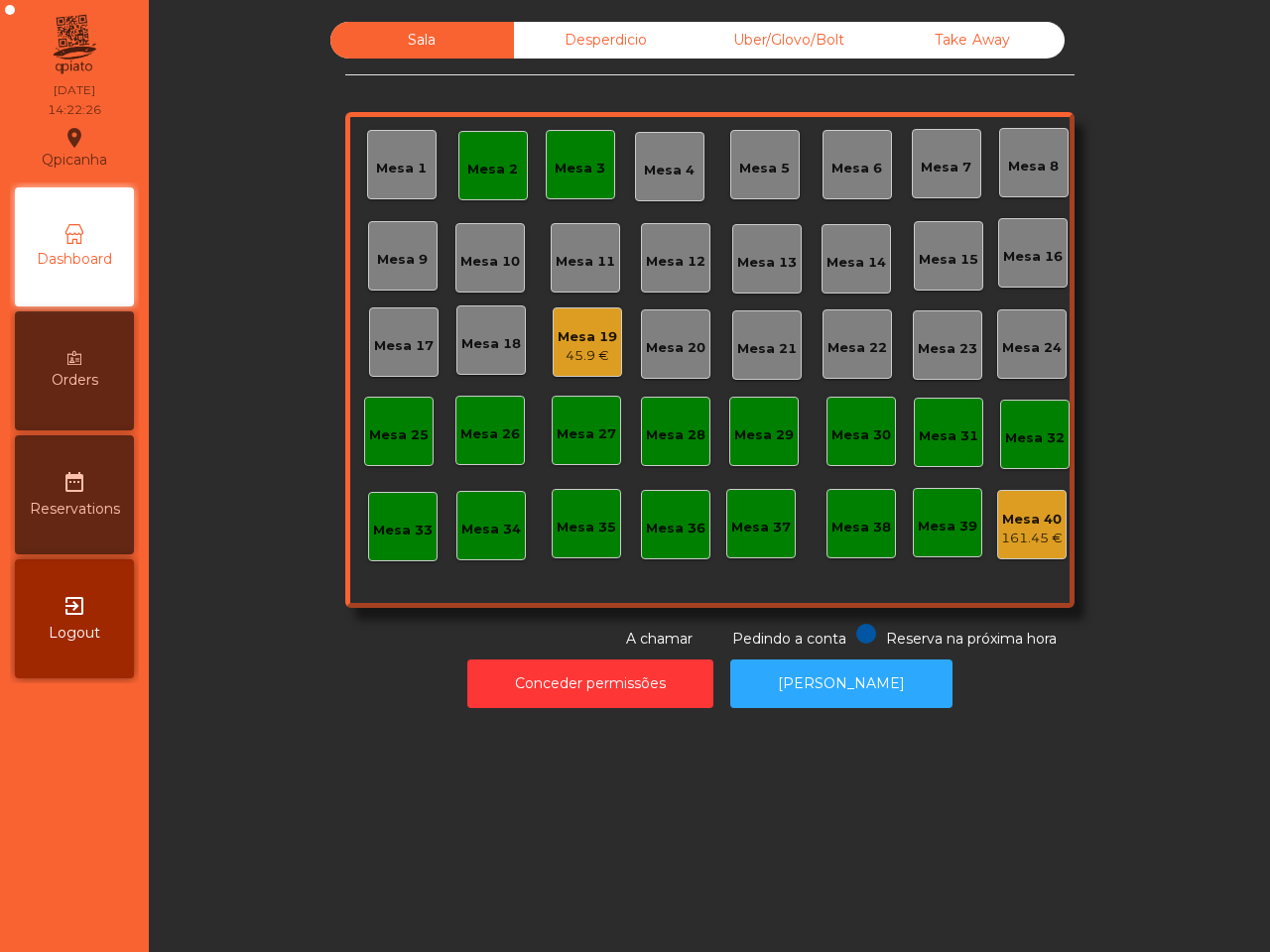 click on "Sala   Desperdicio   Uber/Glovo/Bolt   Take Away   Mesa 1   Mesa 2   Mesa 3   [GEOGRAPHIC_DATA] 4   Mesa 5   Mesa 6   [GEOGRAPHIC_DATA] 8   [GEOGRAPHIC_DATA] 9   [GEOGRAPHIC_DATA] 10   Mesa 11   [GEOGRAPHIC_DATA] 12   [GEOGRAPHIC_DATA] 13   Mesa 14   [GEOGRAPHIC_DATA] 15   [GEOGRAPHIC_DATA] 17   [GEOGRAPHIC_DATA] 18   [GEOGRAPHIC_DATA] 19   45.9 €   [GEOGRAPHIC_DATA] 20   [GEOGRAPHIC_DATA] 21   [GEOGRAPHIC_DATA] 22   [GEOGRAPHIC_DATA] 23   [GEOGRAPHIC_DATA] 24   [GEOGRAPHIC_DATA] [GEOGRAPHIC_DATA] 26   [GEOGRAPHIC_DATA] 27   [GEOGRAPHIC_DATA] 28   [GEOGRAPHIC_DATA] 29   [GEOGRAPHIC_DATA] 30   [GEOGRAPHIC_DATA] 32   [GEOGRAPHIC_DATA] 34   [GEOGRAPHIC_DATA] 35   [GEOGRAPHIC_DATA] 37   [GEOGRAPHIC_DATA] 40   161.45 €  Reserva na próxima hora Pedindo a conta A chamar  Conceder permissões   Abrir Gaveta" 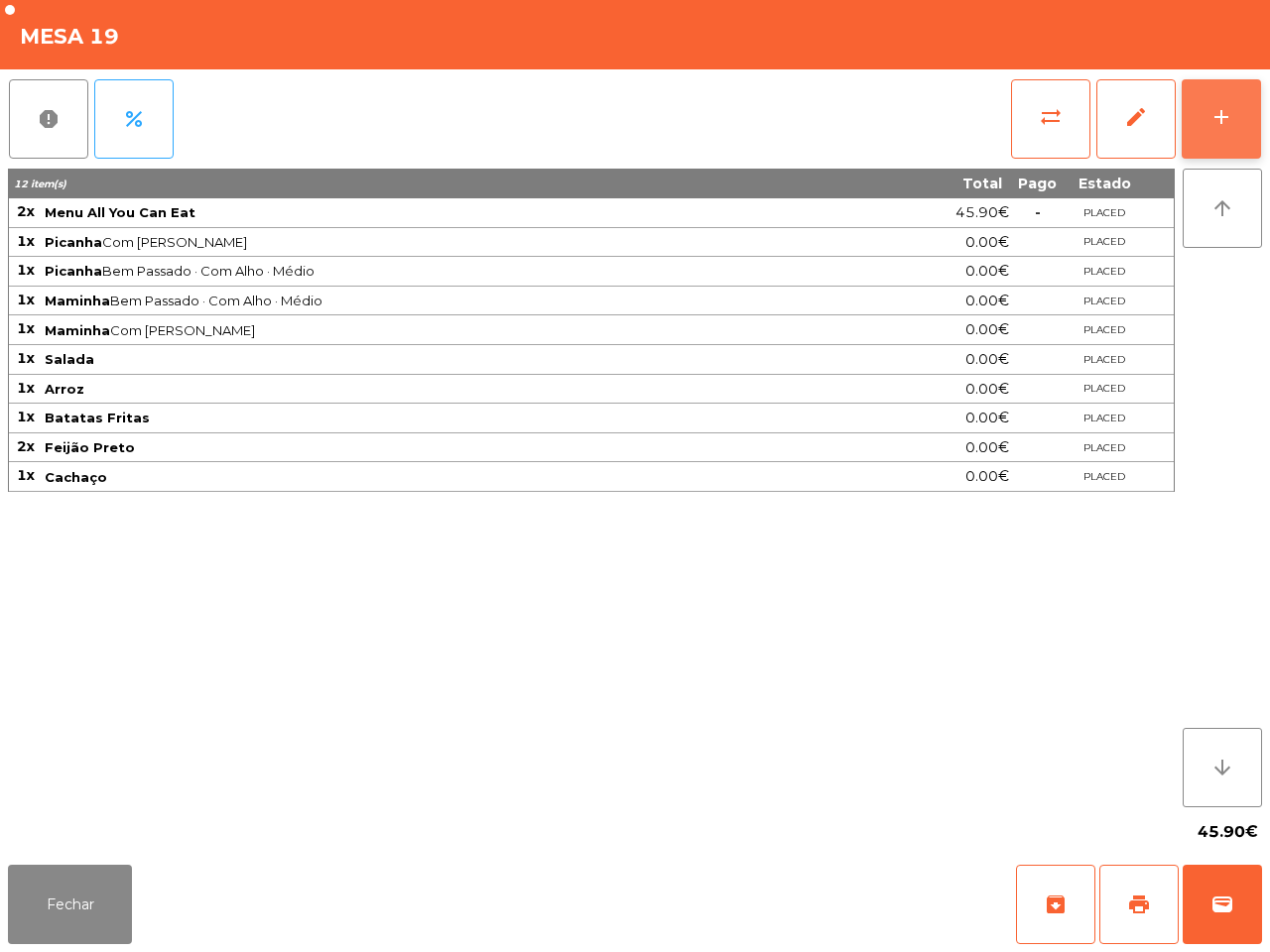 click on "add" 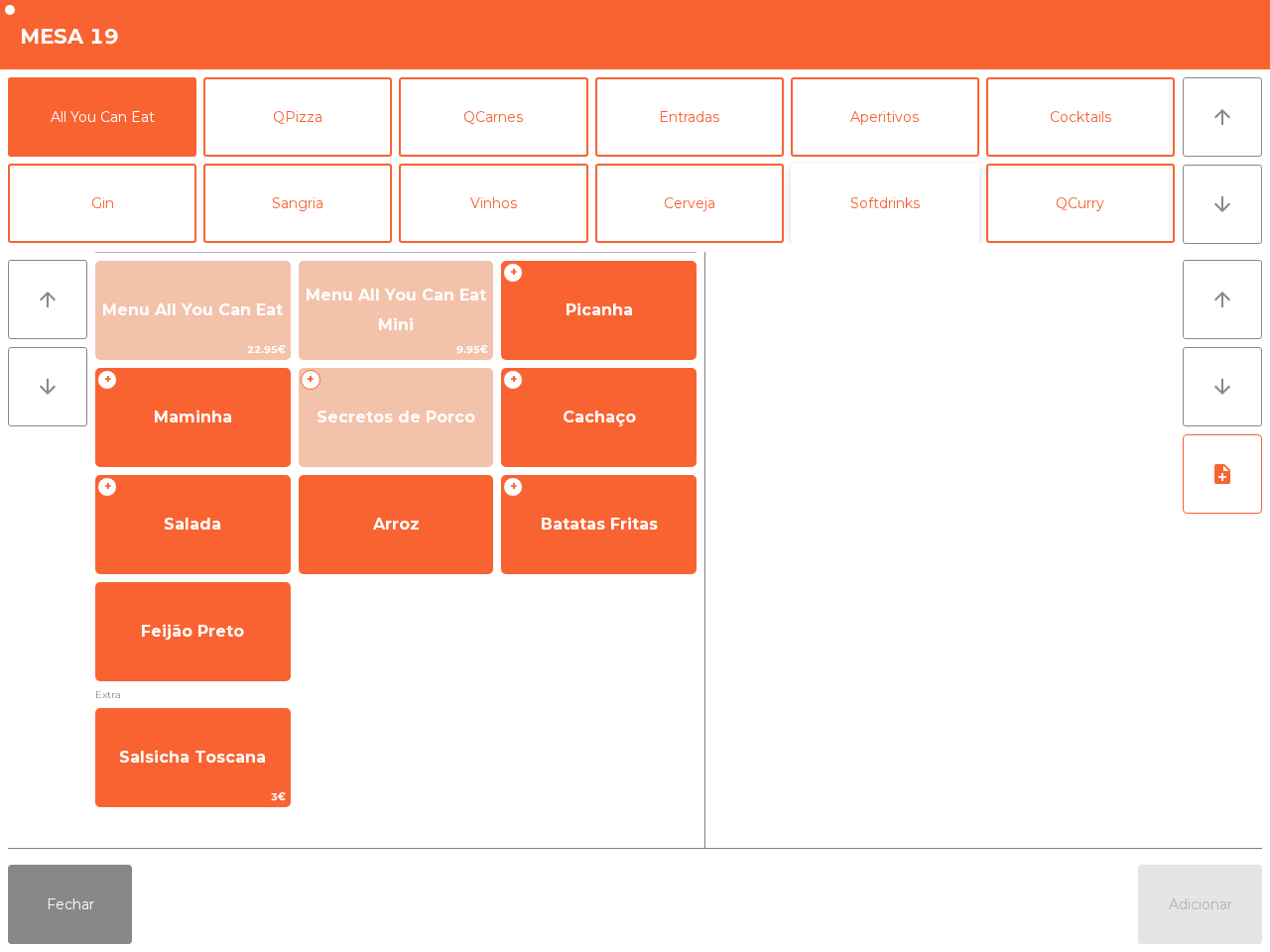 click on "Softdrinks" 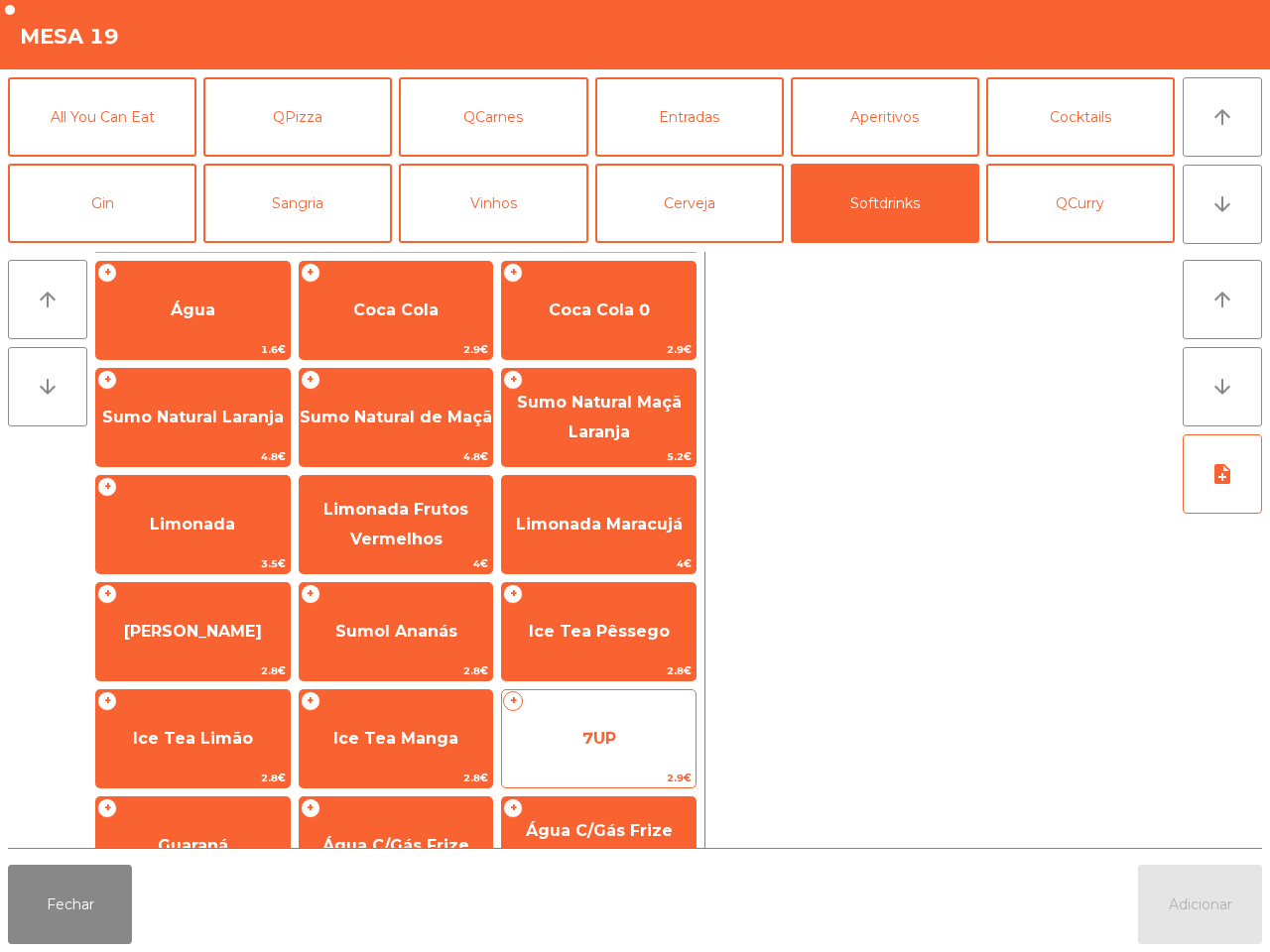 click on "7UP" 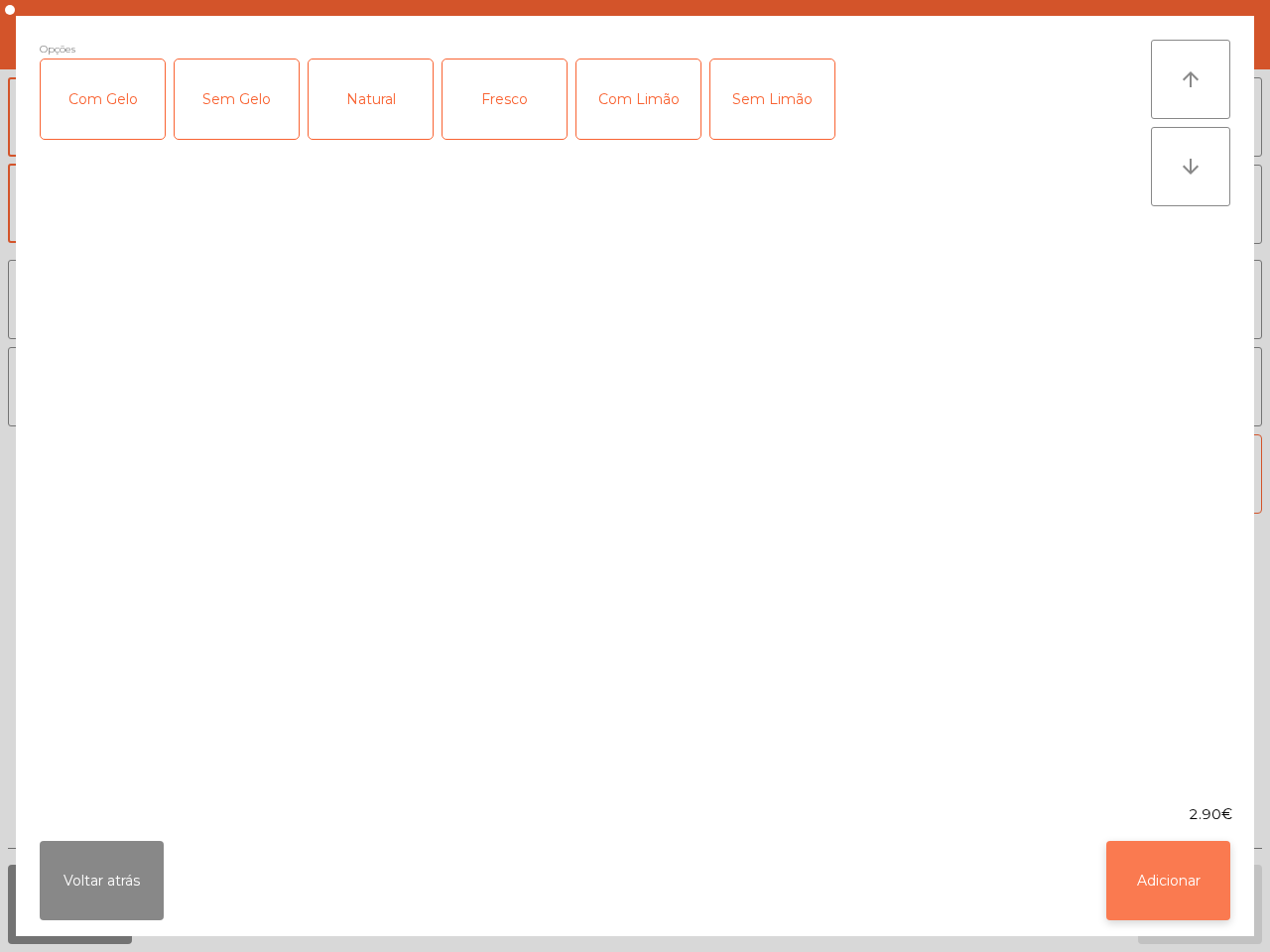 click on "Adicionar" 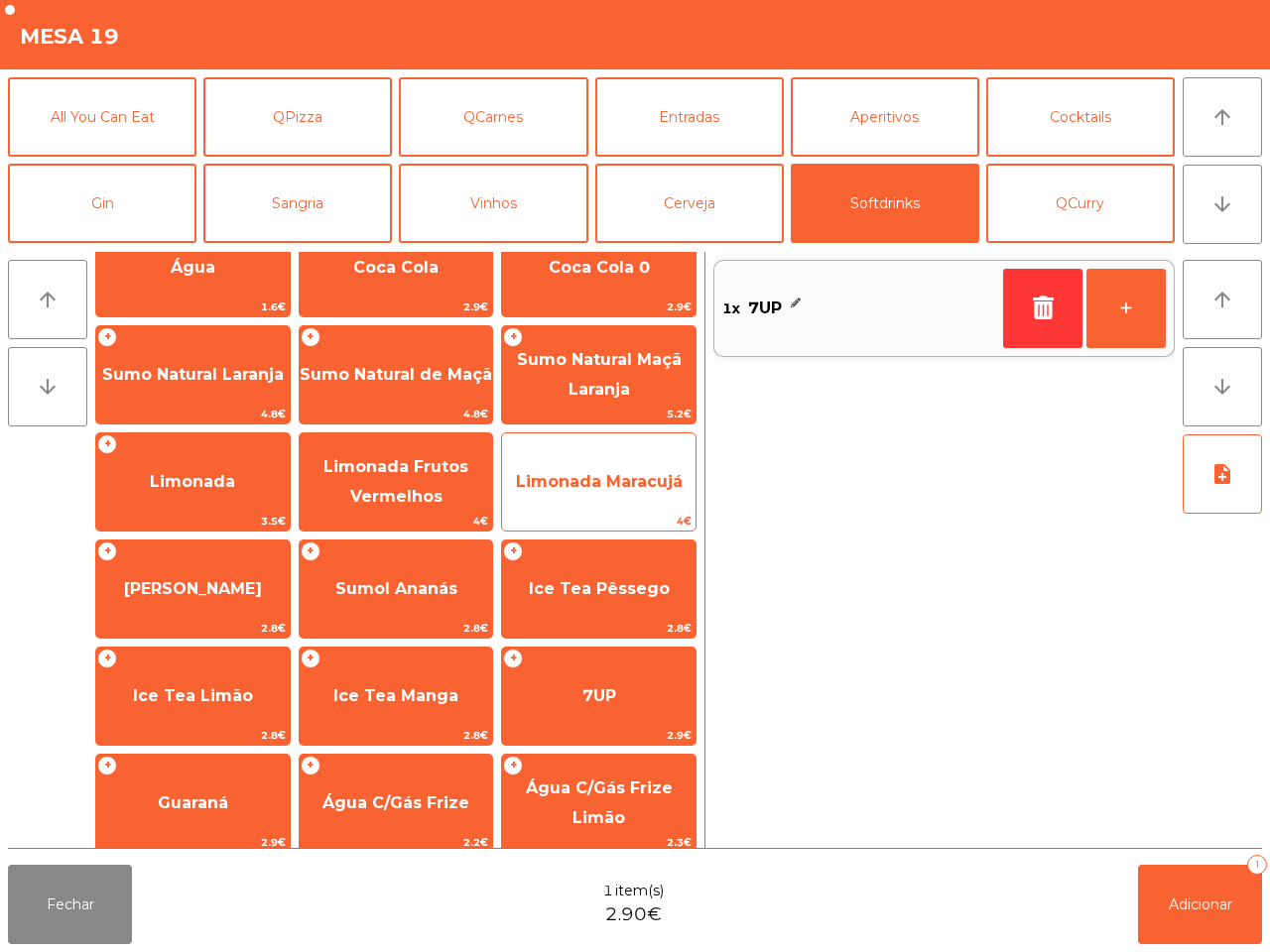 scroll, scrollTop: 0, scrollLeft: 0, axis: both 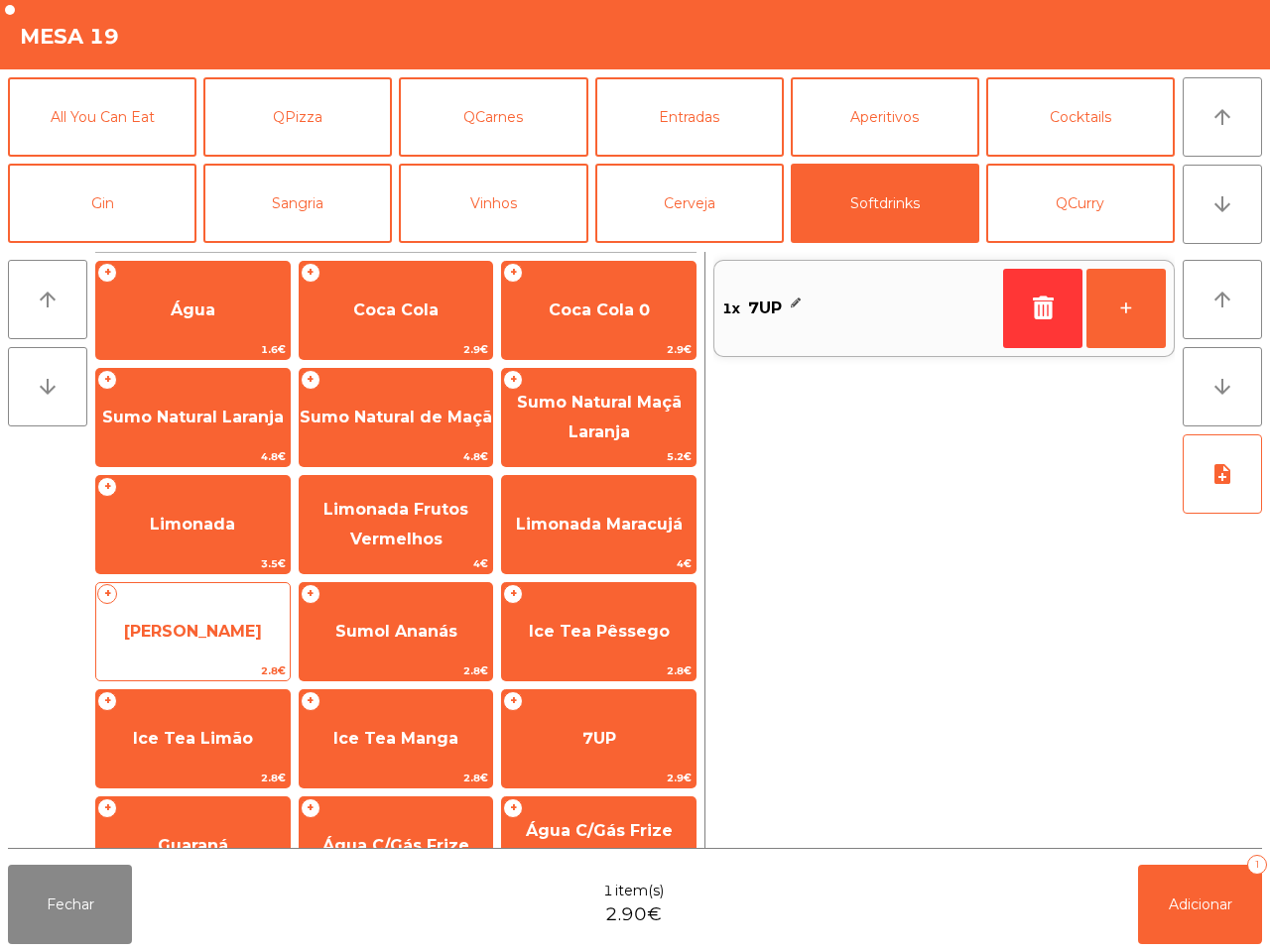 click on "[PERSON_NAME]" 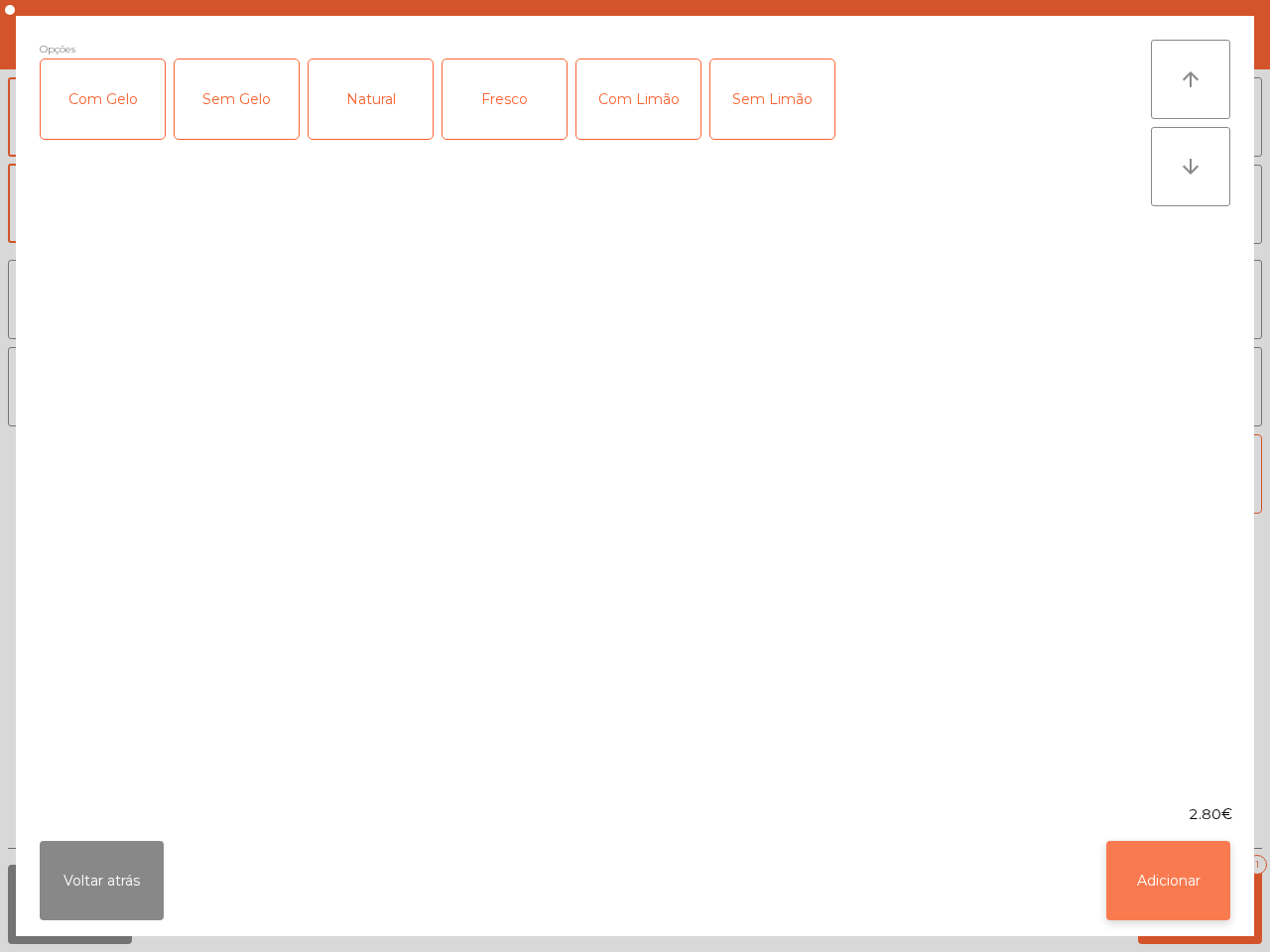 click on "Adicionar" 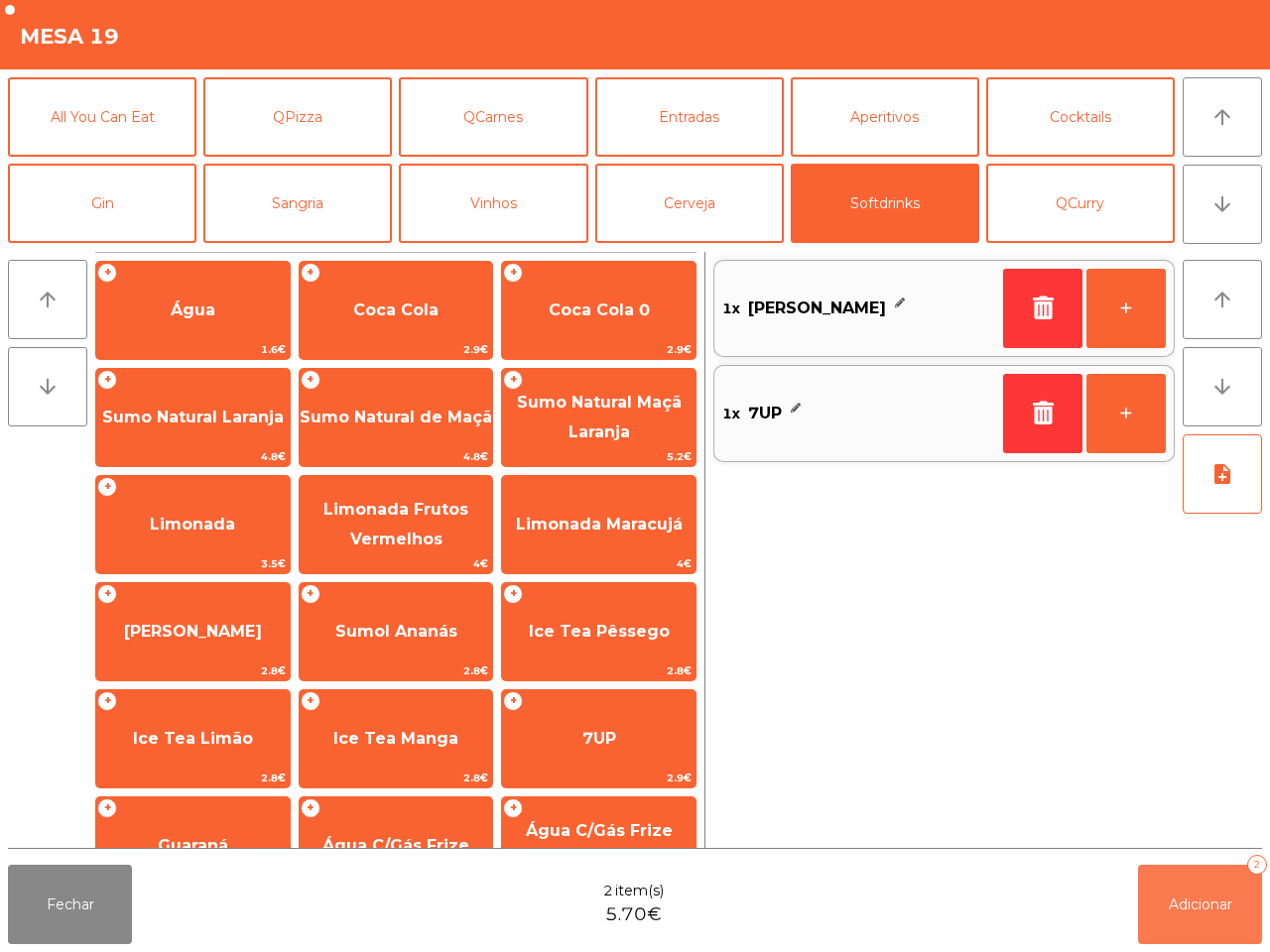 click on "Adicionar   2" 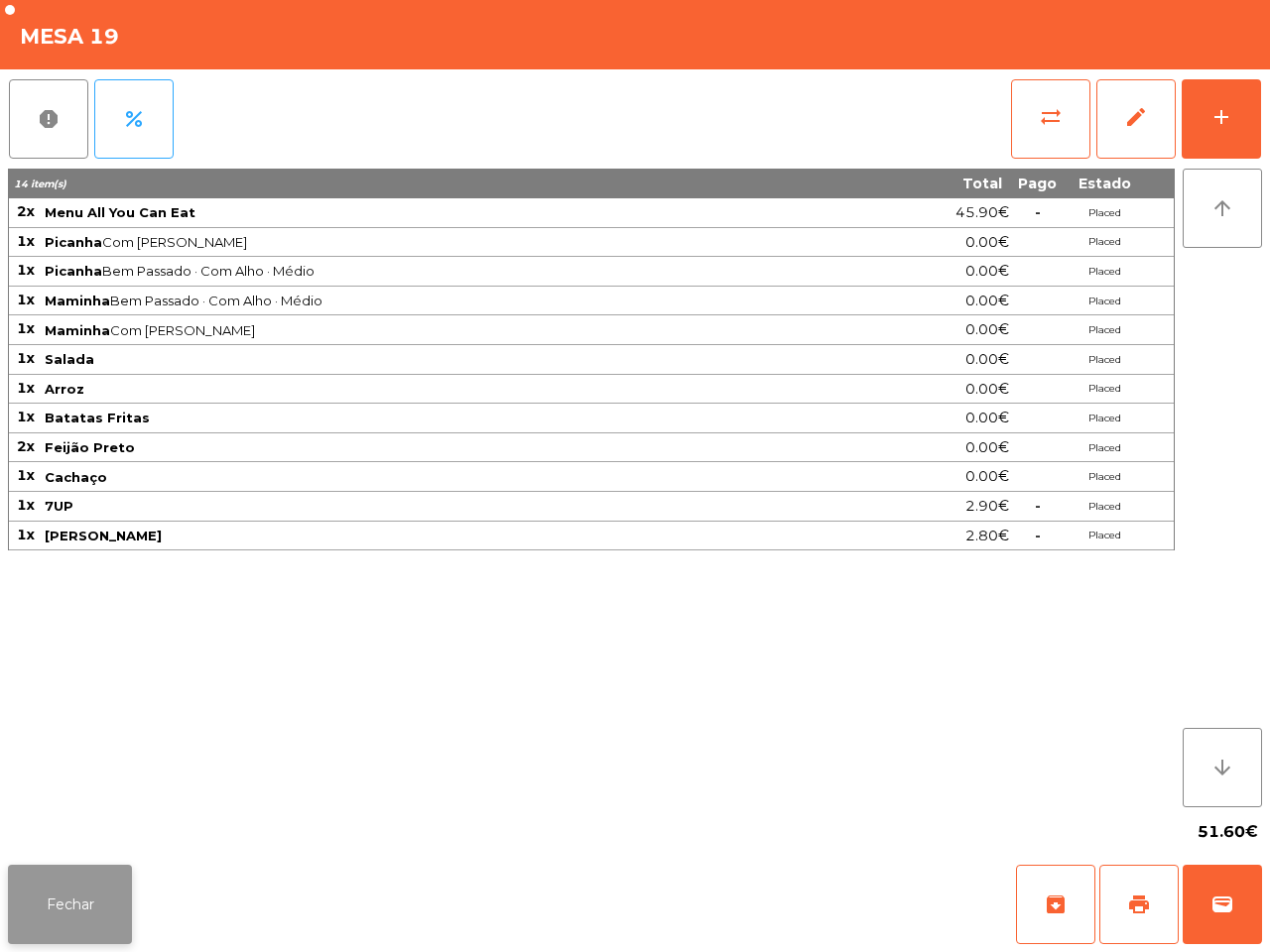 click on "Fechar" 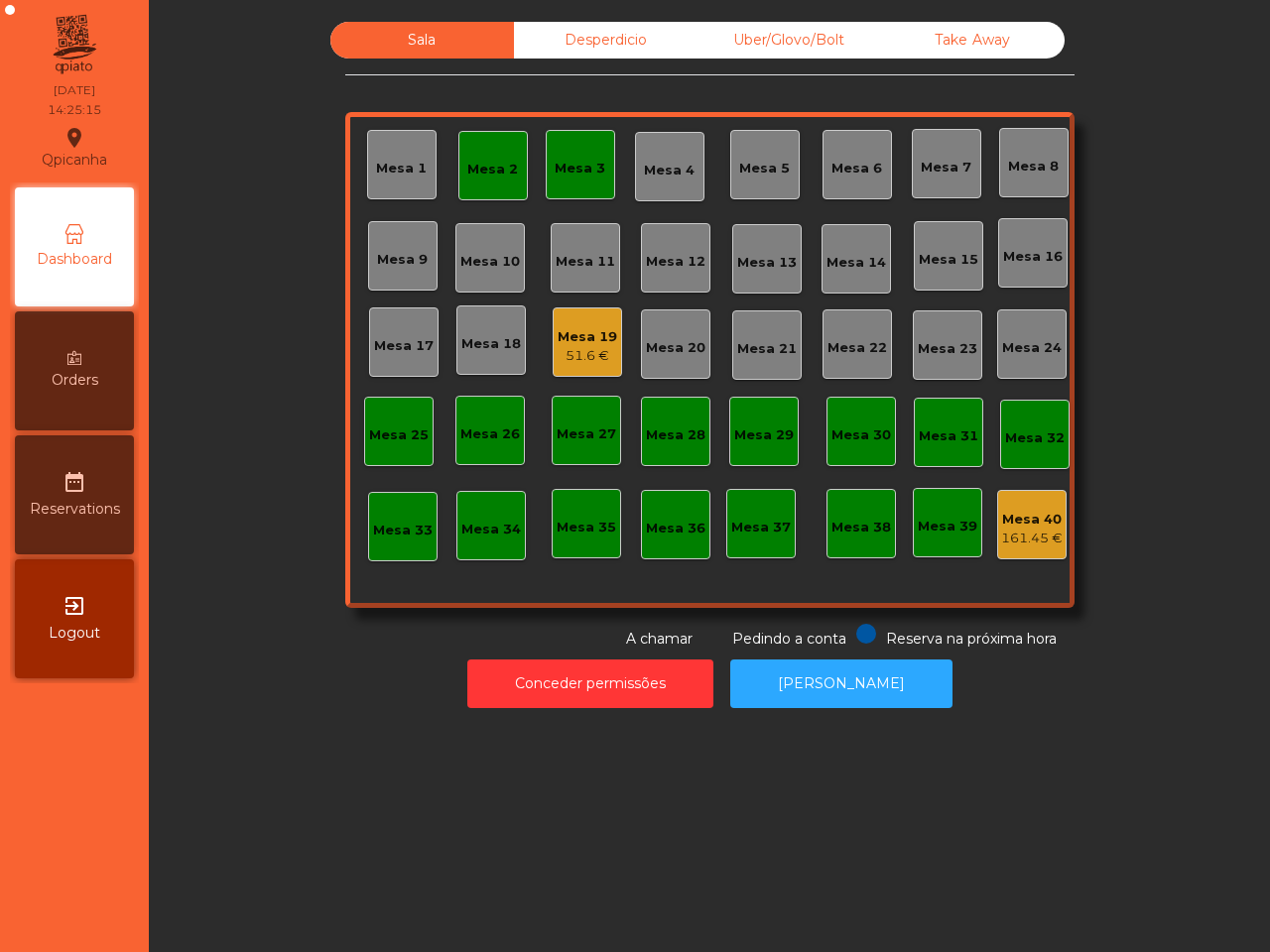 click on "161.45 €" 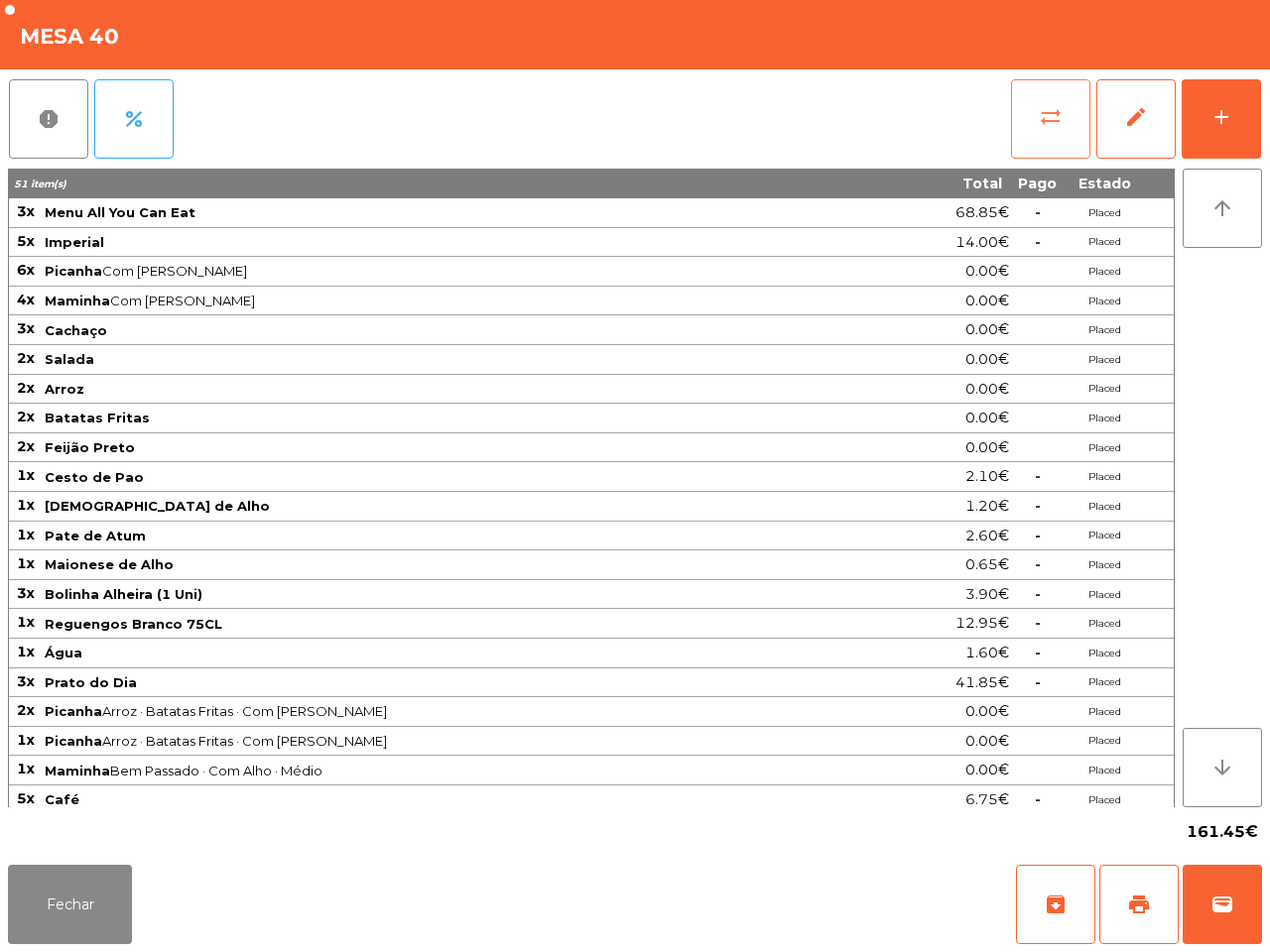 click on "sync_alt" 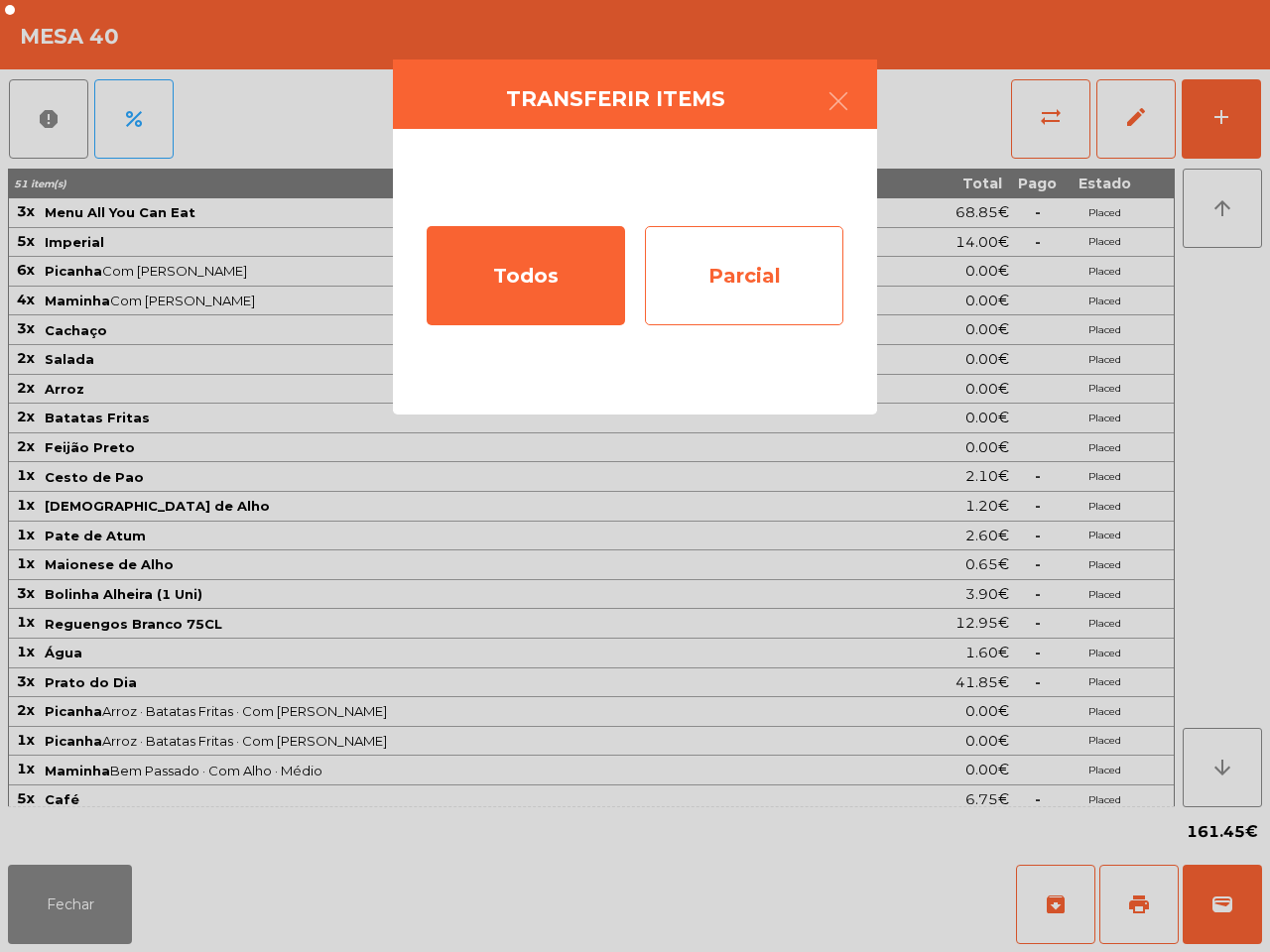 click on "Parcial" 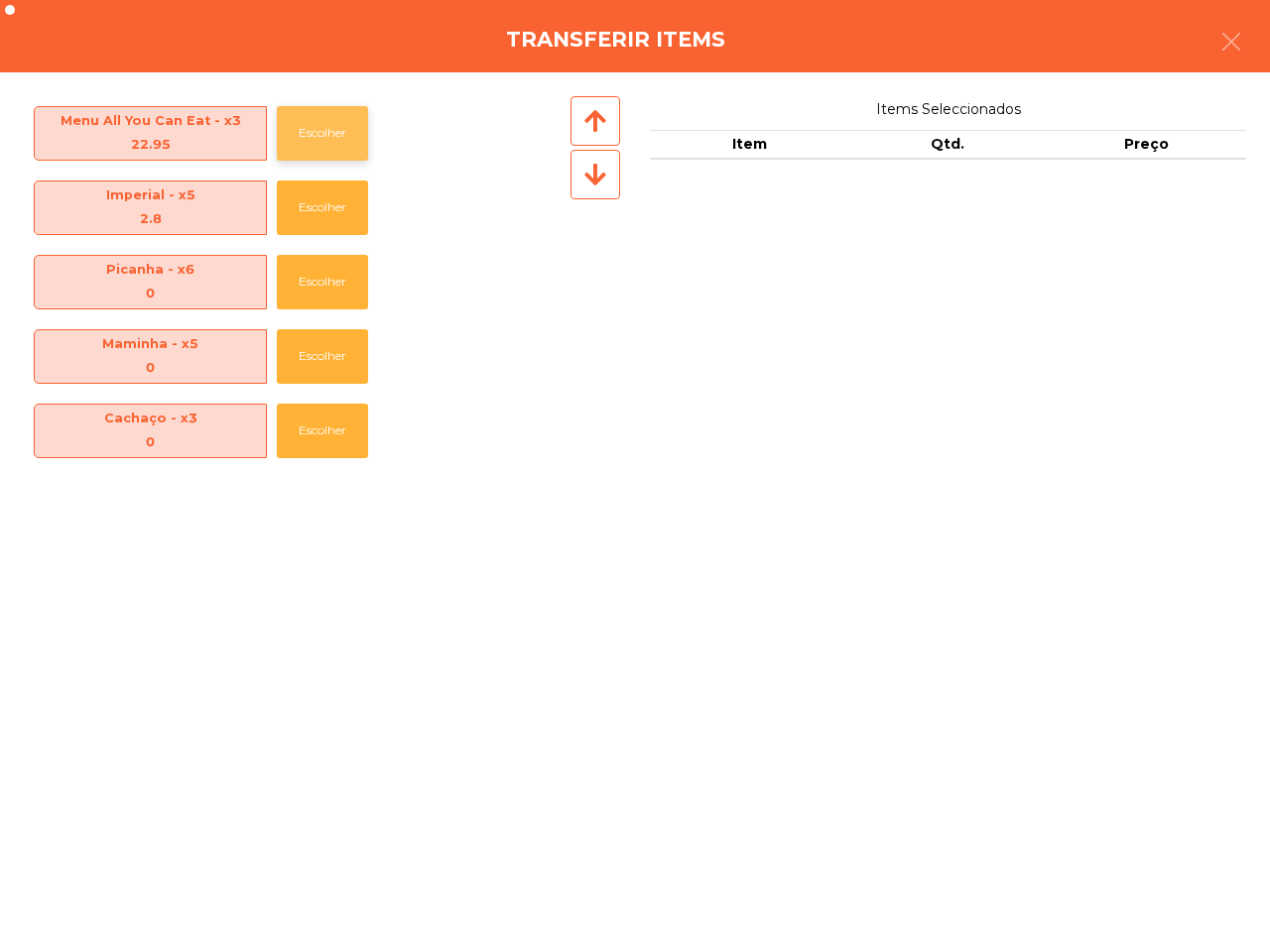 click on "Escolher" 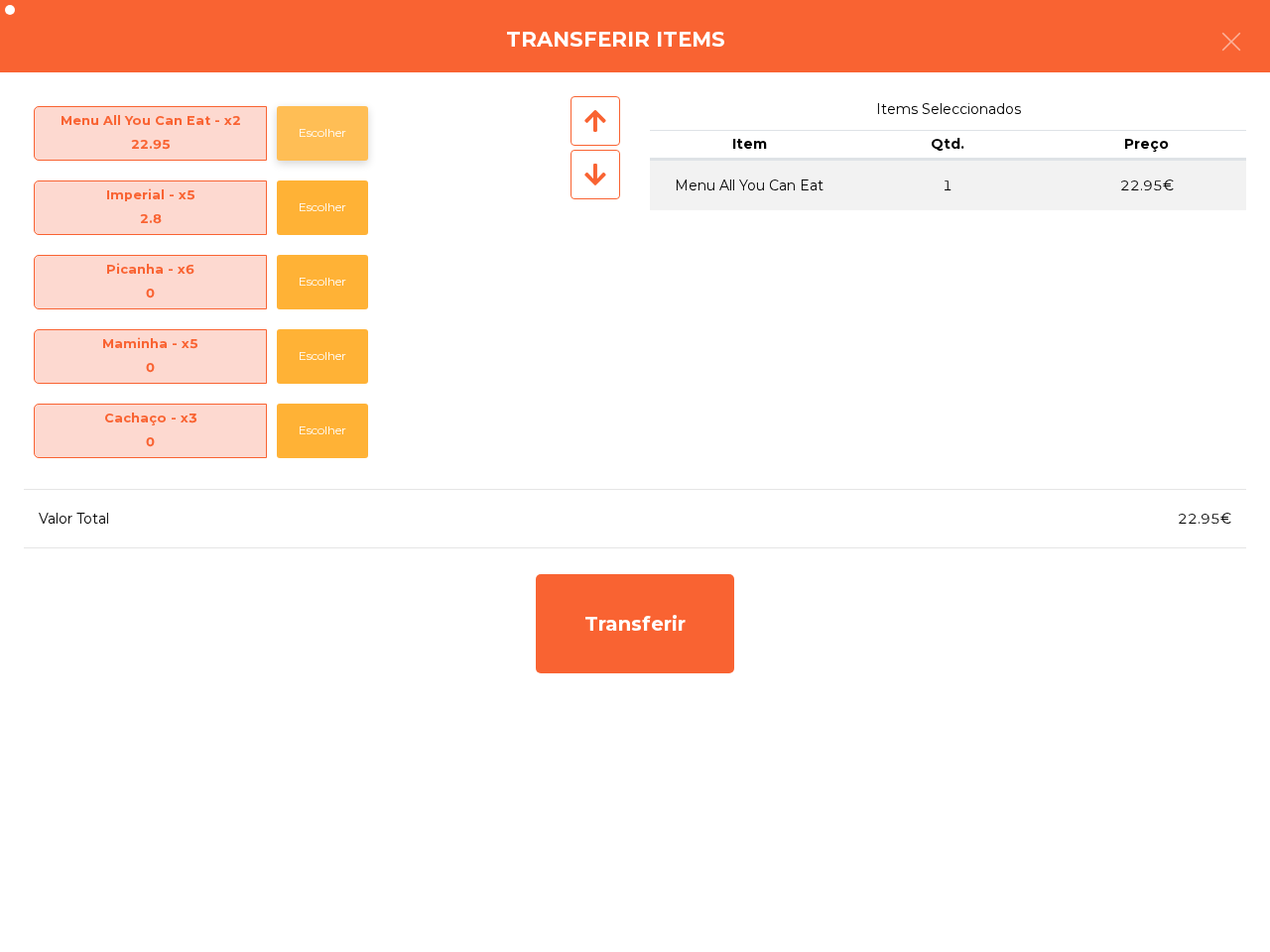 click on "Escolher" 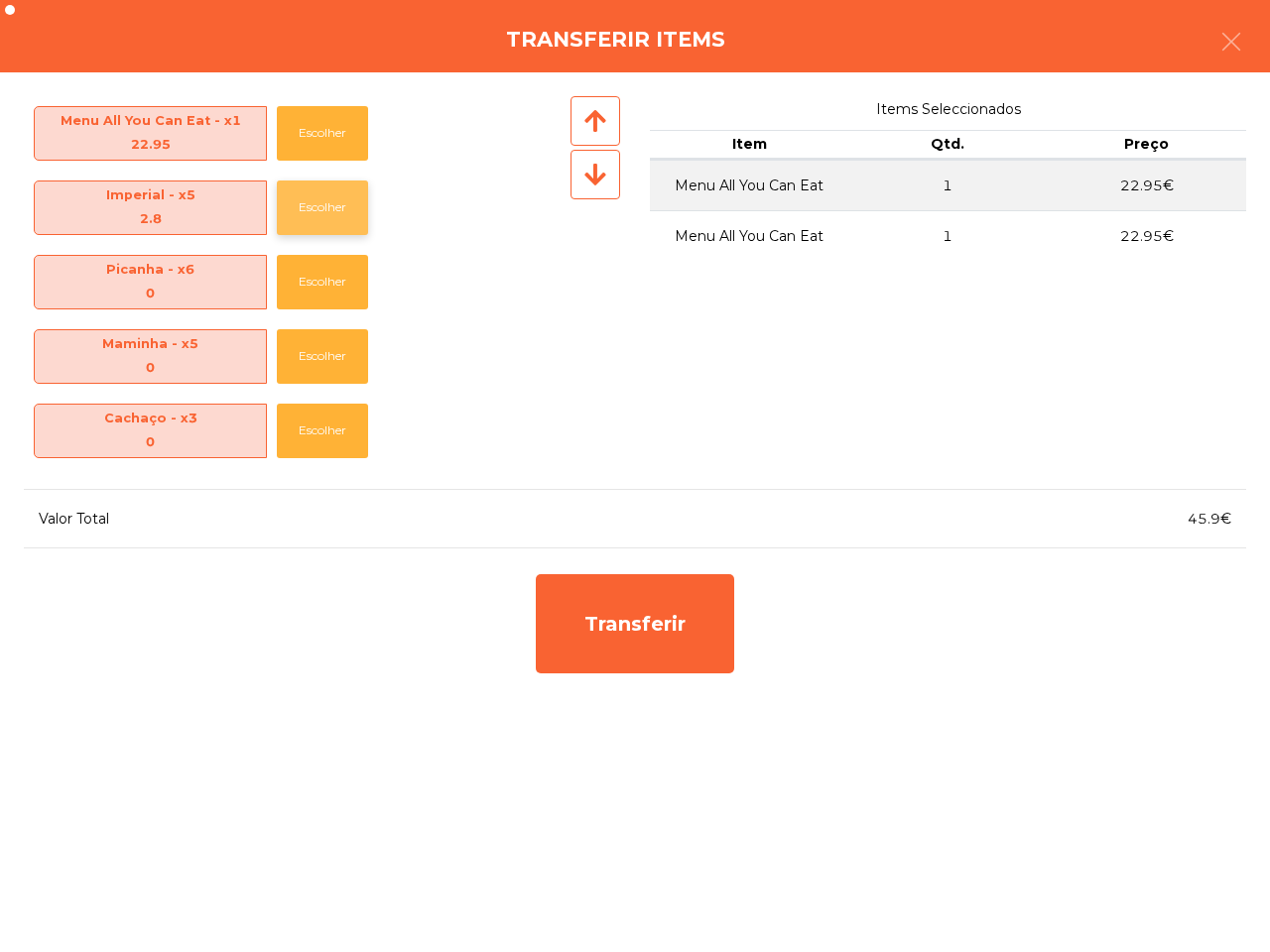 click on "Escolher" 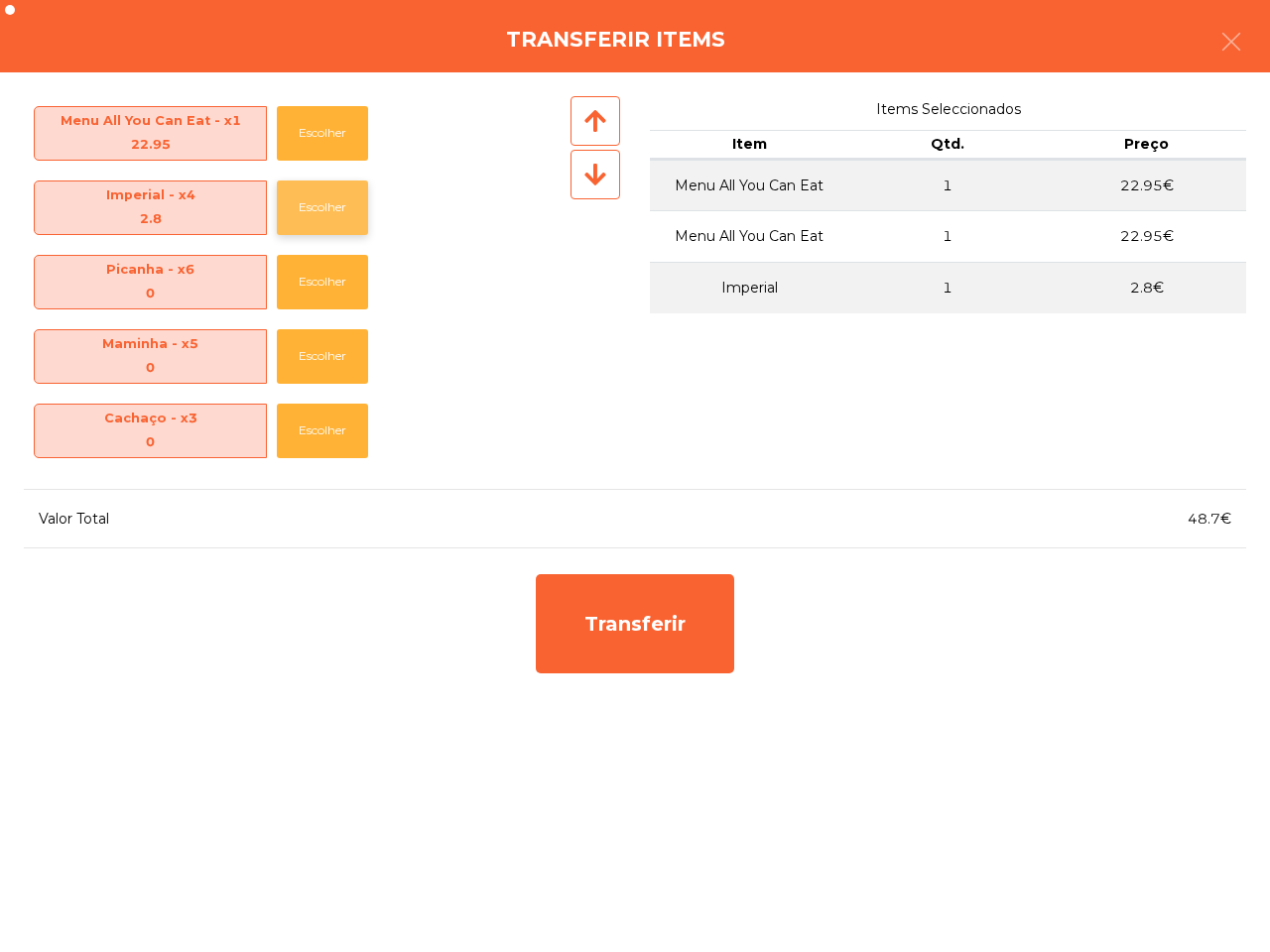 click on "Escolher" 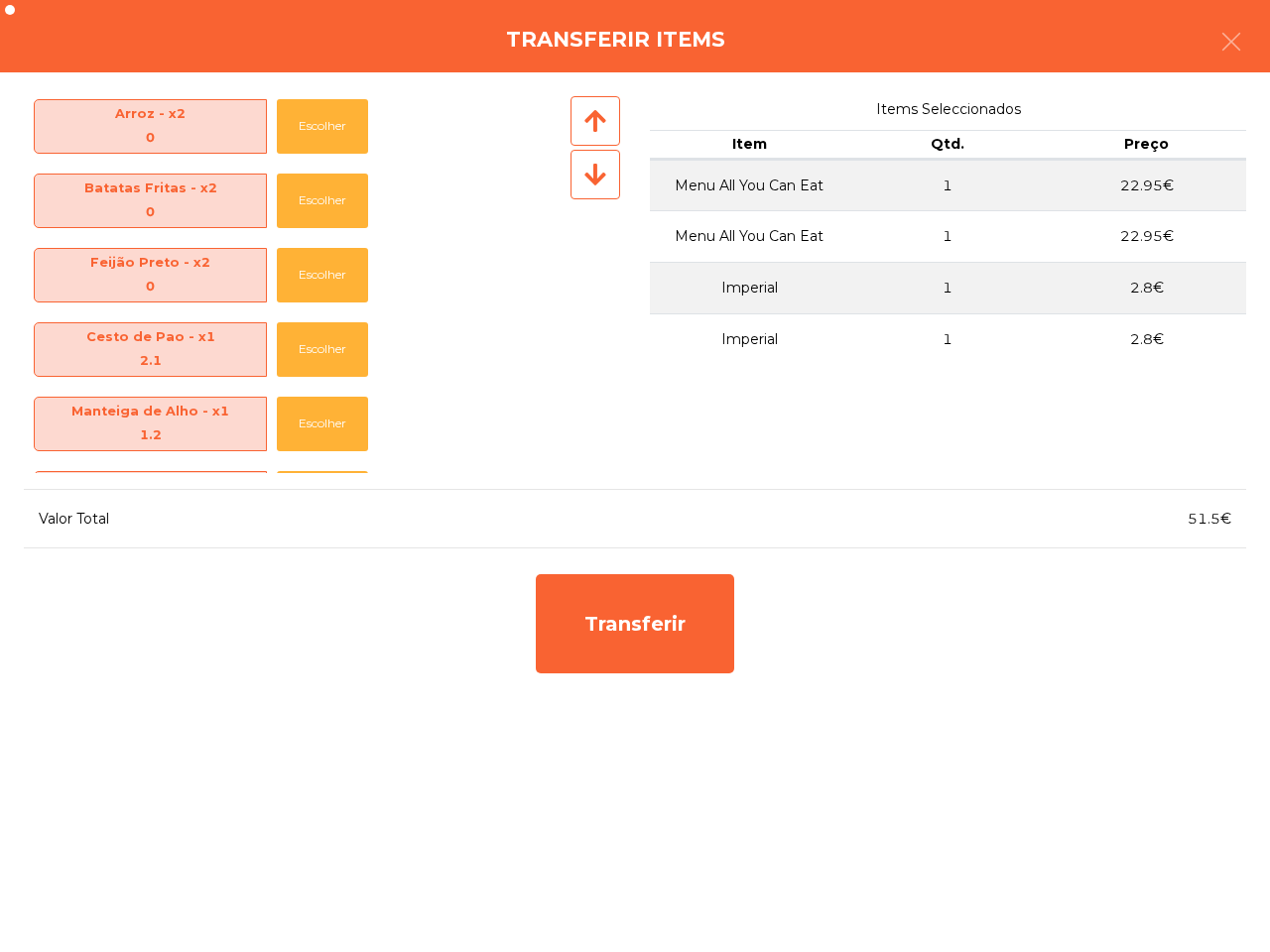 scroll, scrollTop: 496, scrollLeft: 0, axis: vertical 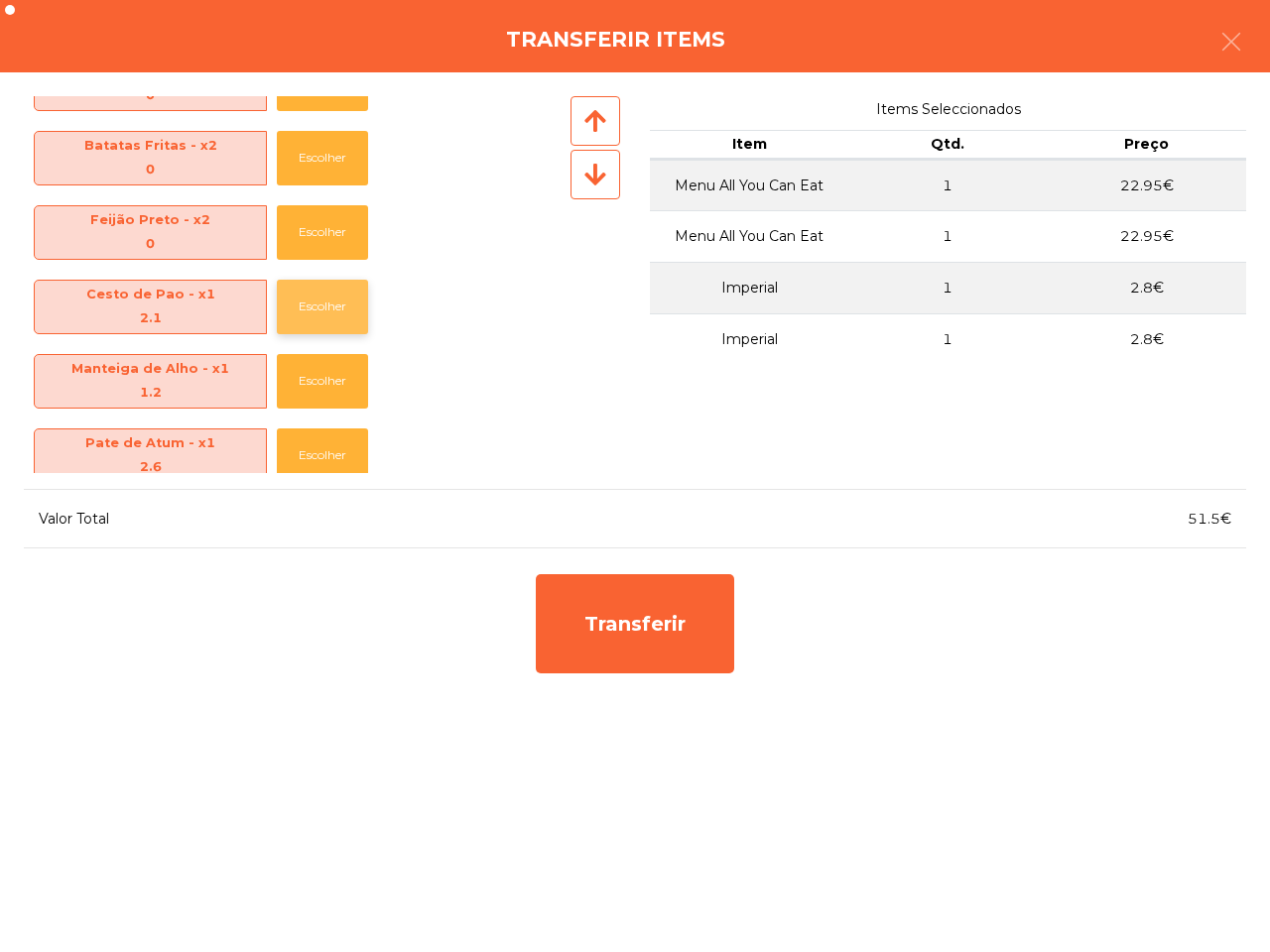 click on "Escolher" 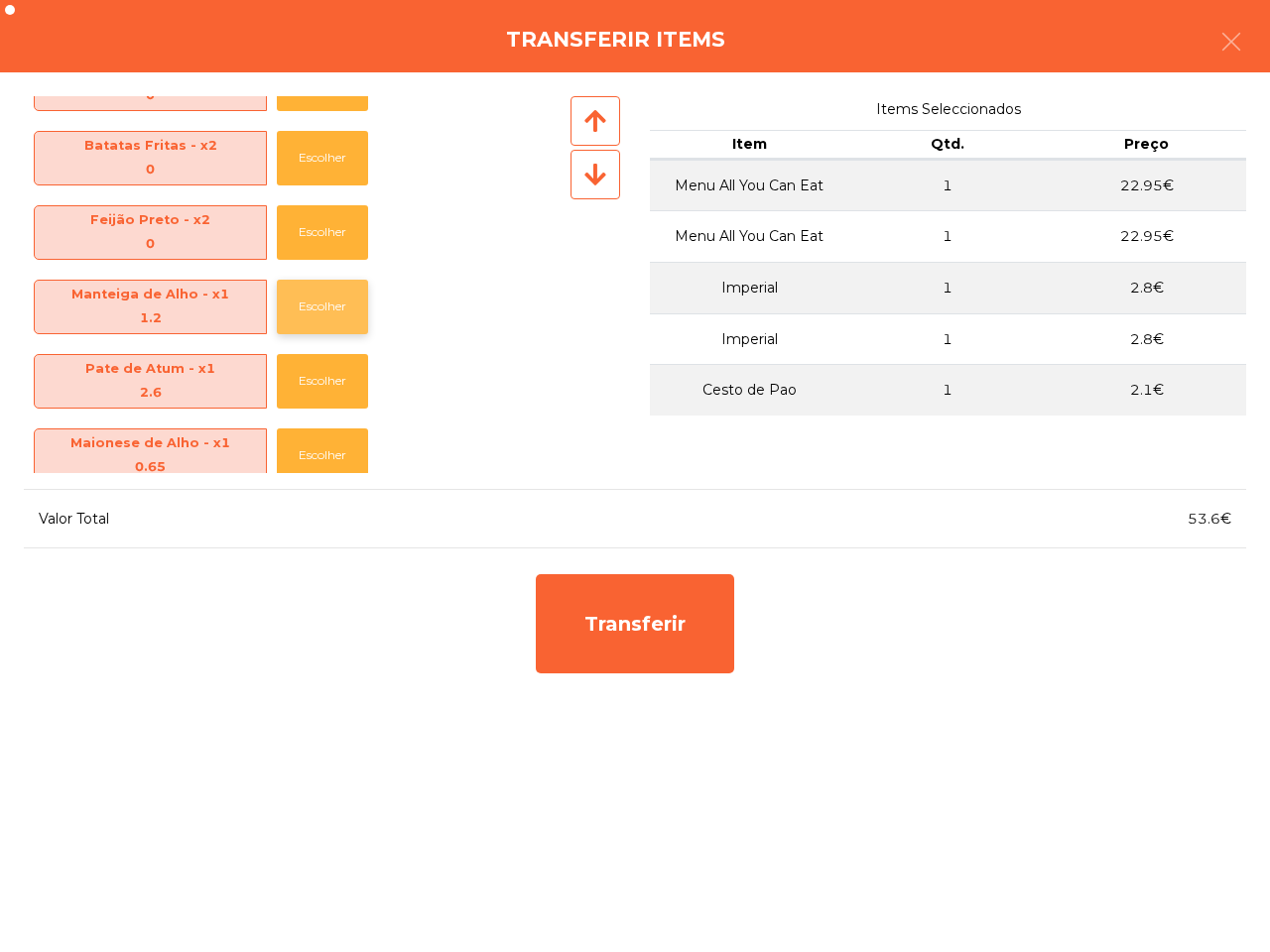 click on "Escolher" 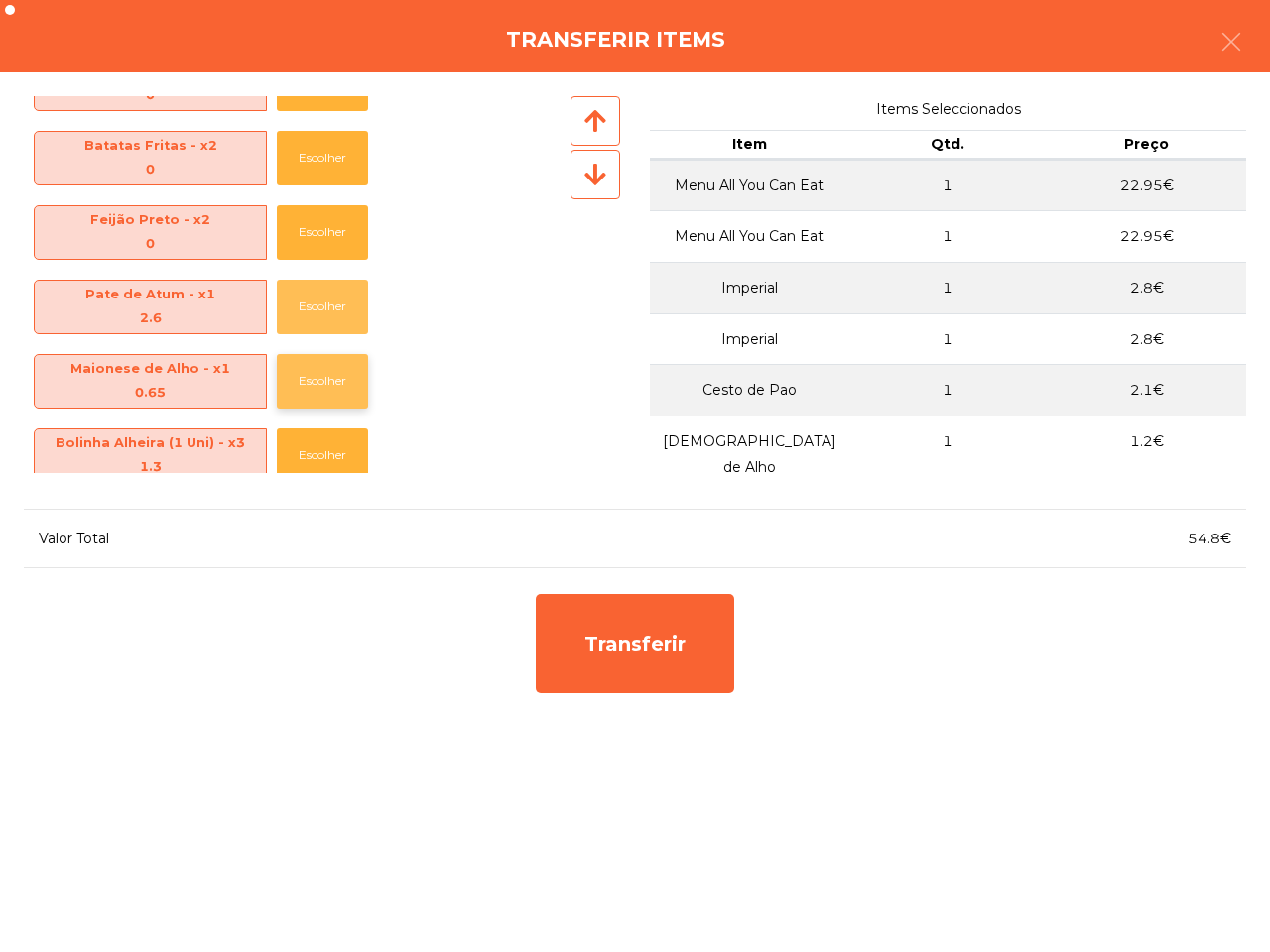 click on "Escolher" 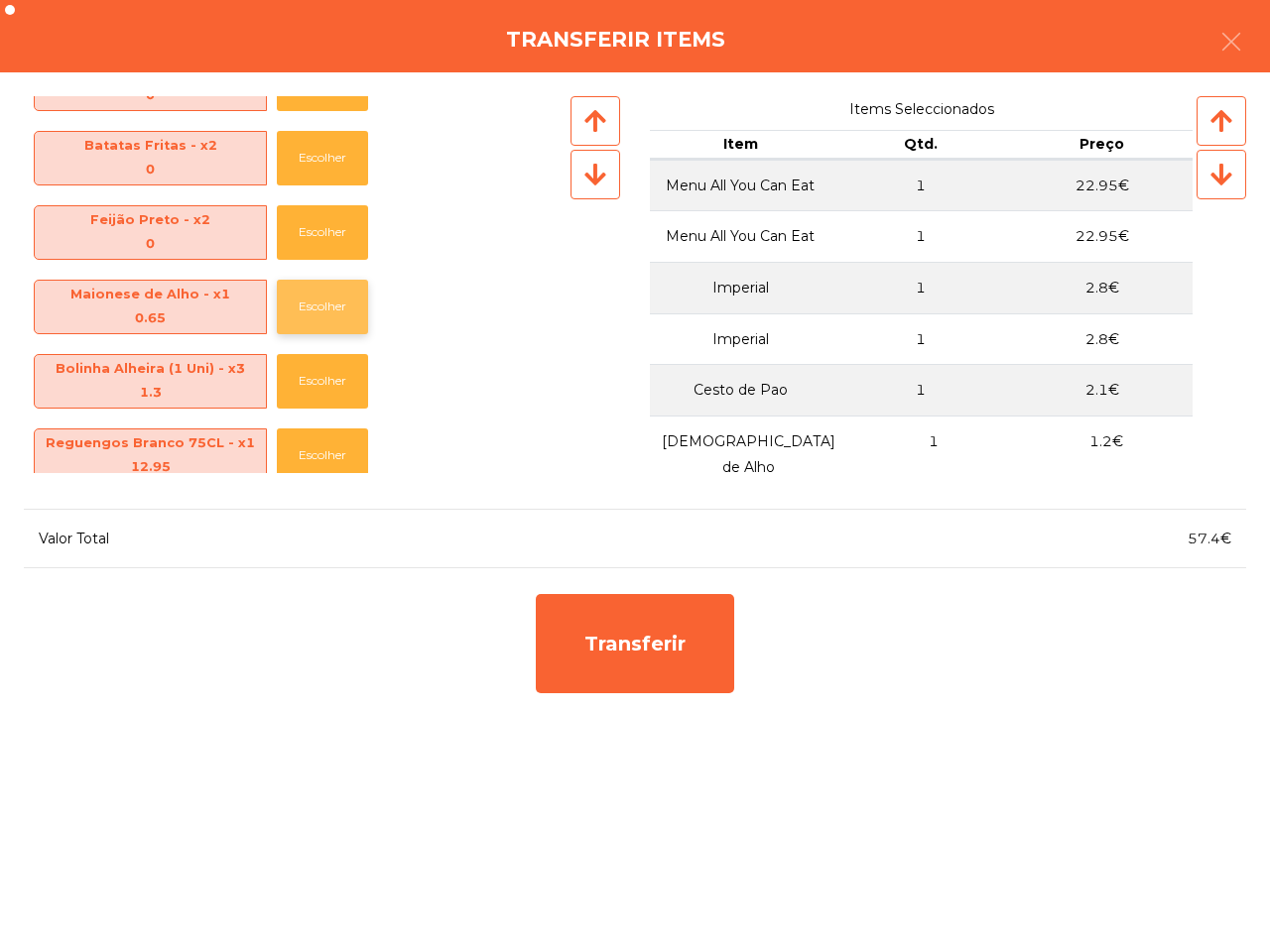 click on "Escolher" 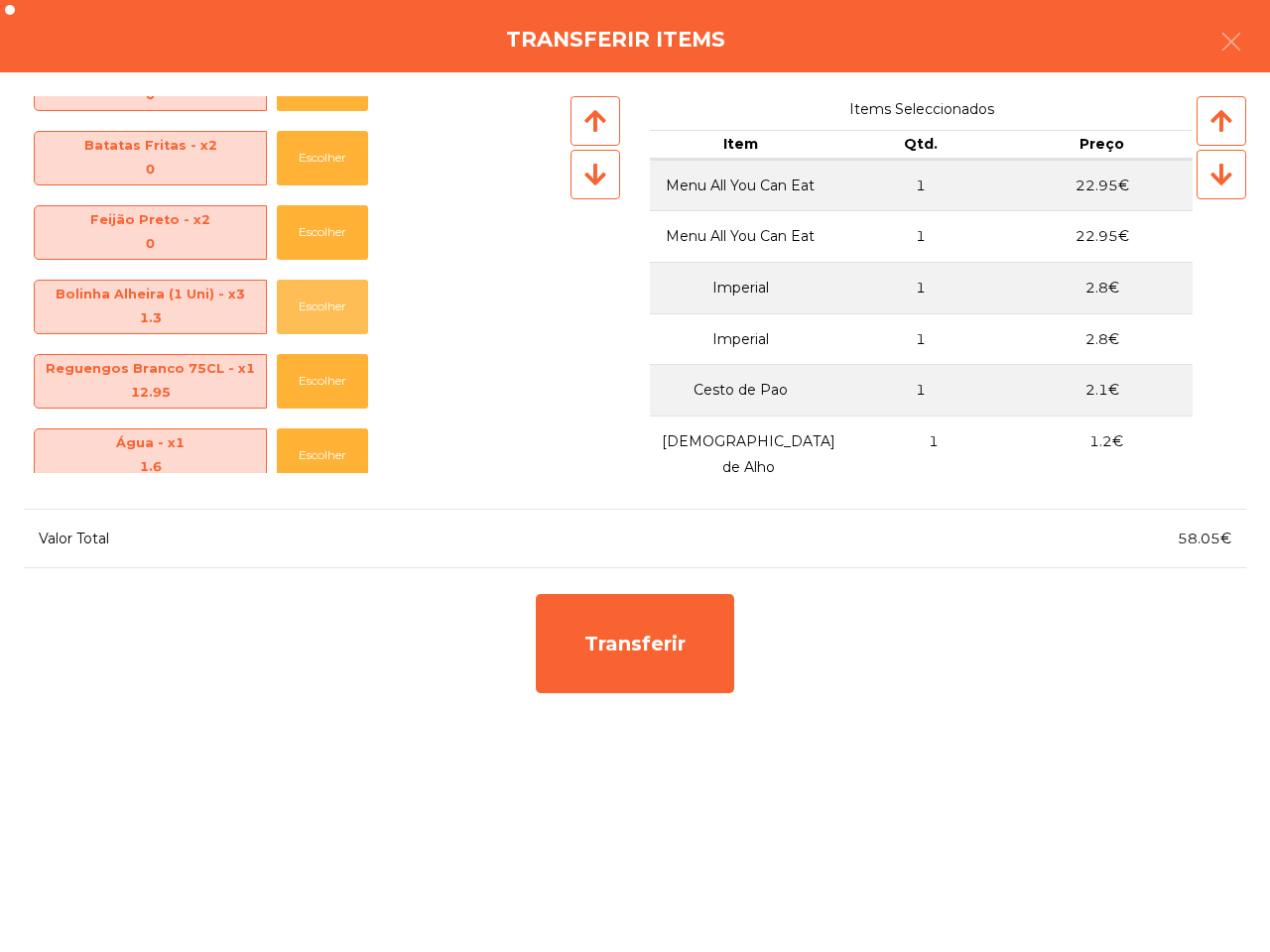 click on "Escolher" 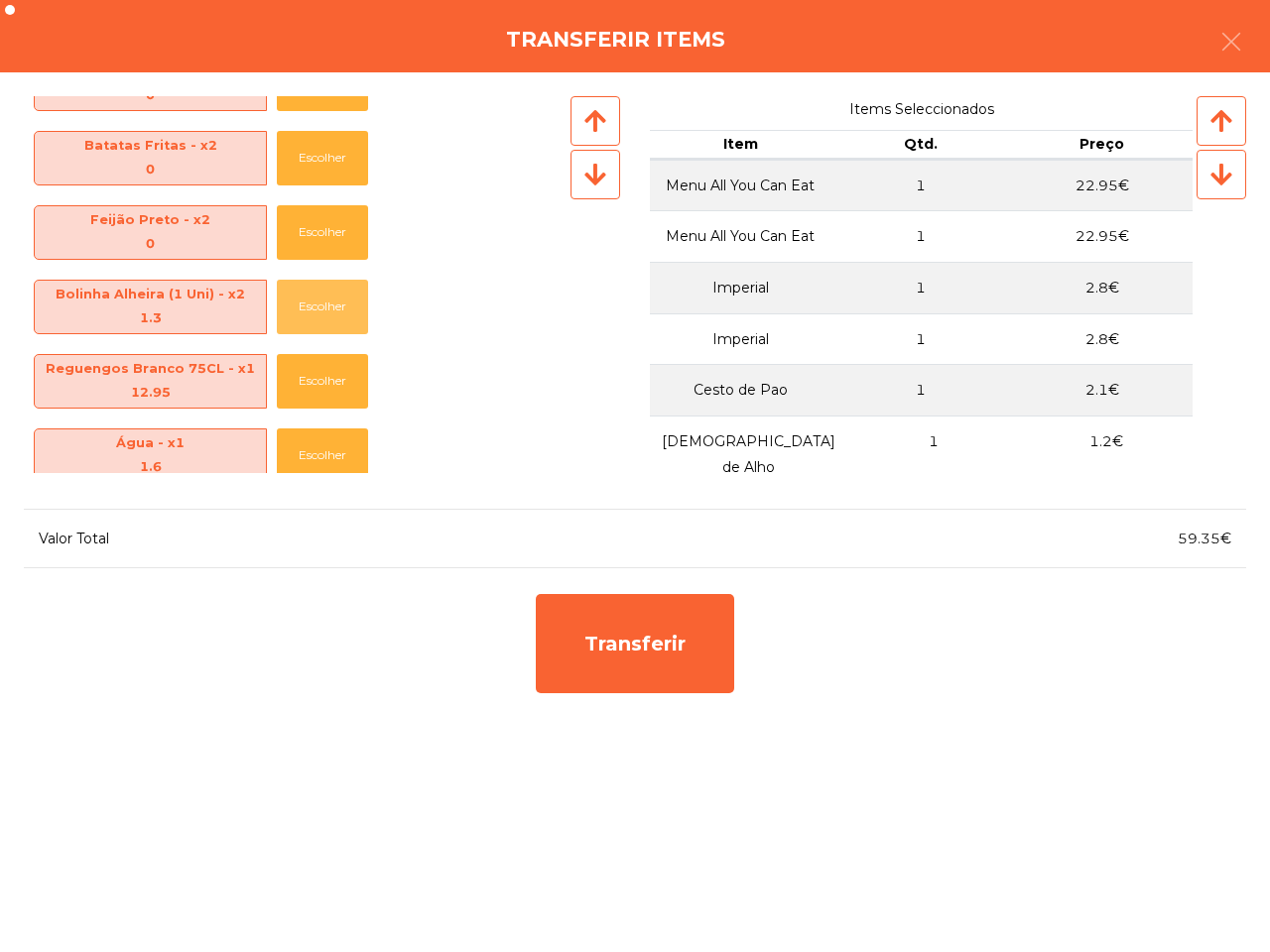 click on "Escolher" 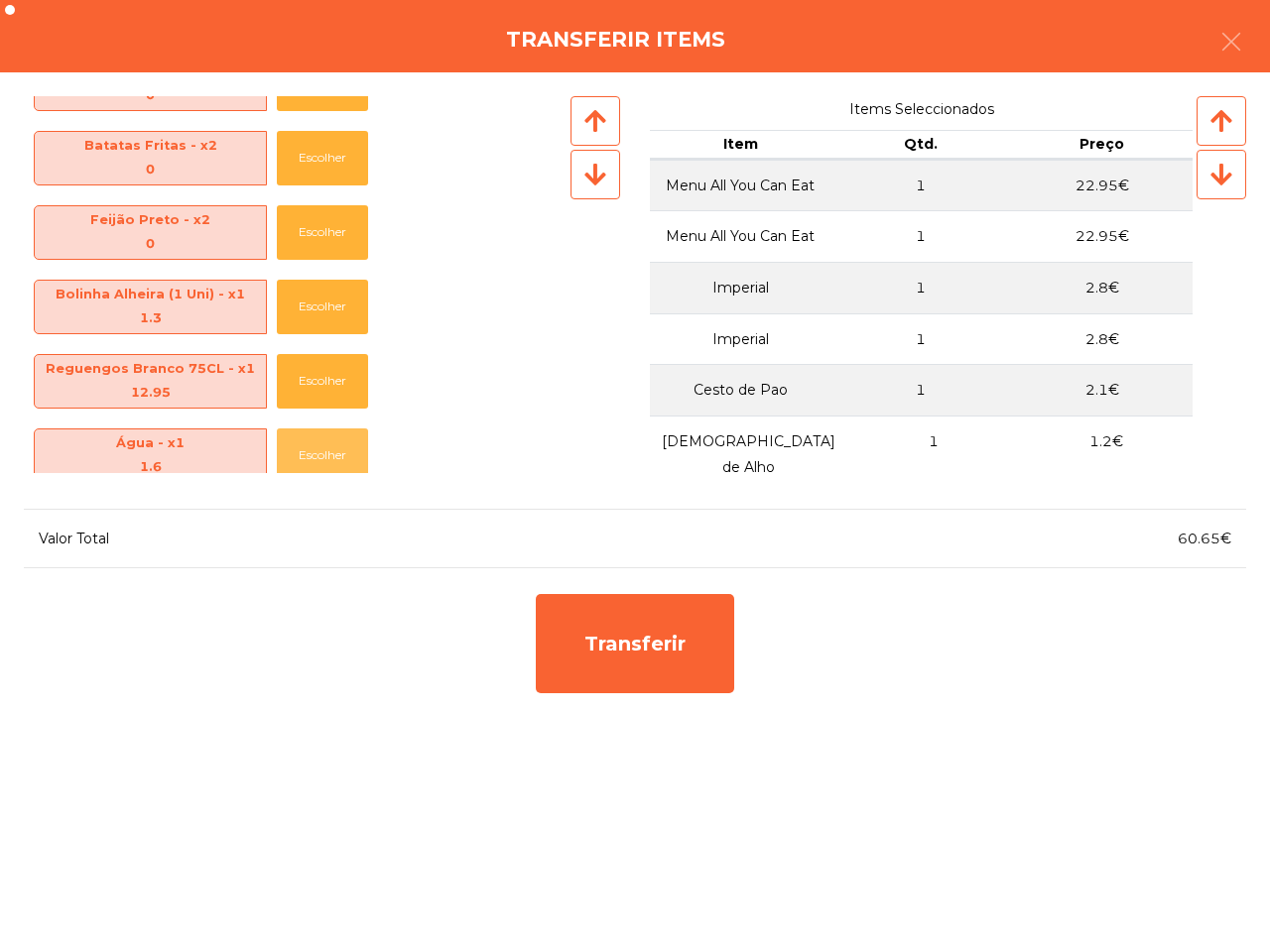 click on "Escolher" 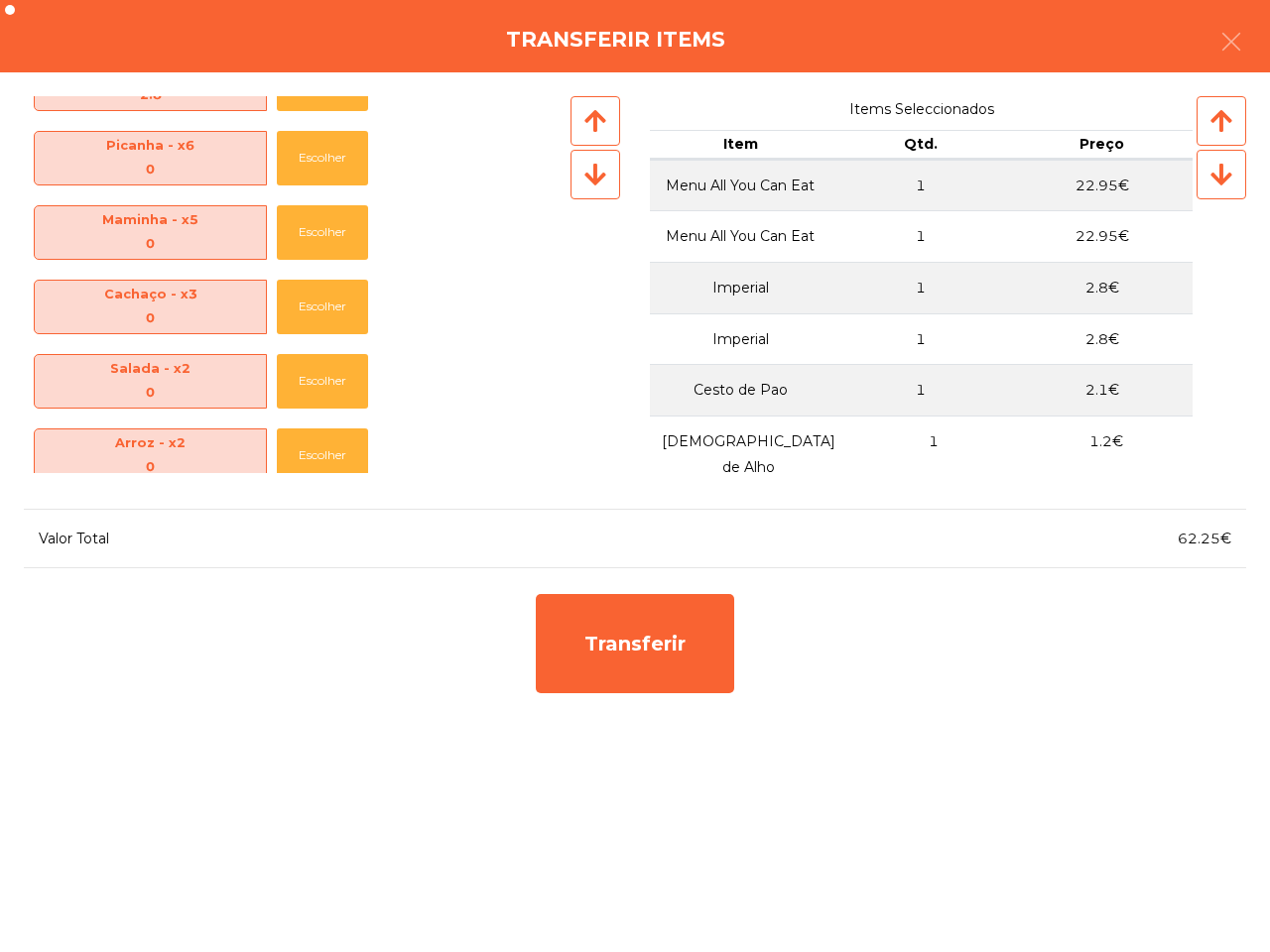 scroll, scrollTop: 0, scrollLeft: 0, axis: both 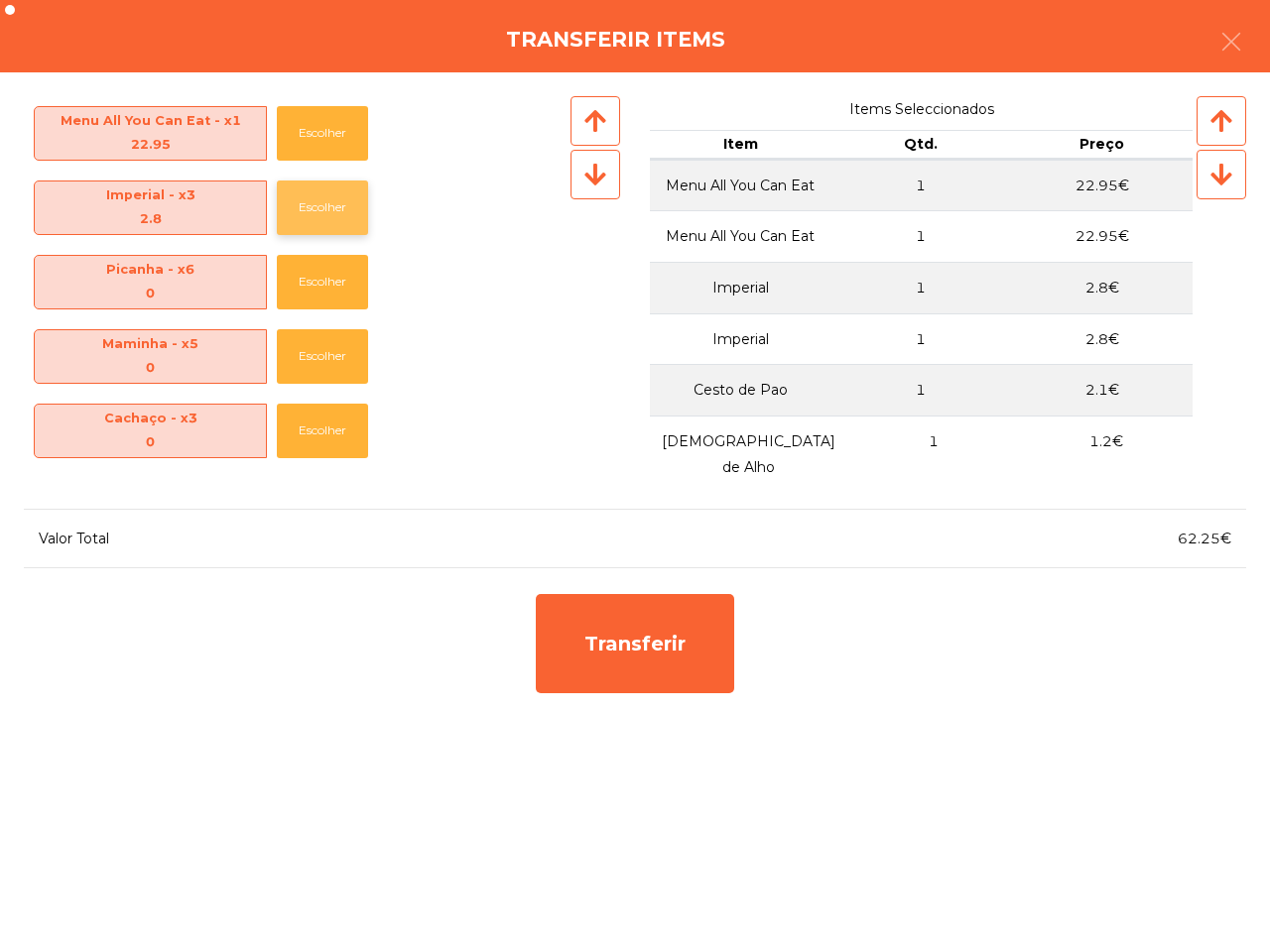 click on "Escolher" 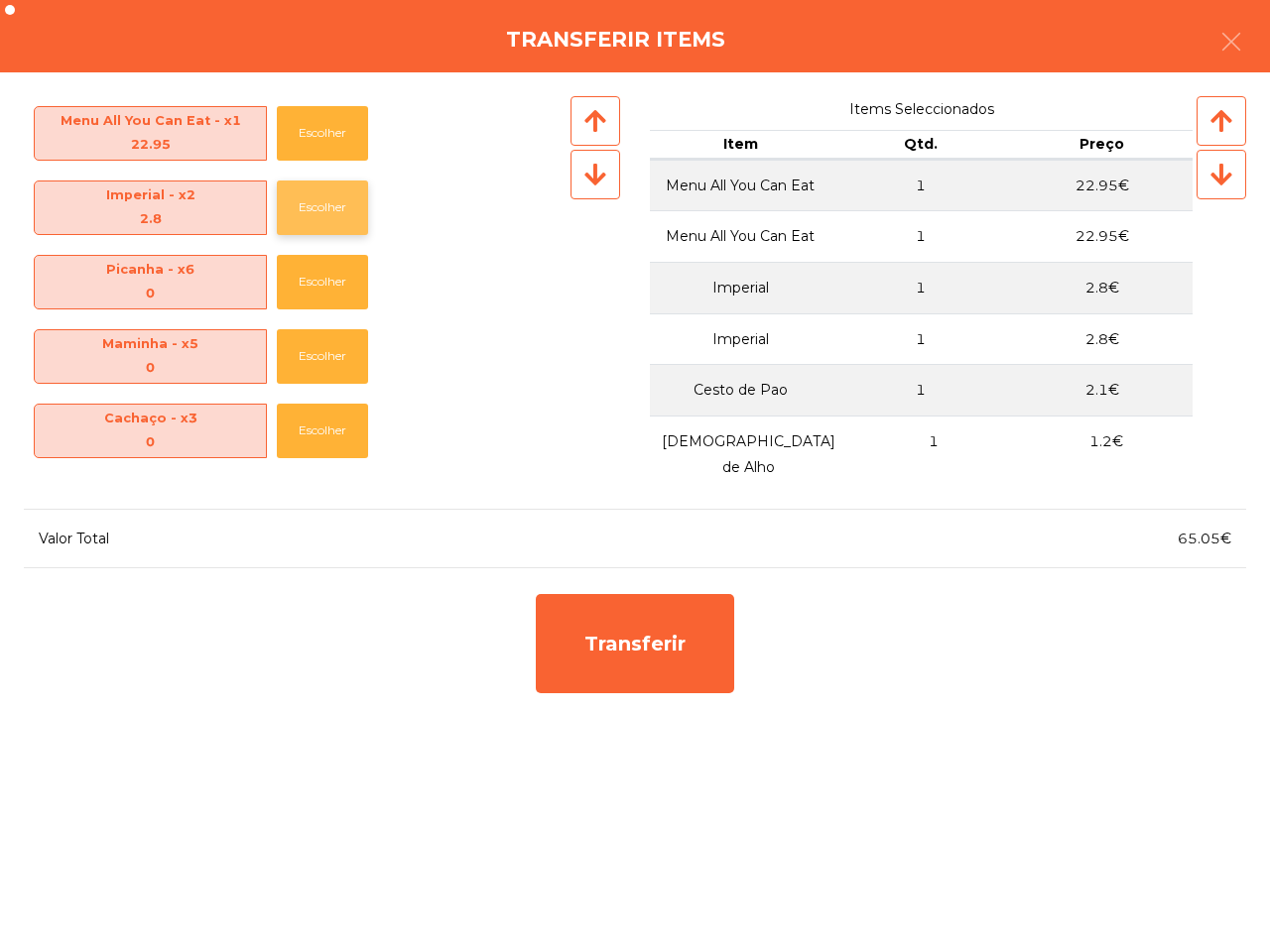 click on "Escolher" 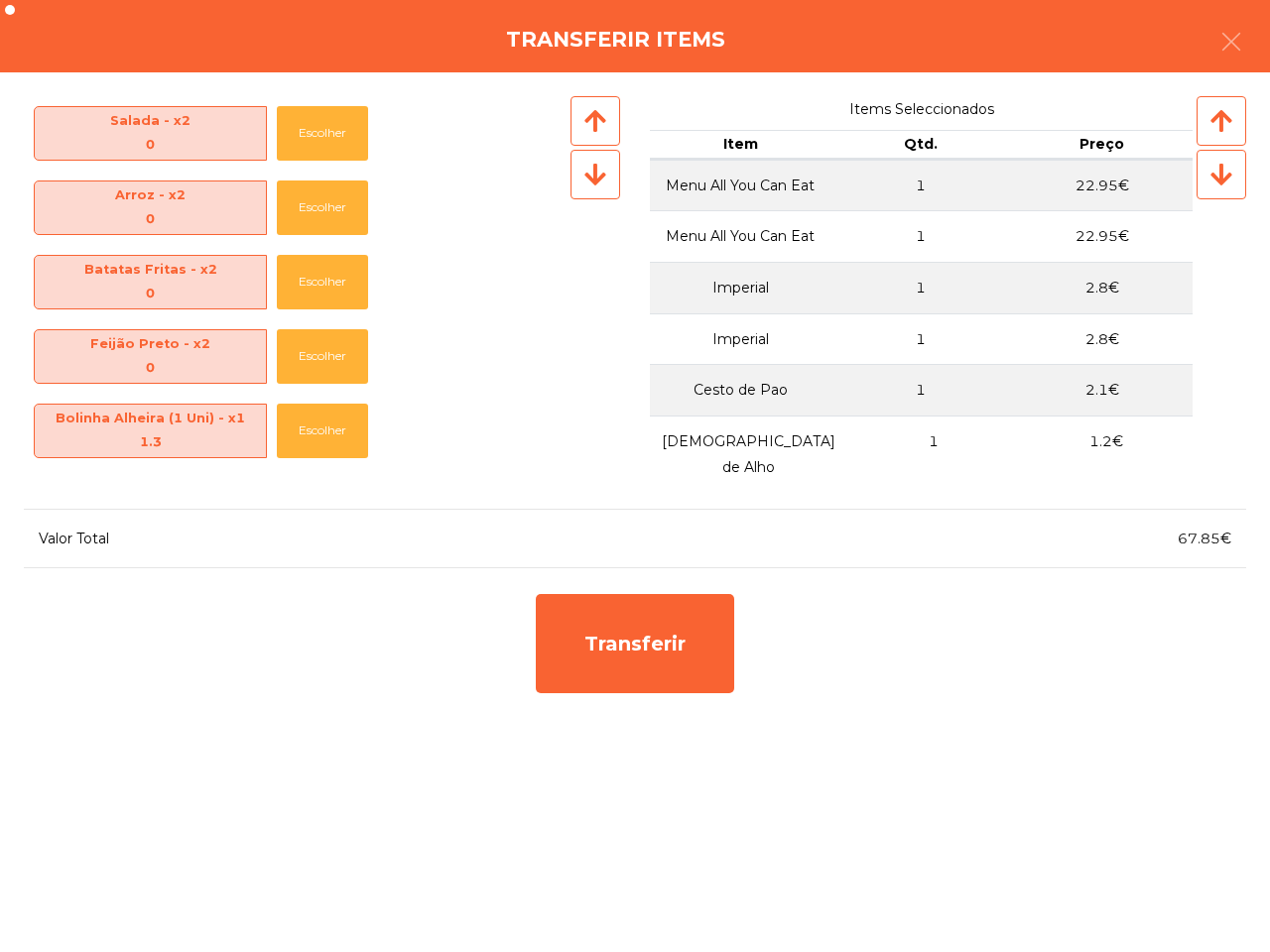 scroll, scrollTop: 496, scrollLeft: 0, axis: vertical 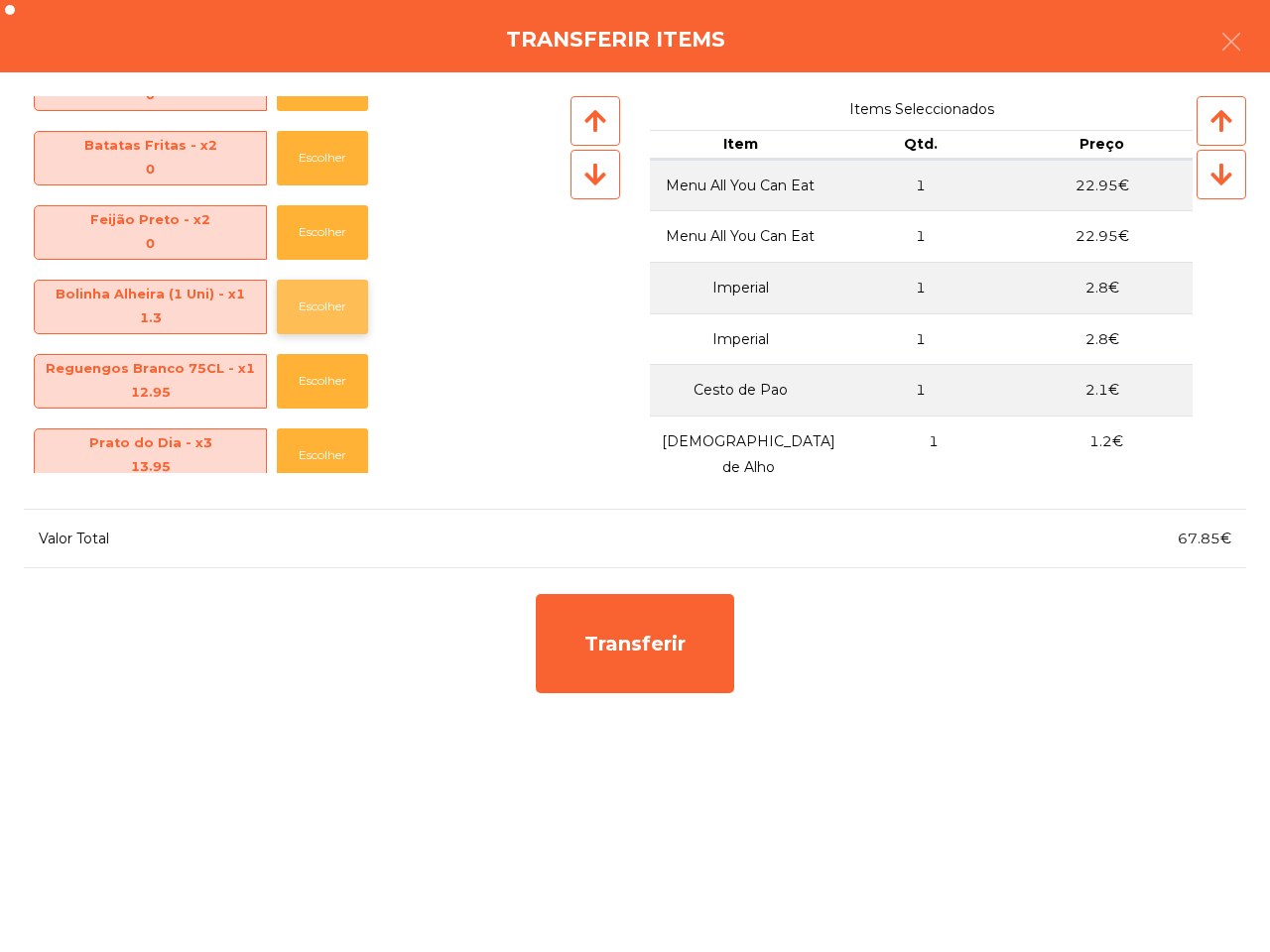 click on "Escolher" 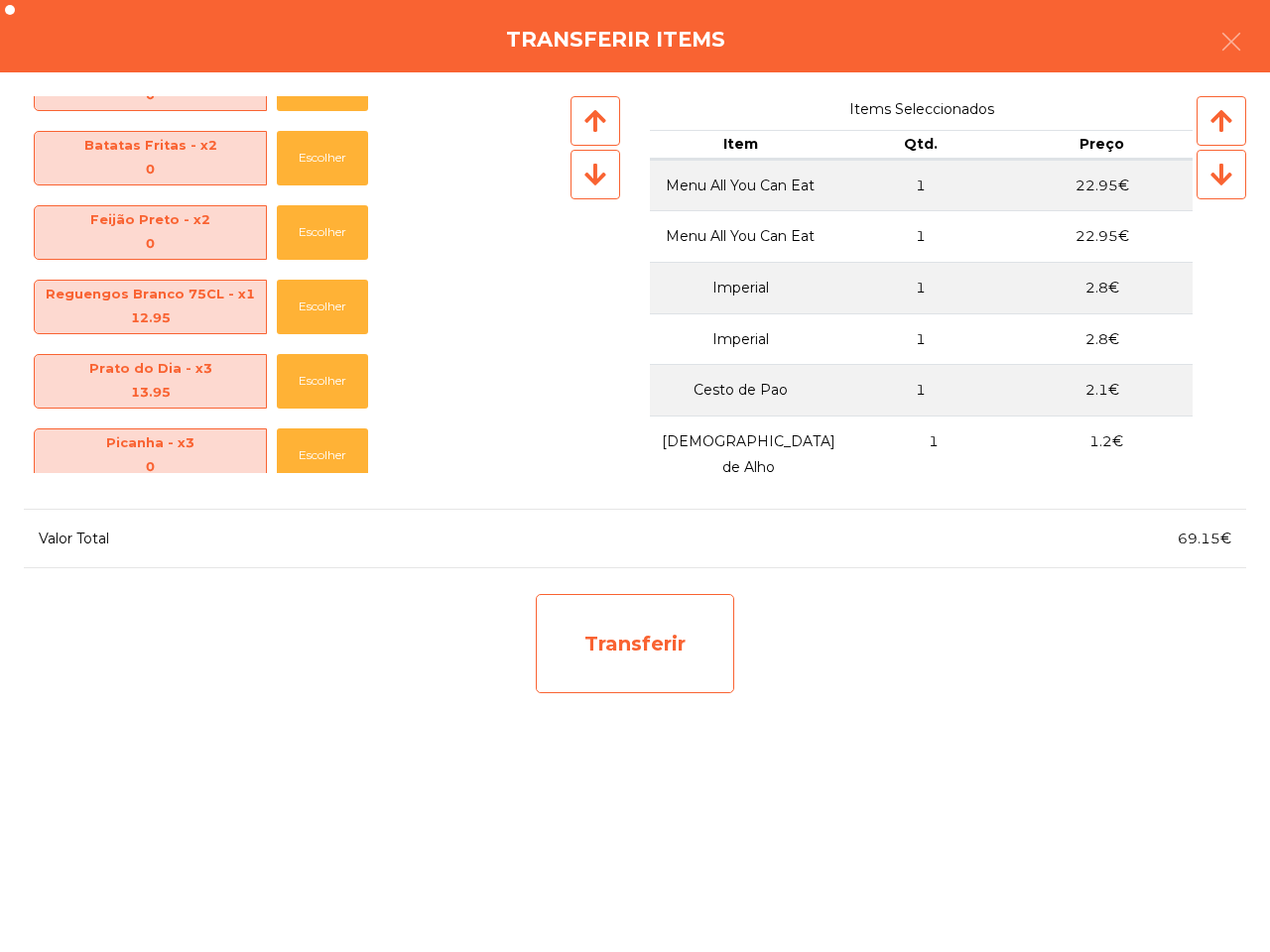 click on "Transferir" 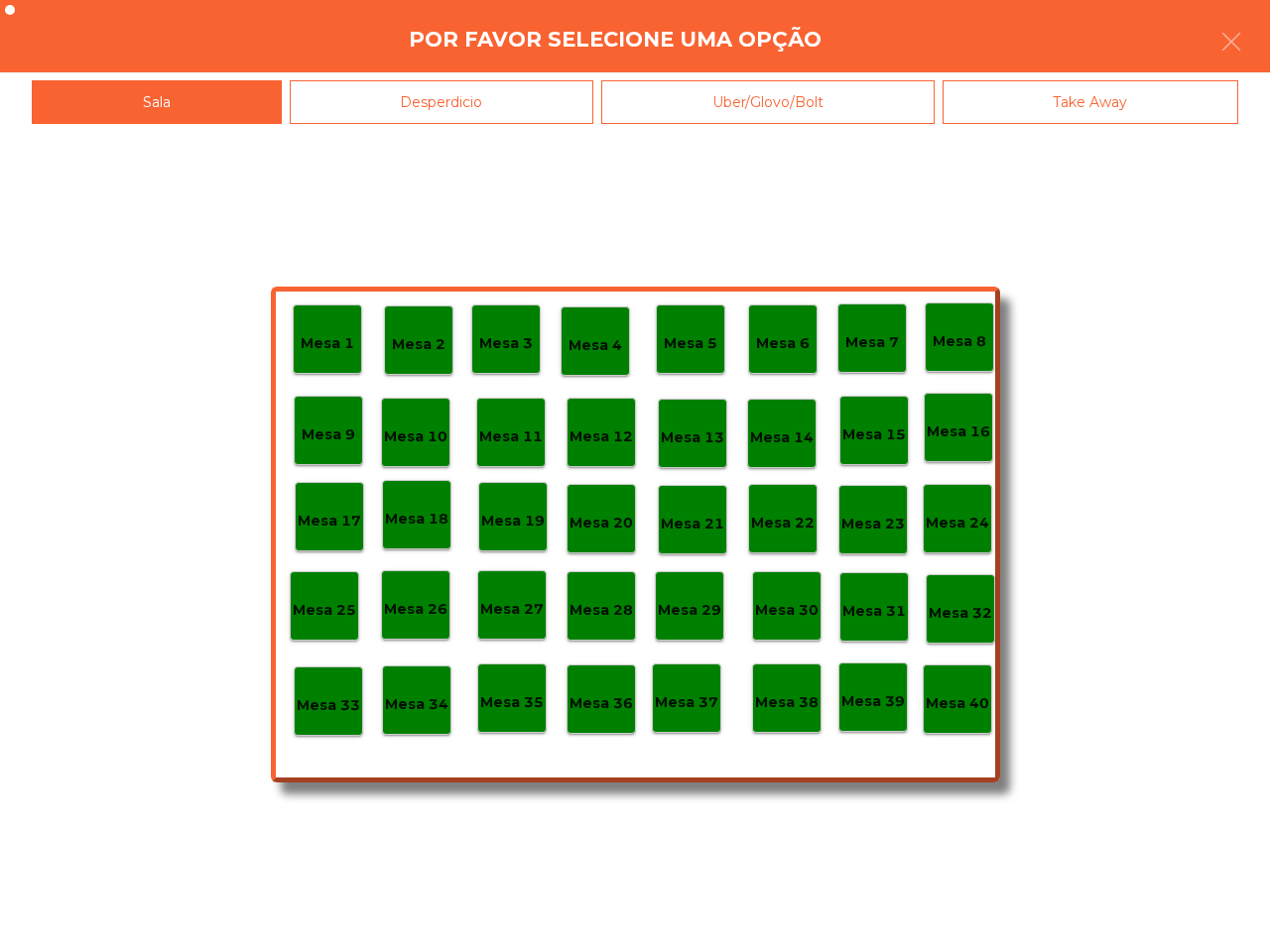 click on "Mesa 36" 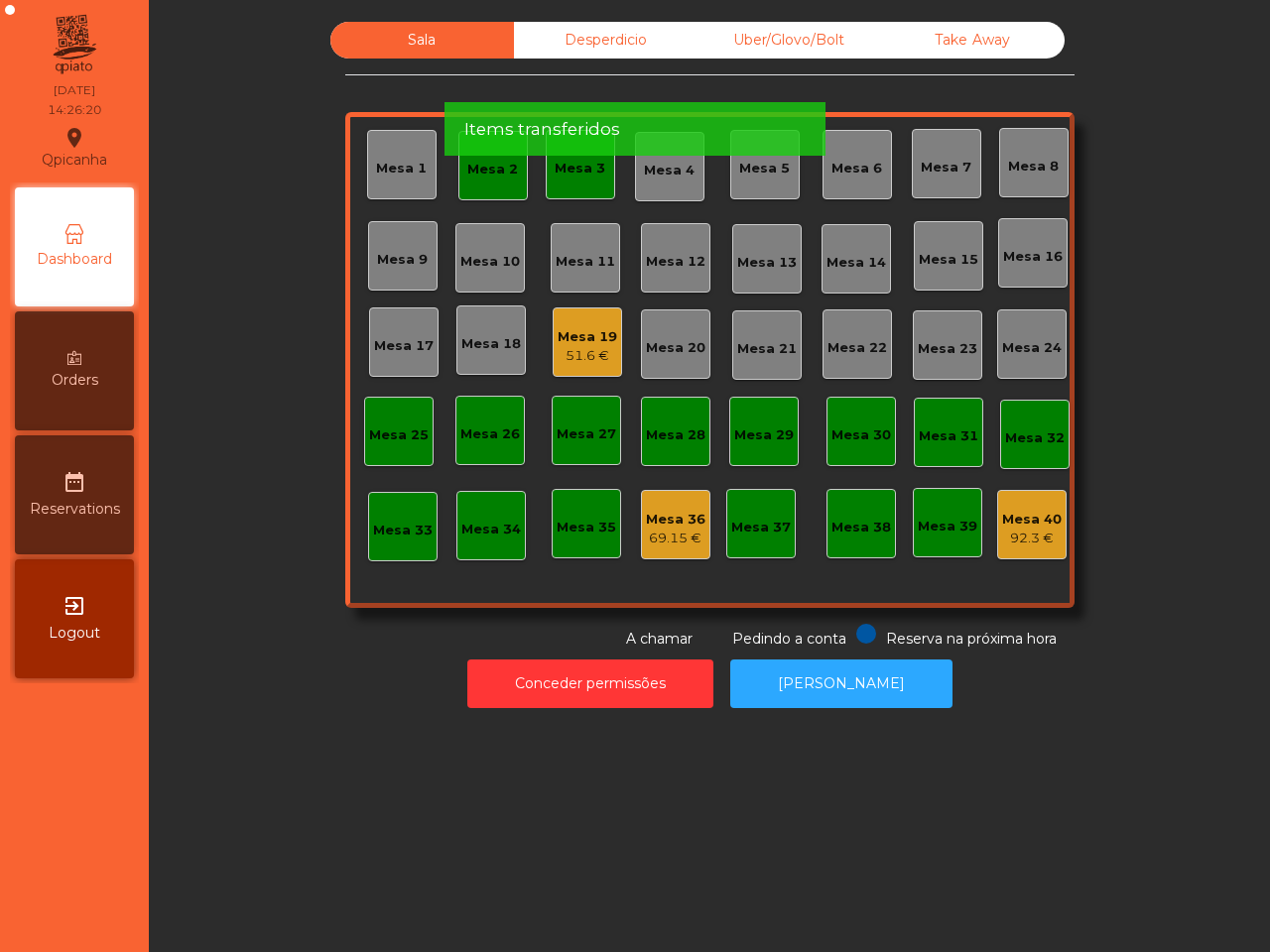 click on "69.15 €" 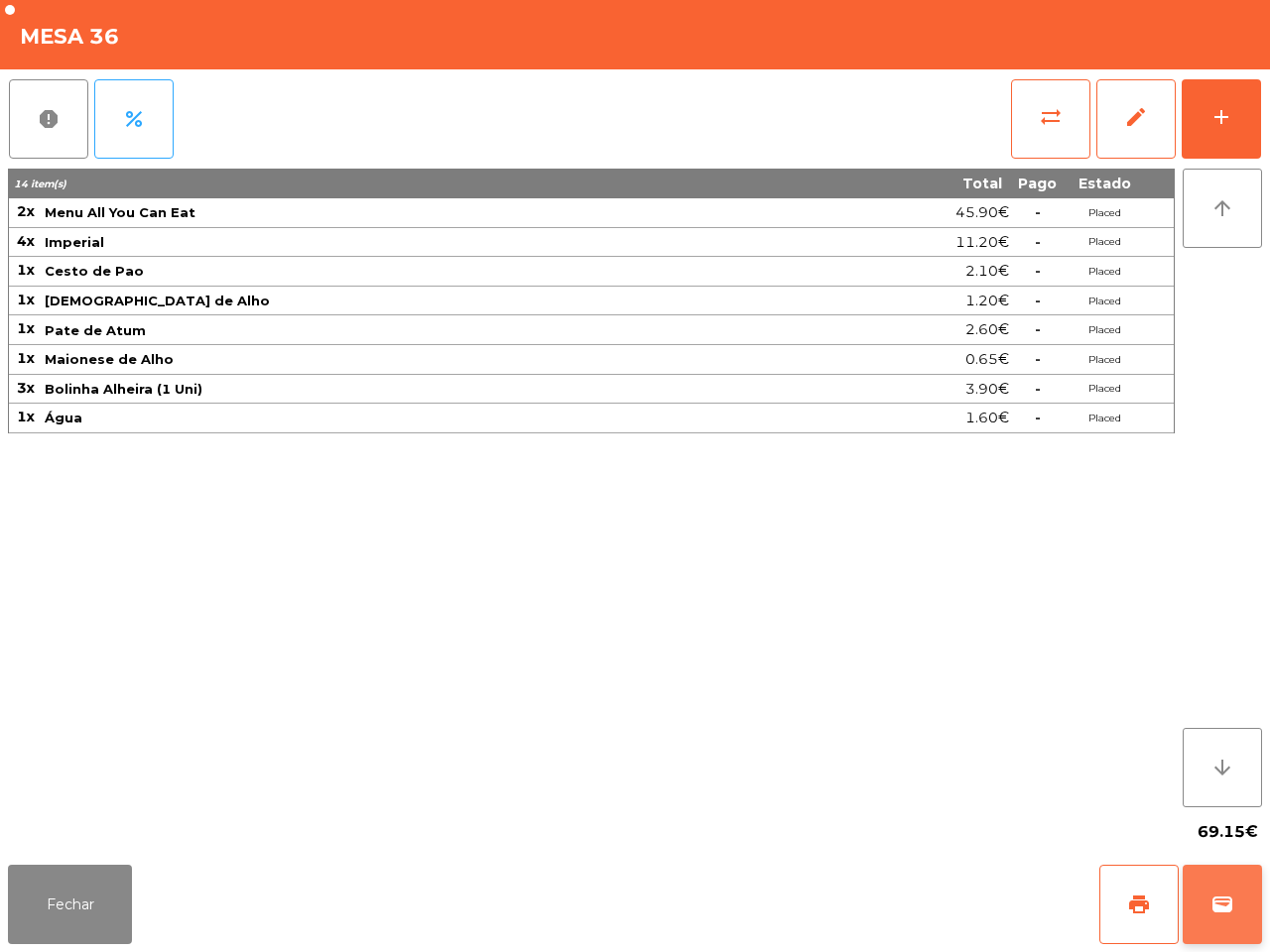click on "wallet" 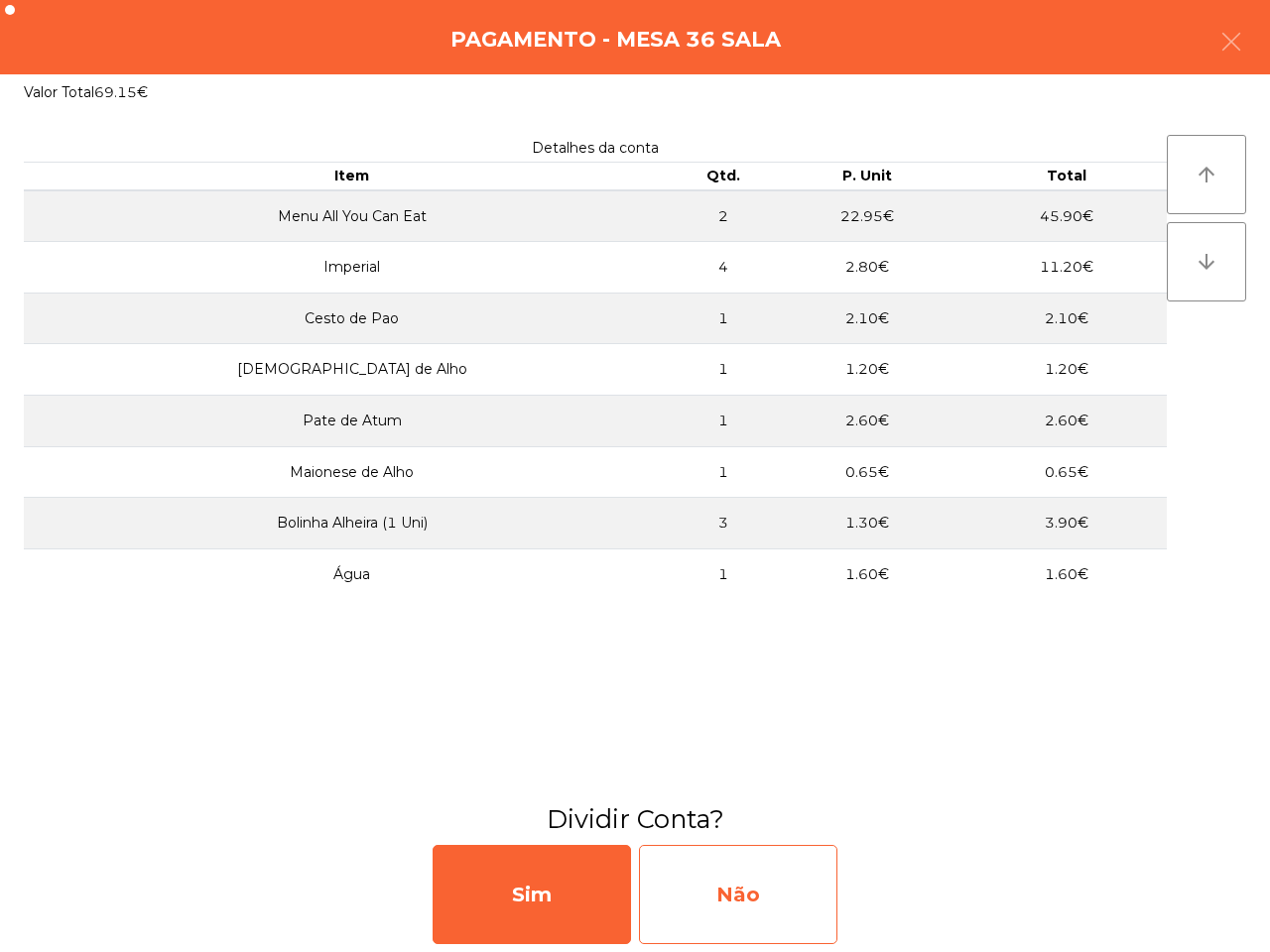 click on "Não" 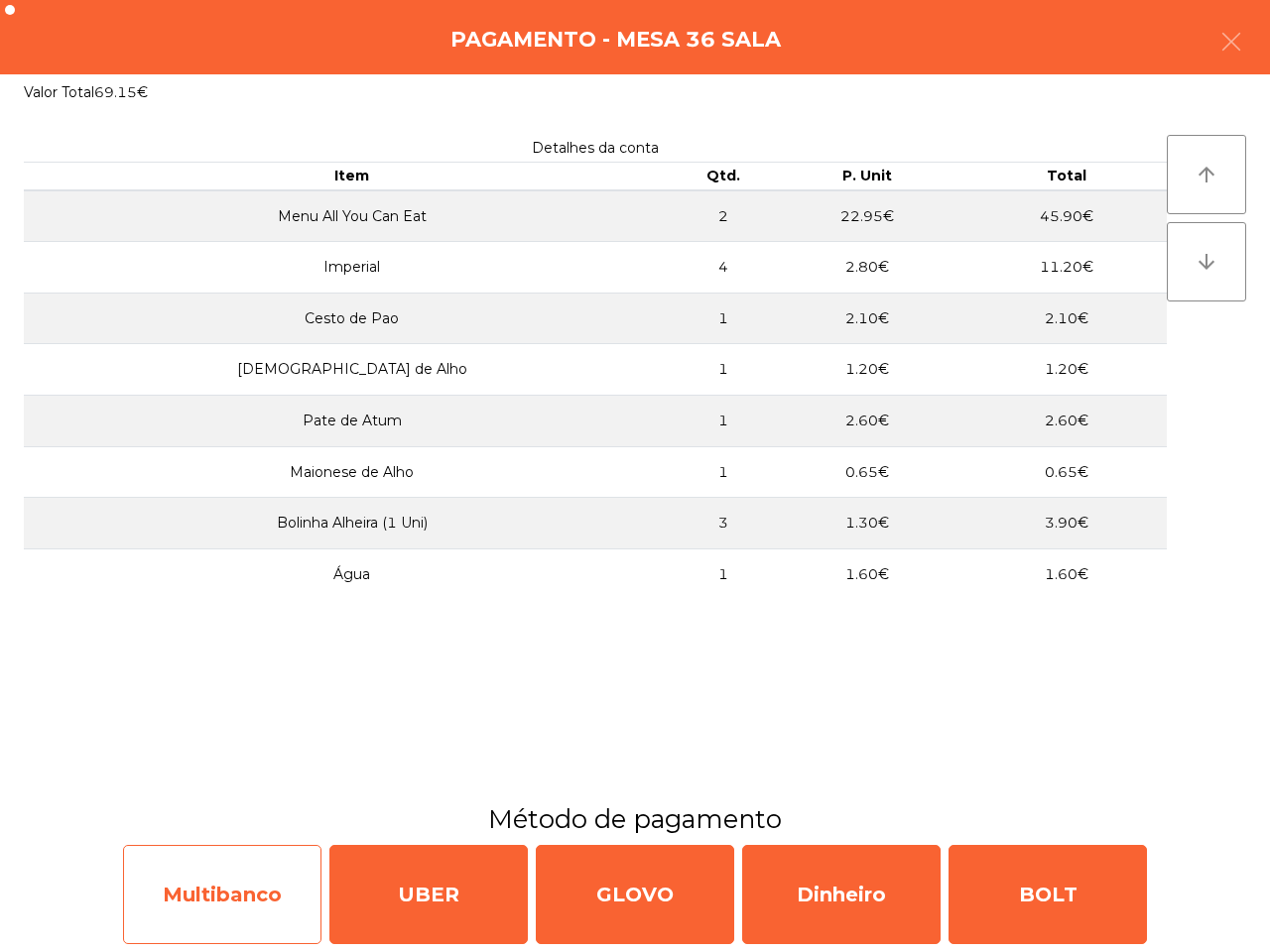 click on "Multibanco" 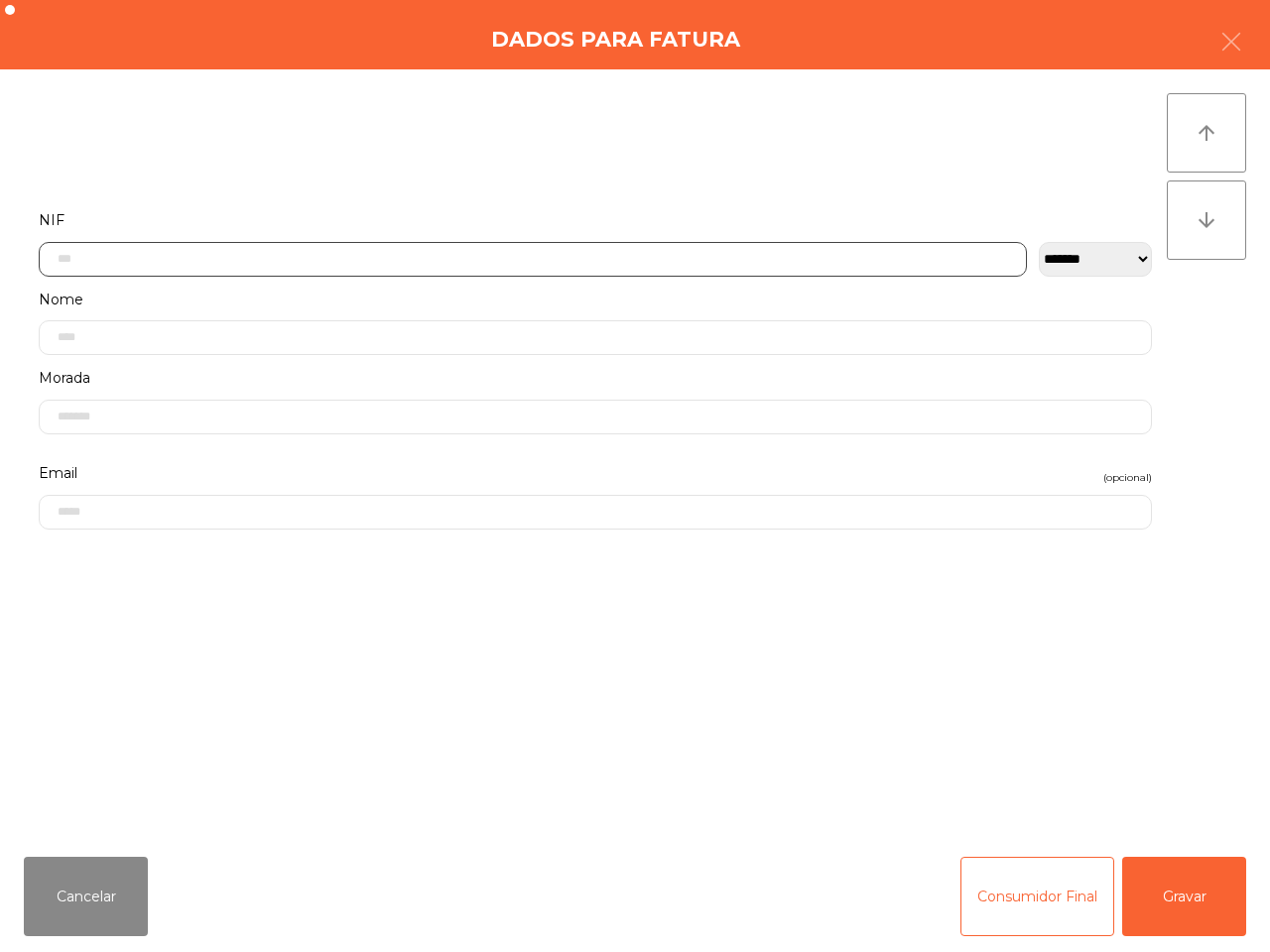 drag, startPoint x: 271, startPoint y: 255, endPoint x: 269, endPoint y: 337, distance: 82.02439 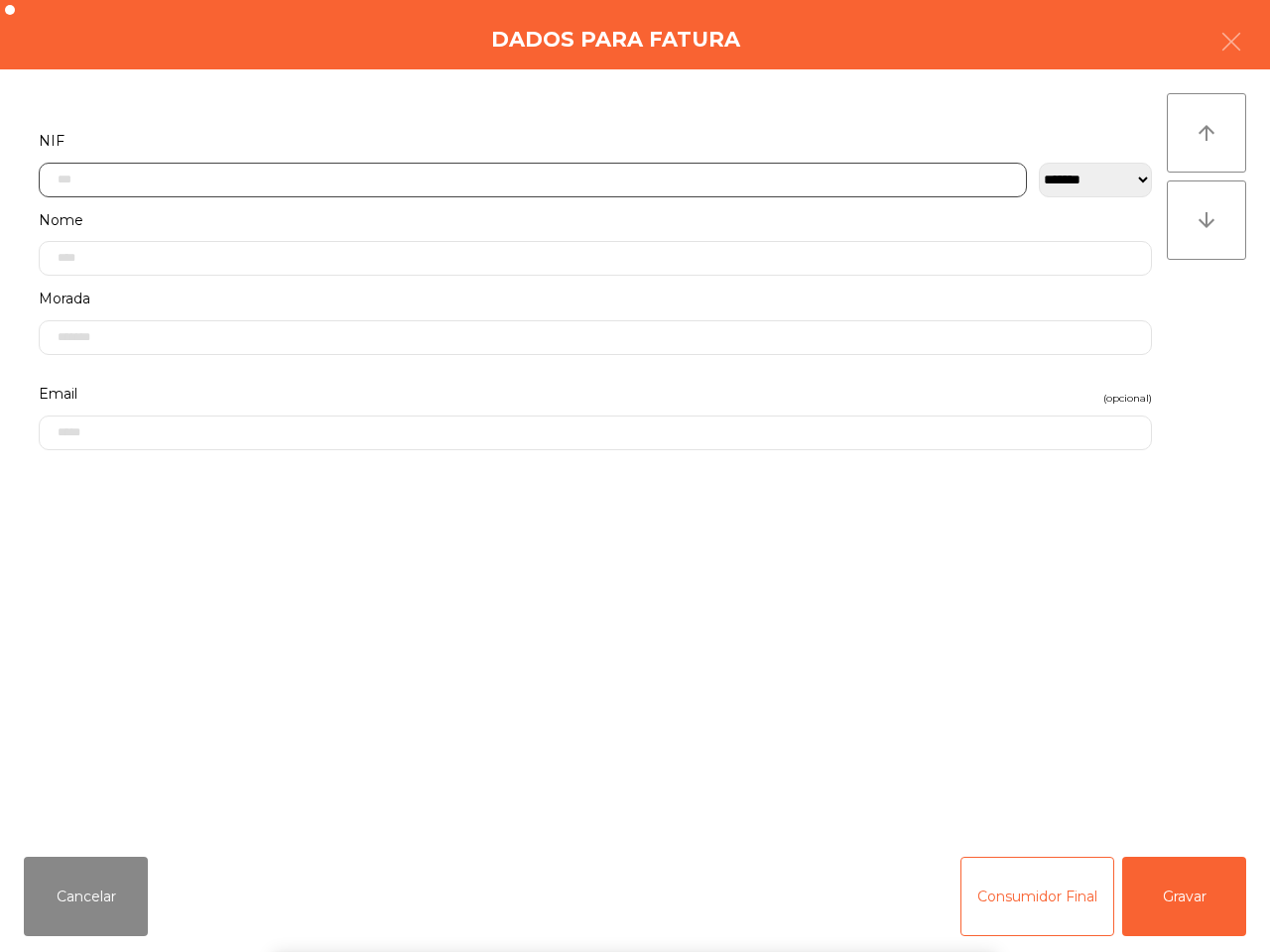 scroll, scrollTop: 111, scrollLeft: 0, axis: vertical 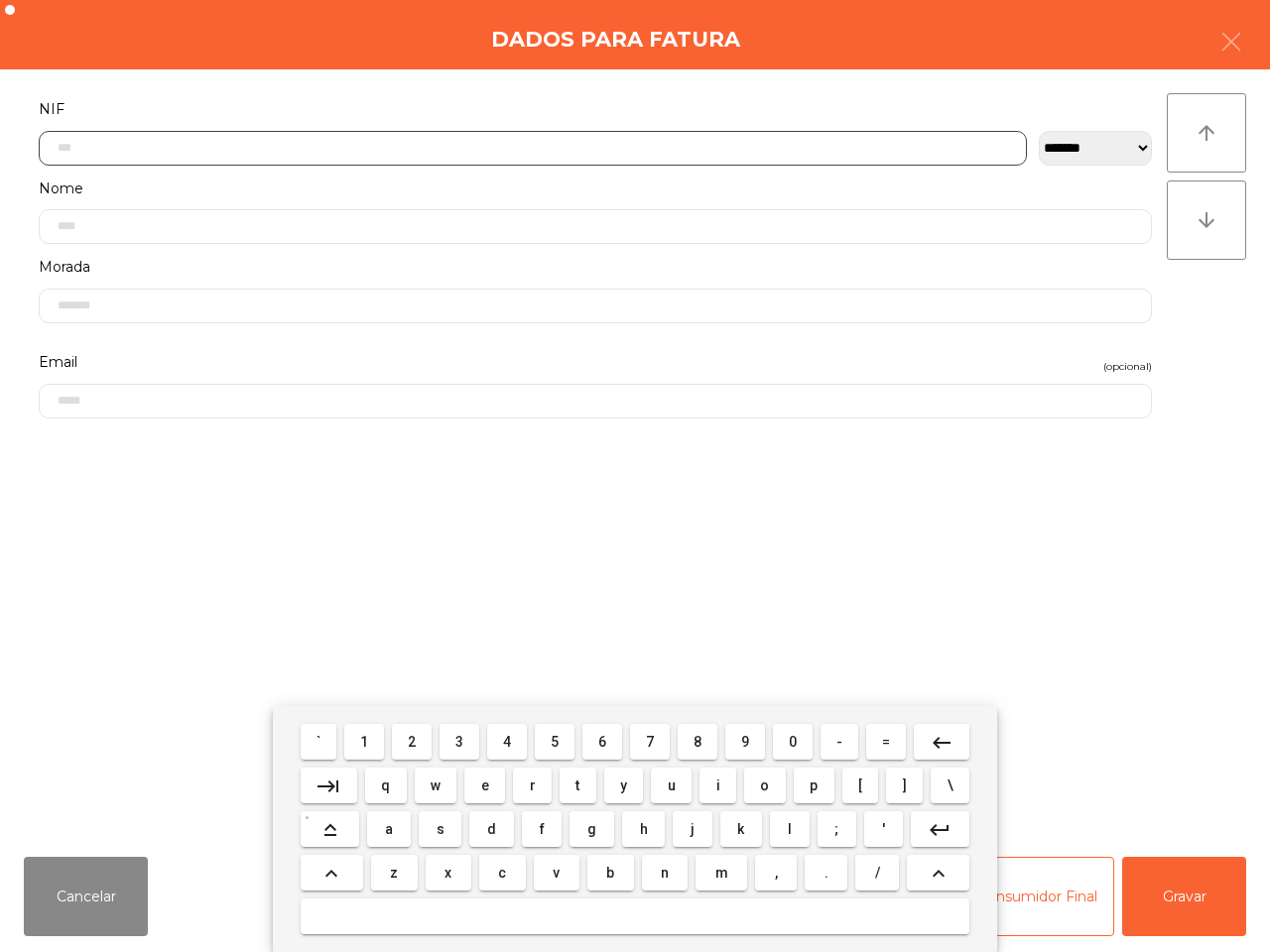 click on "2" at bounding box center [412, 742] 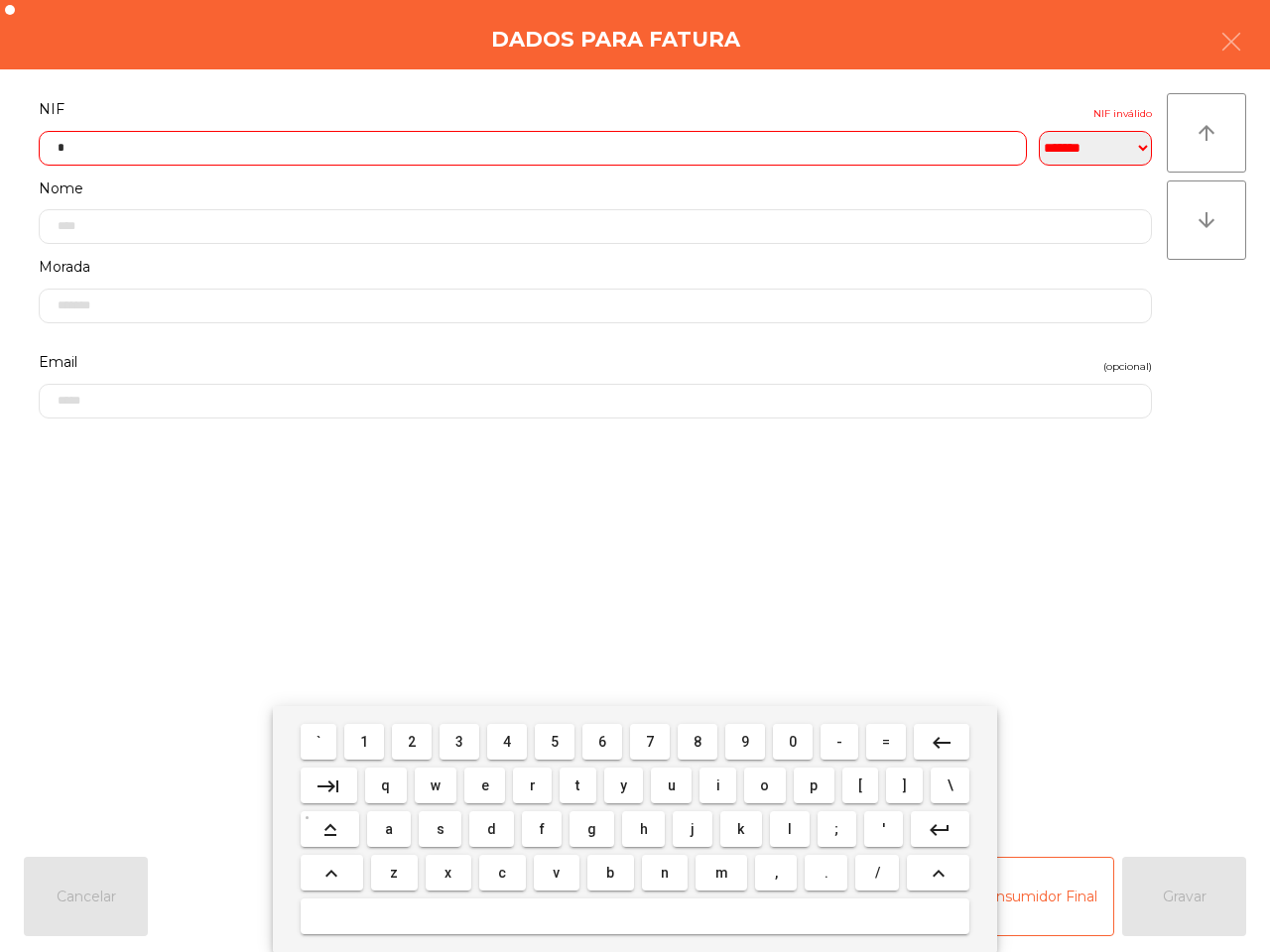 click on "5" at bounding box center (555, 742) 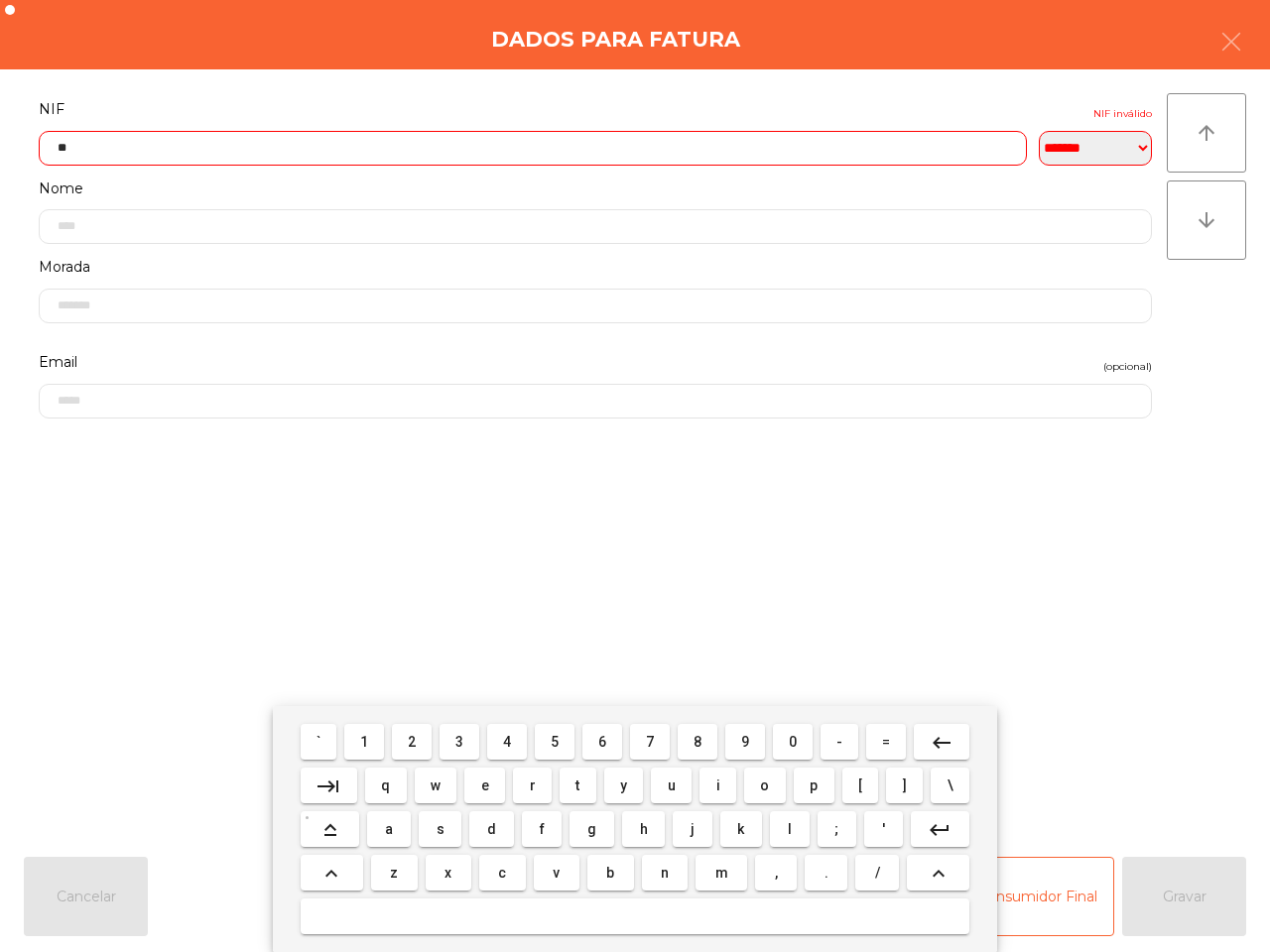 click on "2" at bounding box center [412, 742] 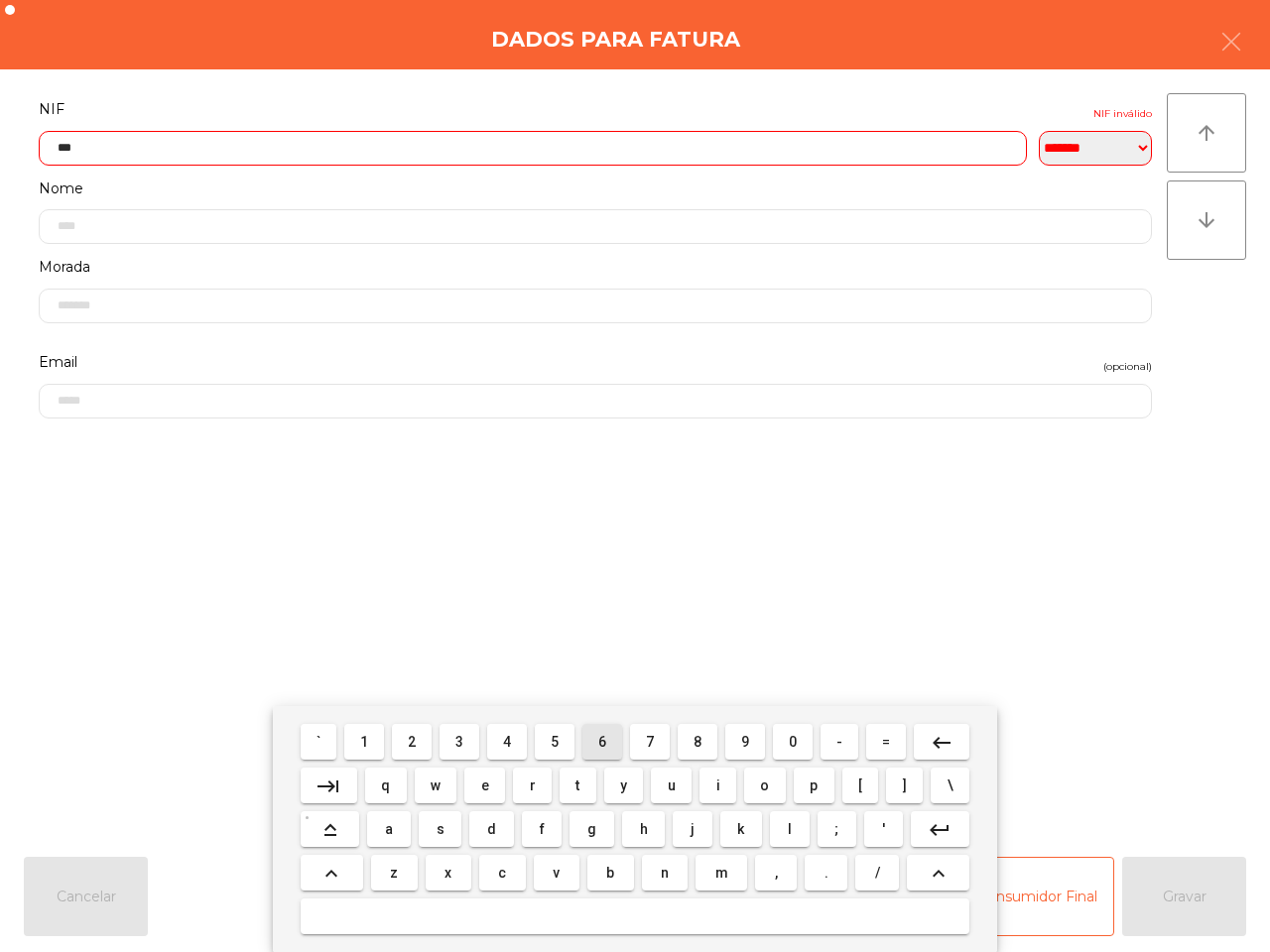 click on "6" at bounding box center (602, 742) 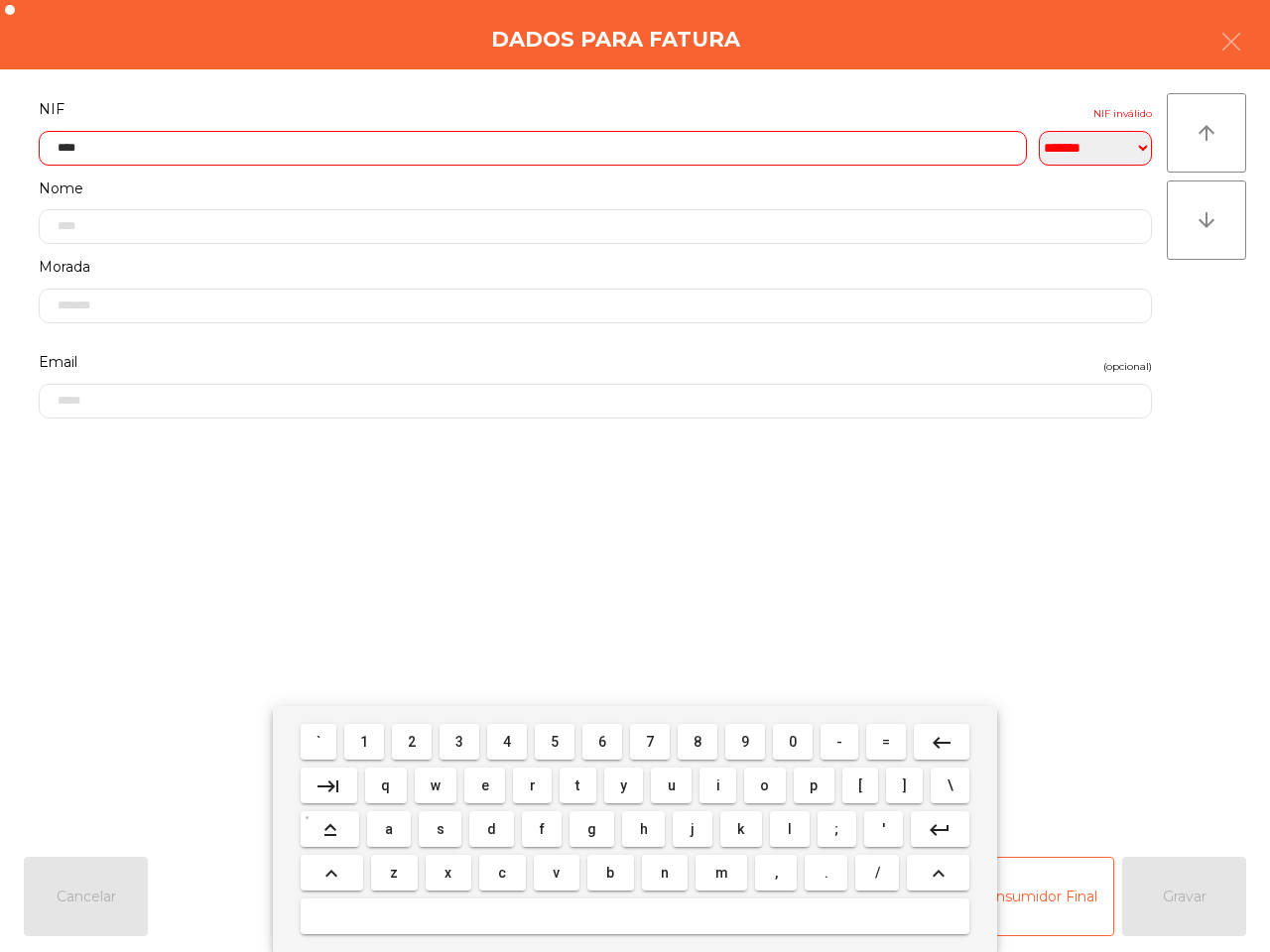 click on "0" at bounding box center [793, 742] 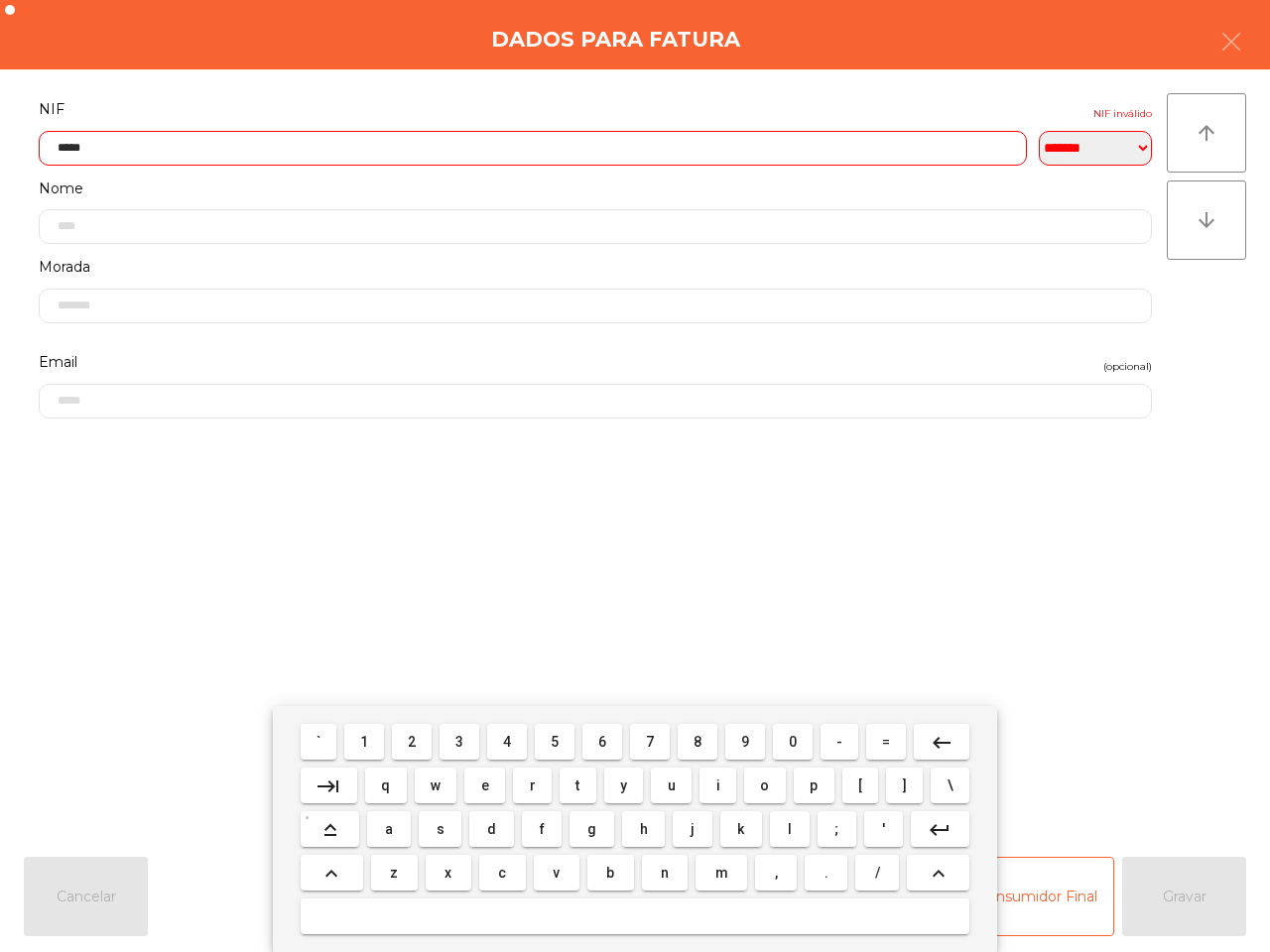 click on "9" at bounding box center [745, 742] 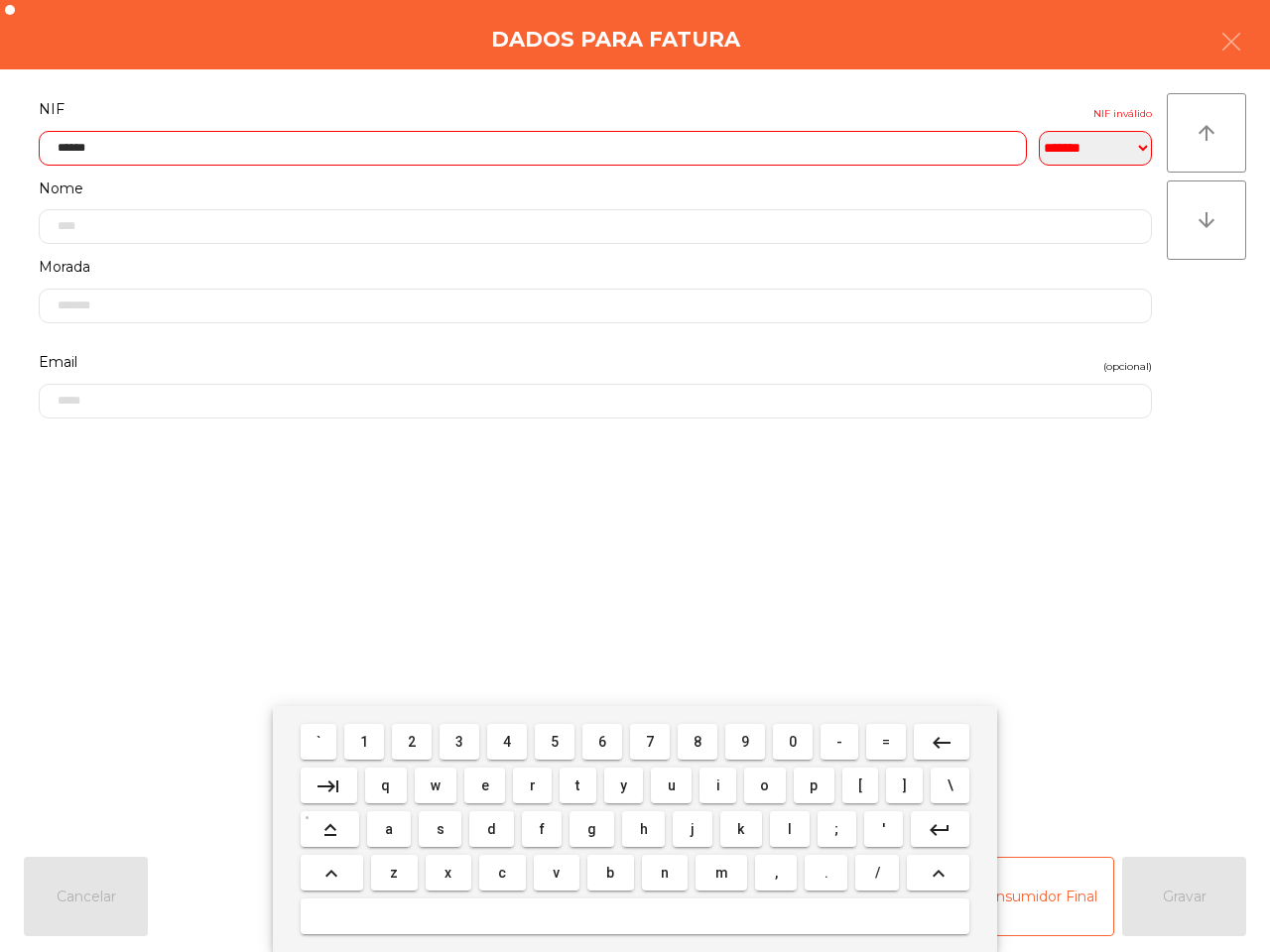 click on "0" at bounding box center (793, 742) 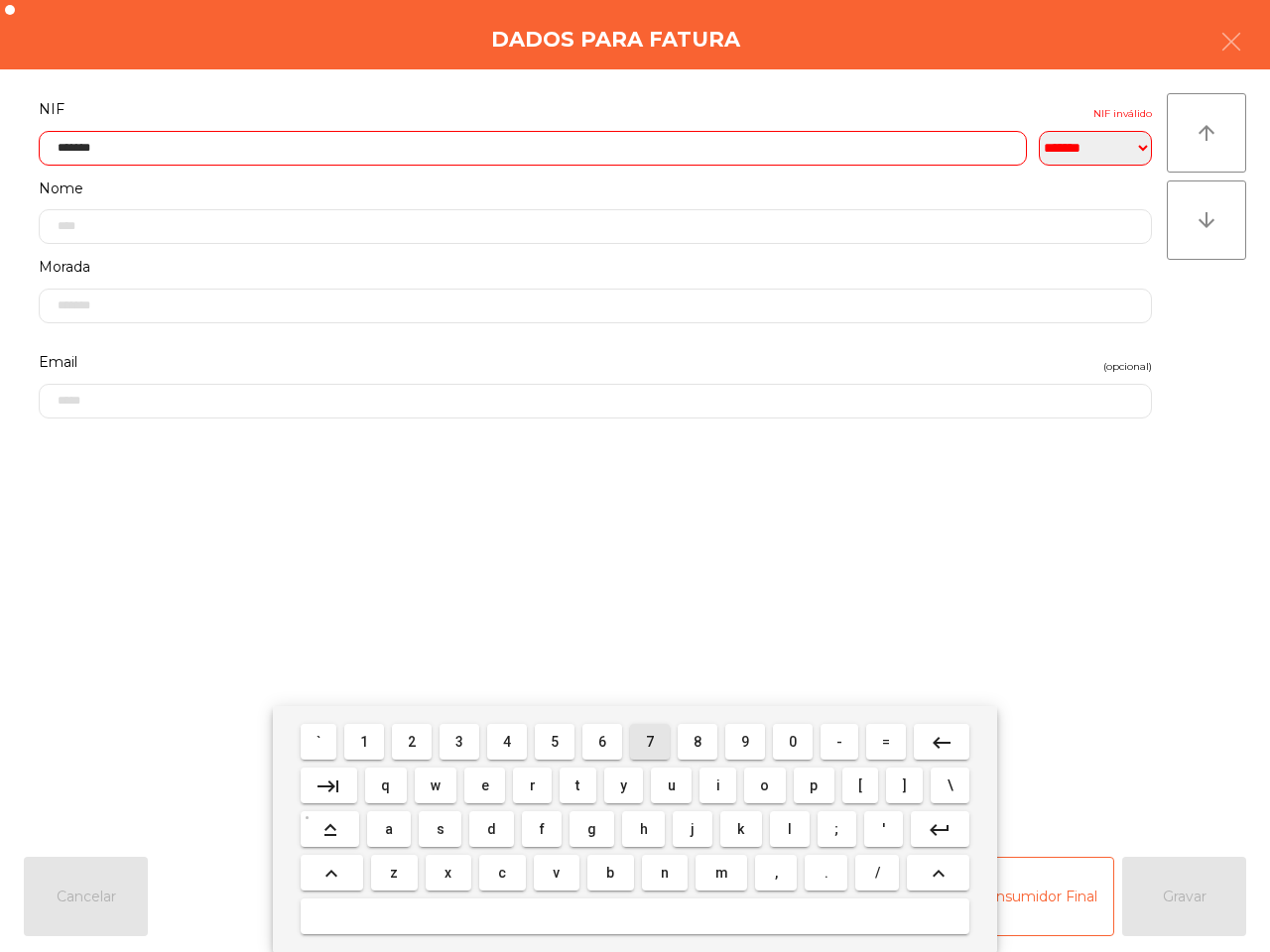 click on "7" at bounding box center [650, 742] 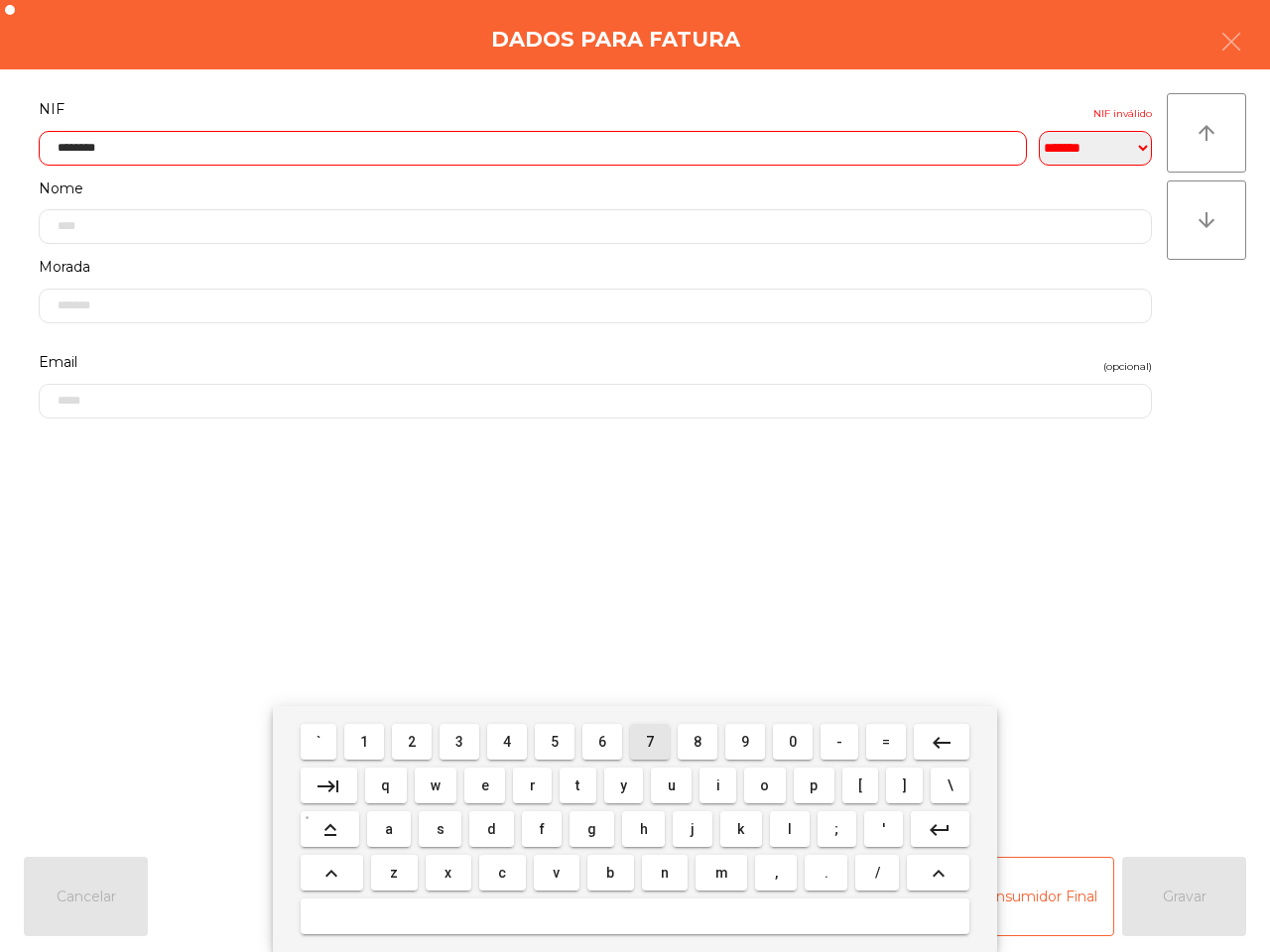 click on "7" at bounding box center (650, 742) 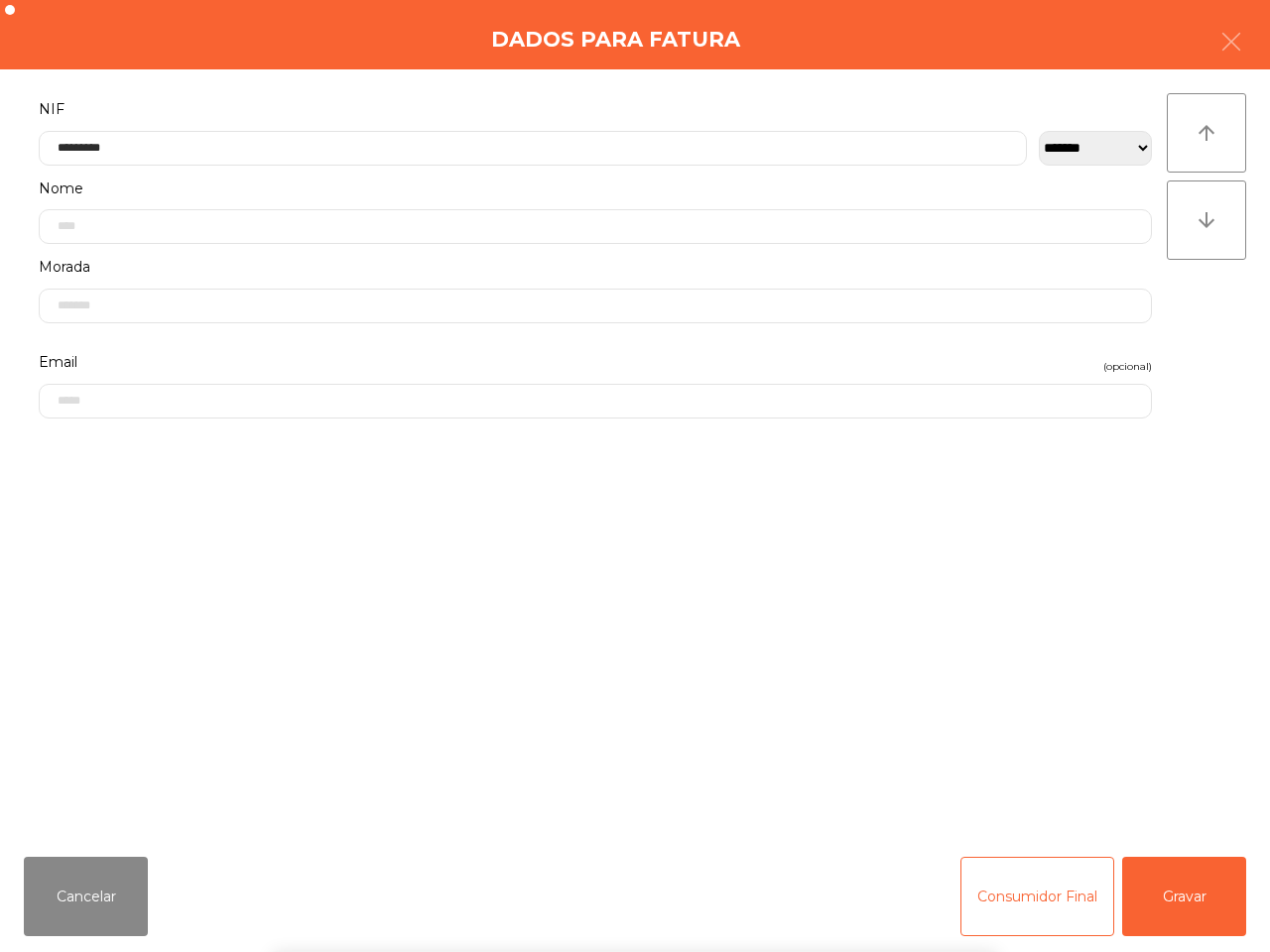 click on "` 1 2 3 4 5 6 7 8 9 0 - = keyboard_backspace keyboard_tab q w e r t y u i o p [ ] \ keyboard_capslock a s d f g h j k l ; ' keyboard_return keyboard_arrow_up z x c v b n m , . / keyboard_arrow_up" at bounding box center (635, 829) 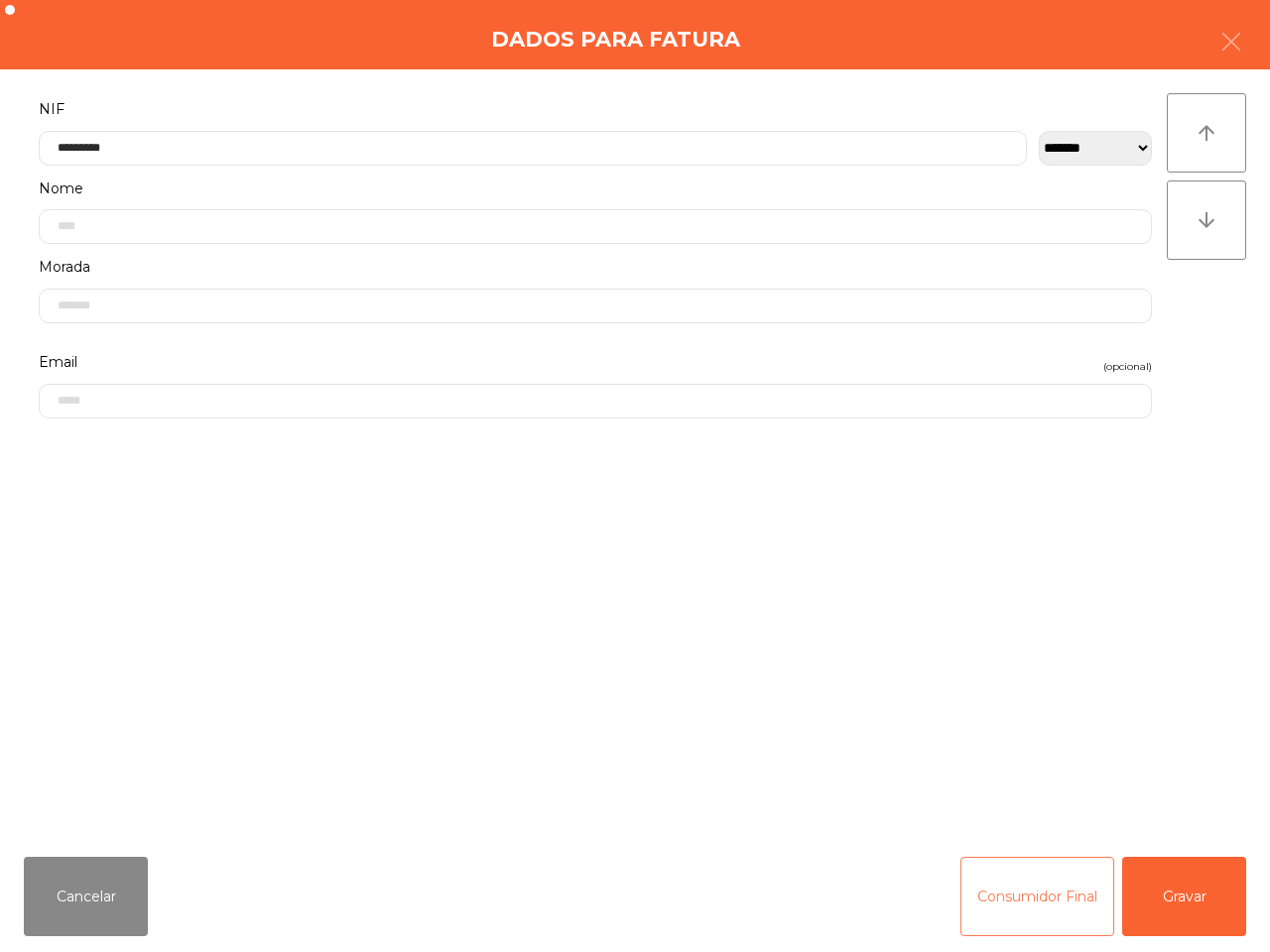 click on "Consumidor Final" 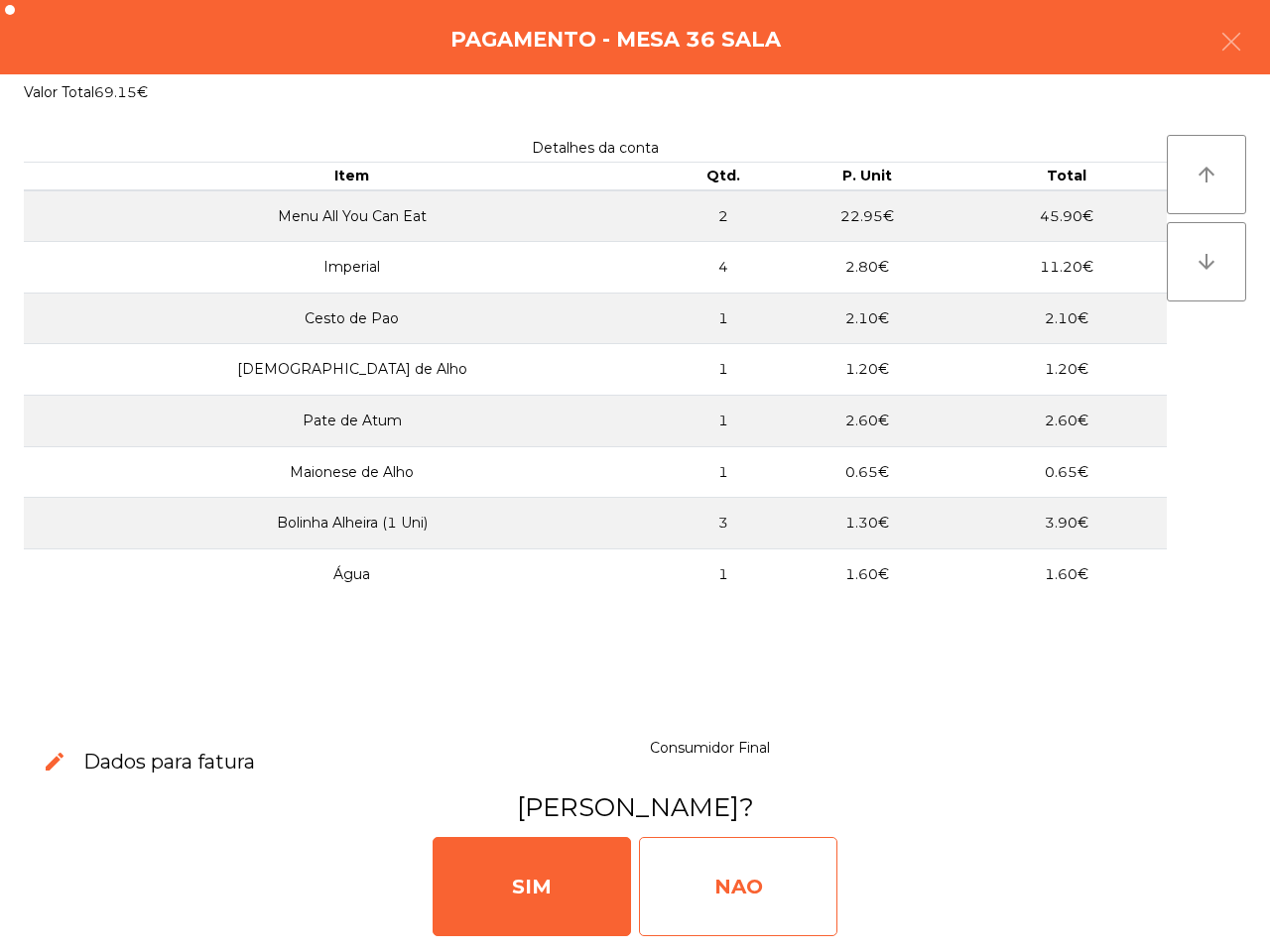 click on "NAO" 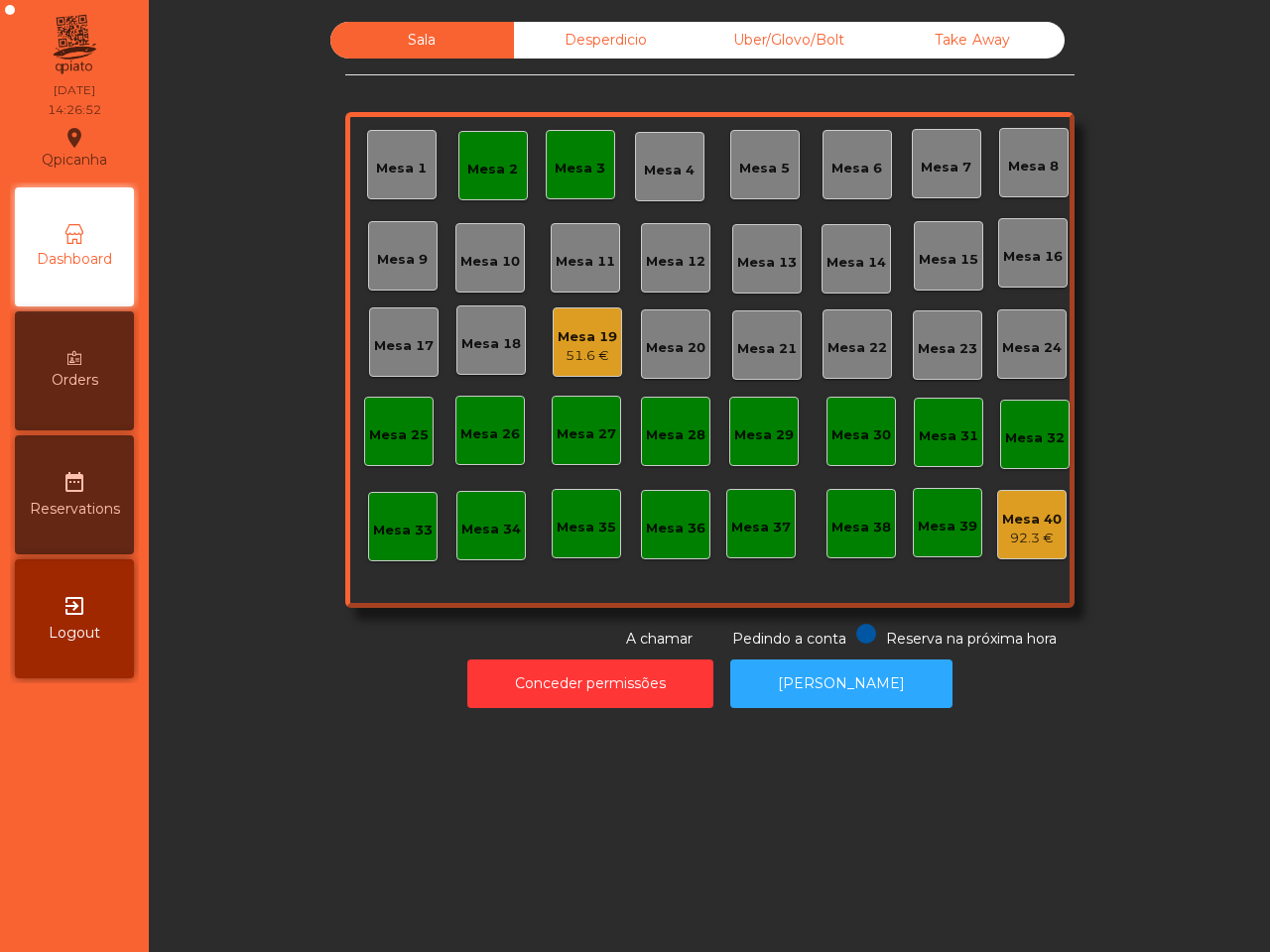 click on "Mesa 2" 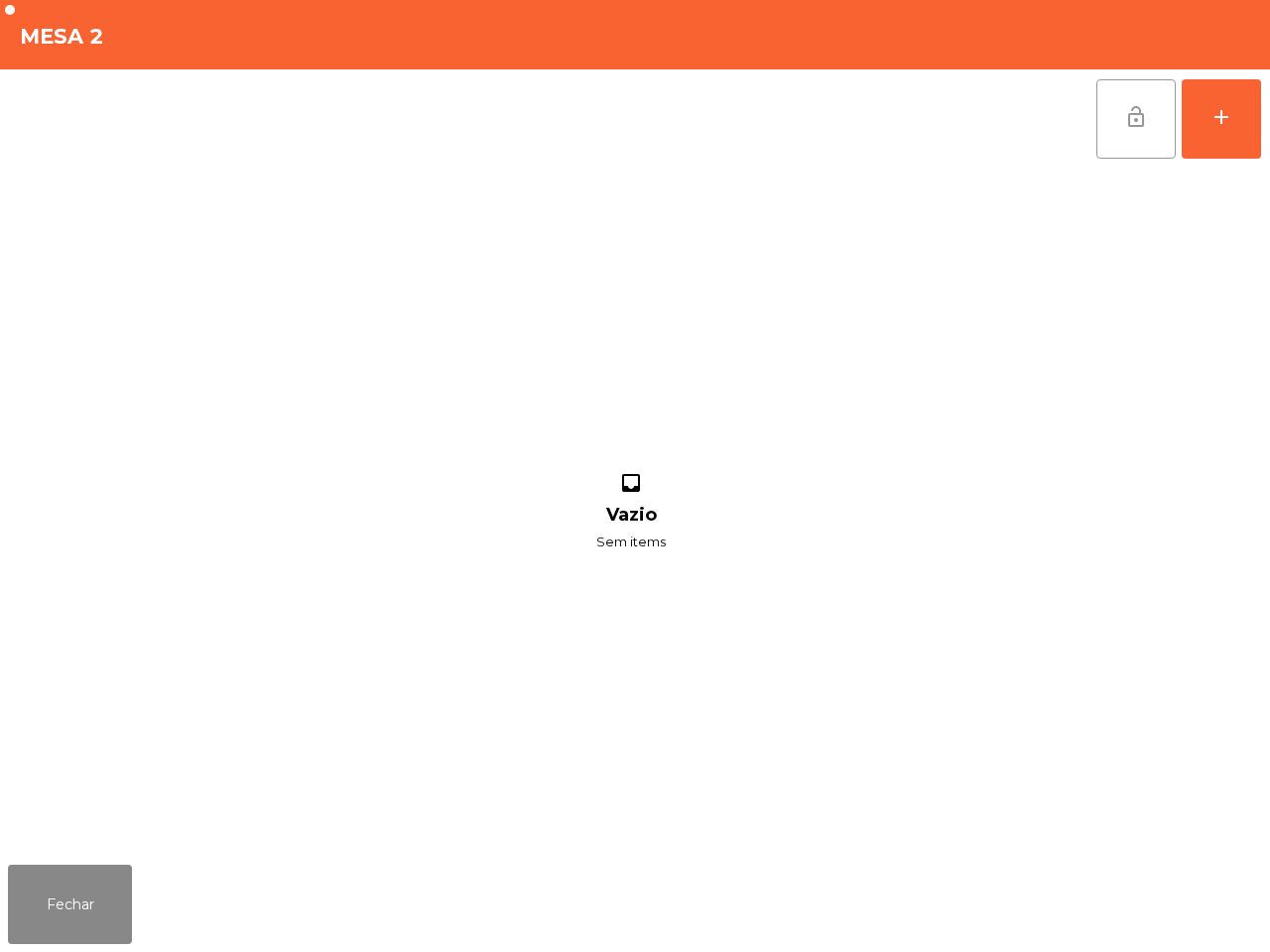 click on "lock_open" 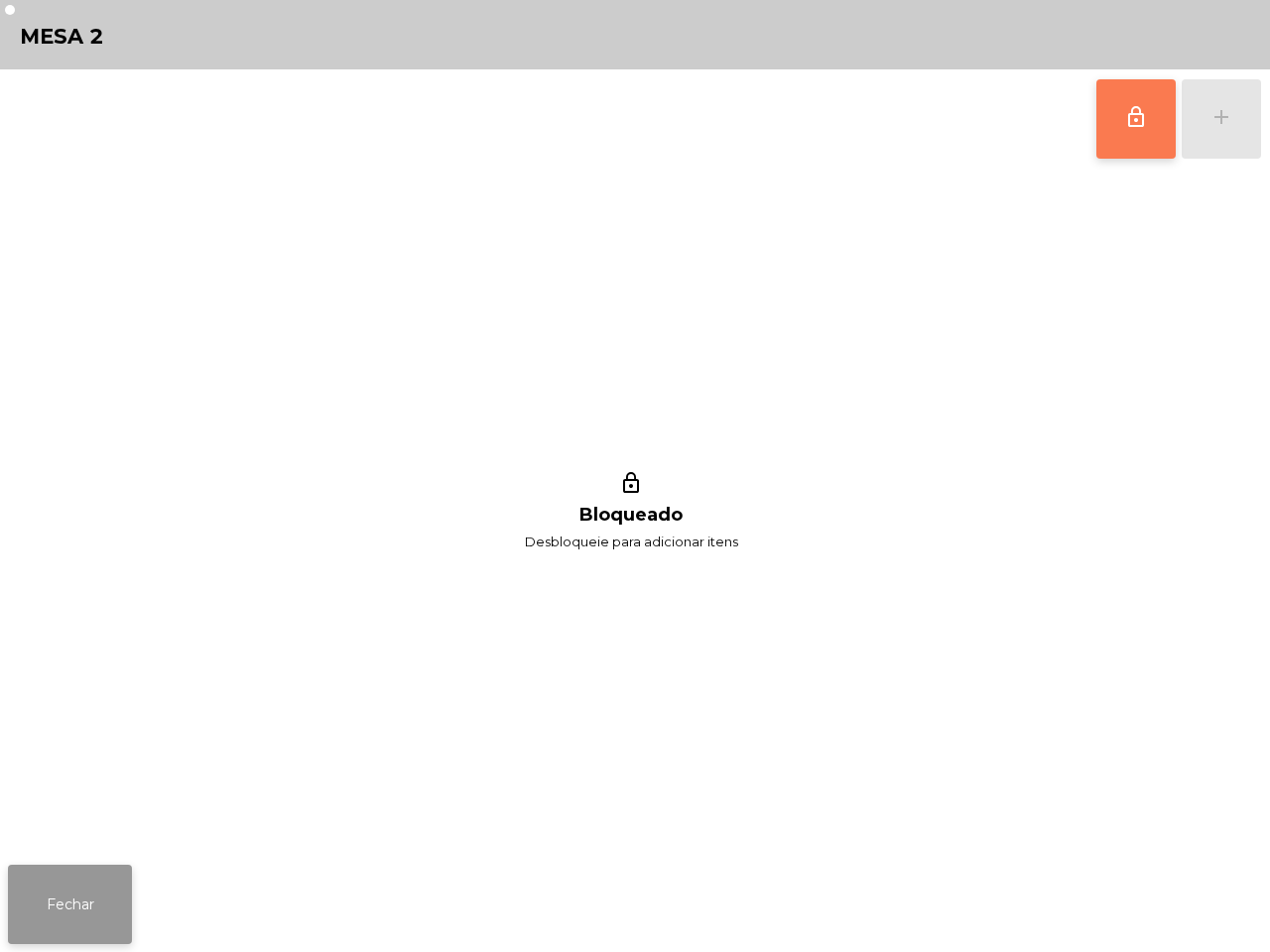 click on "Fechar" 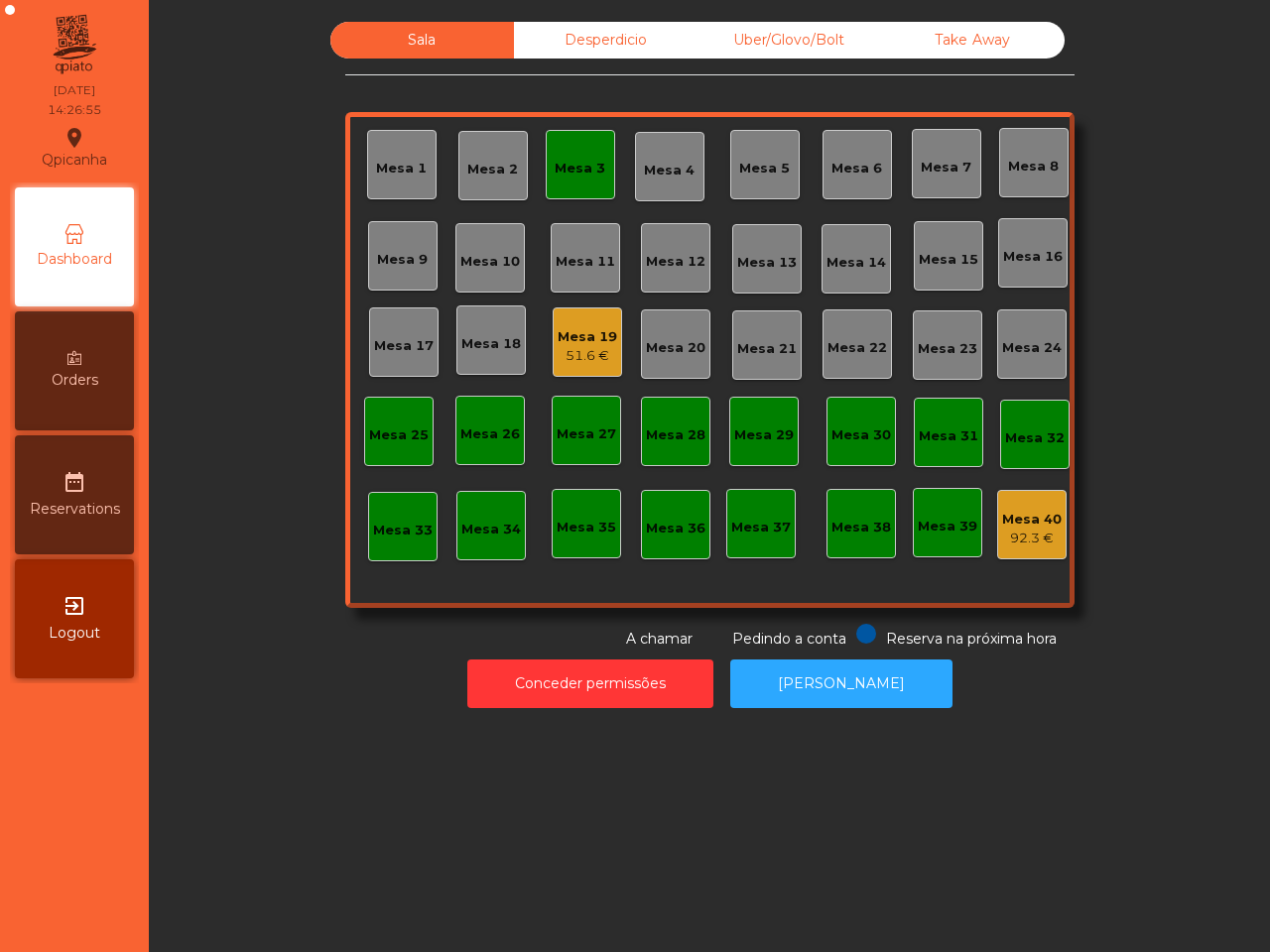 click on "Mesa 3" 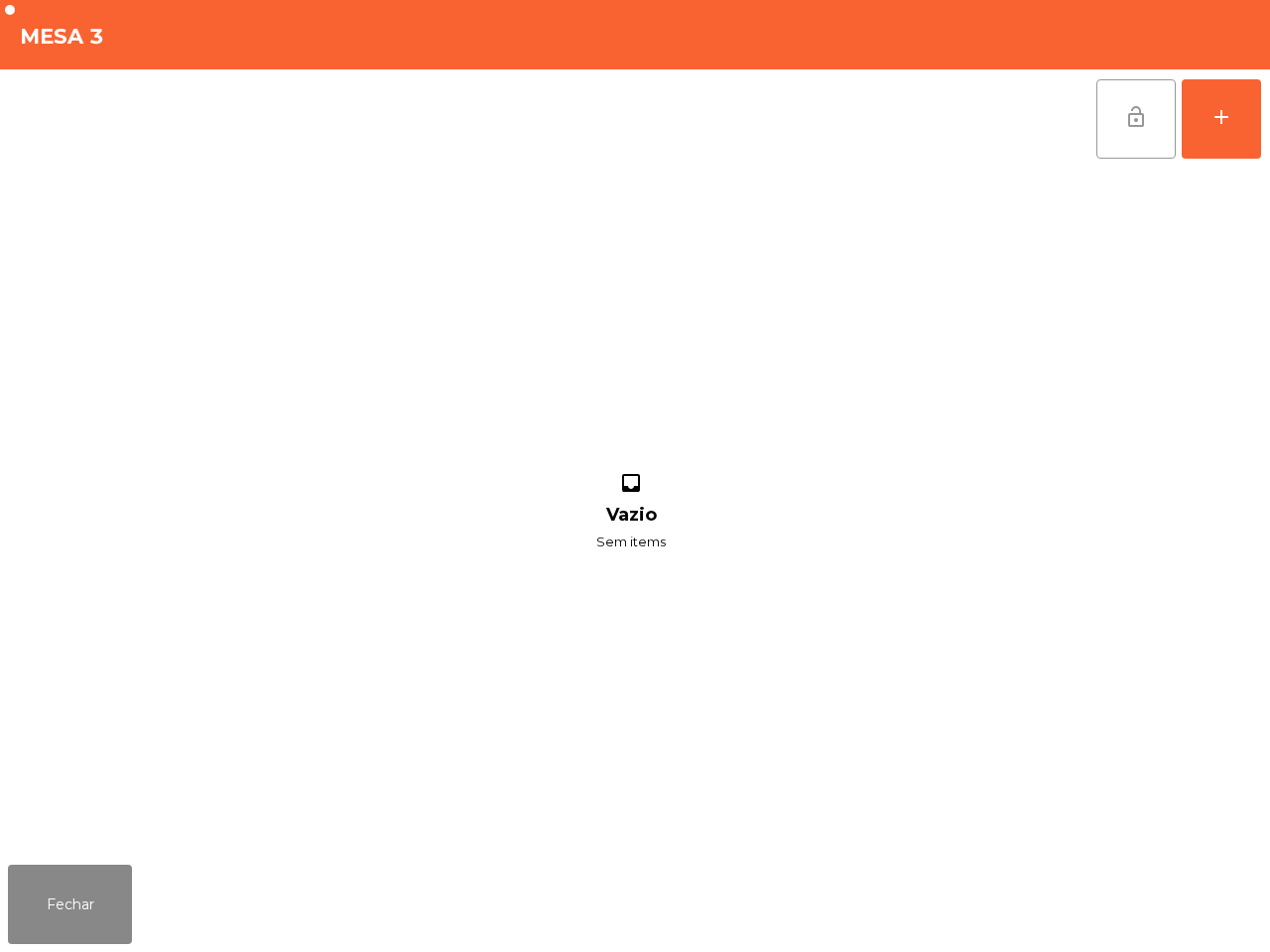 click on "lock_open" 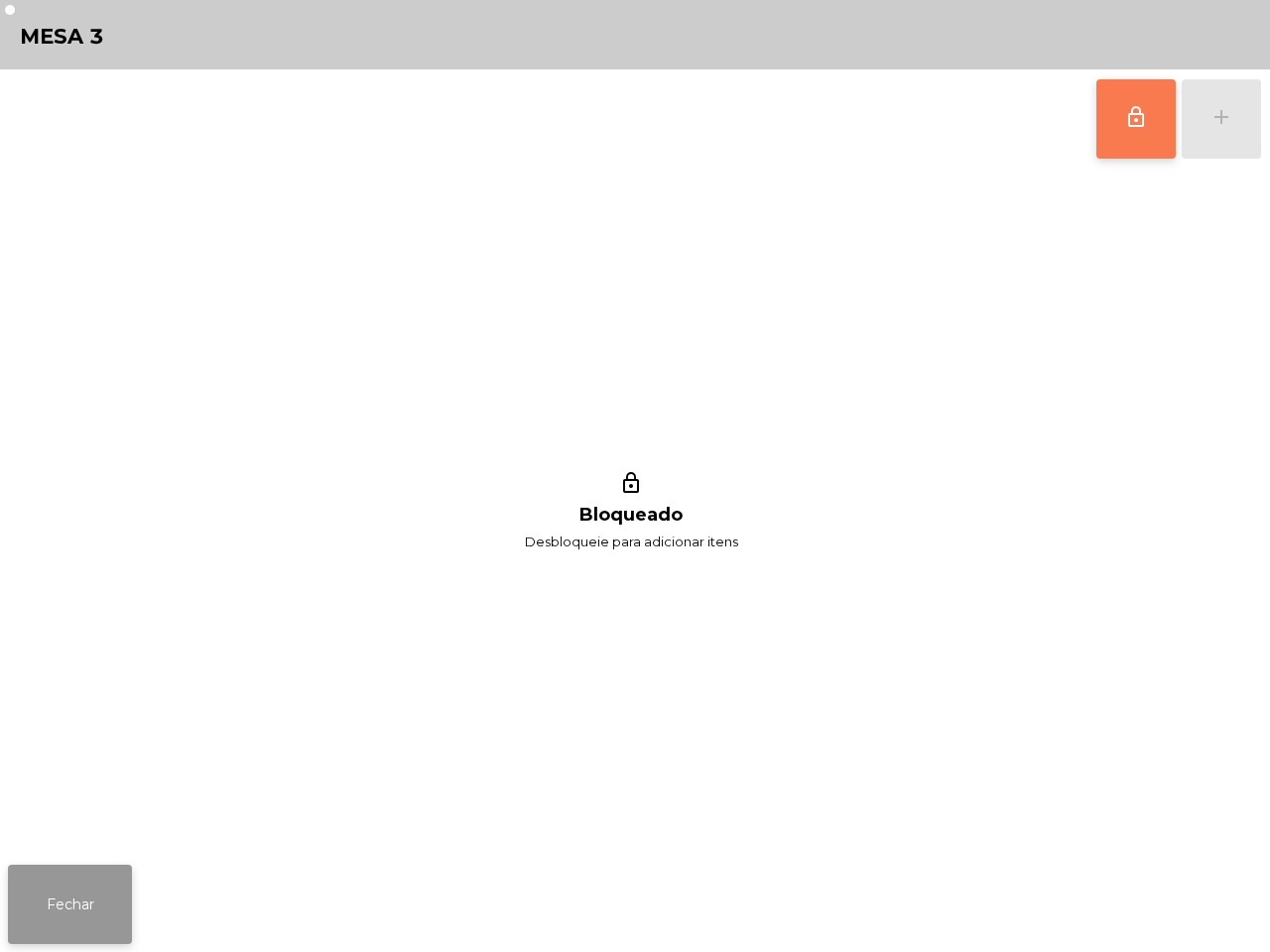 click on "Fechar" 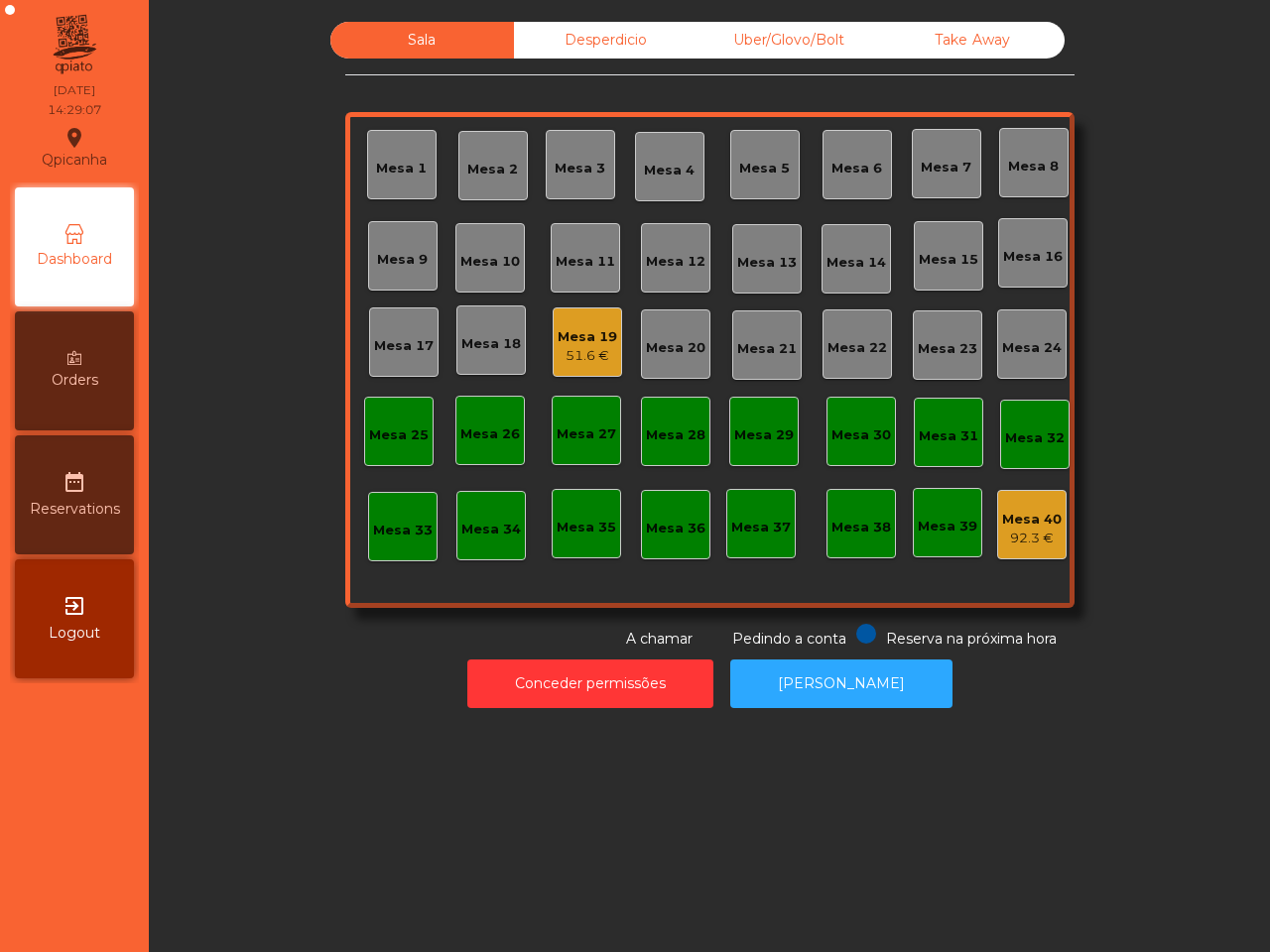 click on "Mesa 19   51.6 €" 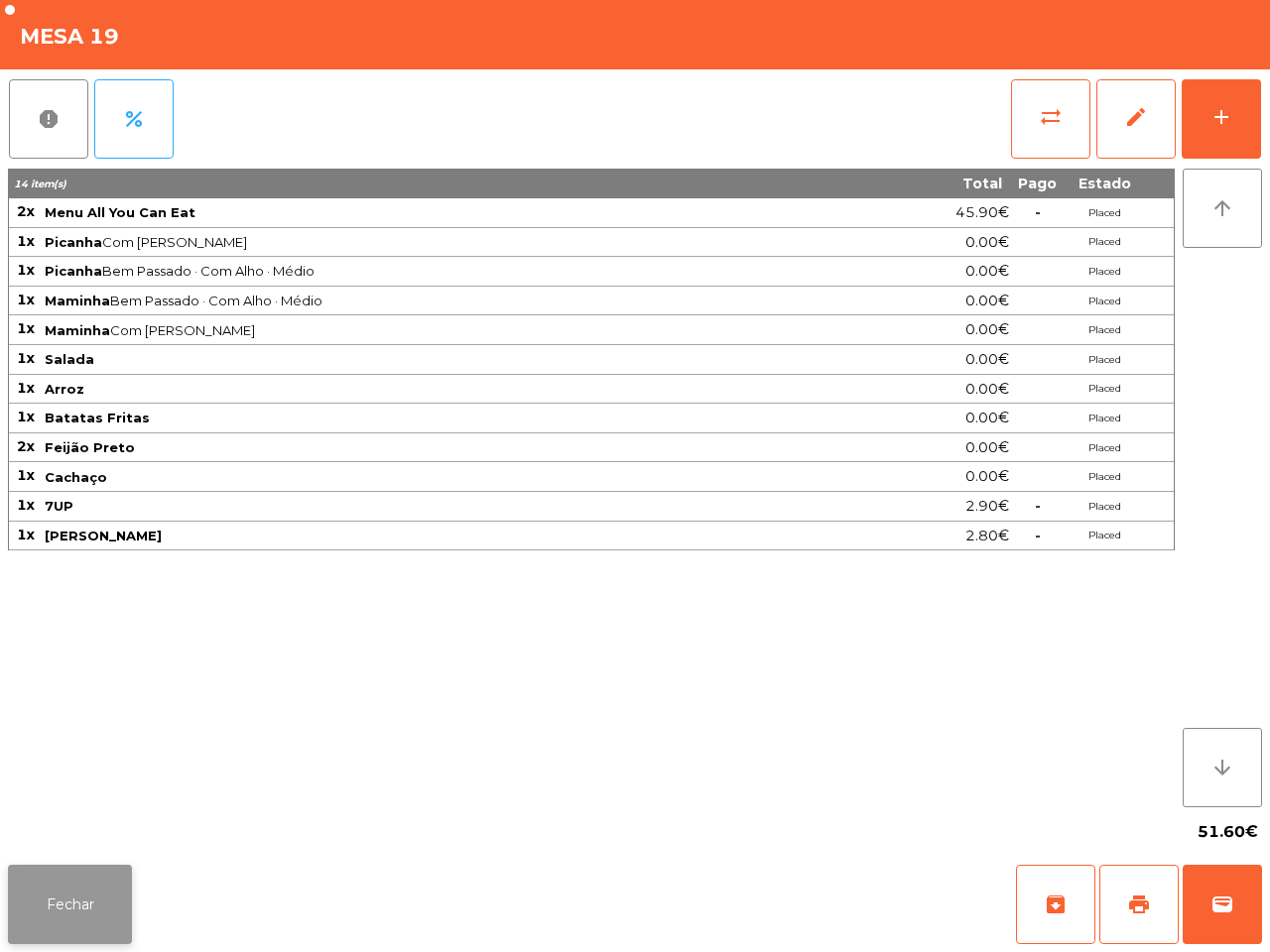 click on "Fechar" 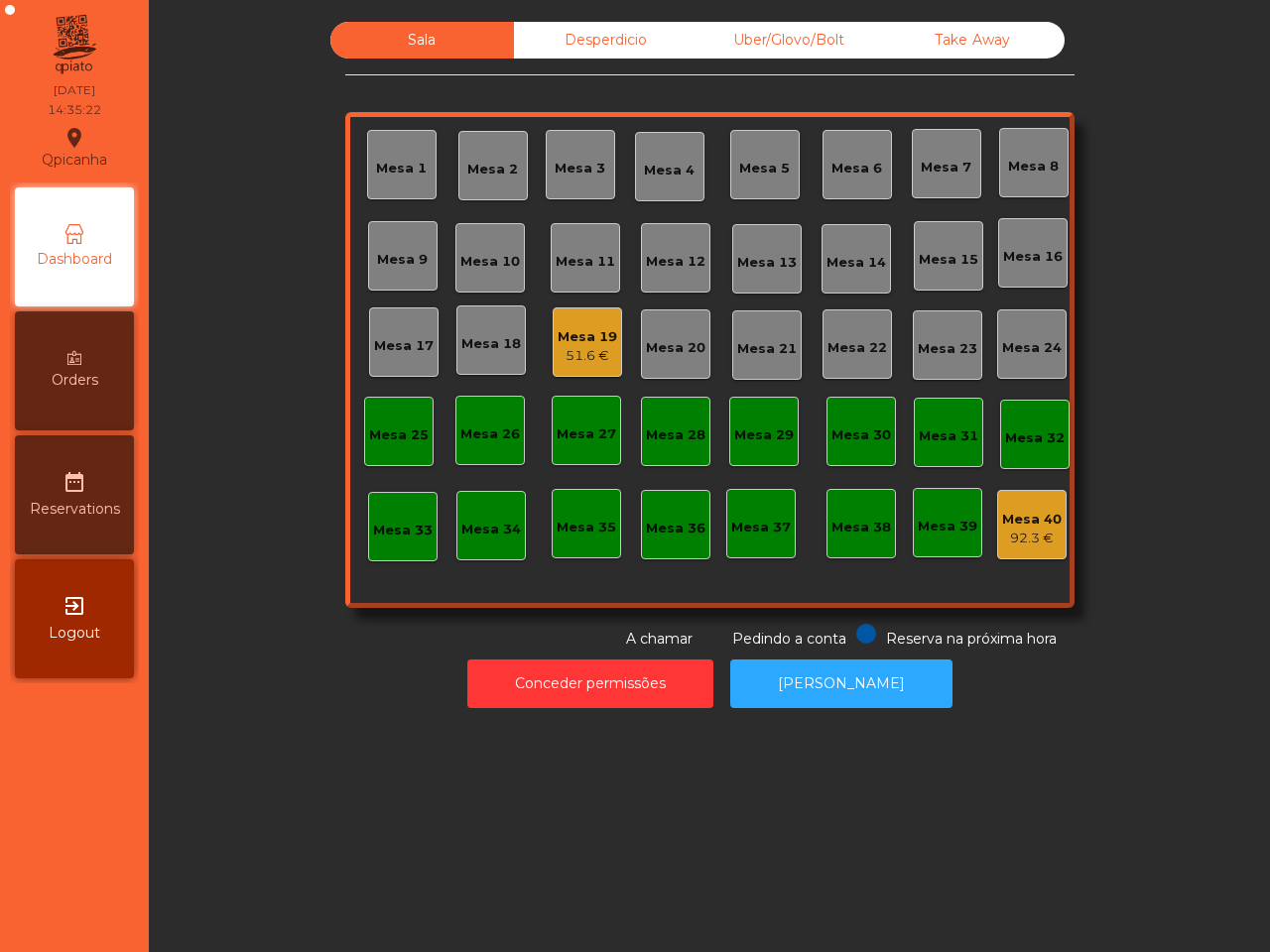 click on "Desperdicio" 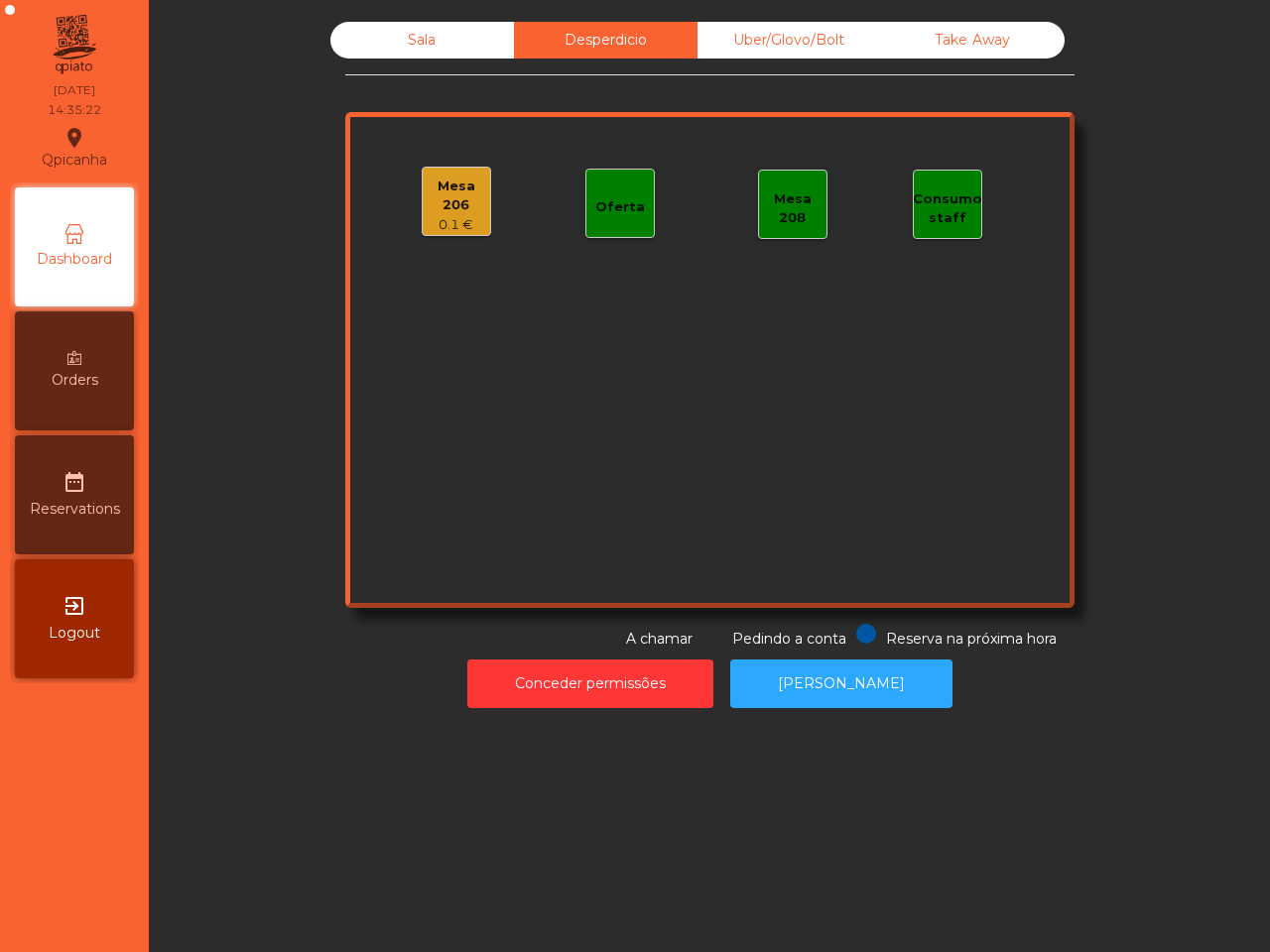 click on "Uber/Glovo/Bolt" 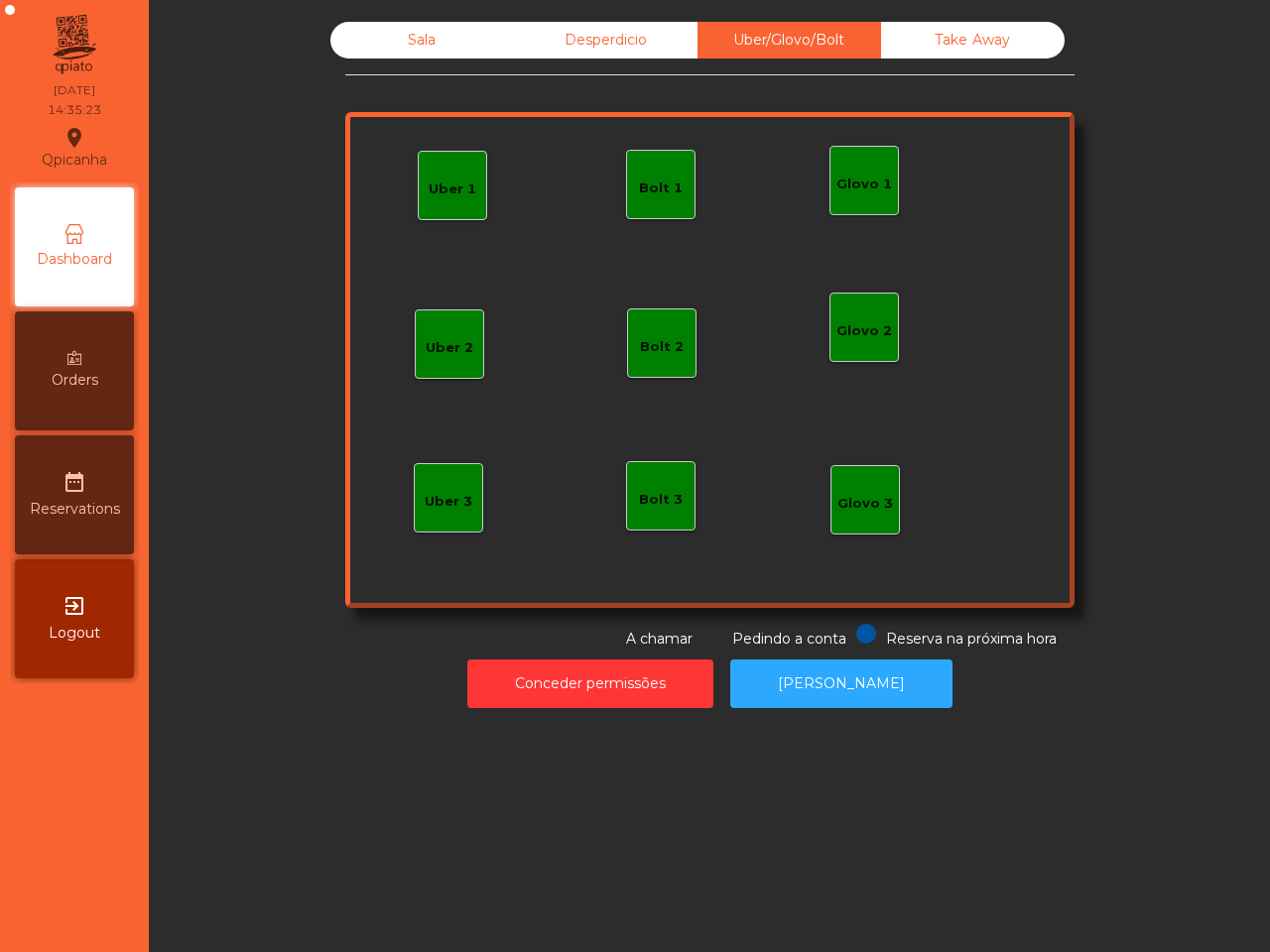 click on "Take Away" 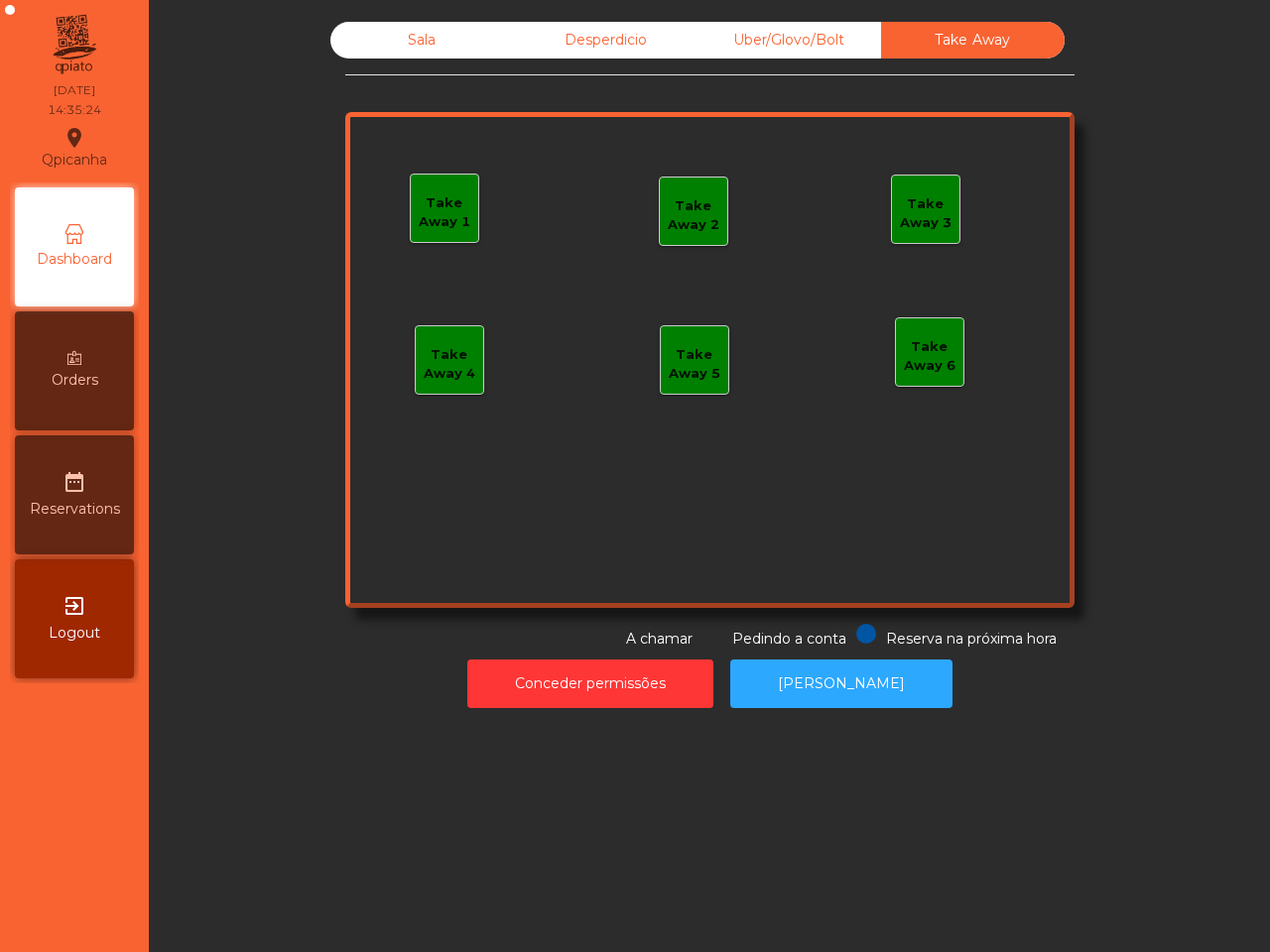 click on "Sala" 